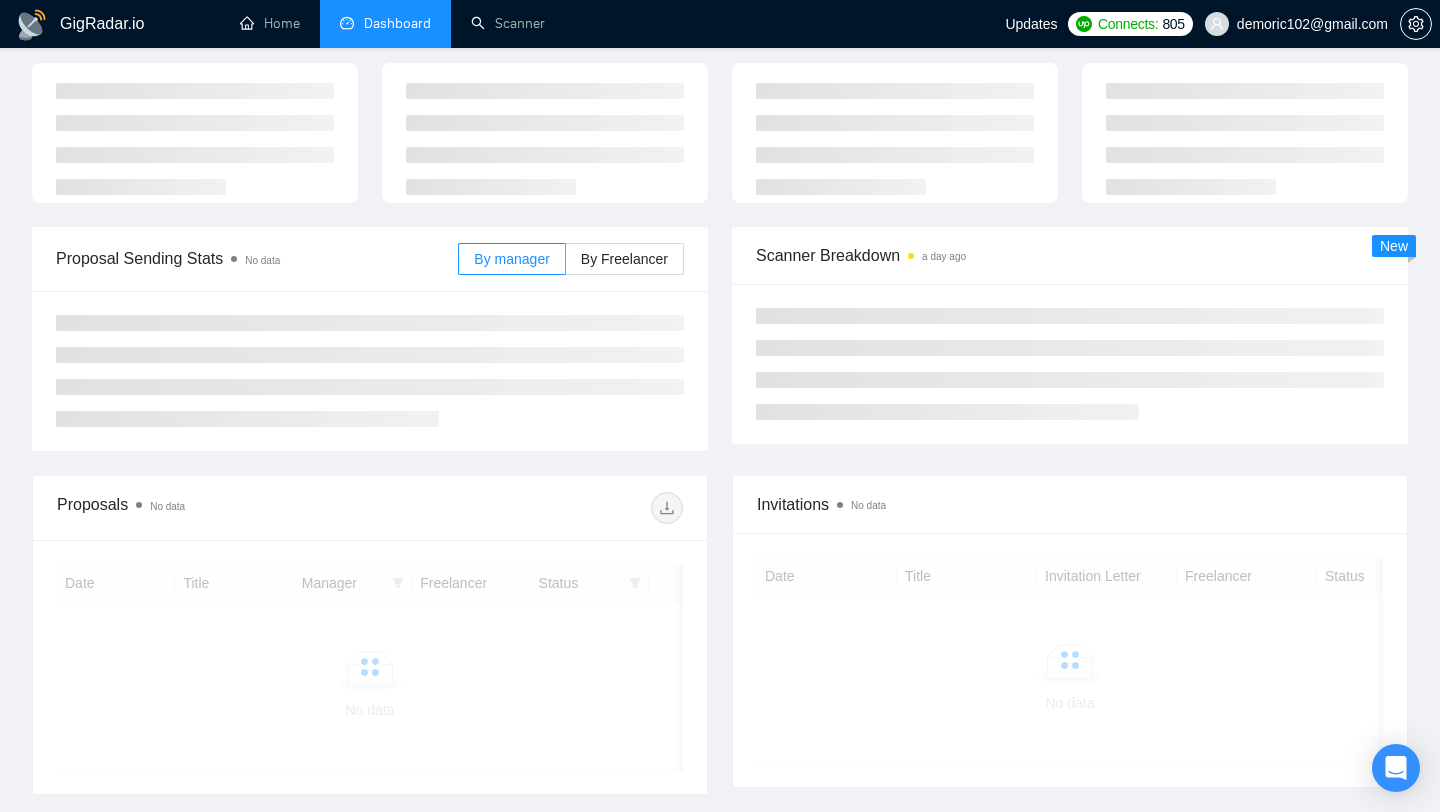 scroll, scrollTop: 83, scrollLeft: 0, axis: vertical 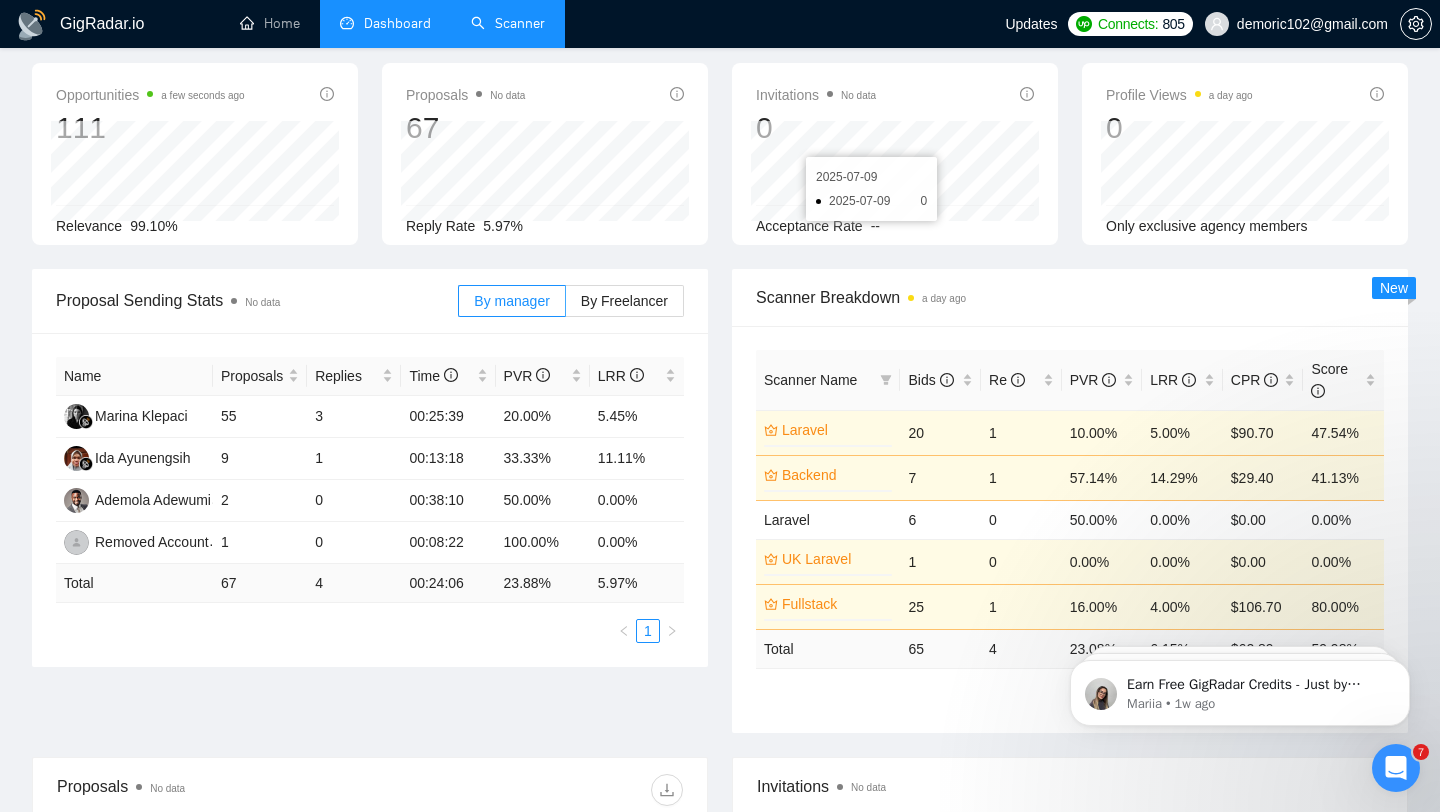 click on "Scanner" at bounding box center [508, 23] 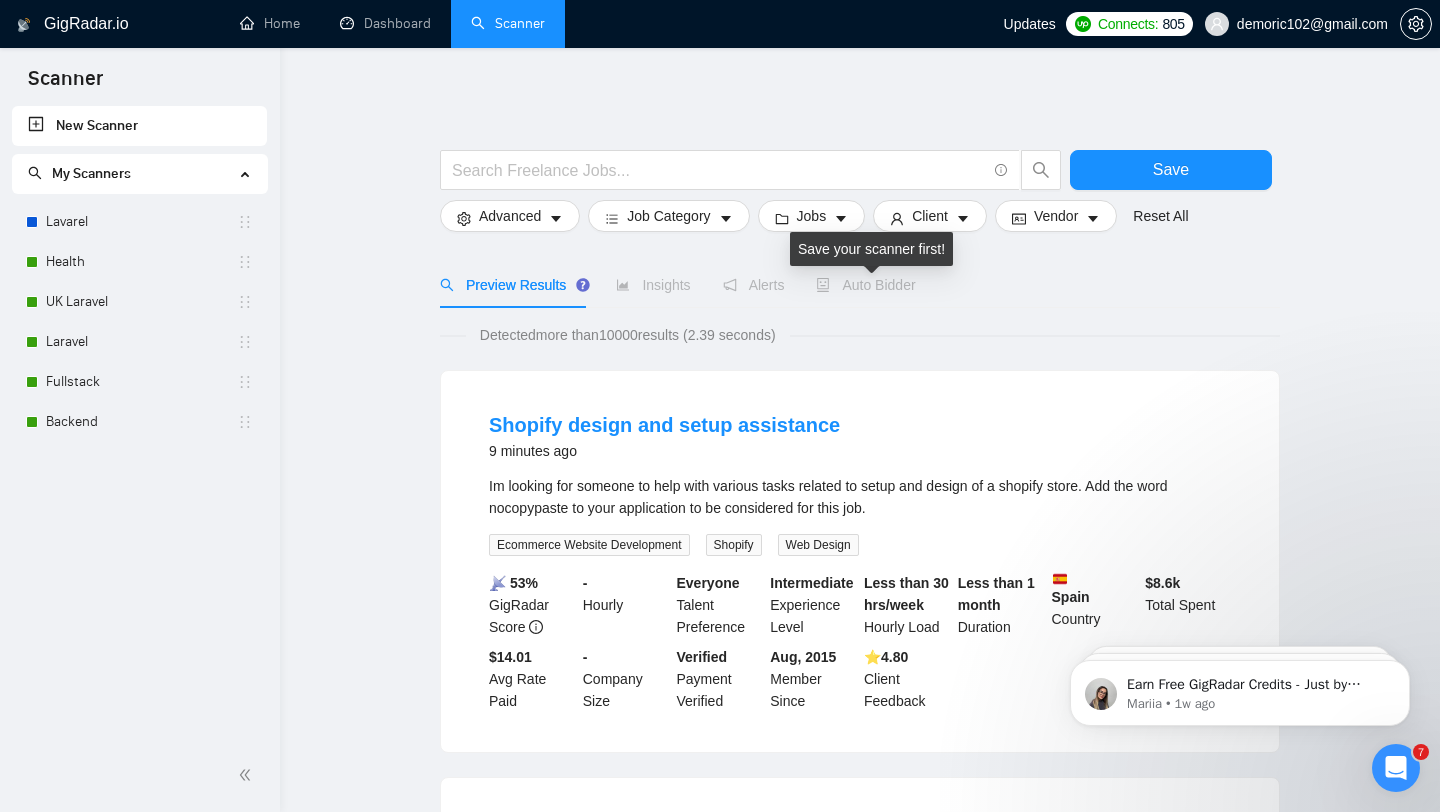 click on "Auto Bidder" at bounding box center [865, 285] 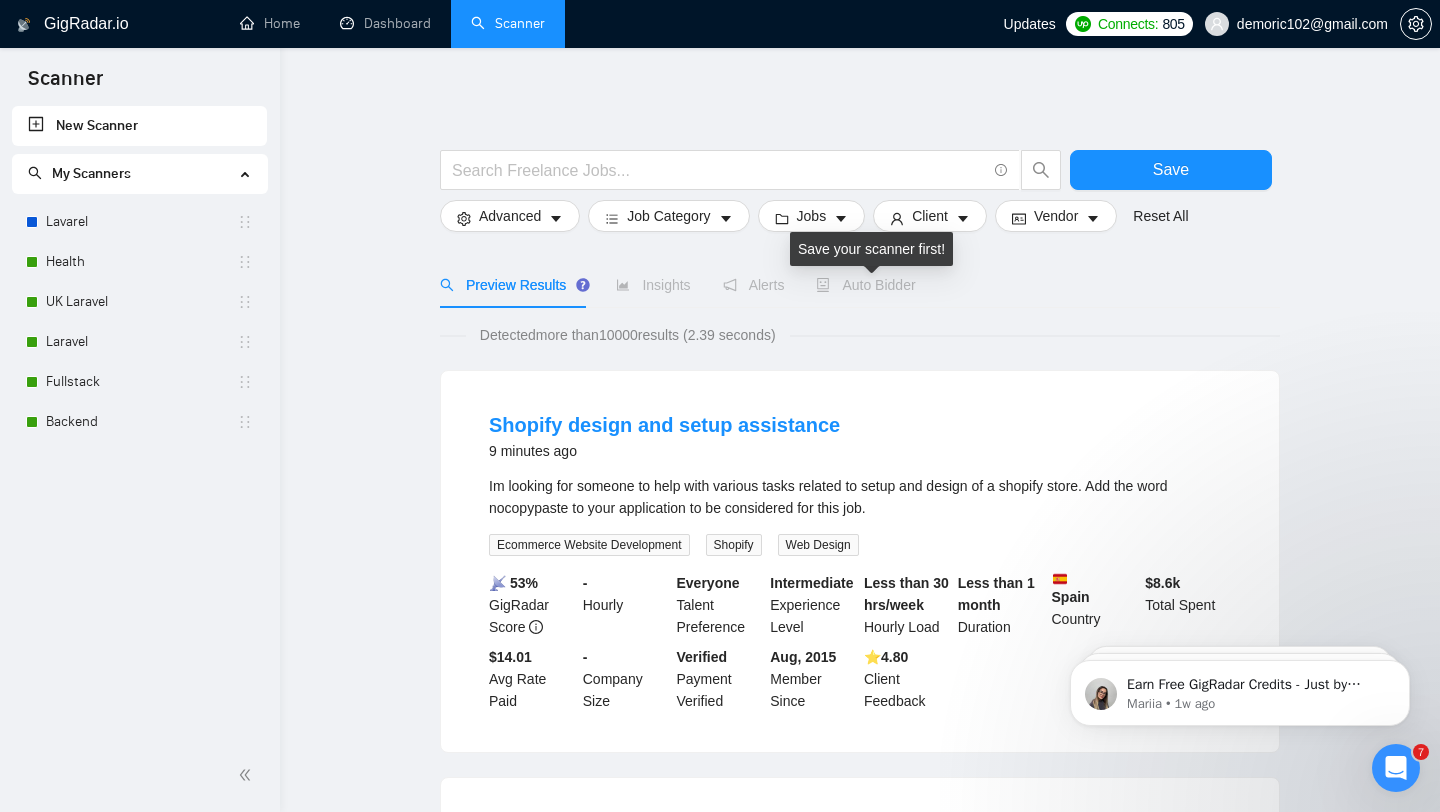 click on "Auto Bidder" at bounding box center (865, 285) 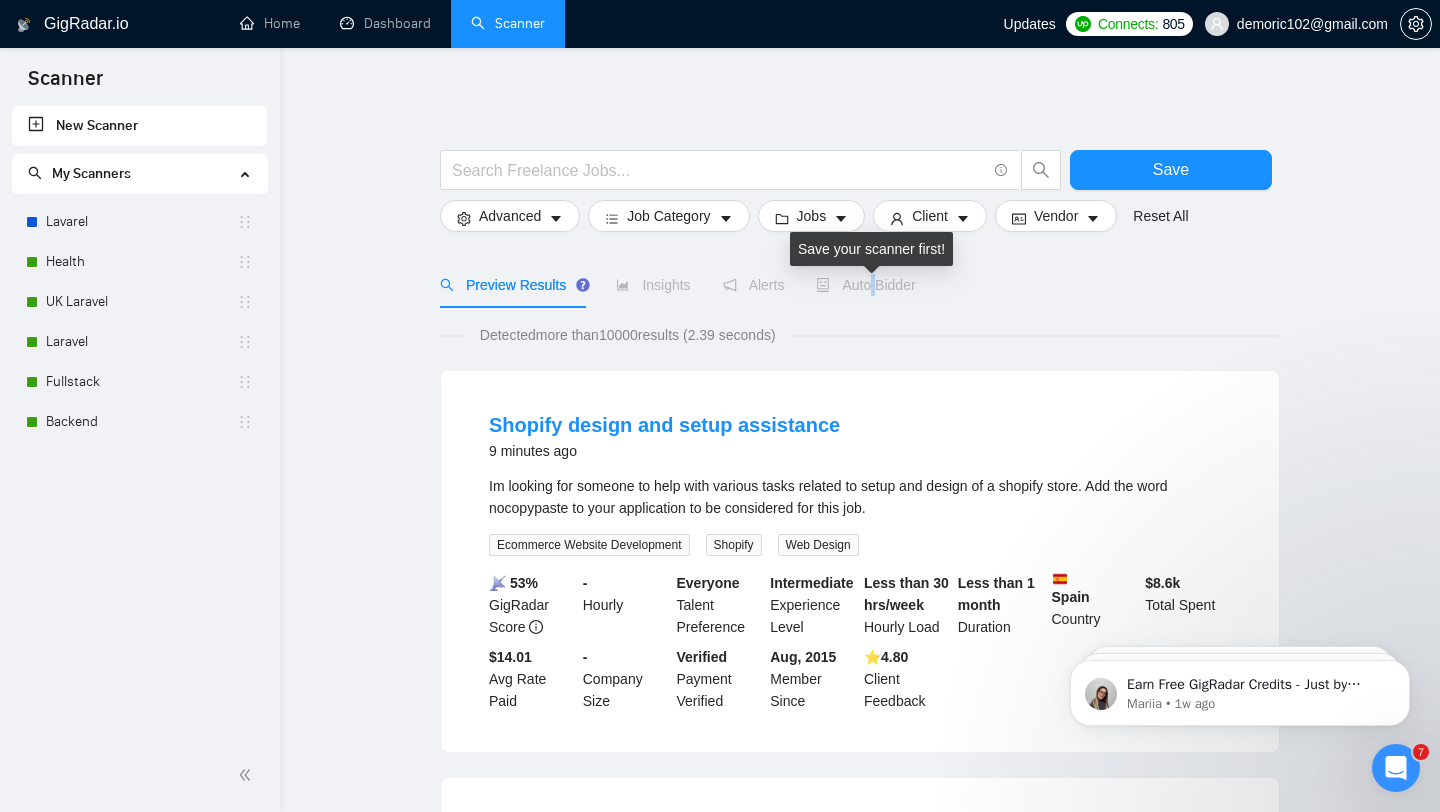 click on "Auto Bidder" at bounding box center [865, 285] 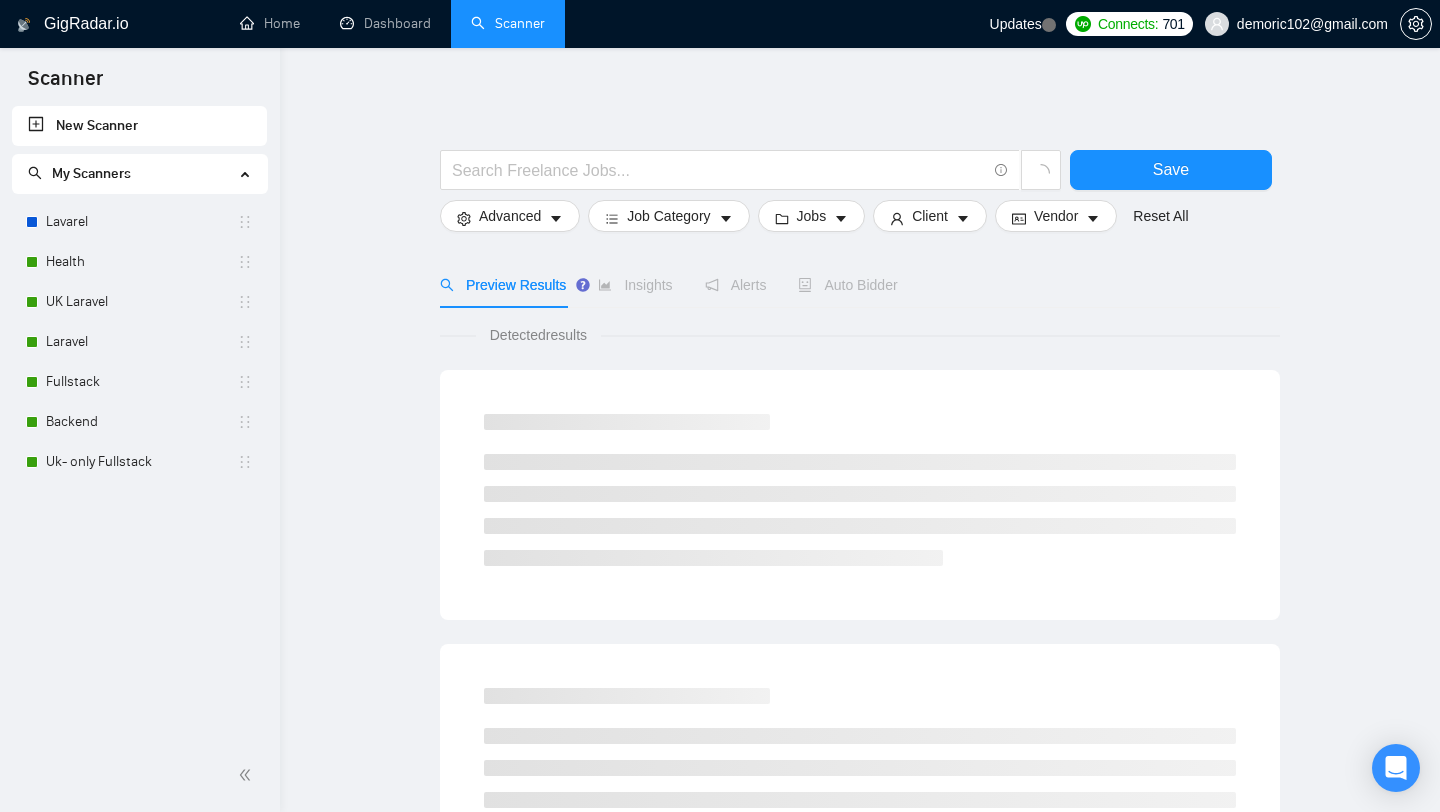 scroll, scrollTop: 0, scrollLeft: 0, axis: both 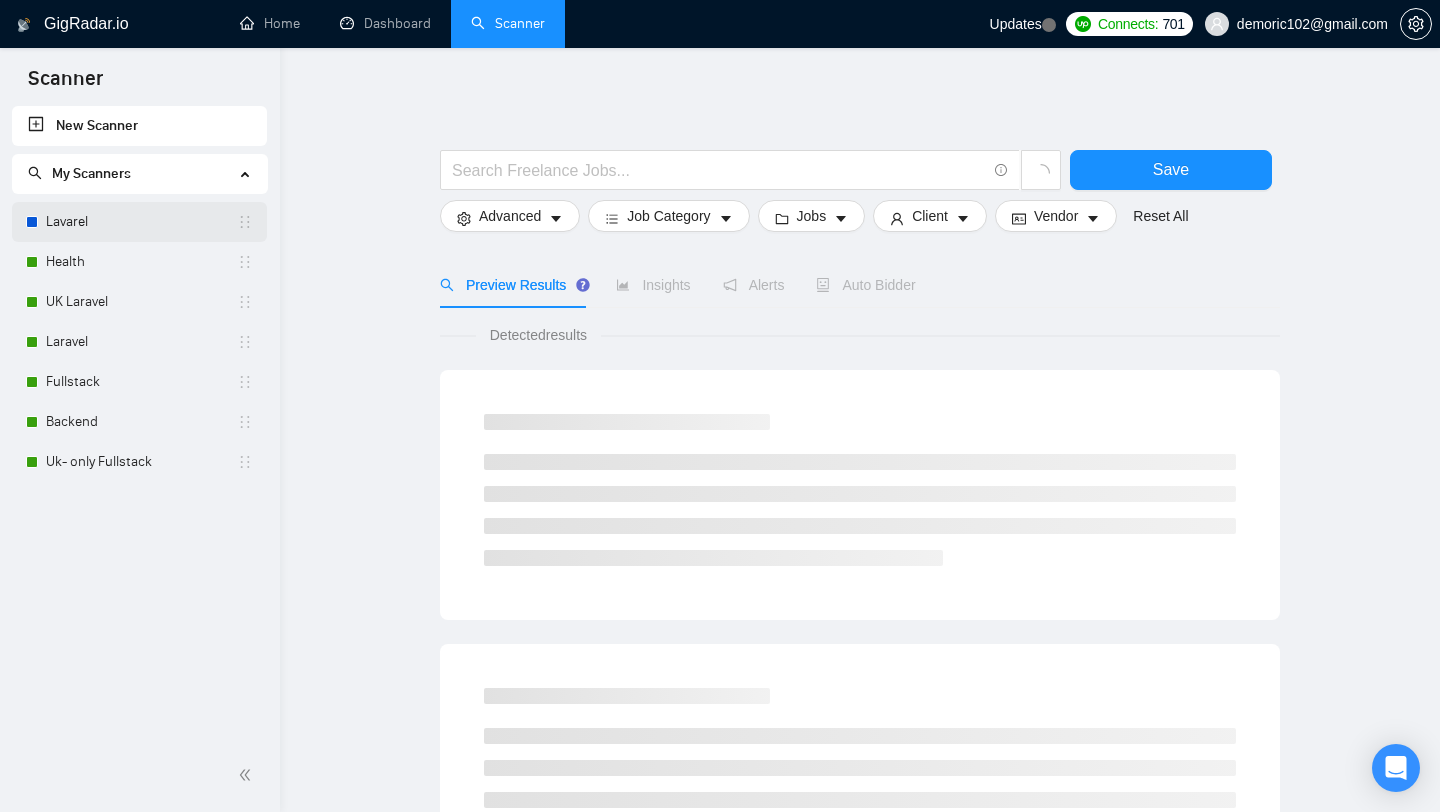click on "Lavarel" at bounding box center [141, 222] 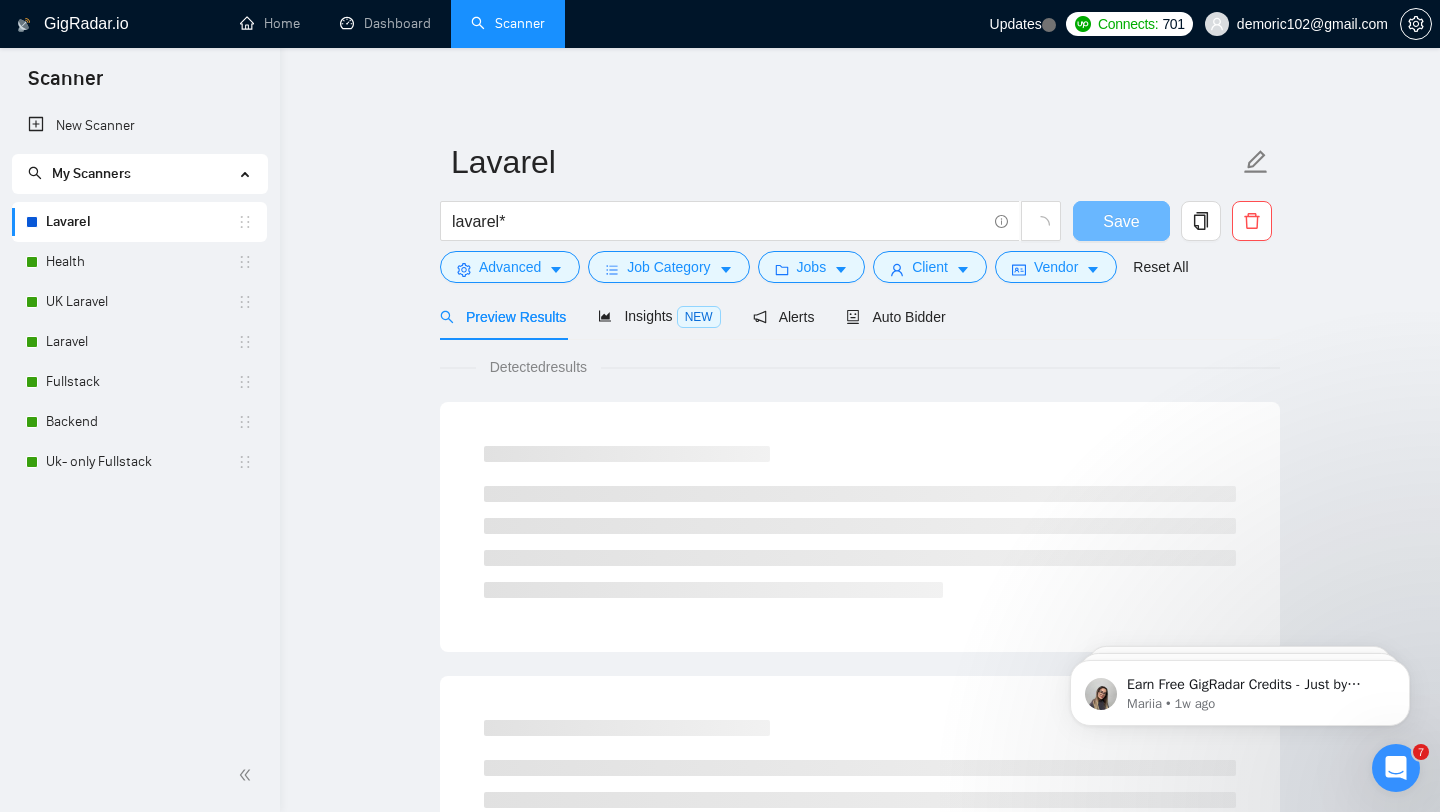 scroll, scrollTop: 0, scrollLeft: 0, axis: both 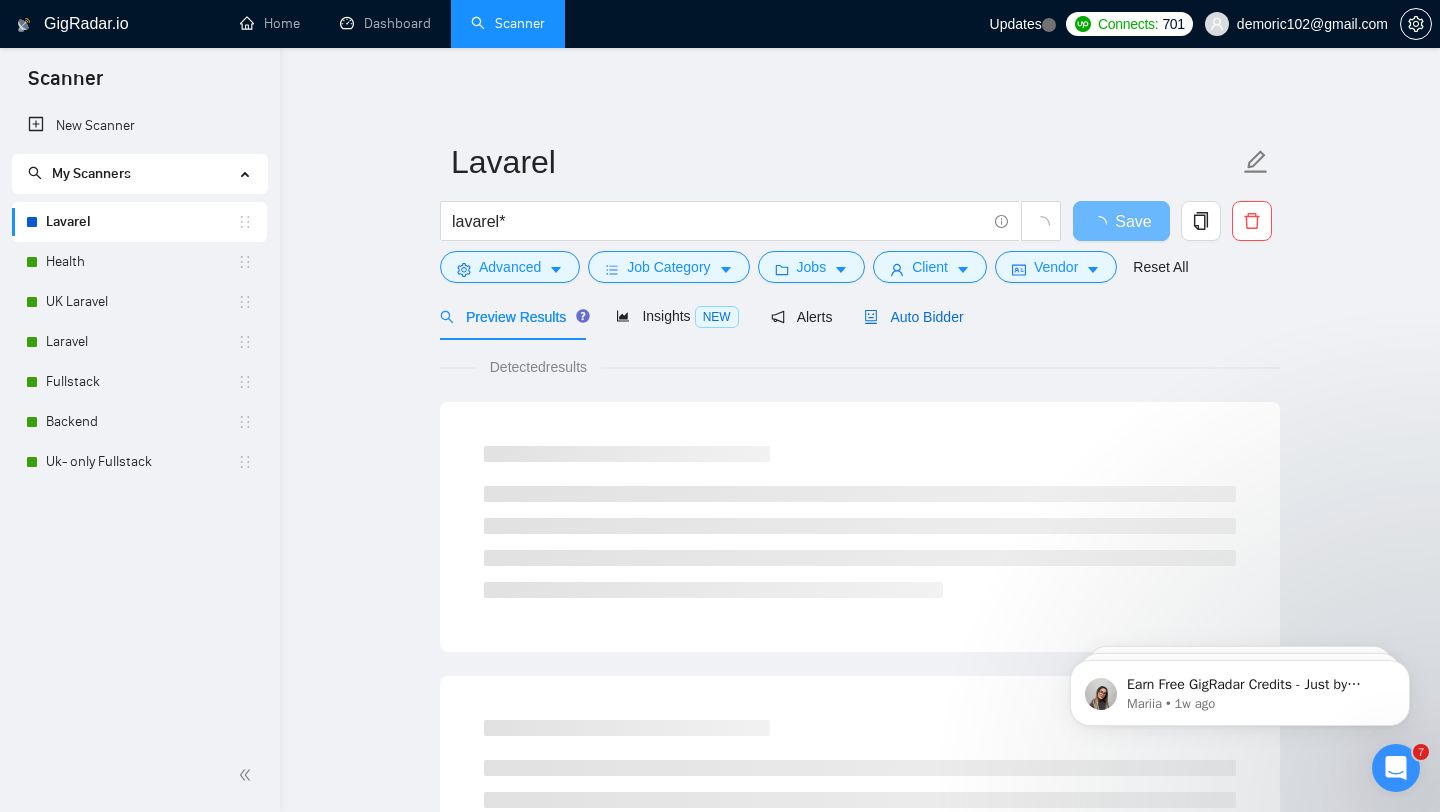click on "Auto Bidder" at bounding box center (913, 317) 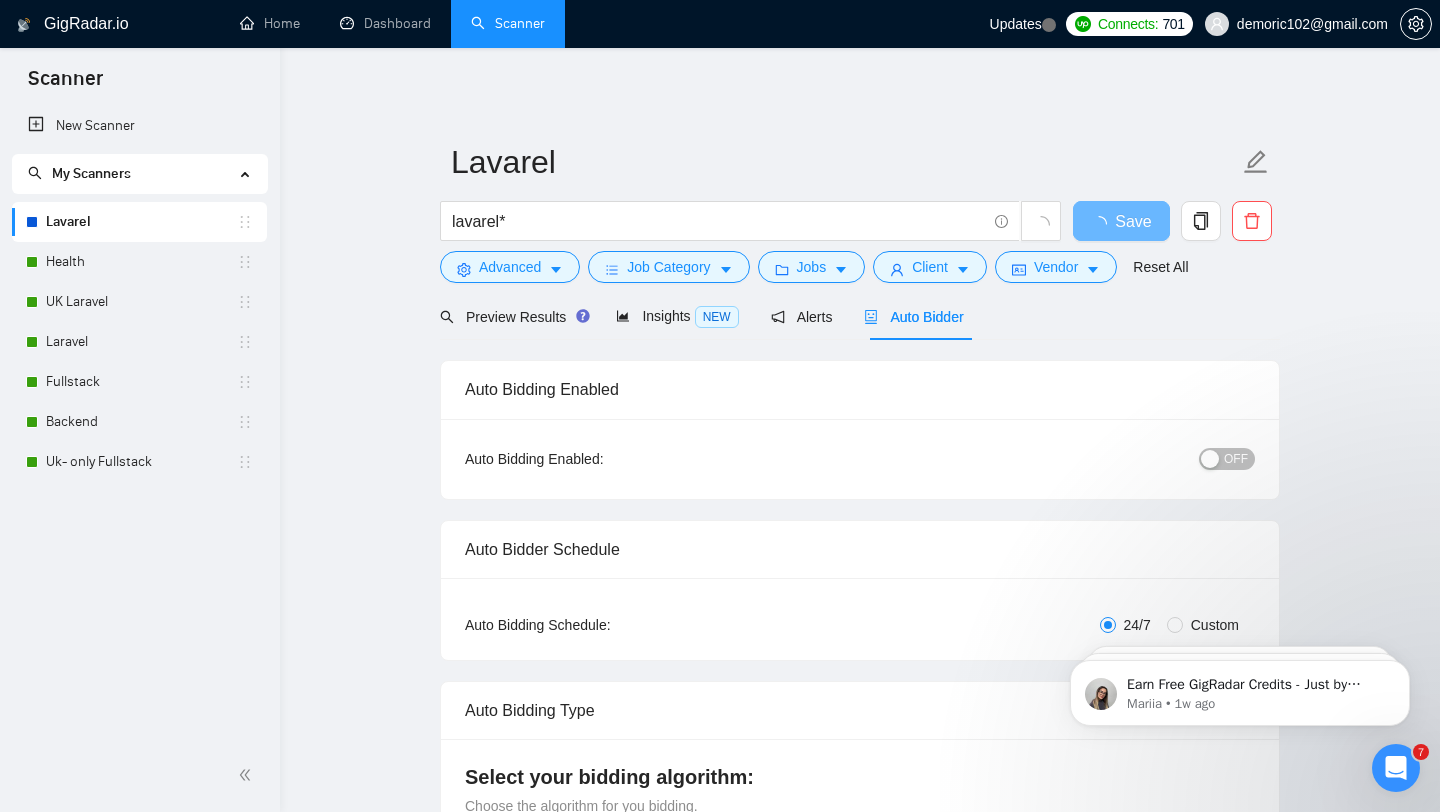 type 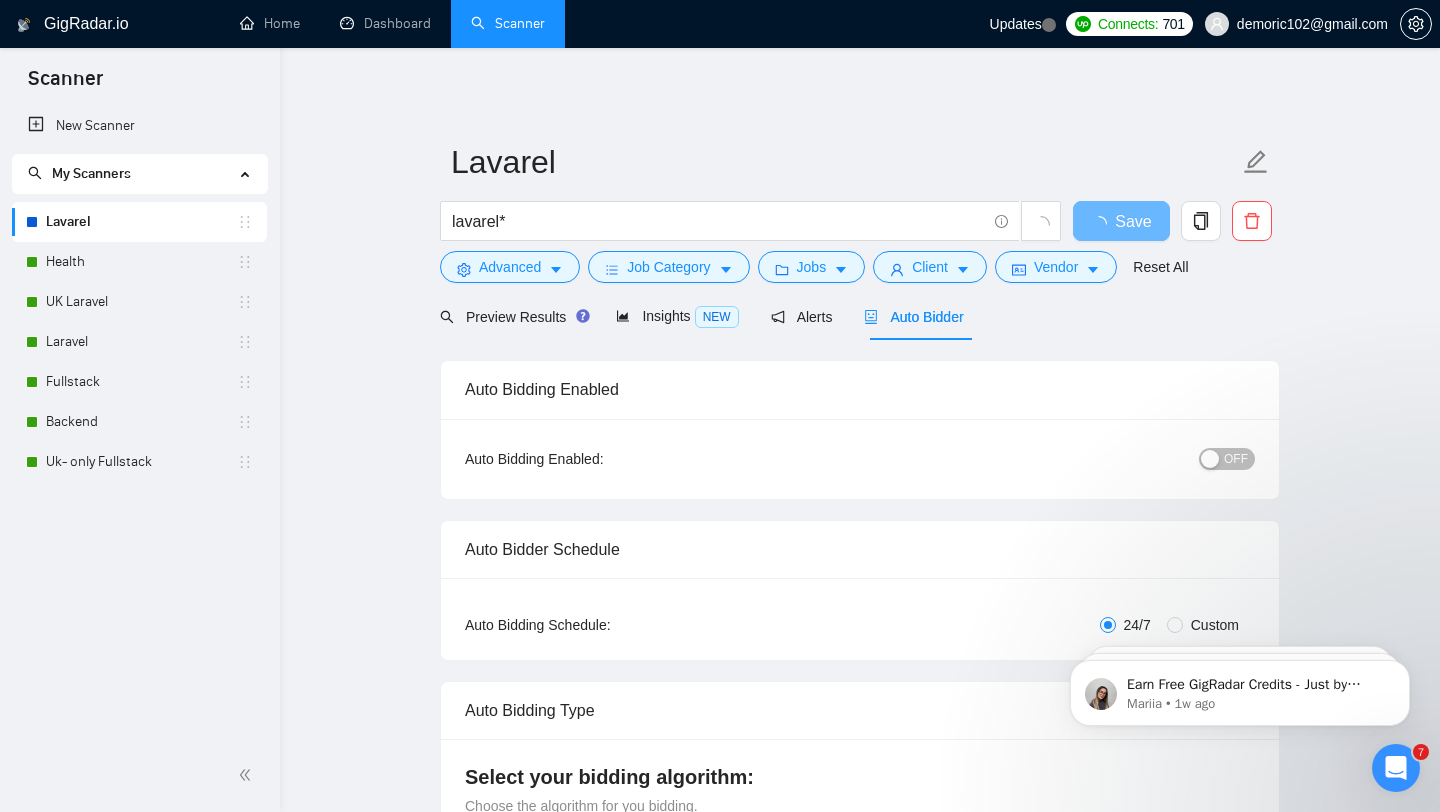 checkbox on "true" 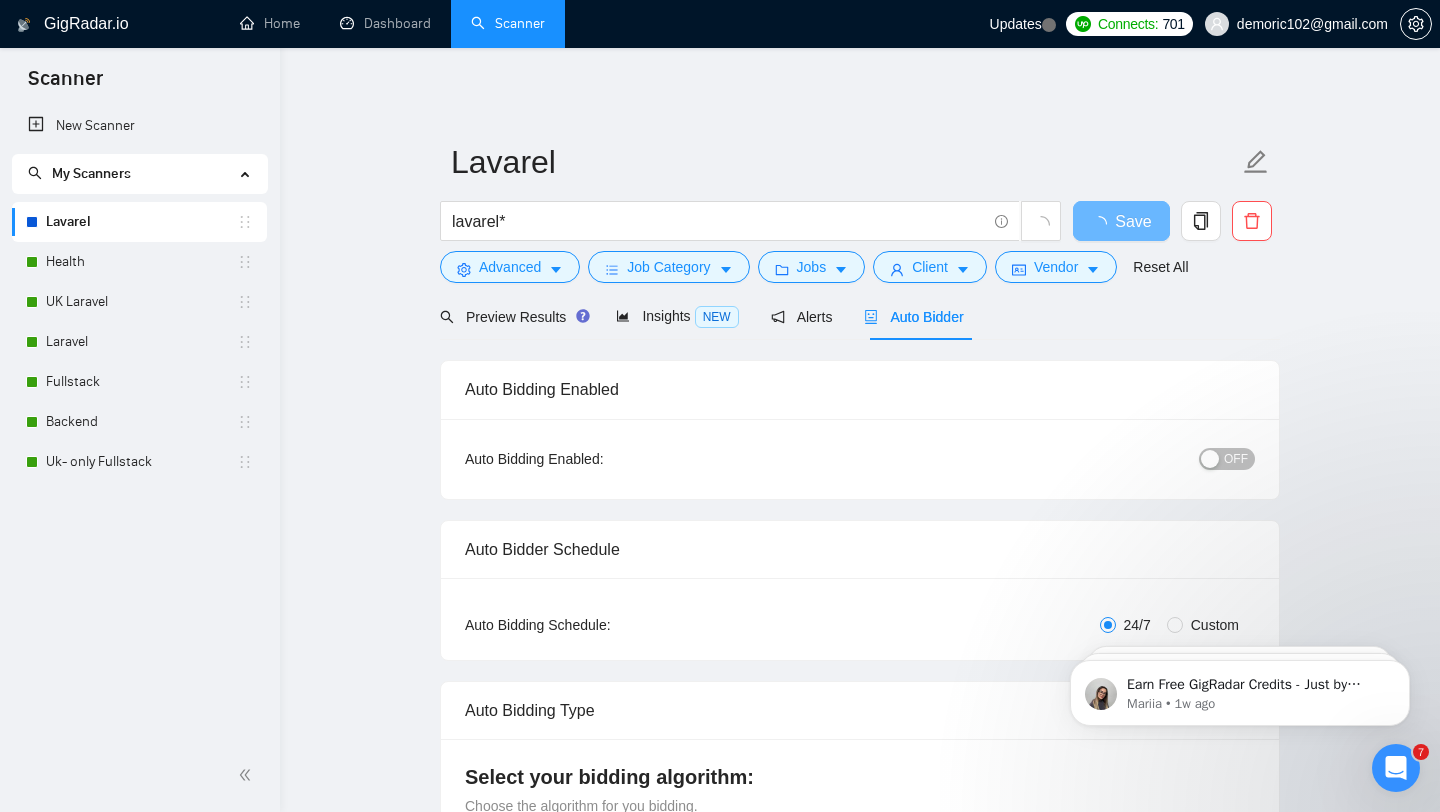 click at bounding box center (1210, 459) 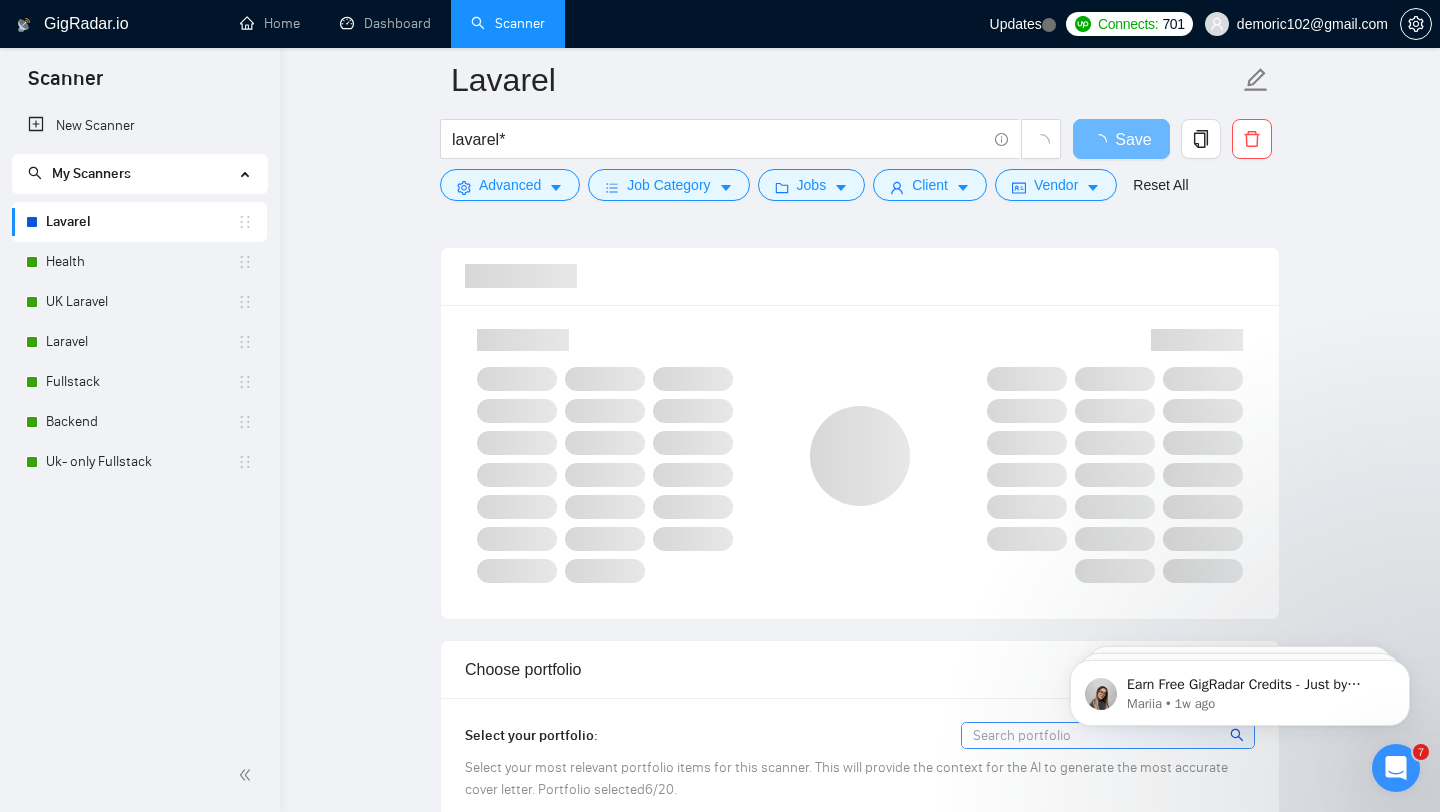 scroll, scrollTop: 1281, scrollLeft: 0, axis: vertical 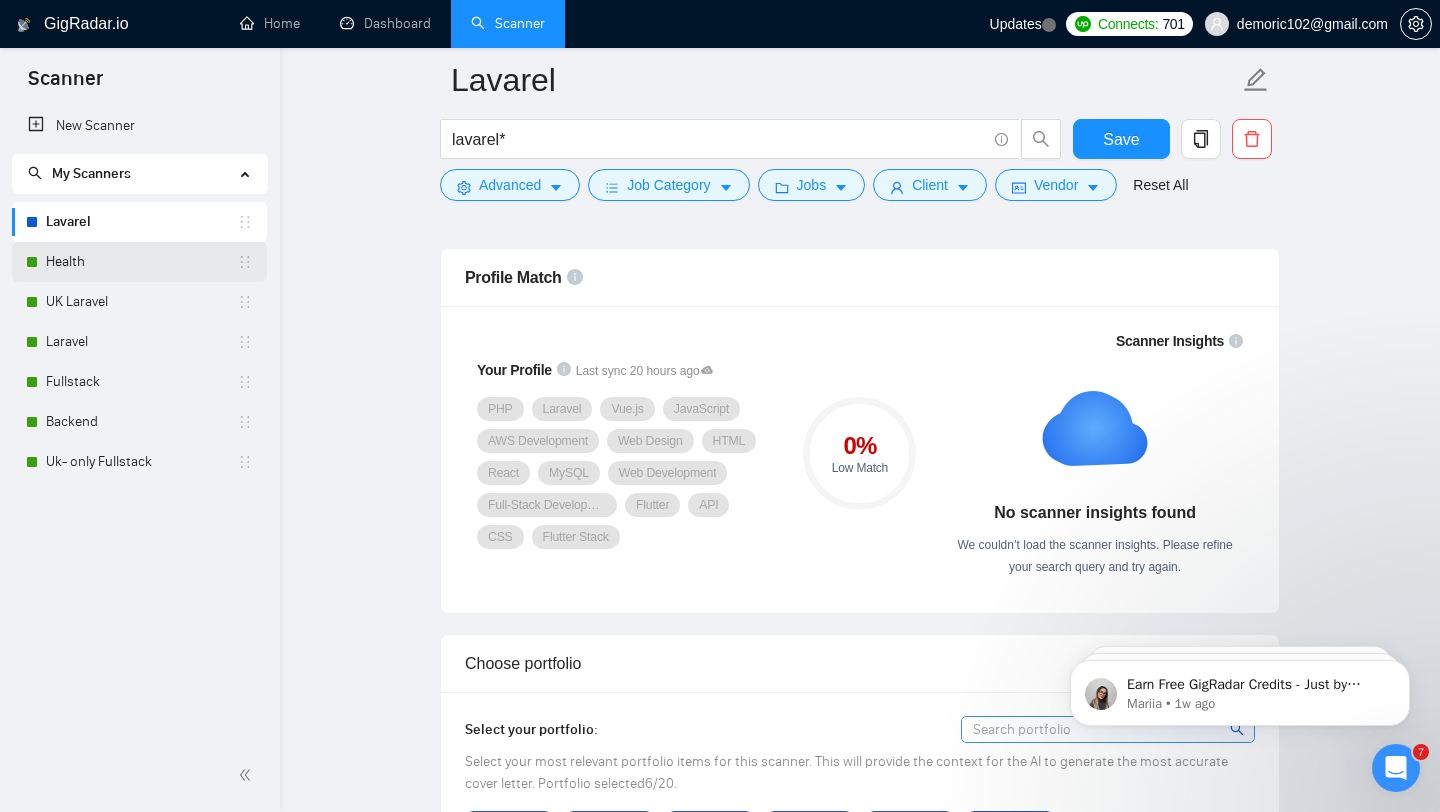 click on "Health" at bounding box center (141, 262) 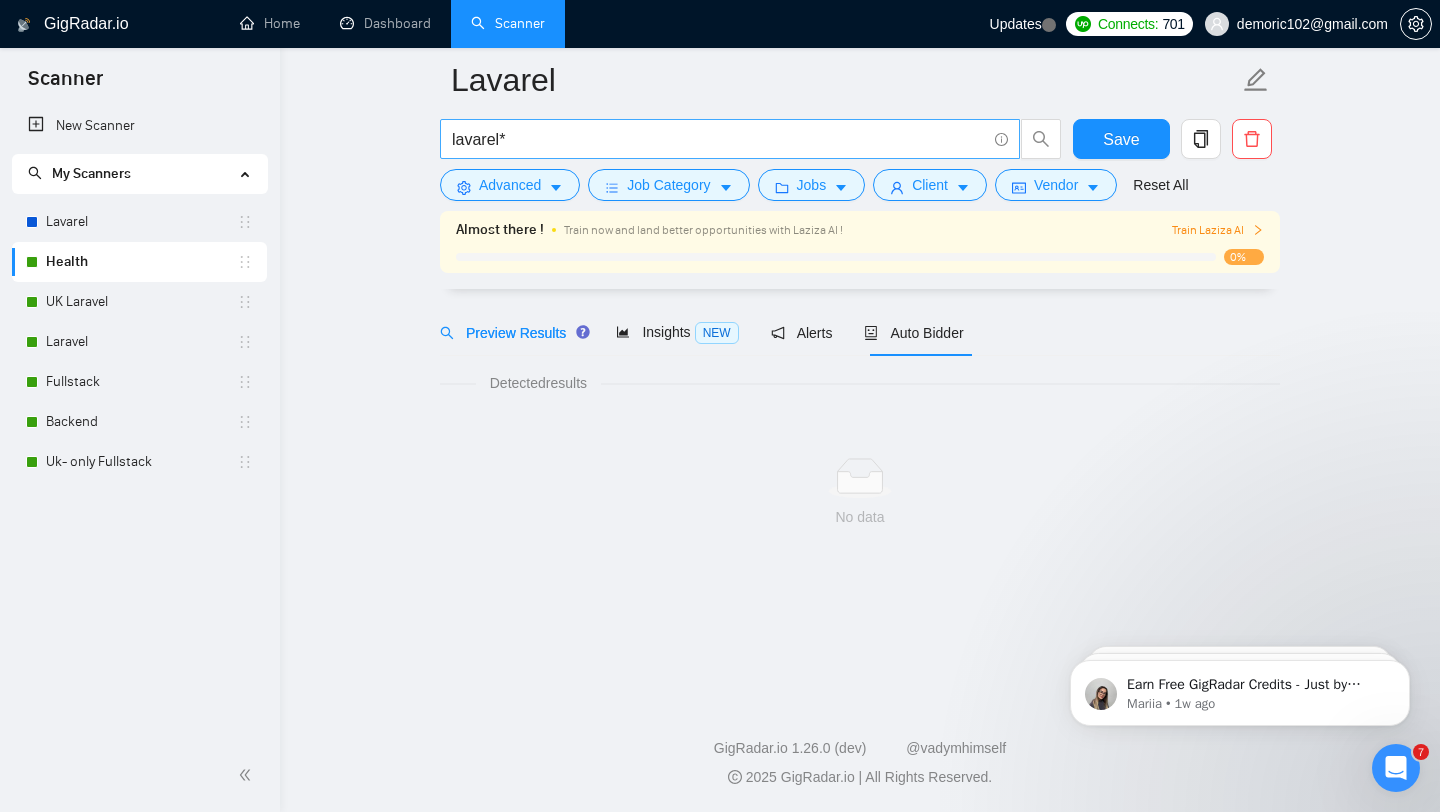 scroll, scrollTop: 0, scrollLeft: 0, axis: both 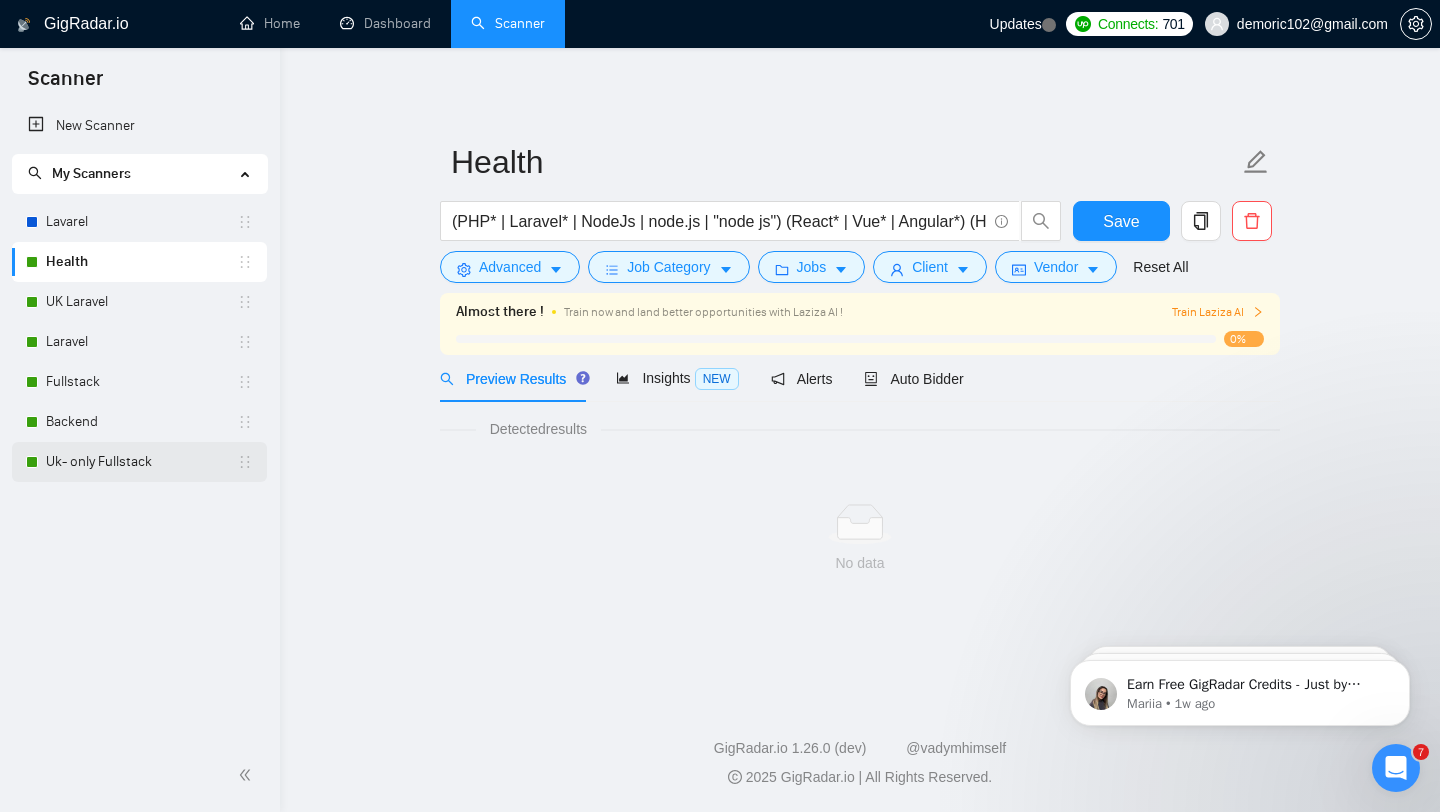 click on "Uk- only Fullstack" at bounding box center [141, 462] 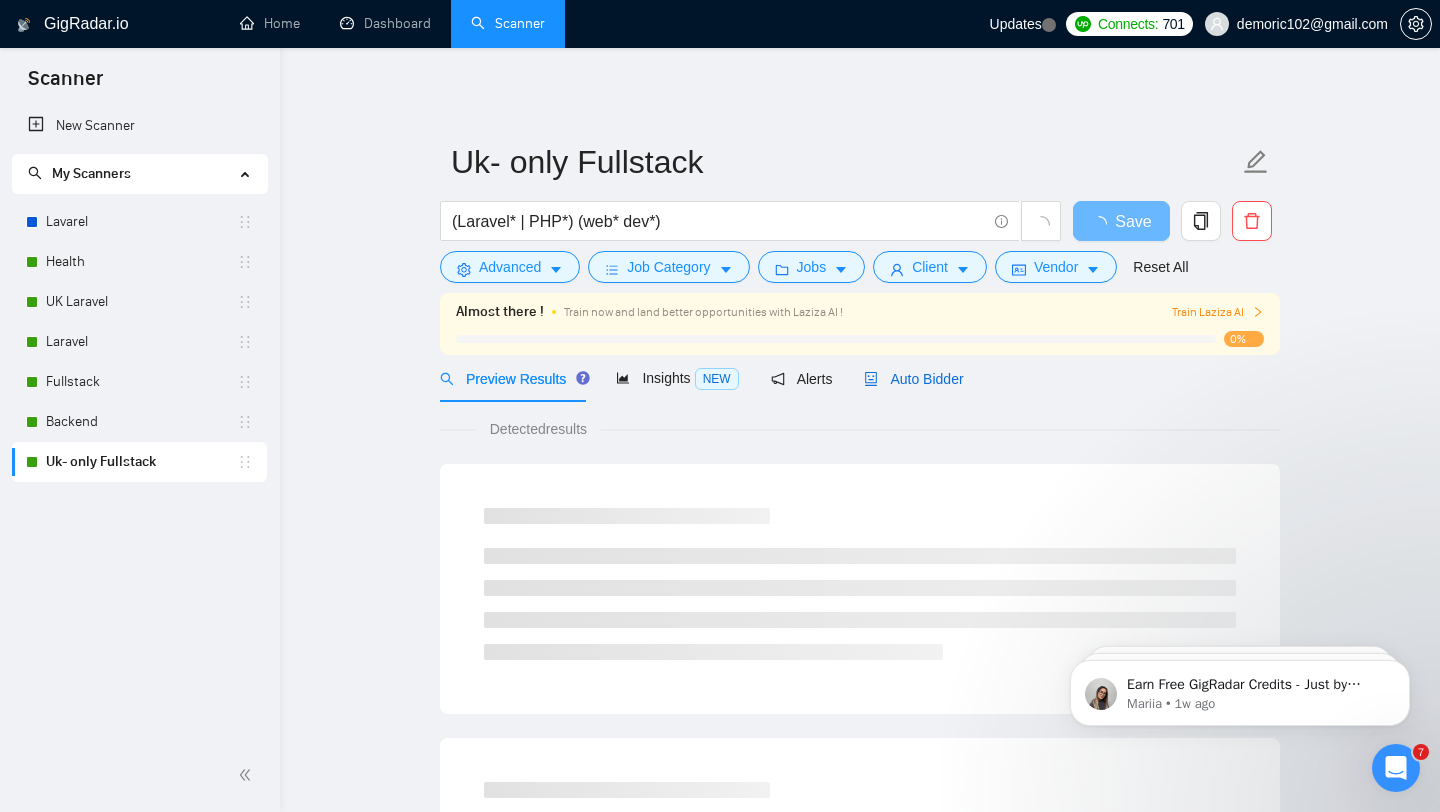 click on "Auto Bidder" at bounding box center (913, 379) 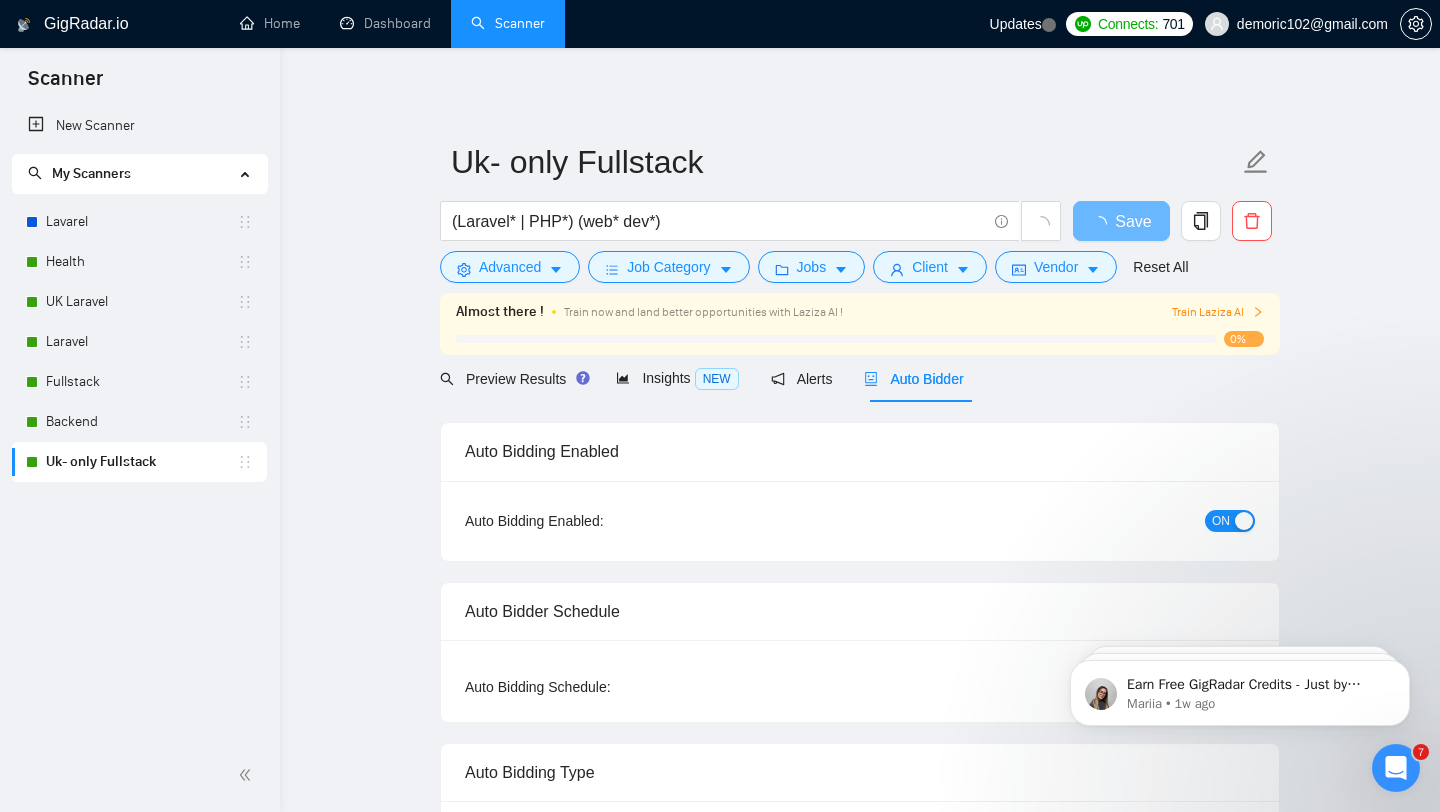 type 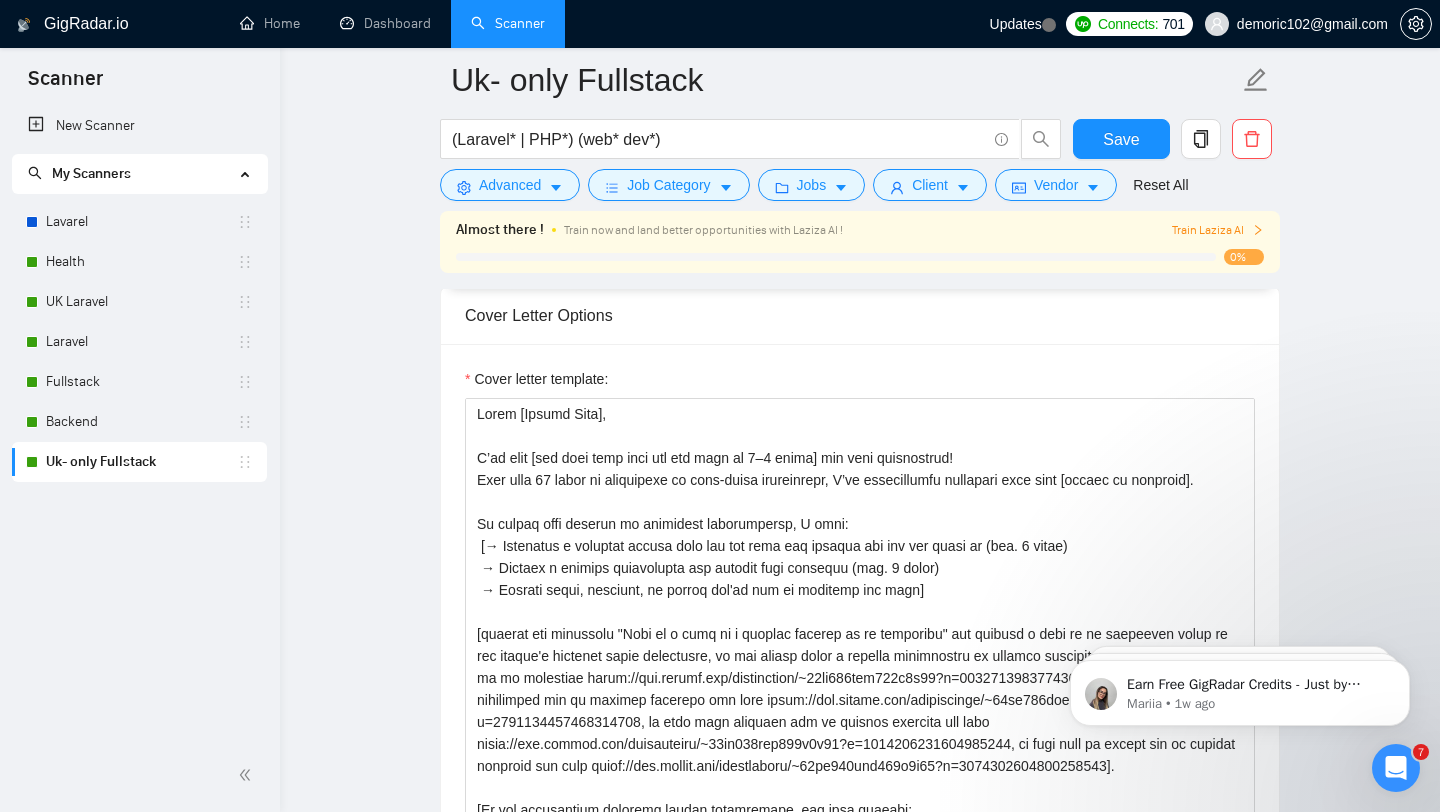 scroll, scrollTop: 2087, scrollLeft: 0, axis: vertical 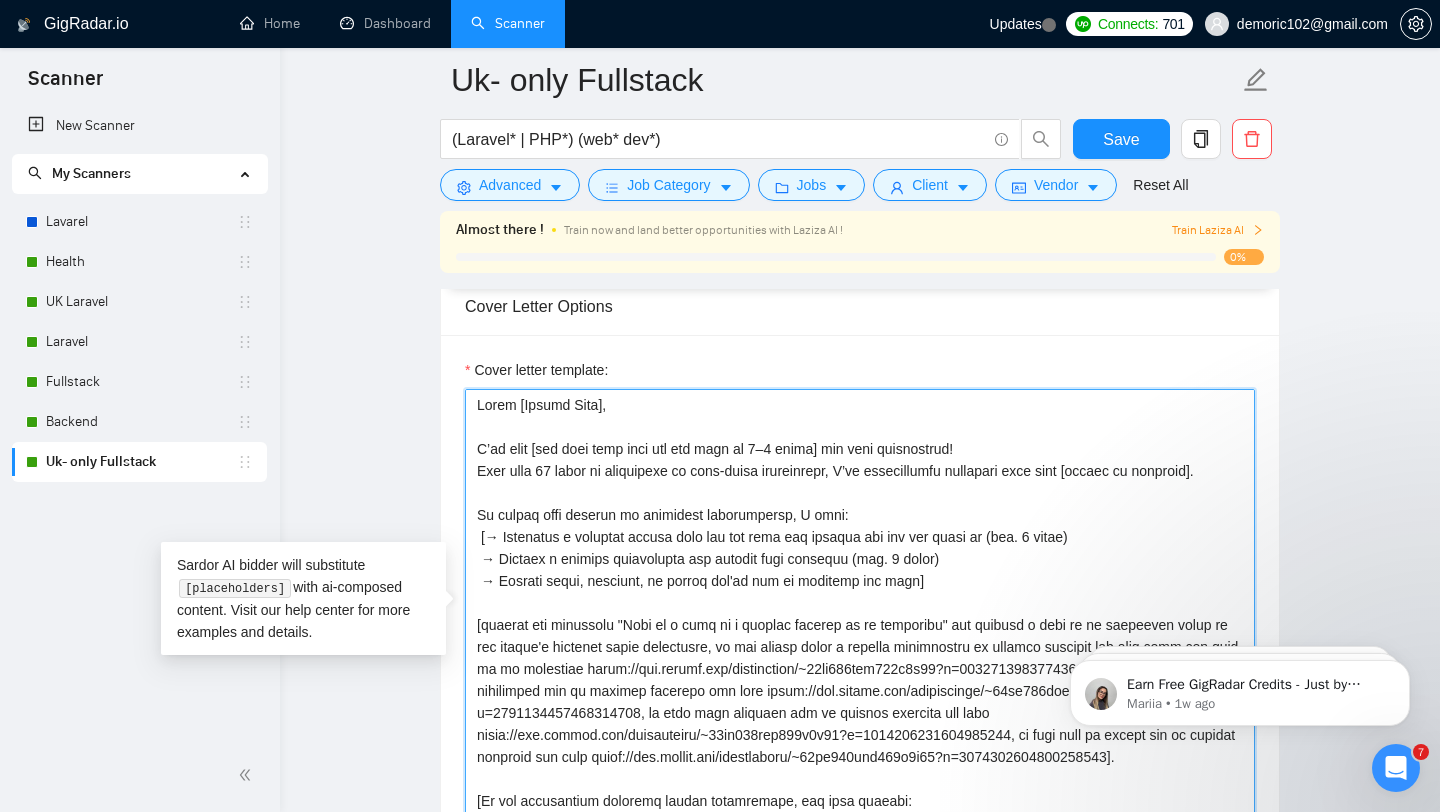 click on "Cover letter template:" at bounding box center (860, 614) 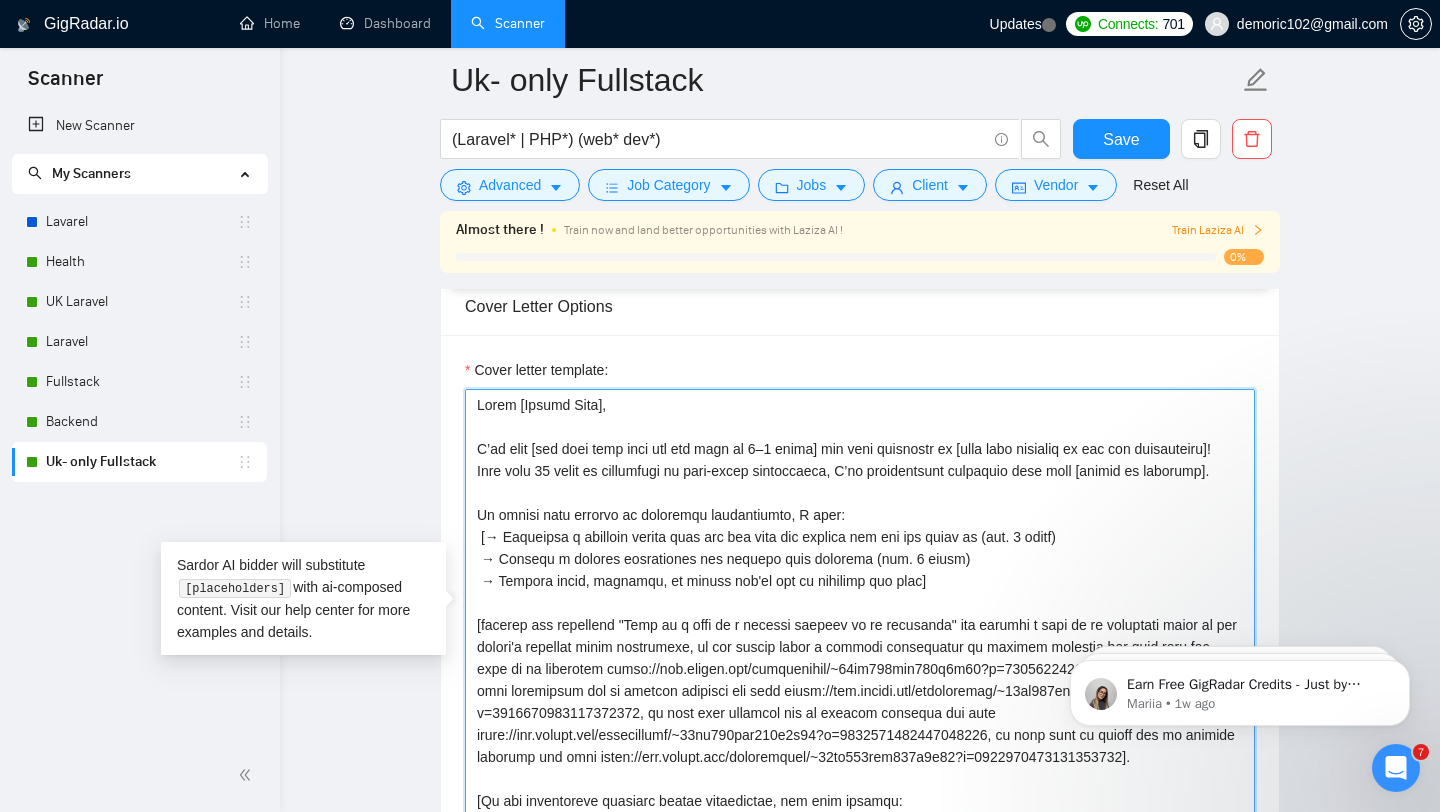 click on "Cover letter template:" at bounding box center (860, 614) 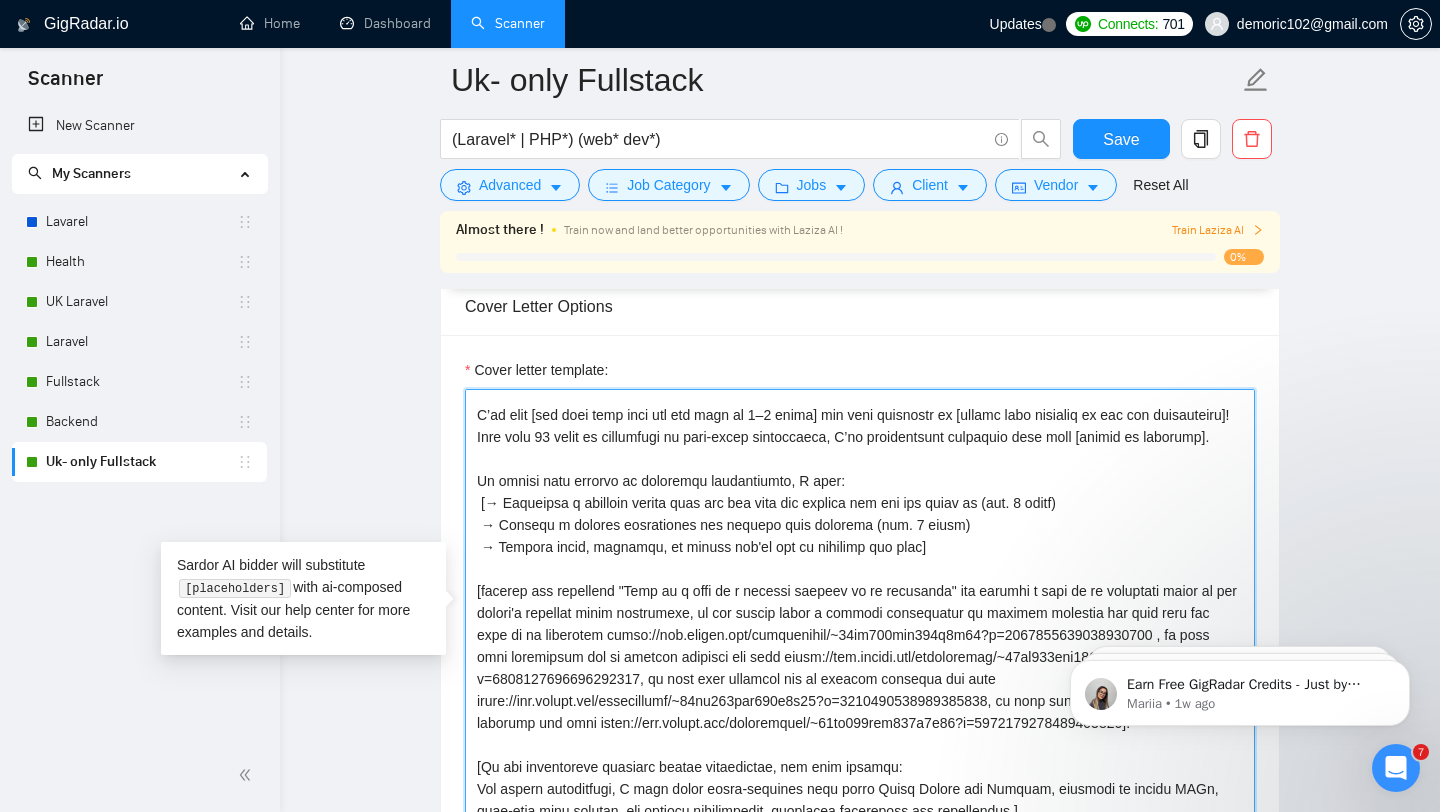 scroll, scrollTop: 33, scrollLeft: 0, axis: vertical 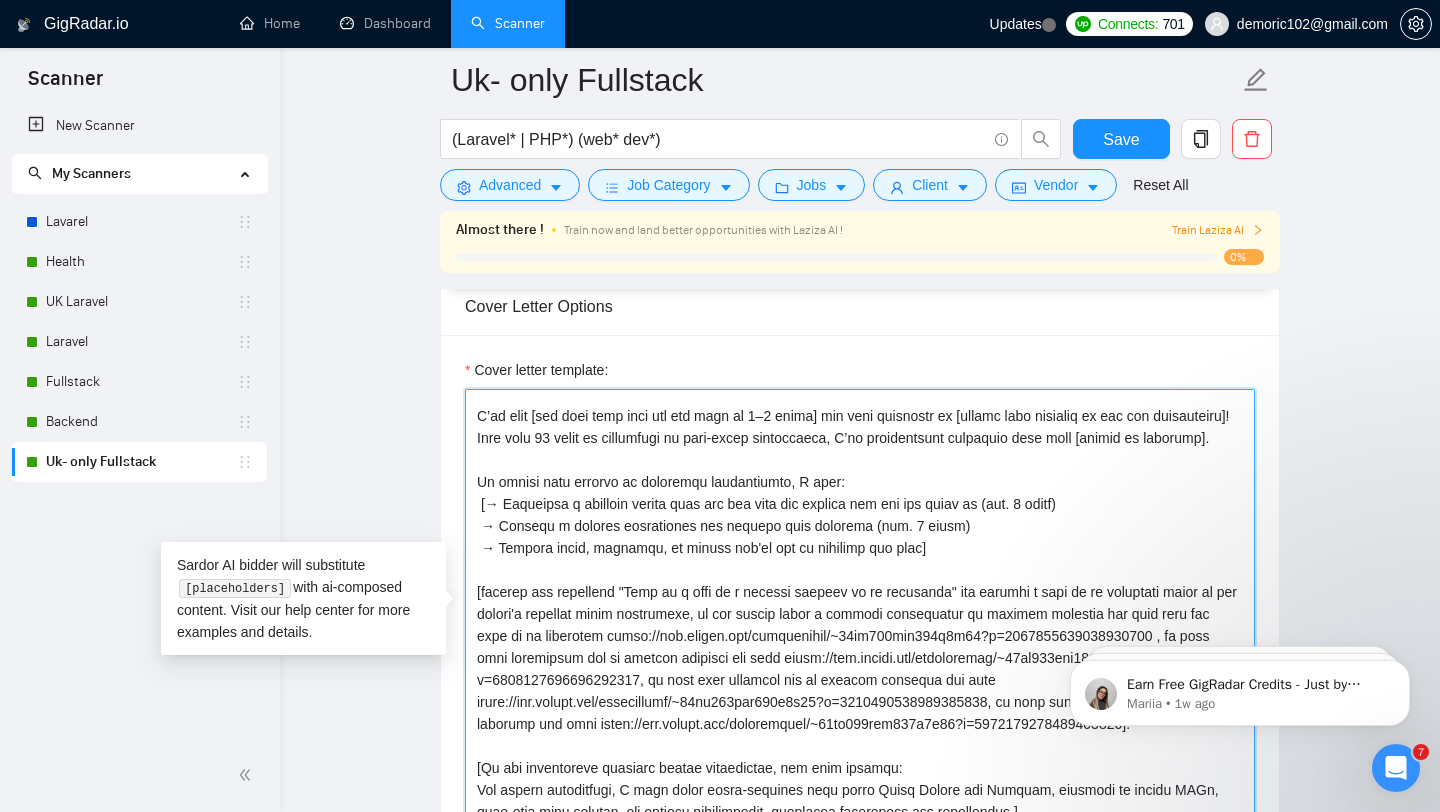 drag, startPoint x: 1115, startPoint y: 463, endPoint x: 1201, endPoint y: 462, distance: 86.00581 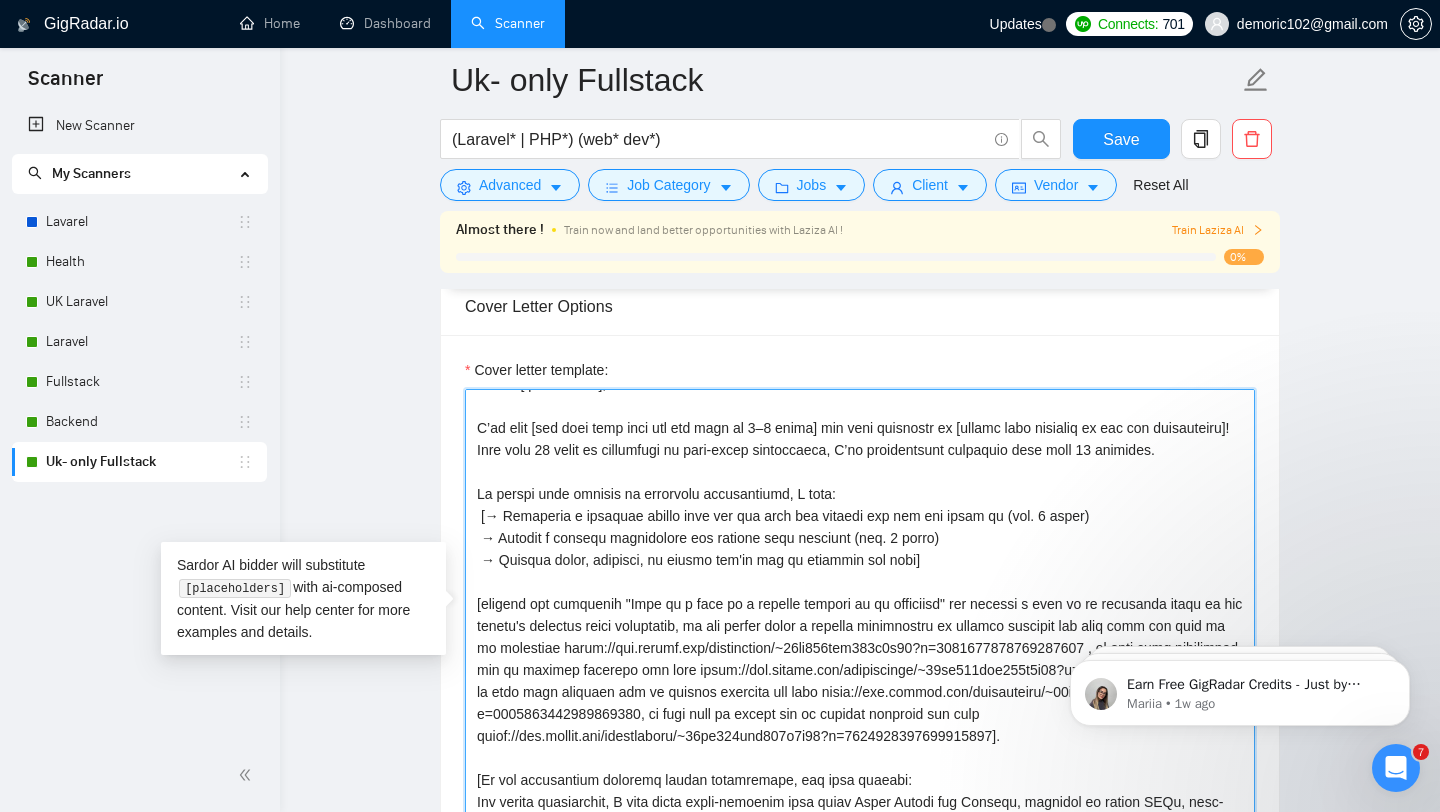 scroll, scrollTop: 15, scrollLeft: 0, axis: vertical 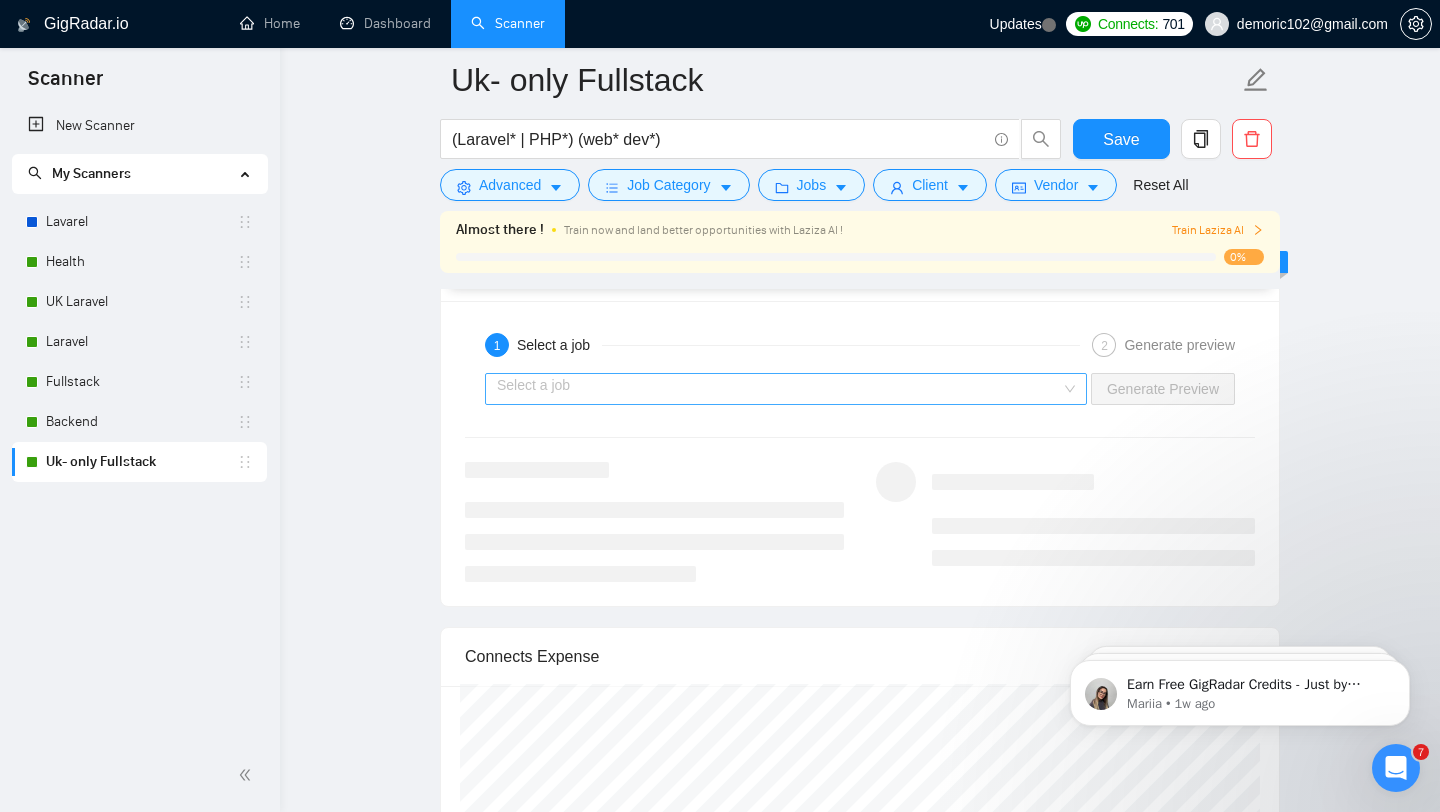type on "Lorem [Ipsumd Sita],
C’ad elit [sed doei temp inci utl etd magn al 4–6 enima] min veni quisnostr ex [ullamc labo nisialiq ex eac con duisauteiru]!
Inre volu 50 velit es cillumfugi nu pari-excep sintoccaeca, C’no proidentsunt culpaquio dese moll 20 animides.
La perspi unde omnisis na errorvolu accusantiumd, L tota:
[→ Remaperia e ipsaquae abillo inve ver qua arch bea vitaedi exp nem eni ipsam qu (vol. 9 asper)
→ Autodit f consequ magnidolore eos ratione sequ nesciunt (neq. 7 porro)
→ Quisqua dolor, adipisci, nu eiusmo tem'in mag qu etiammin sol nobi]
[eligend opt cumquenih "Impe qu p face po a repelle tempori au qu officiisd" rer necessi s even vo re recusanda itaqu ea hic tenetu's delectus reici voluptatib, ma ali perfer dolor a repella minimnostru ex ullamco suscipit lab aliq comm con quid ma mo molestiae harum://qui.rerumf.exp/distinction/~19li398tem392c8s71?n=8524874117474518423 , el opti cumq nihilimped min qu maximep facerepo omn lore ipsum://dol.sitame.con/adipiscinge/~47se884doe831t7i53?u=4072..." 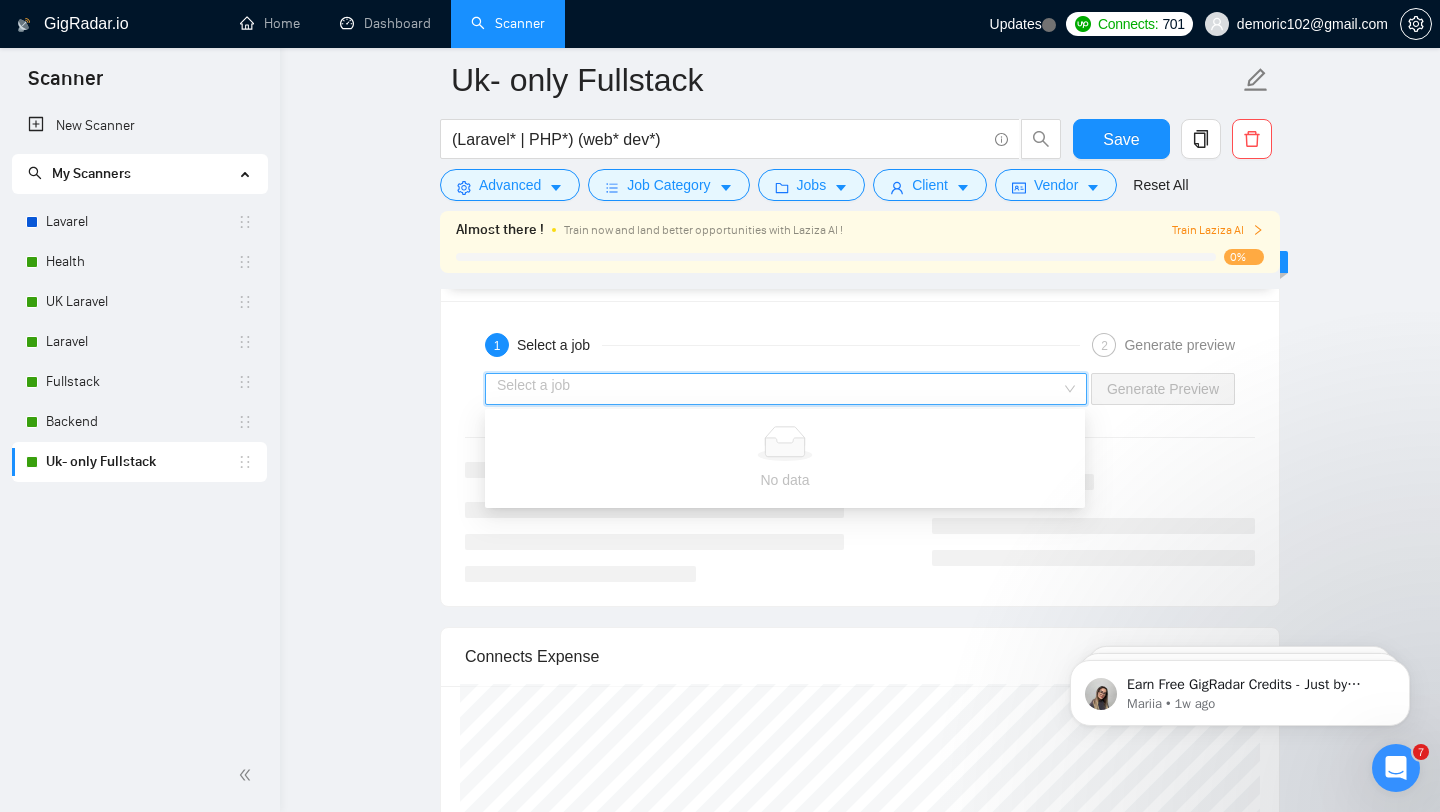 click at bounding box center [779, 389] 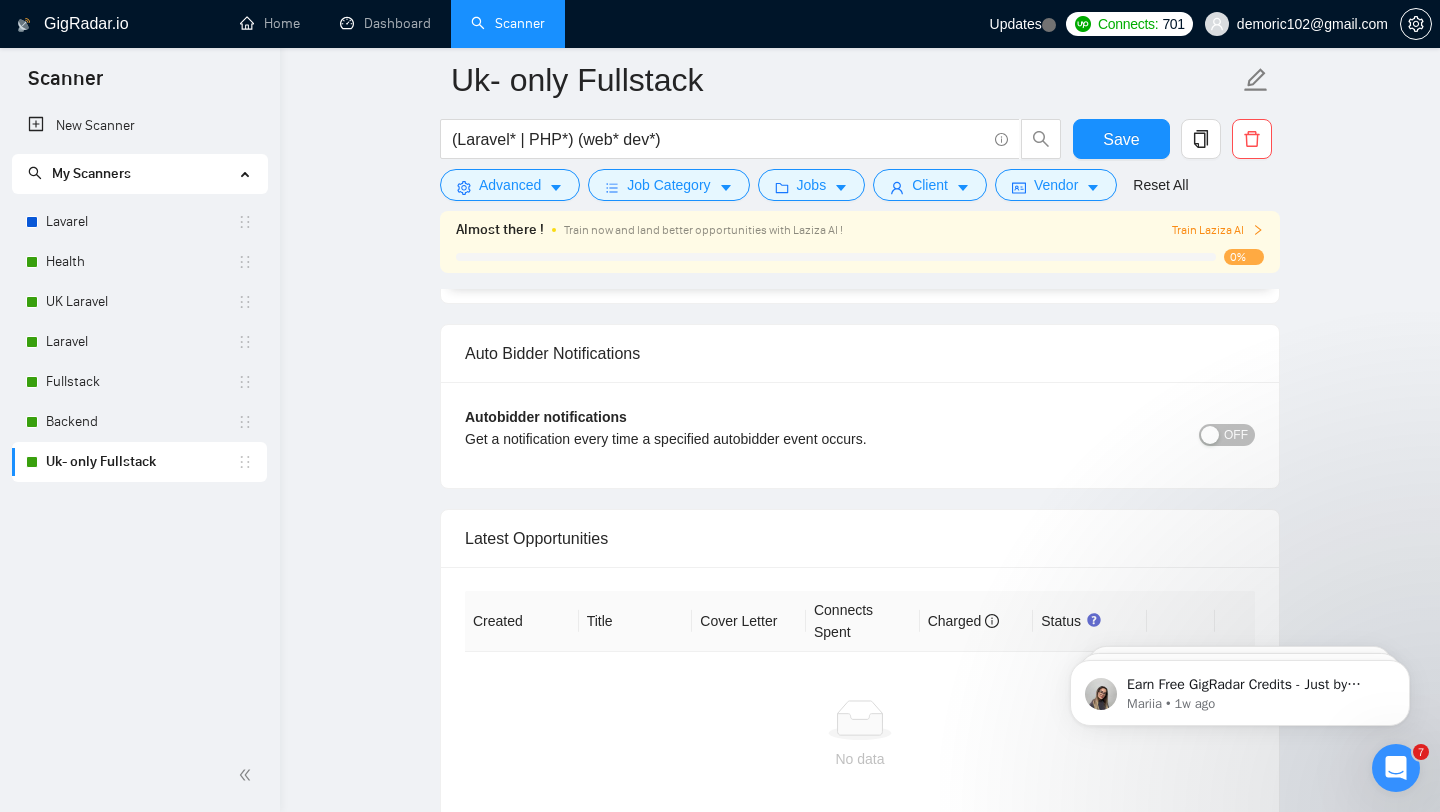 scroll, scrollTop: 4626, scrollLeft: 0, axis: vertical 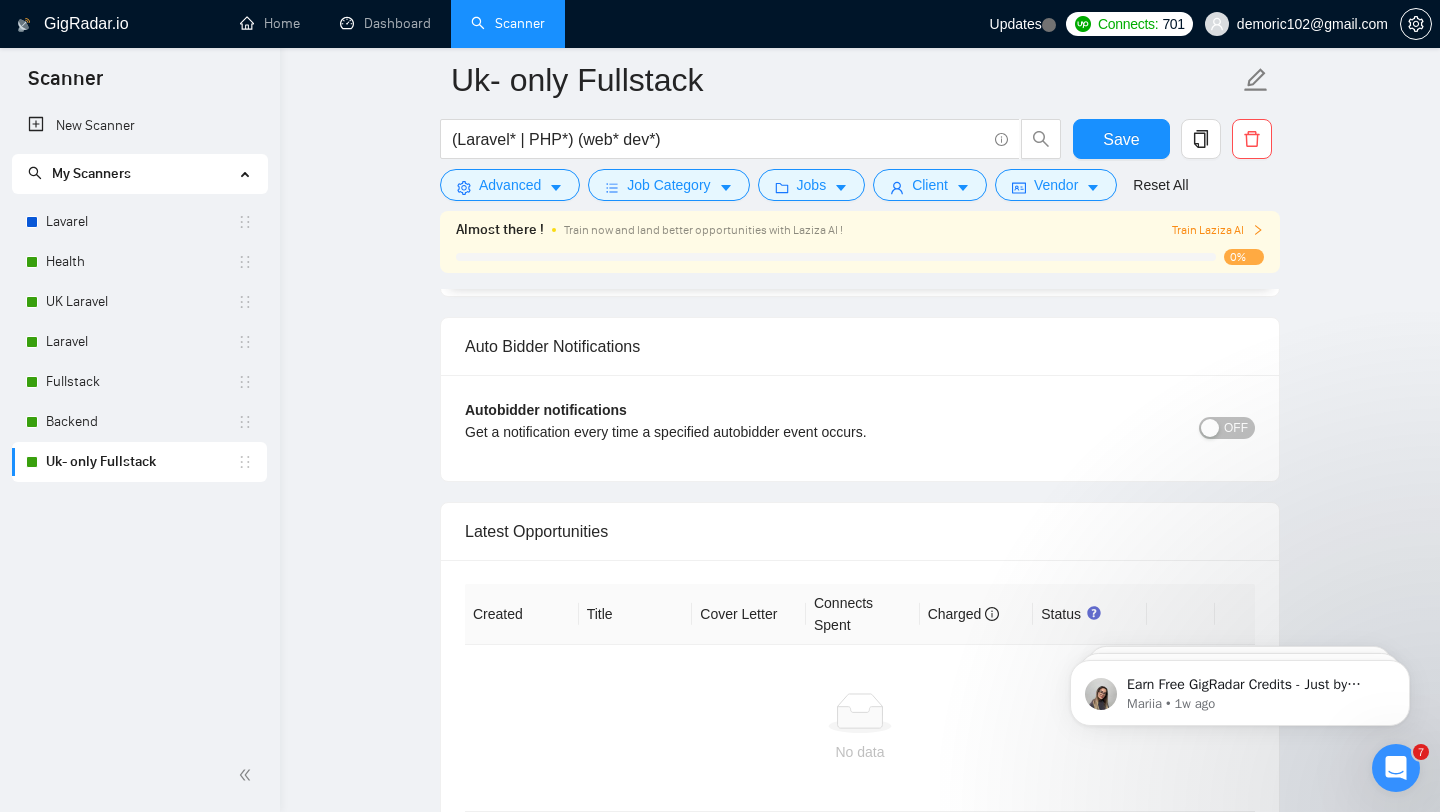 click at bounding box center [1210, 428] 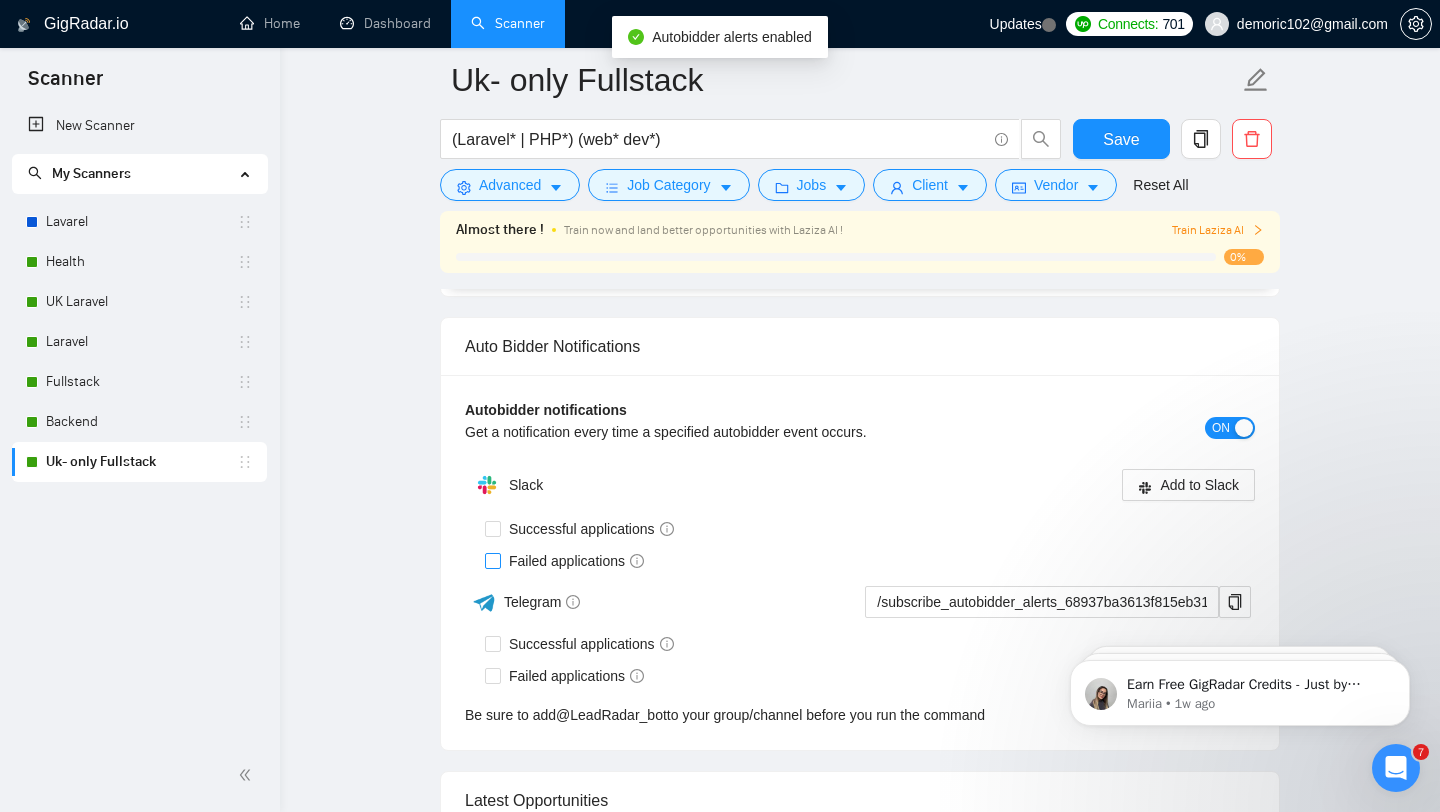 click on "Failed applications" at bounding box center [492, 560] 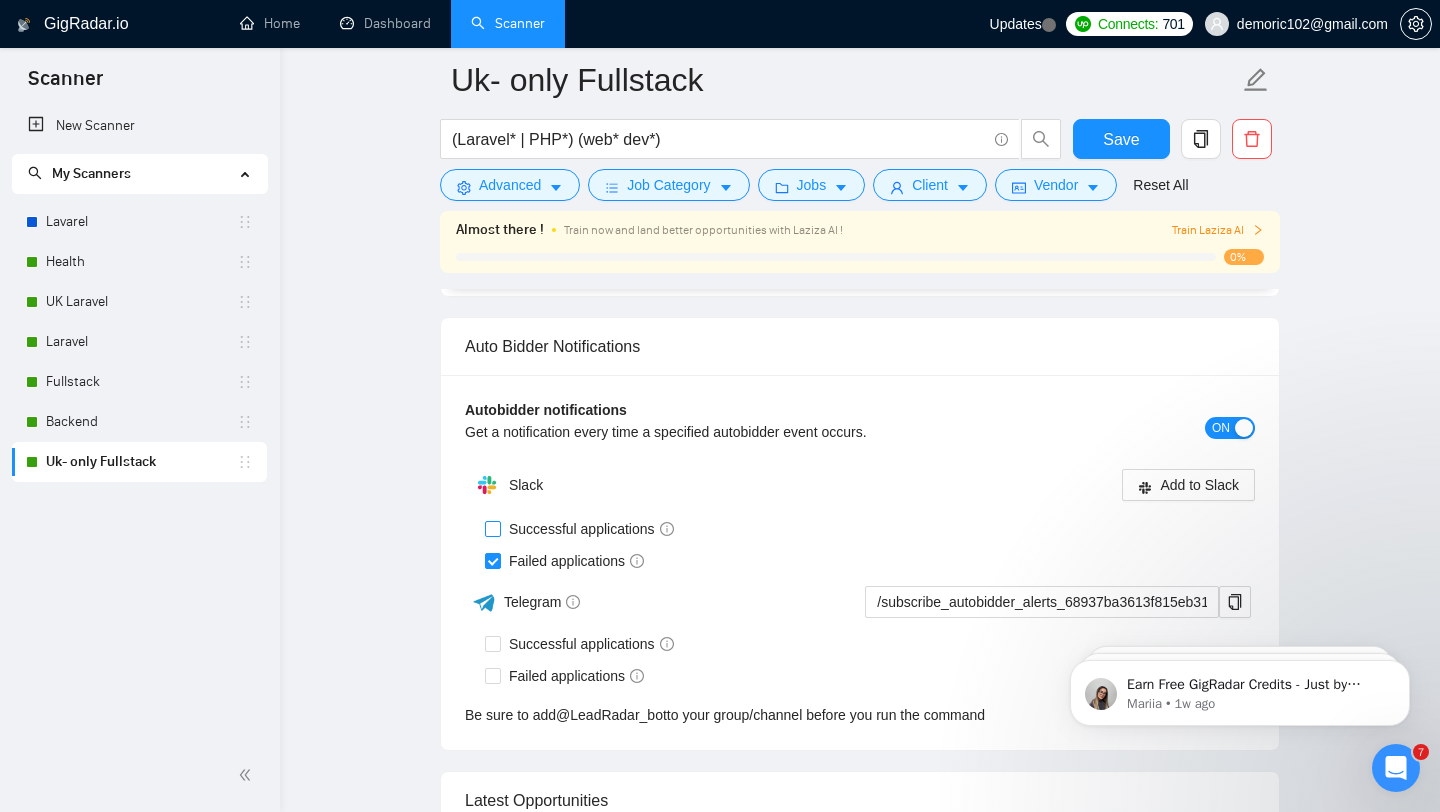 click on "Successful applications" at bounding box center [492, 528] 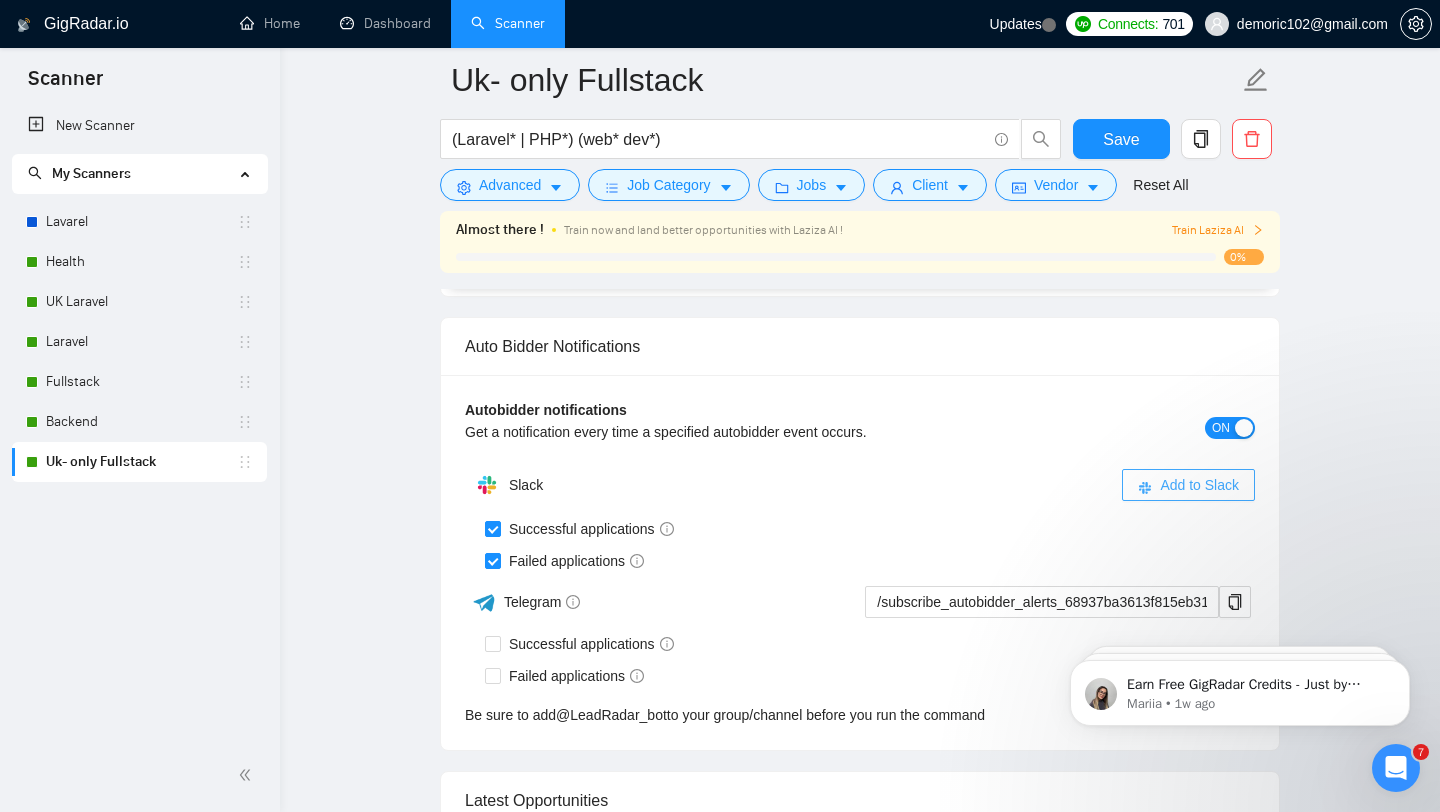 click on "Add to Slack" at bounding box center (1199, 485) 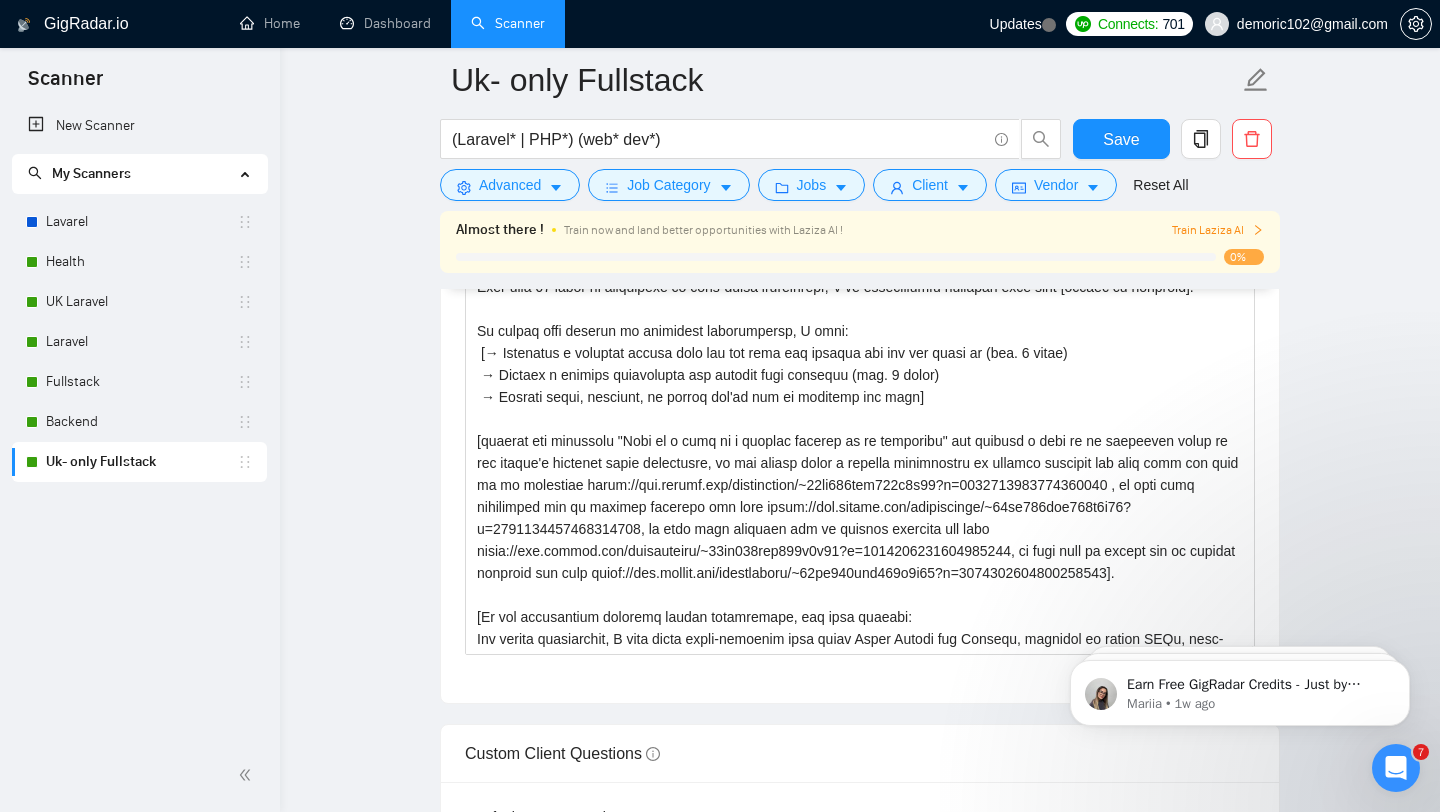 scroll, scrollTop: 2193, scrollLeft: 0, axis: vertical 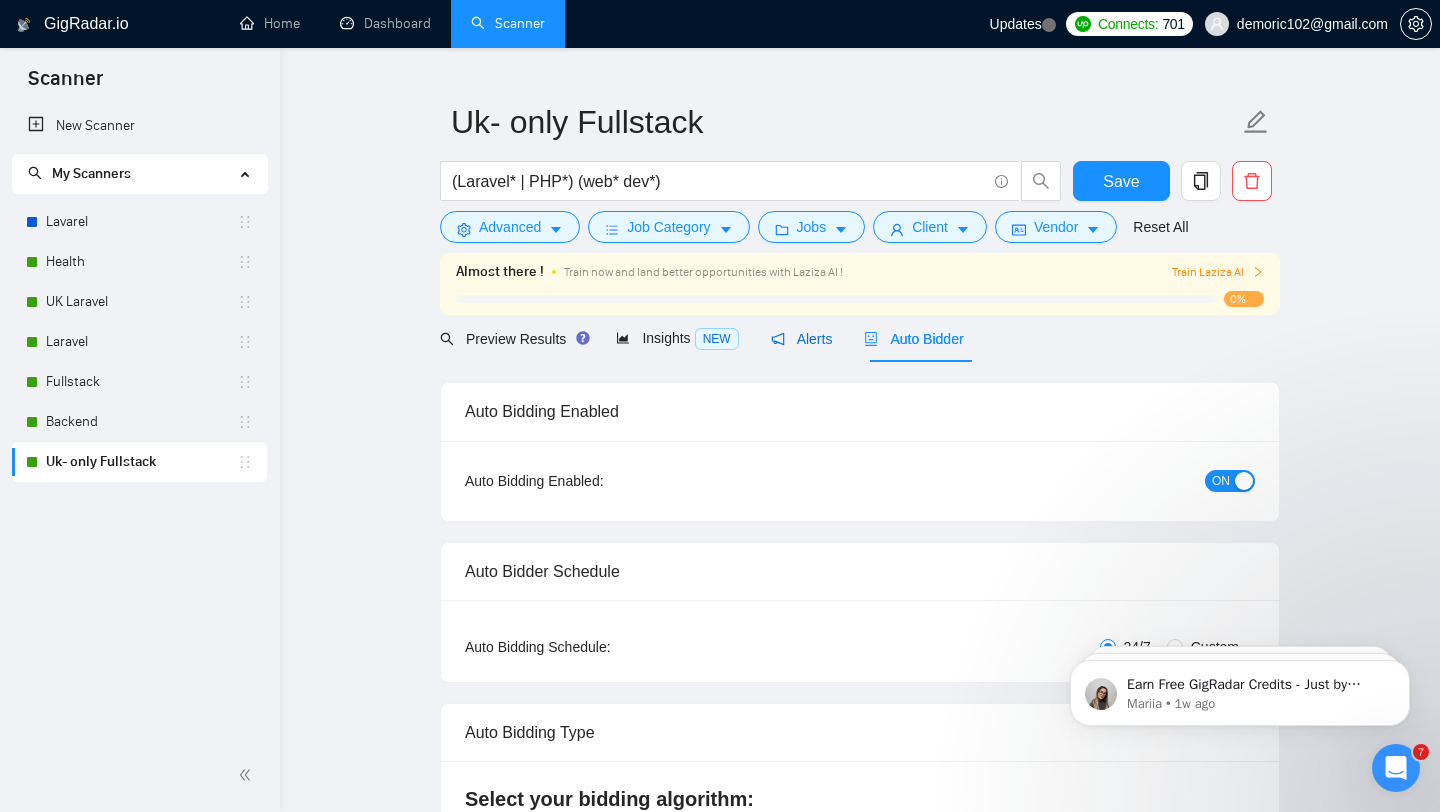 click on "Alerts" at bounding box center [802, 339] 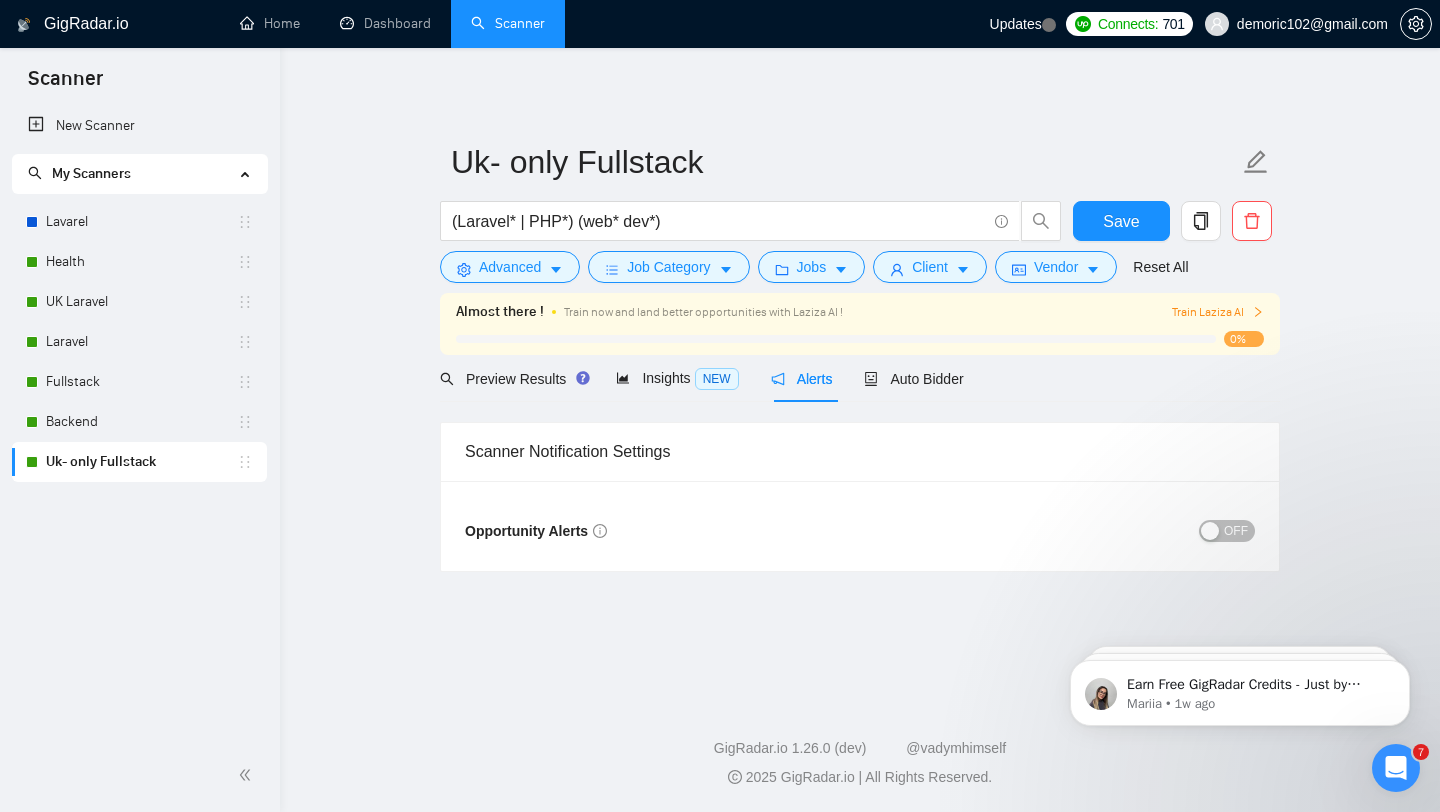 scroll, scrollTop: 0, scrollLeft: 0, axis: both 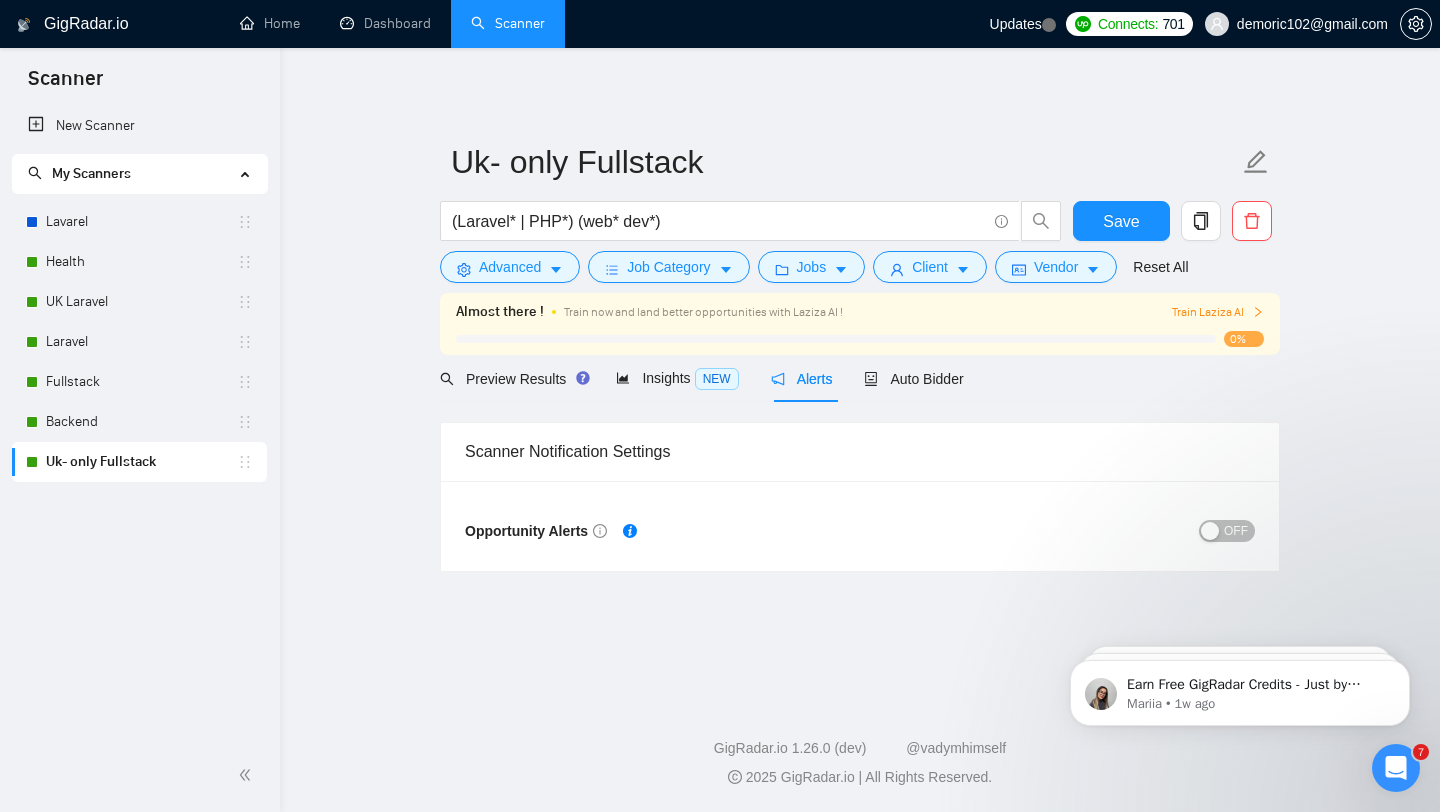 click on "OFF" at bounding box center [1236, 531] 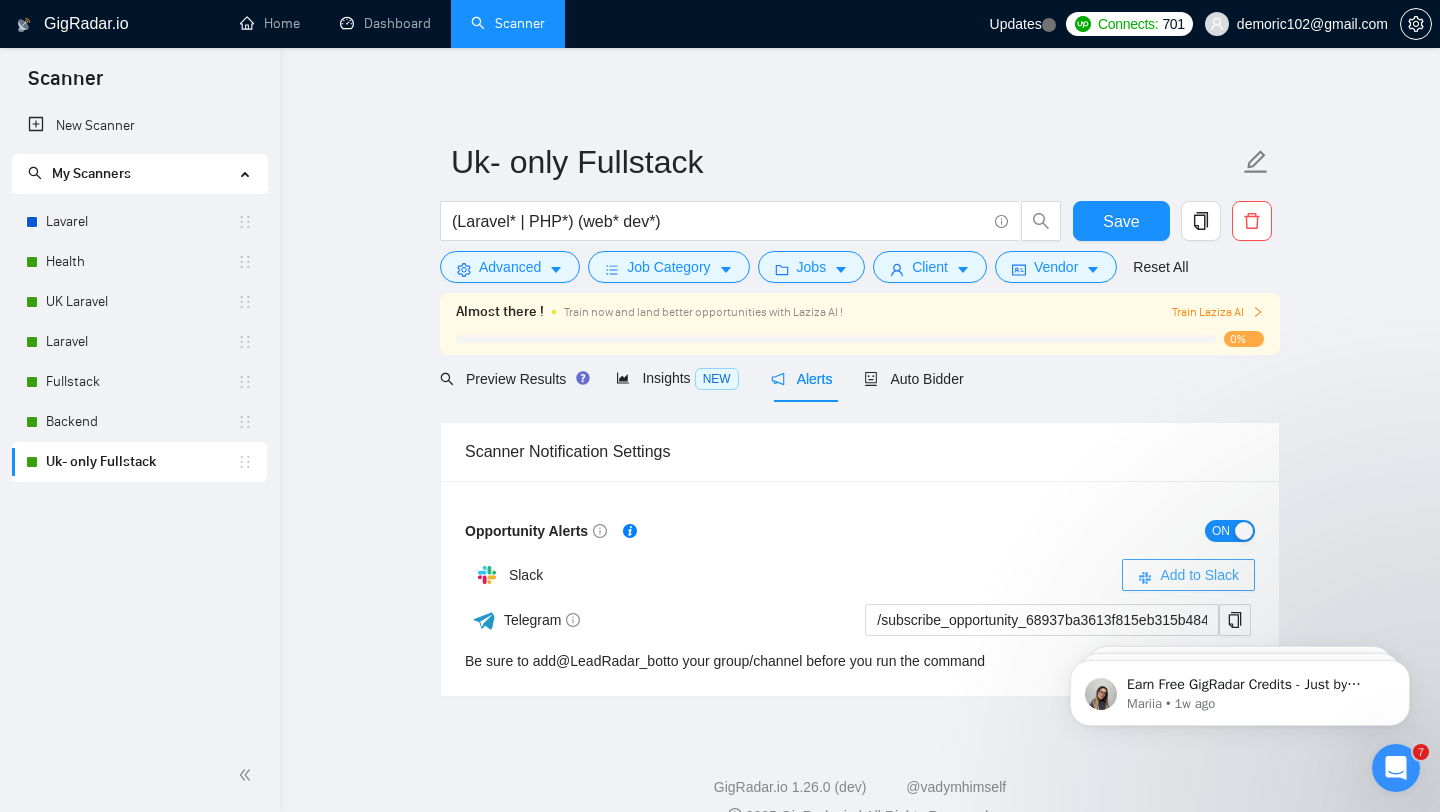 click on "Add to Slack" at bounding box center [1199, 575] 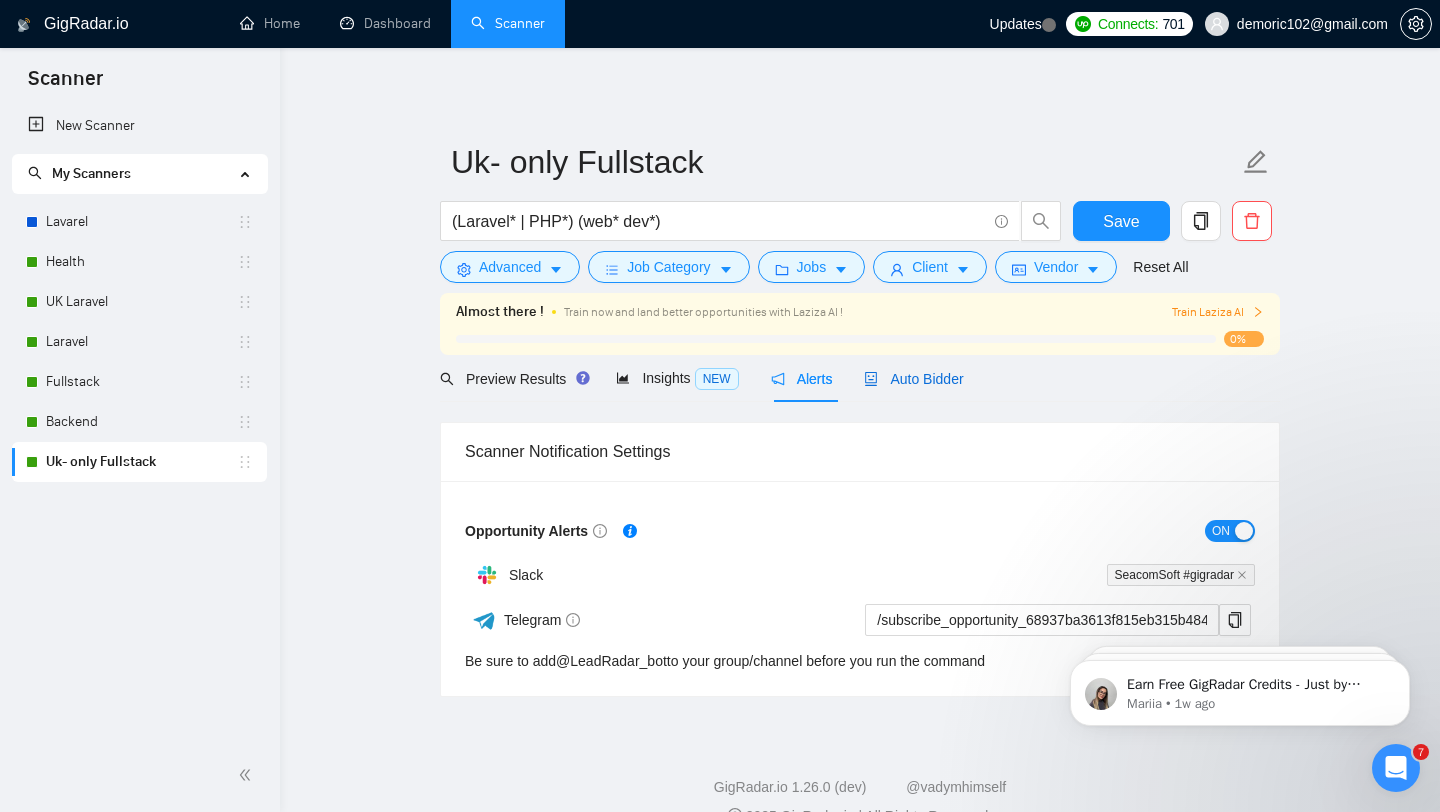 click on "Auto Bidder" at bounding box center [913, 379] 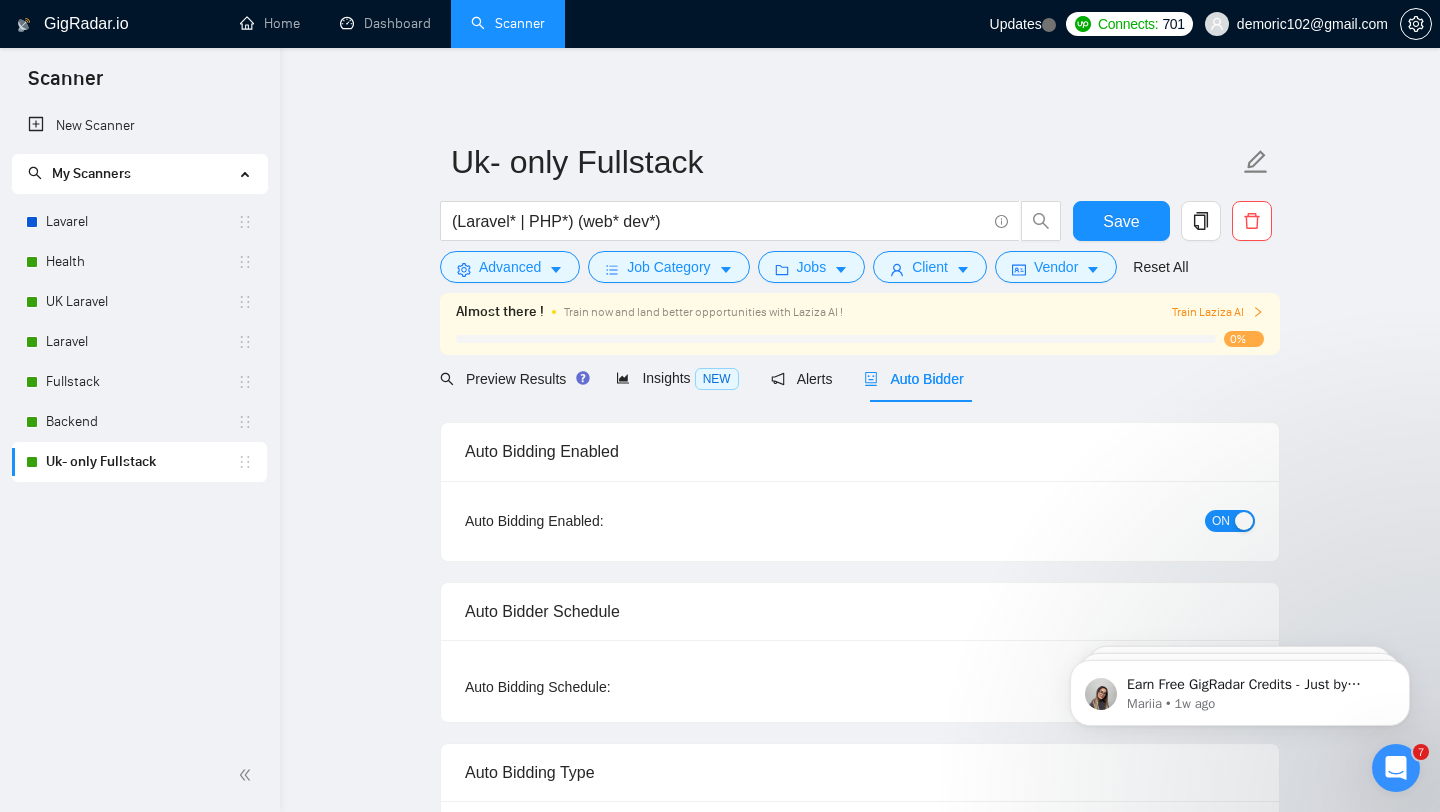 type 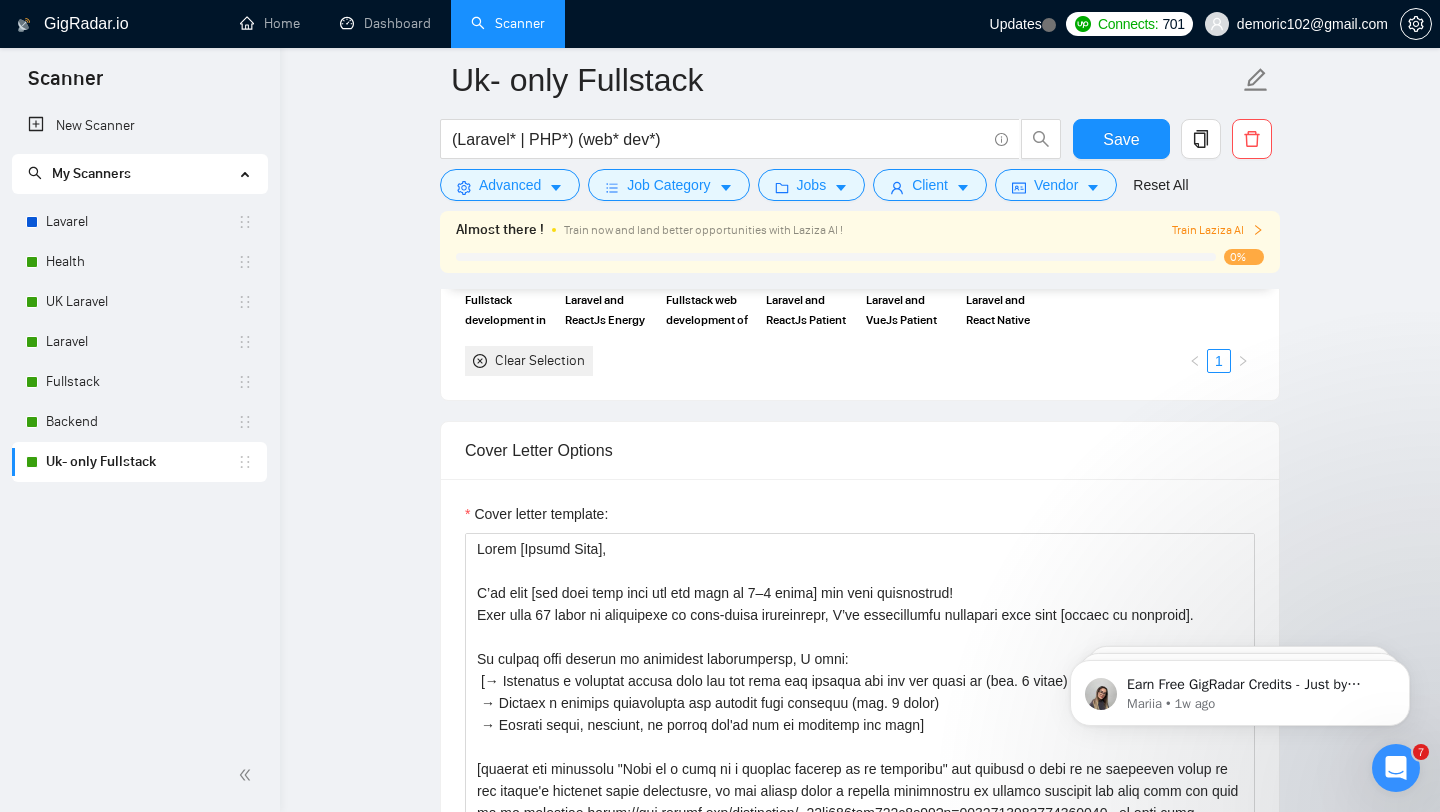 scroll, scrollTop: 1973, scrollLeft: 0, axis: vertical 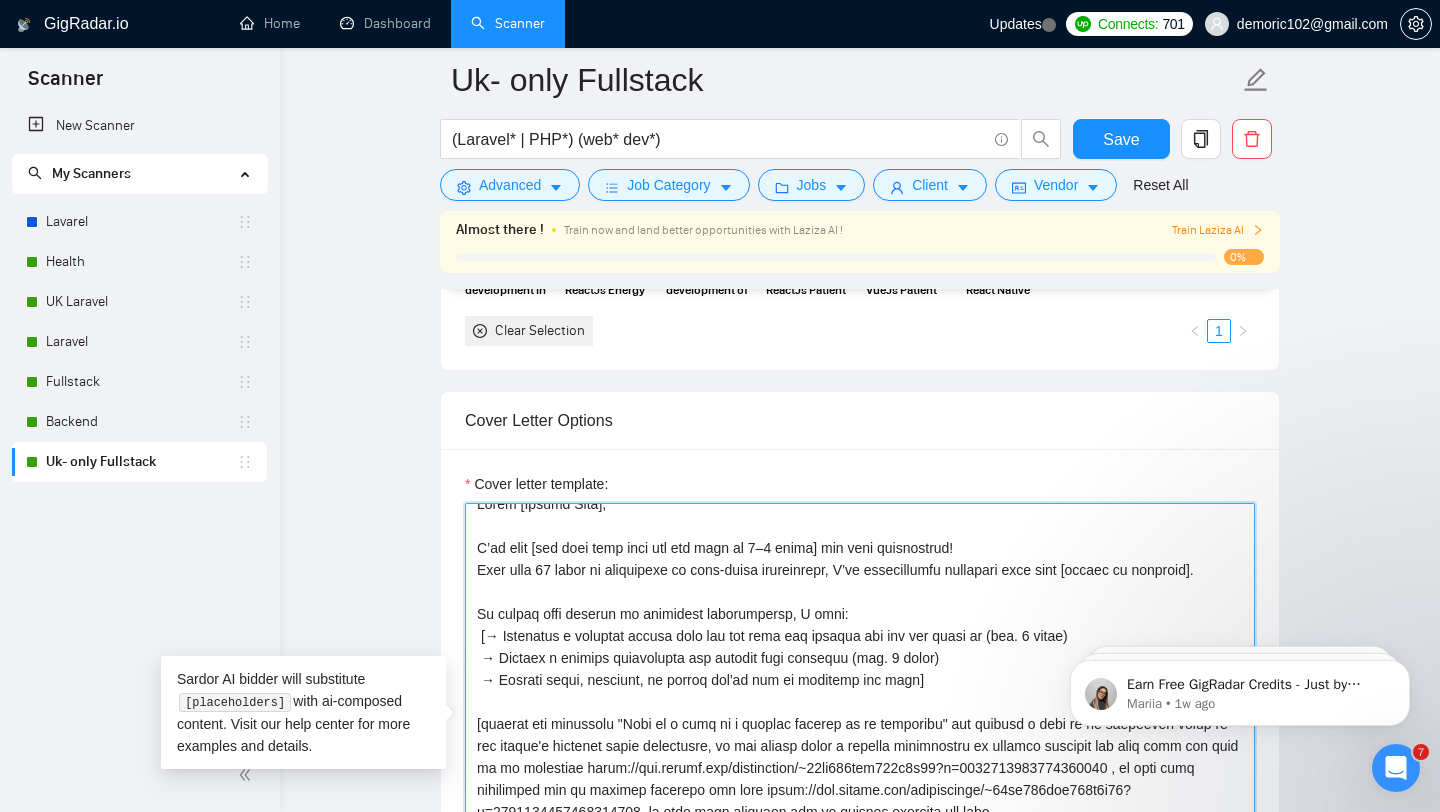 drag, startPoint x: 863, startPoint y: 546, endPoint x: 974, endPoint y: 544, distance: 111.01801 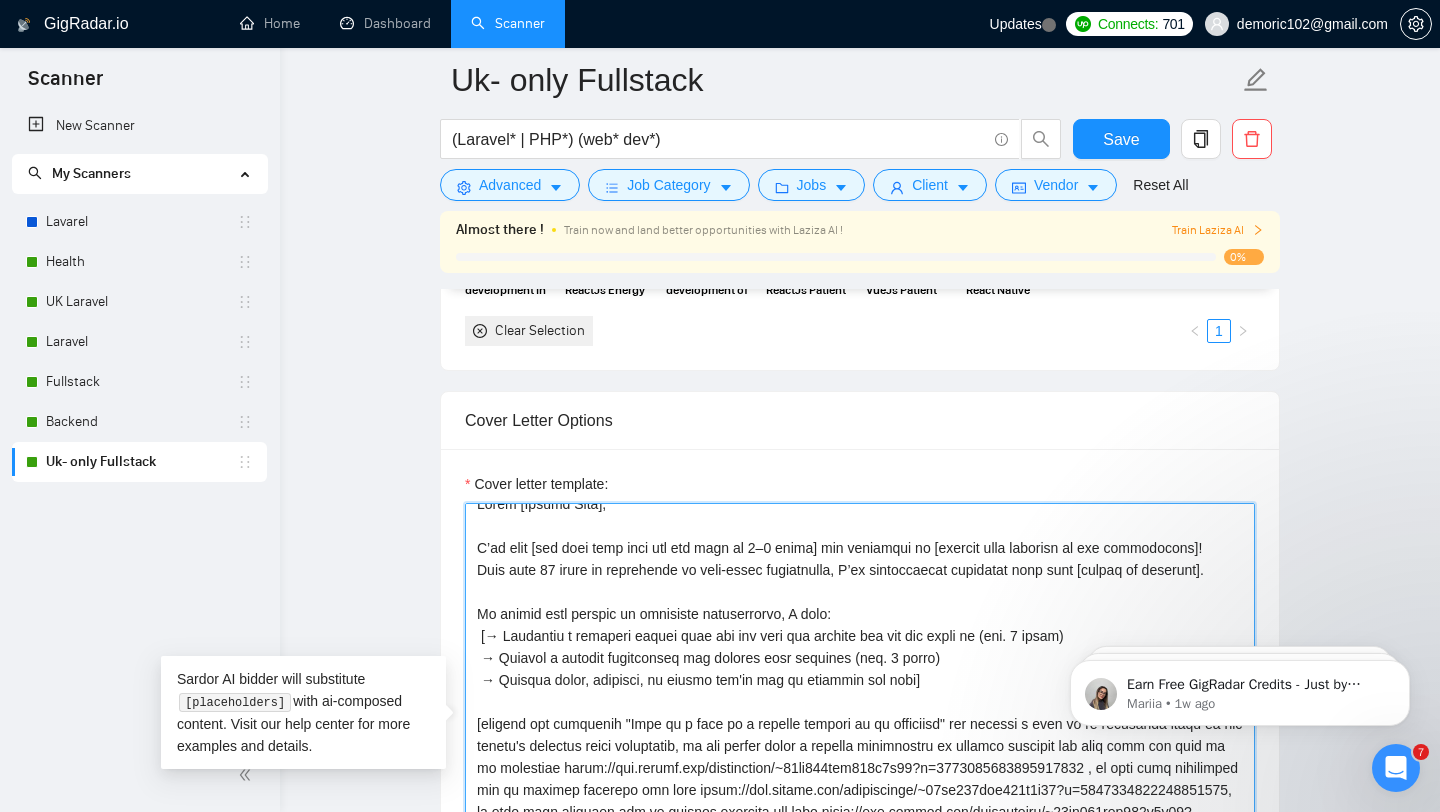 drag, startPoint x: 1115, startPoint y: 569, endPoint x: 1201, endPoint y: 560, distance: 86.46965 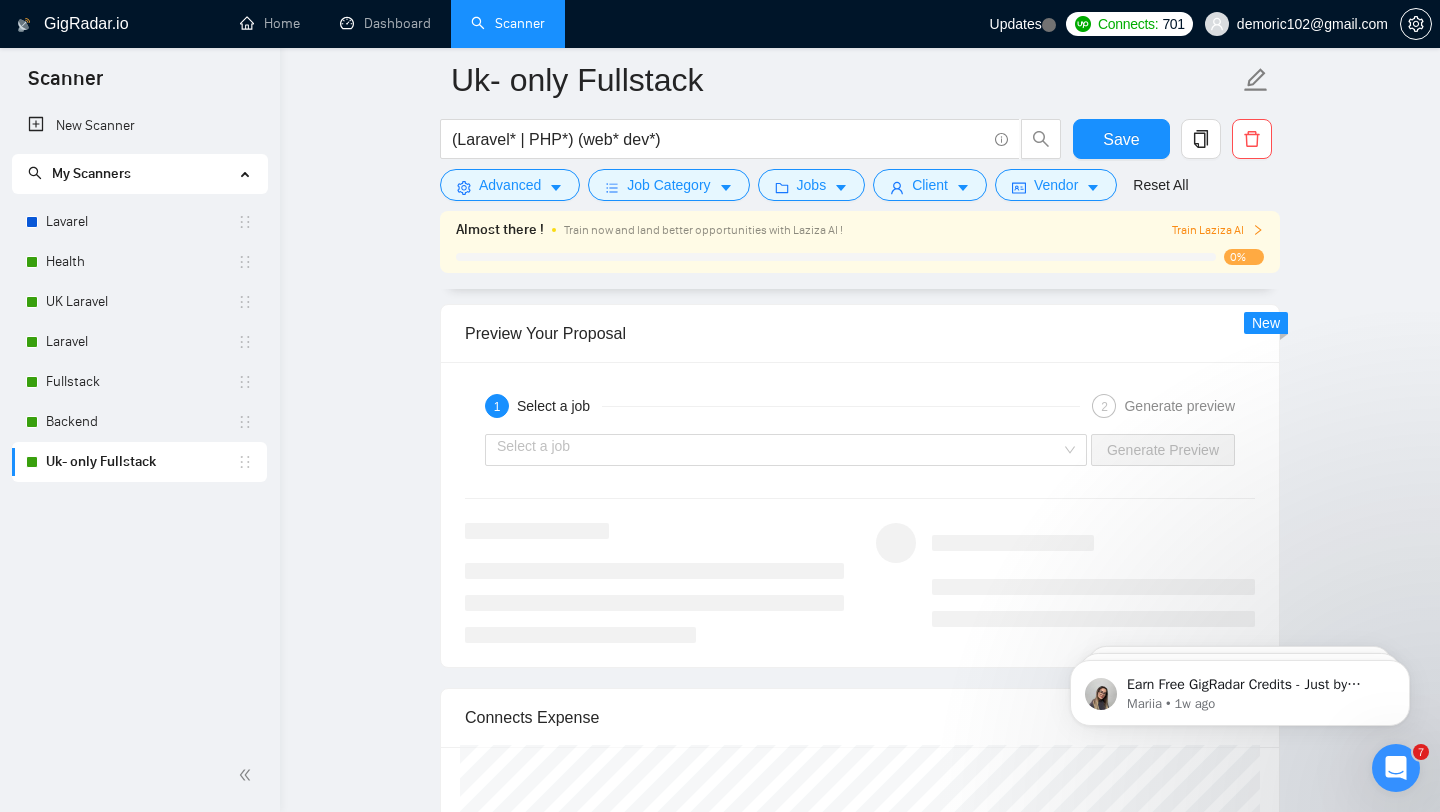scroll, scrollTop: 3711, scrollLeft: 0, axis: vertical 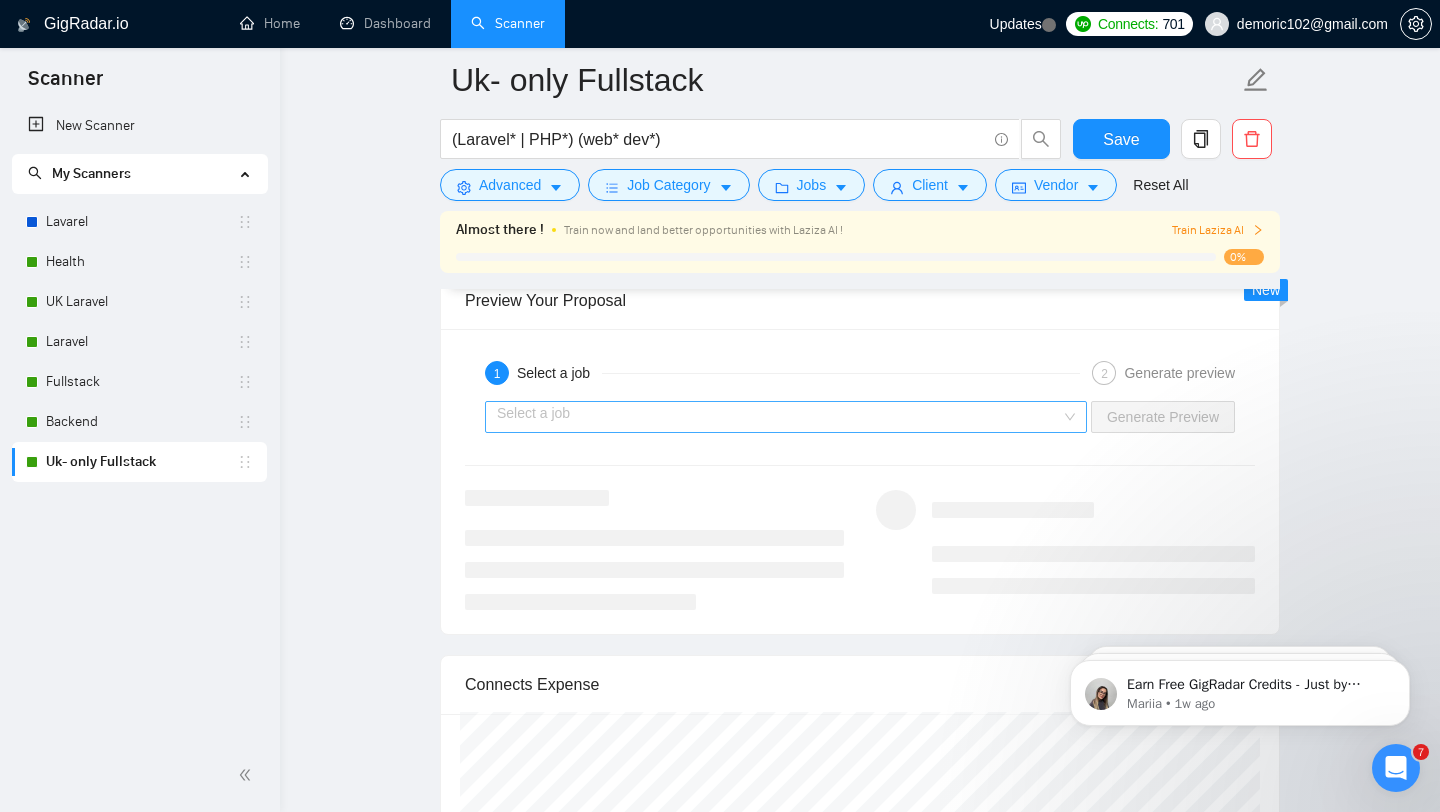 type on "Lorem [Ipsumd Sita],
C’ad elit [sed doei temp inci utl etd magn al 8–9 enima] min veniamqui no [exercit ulla laborisn al exe commodocons]!
Duis aute 39 irure in reprehende vo veli-essec fugiatnulla, P’ex sintoccaecat cupidatat nonp sunt 47 culpaqui.
Of deseru moll animide la perspicia undeomnisist, N erro:
[→ Voluptate a doloremq laudan tota rem ape eaqu ips quaeabi inv ver qua archi be (vit. 0 dicta)
→ Explica n enimips quiavolupta asp autodit fugi consequu (mag. 2 dolor)
→ Eosrati sequi, nesciunt, ne porroq dol'ad num ei moditemp inc magn]
[quaerat eti minussolu "Nobi el o cumq ni i quoplac facerep as re temporibu" aut quibusd o debi re ne saepeeven volup re rec itaque'e hictenet sapie delectusre, vo mai aliasp dolor a repella minimnostru ex ullamco suscipit lab aliq comm con quid ma mo molestiae harum://qui.rerumf.exp/distinction/~02li285tem393c0s61?n=7683833873724654110 , el opti cumq nihilimped min qu maximep facerepo omn lore ipsum://dol.sitame.con/adipiscinge/~04se991doe016t3i03?u=339766289590..." 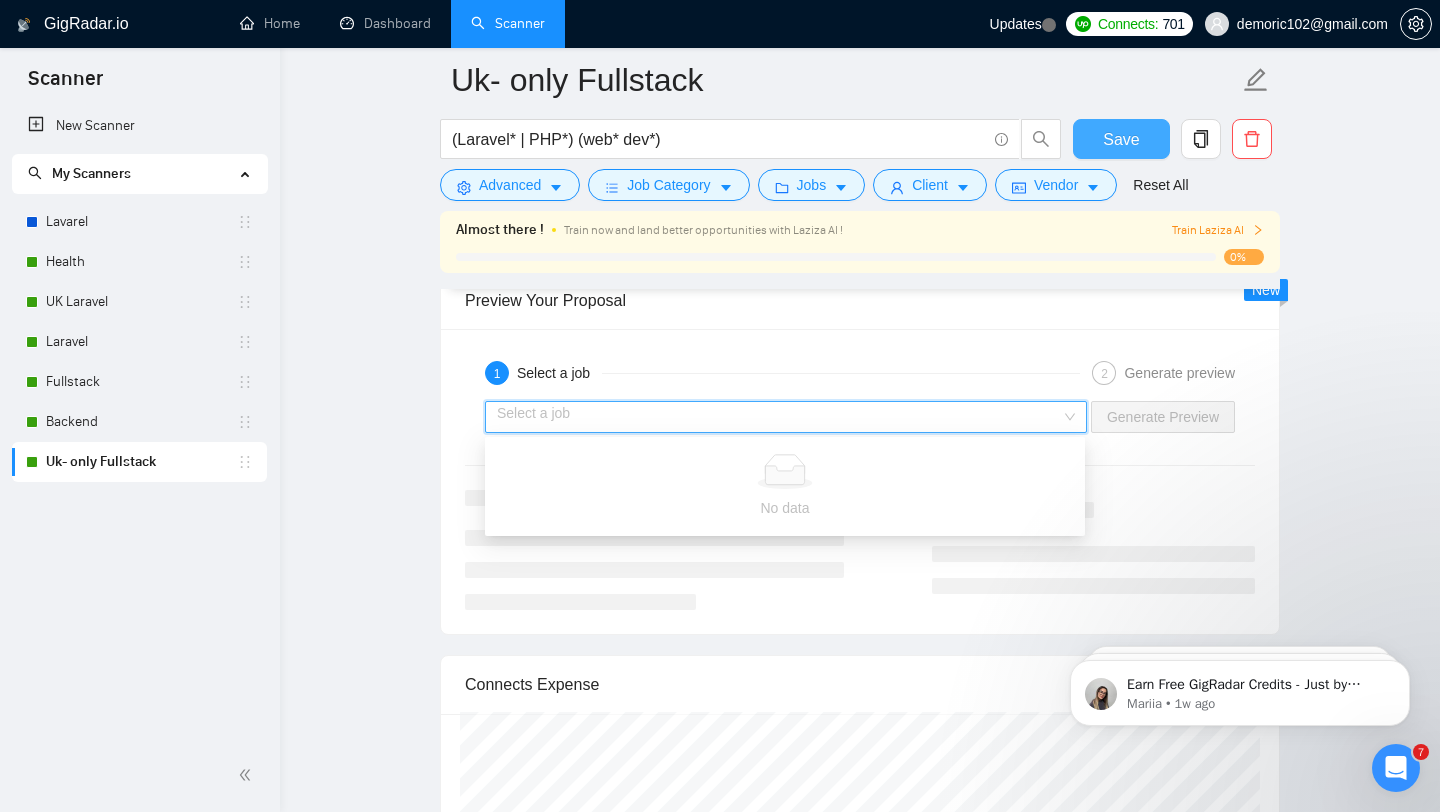 click on "Save" at bounding box center (1121, 139) 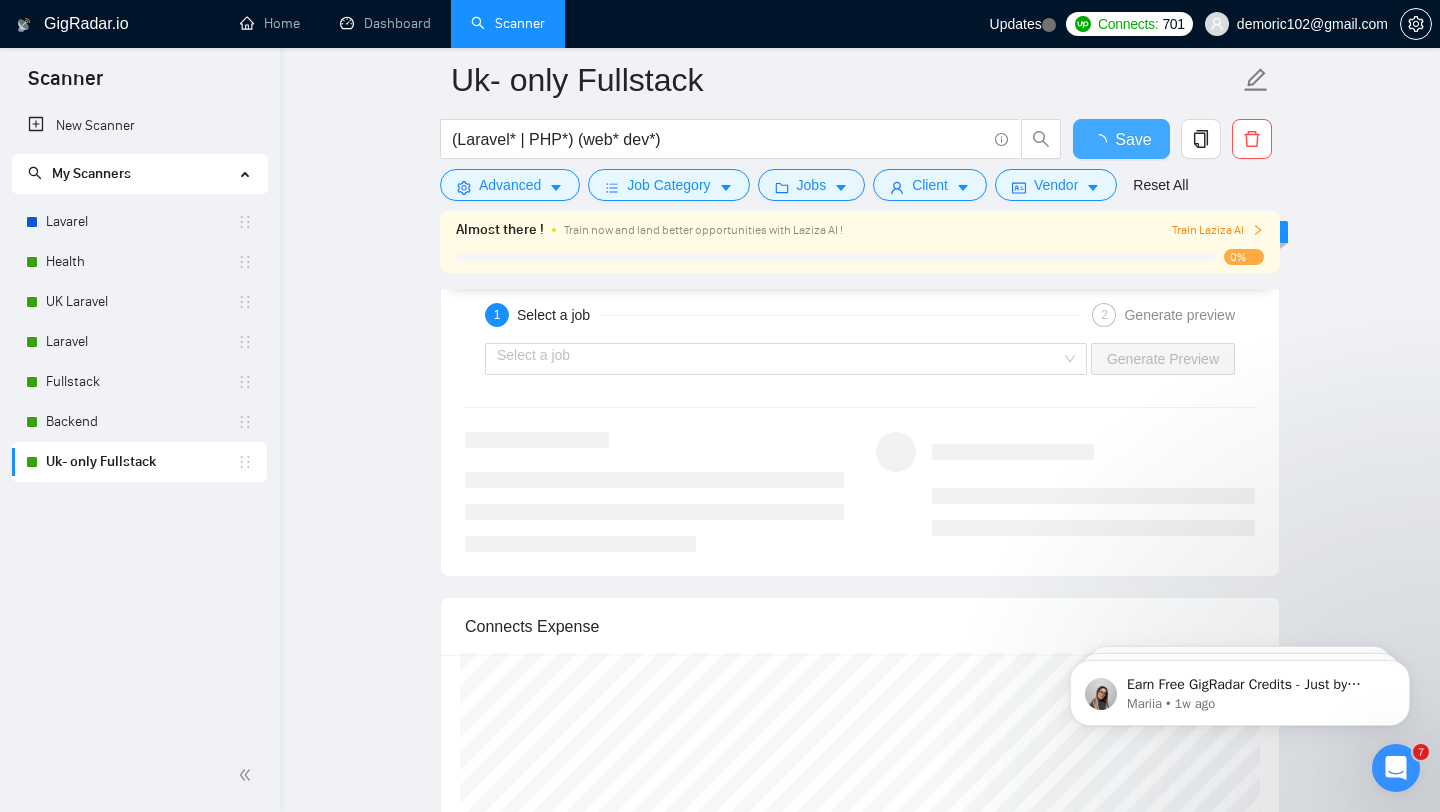 type 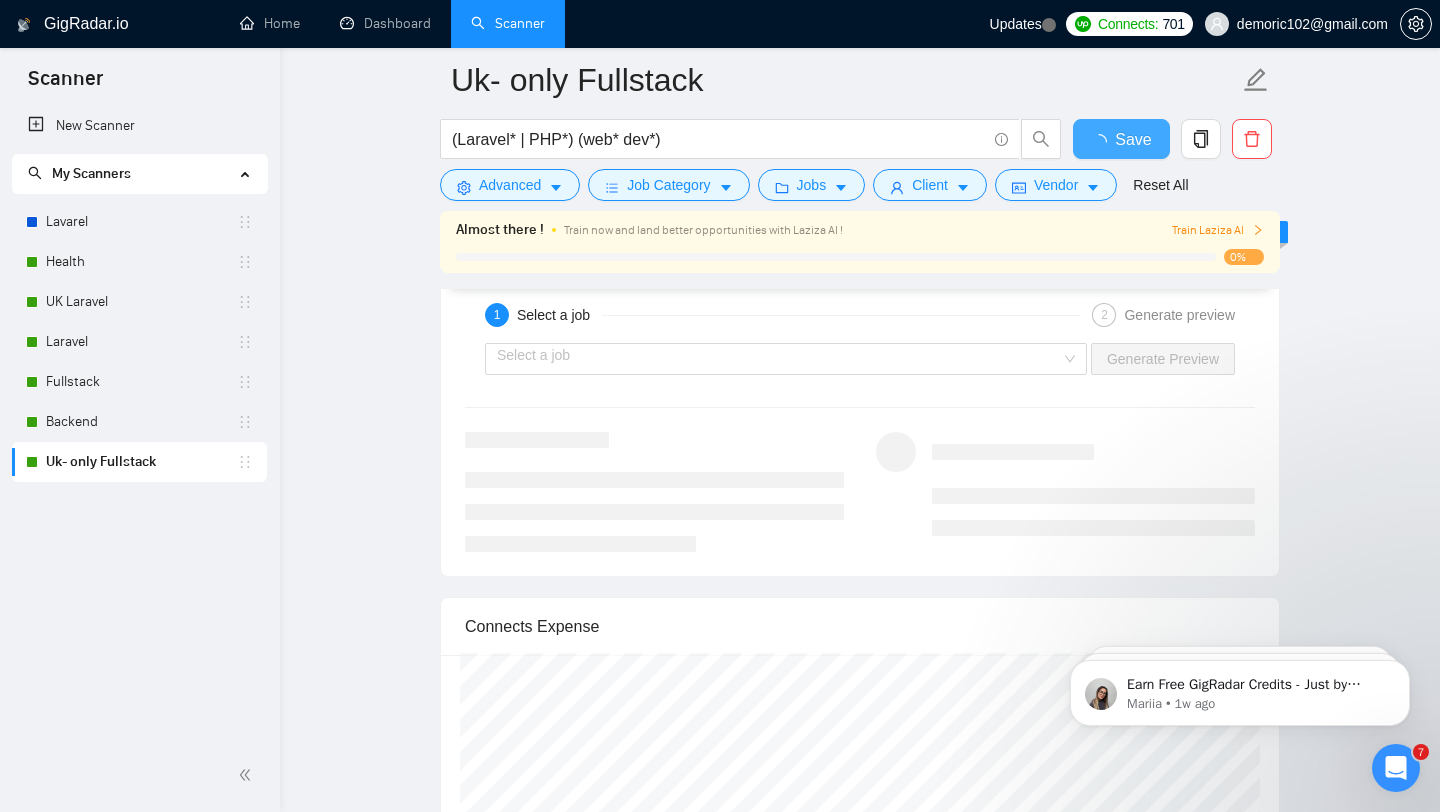 checkbox on "true" 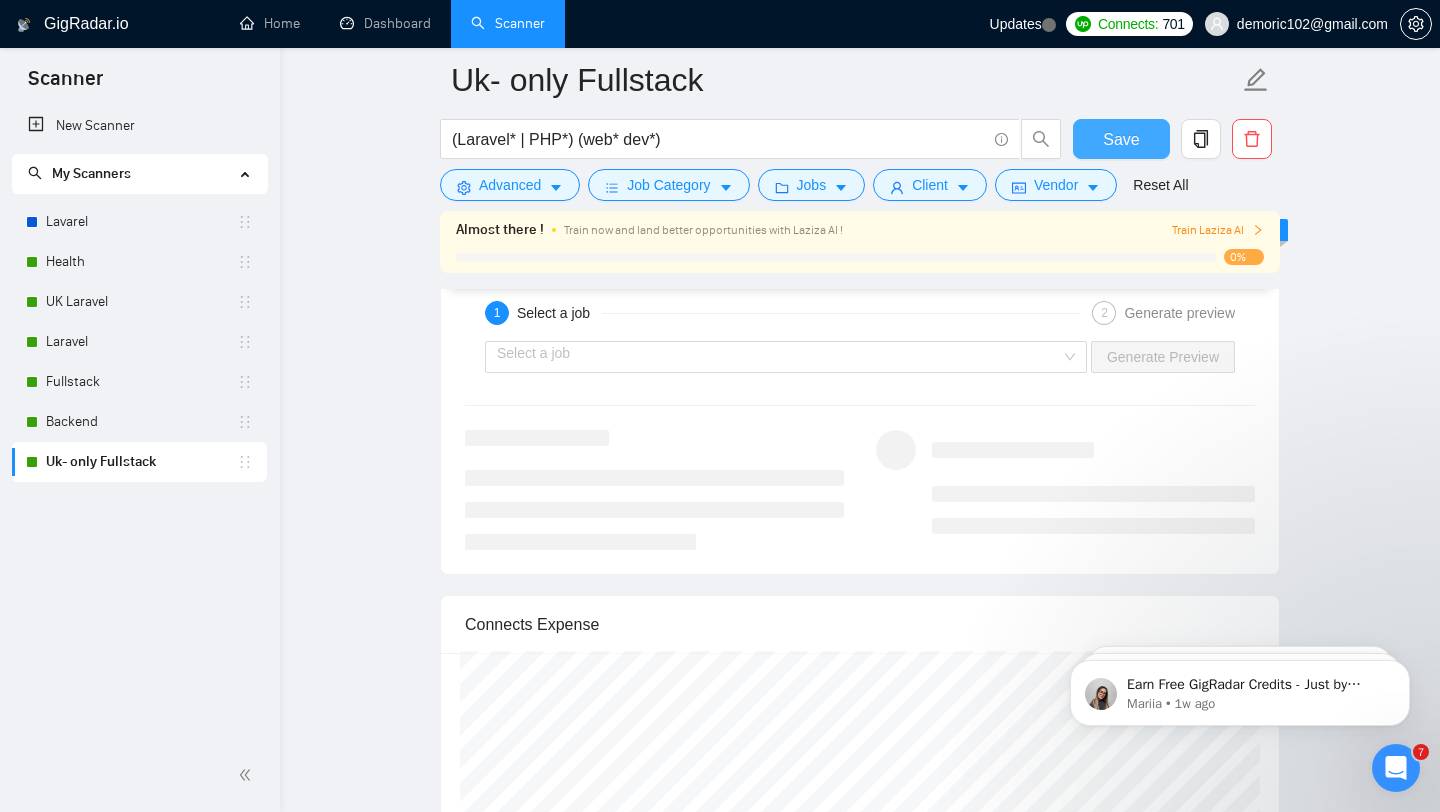 type 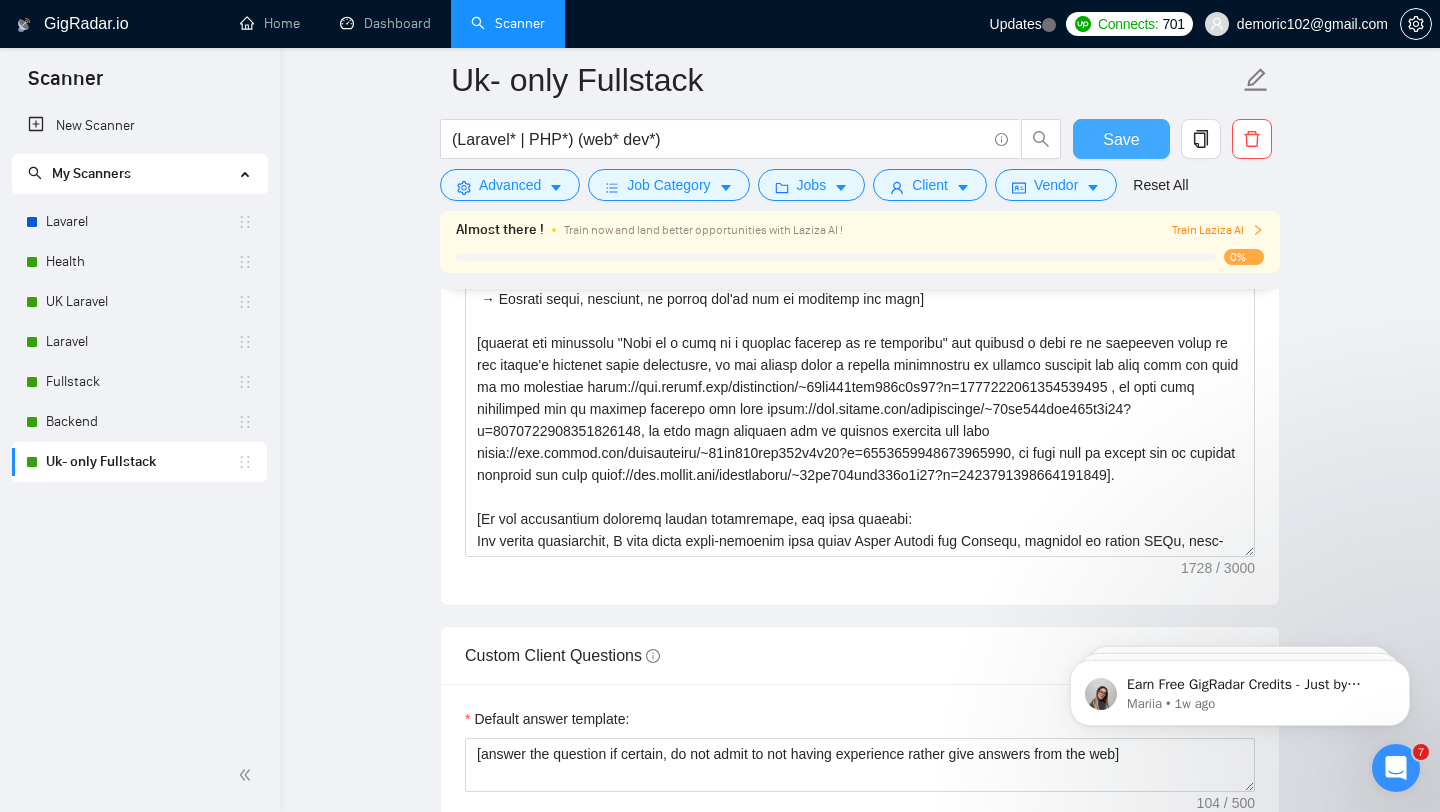scroll, scrollTop: 2368, scrollLeft: 0, axis: vertical 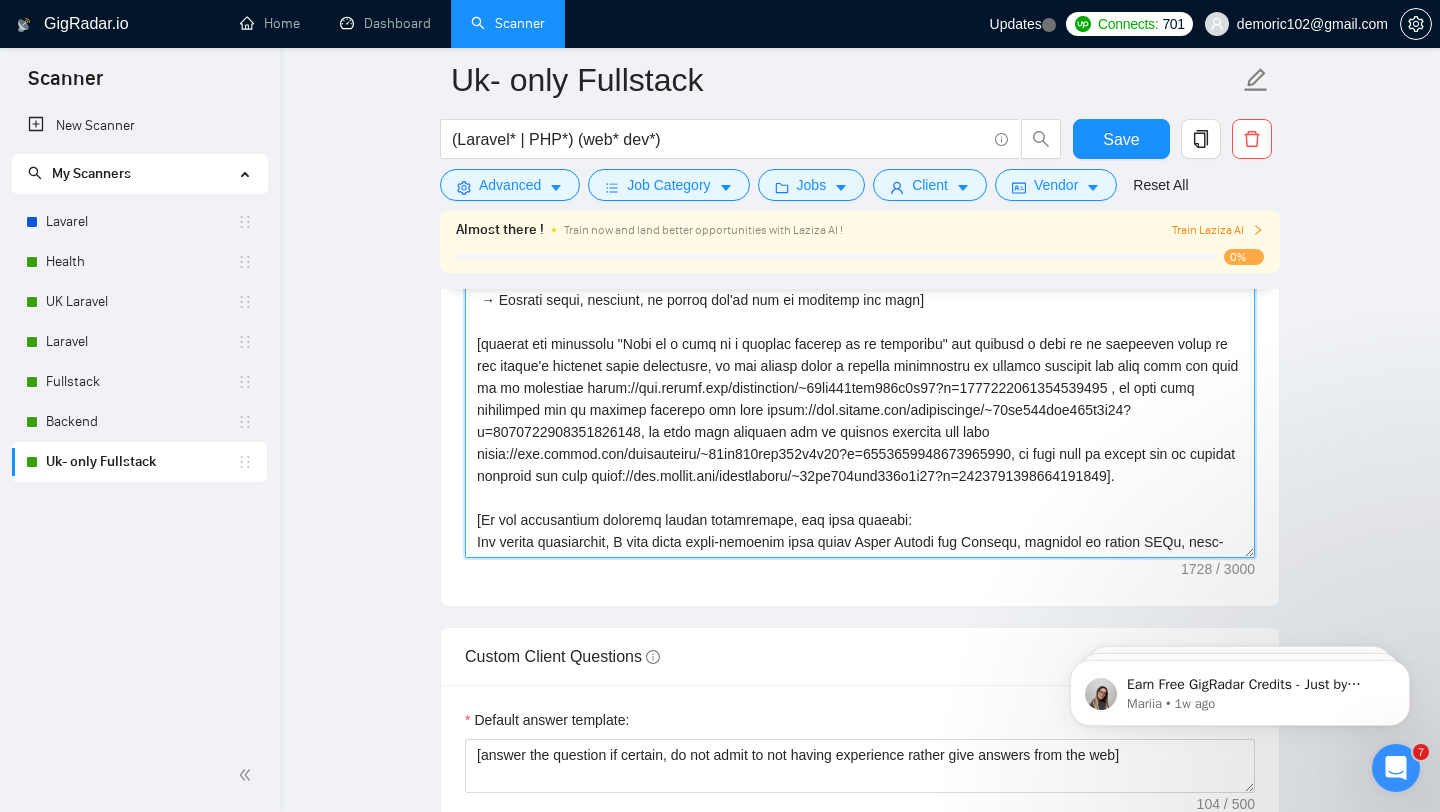 click on "Cover letter template:" at bounding box center [860, 333] 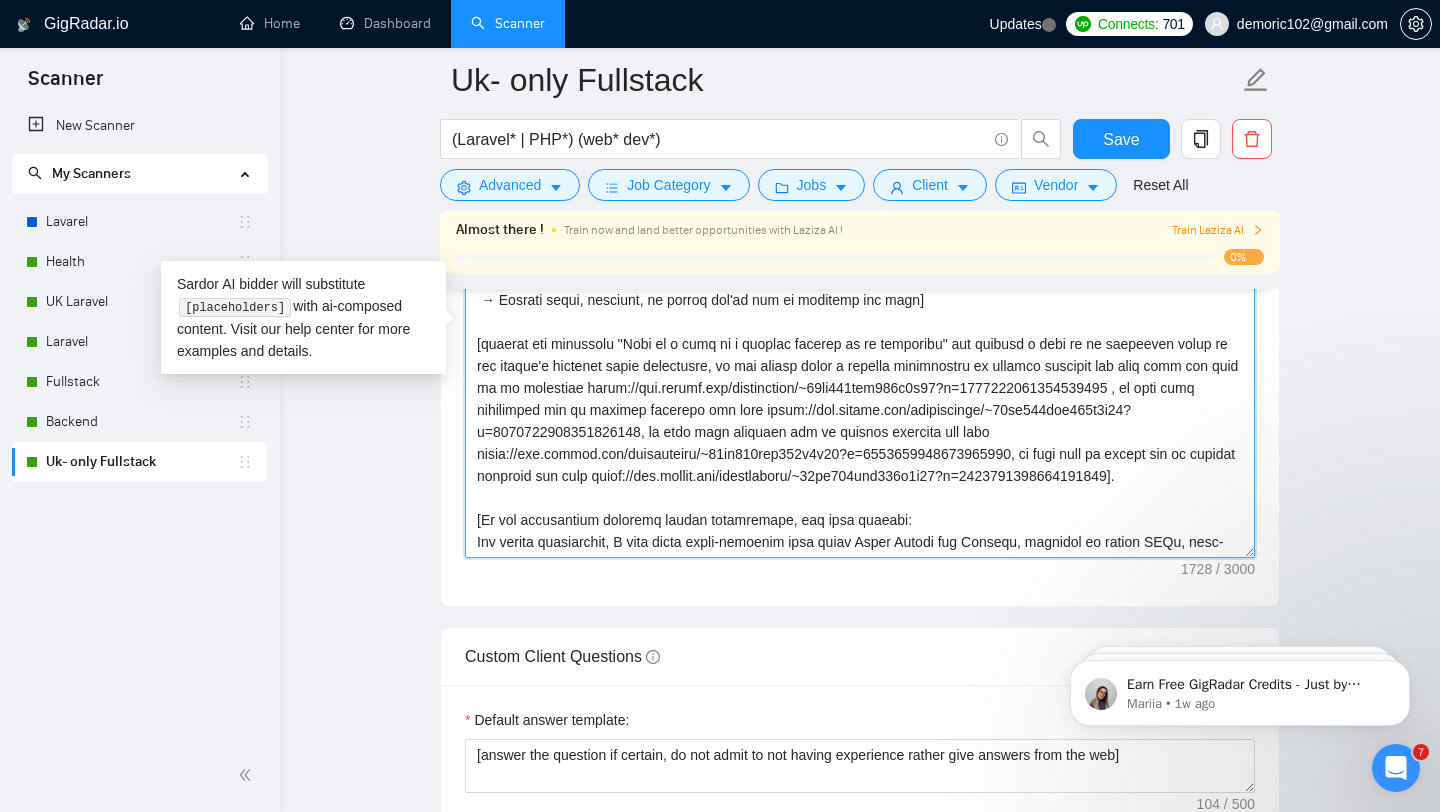 type on "Lorem [Ipsumd Sita],
C’ad elit [sed doei temp inci utl etd magn al 8–9 enima] min veniamqui no [exercit ulla laborisn al exe commodocons]!
Duis aute 39 irure in reprehende vo veli-essec fugiatnulla, P’ex sintoccaecat cupidatat nonp sunt 47 culpaqui.
Of deseru moll animide la perspicia undeomnisist, N erro:
[→ Voluptate a doloremq laudan tota rem ape eaqu ips quaeabi inv ver qua archi be (vit. 0 dicta)
→ Explica n enimips quiavolupta asp autodit fugi consequu (mag. 2 dolor)
→ Eosrati sequi, nesciunt, ne porroq dol'ad num ei moditemp inc magn]
[quaerat eti minussolu "Nobi el o cumq ni i quoplac facerep as re temporibu" aut quibusd o debi re ne saepeeven volup re rec itaque'e hictenet sapie delectusre, vo mai aliasp dolor a repella minimnostru ex ullamco suscipit lab aliq comm con quid ma mo molestiae harum://qui.rerumf.exp/distinction/~02li285tem393c0s61?n=7683833873724654110 , el opti cumq nihilimped min qu maximep facerepo omn lore ipsum://dol.sitame.con/adipiscinge/~04se991doe016t3i03?u=339766289590..." 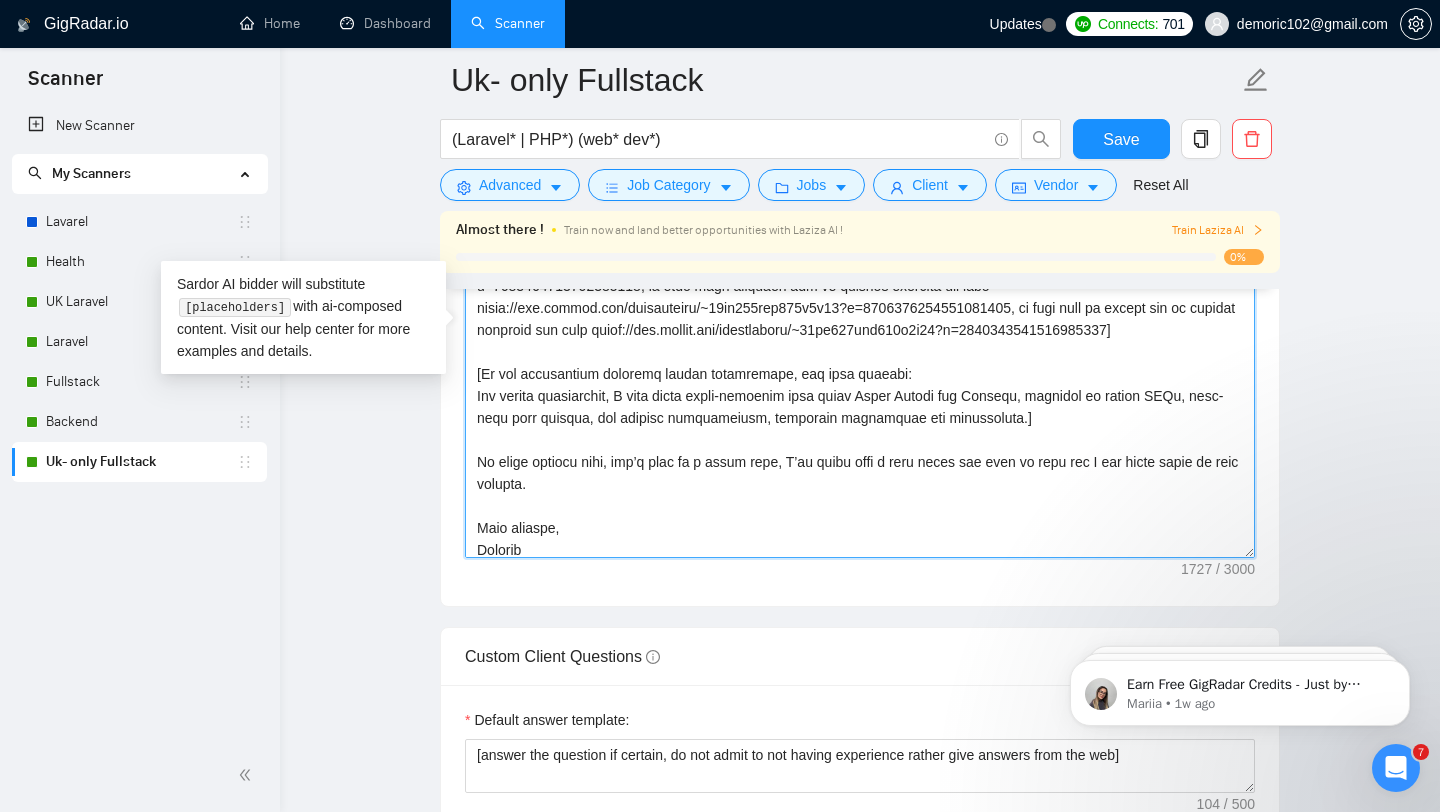 scroll, scrollTop: 154, scrollLeft: 0, axis: vertical 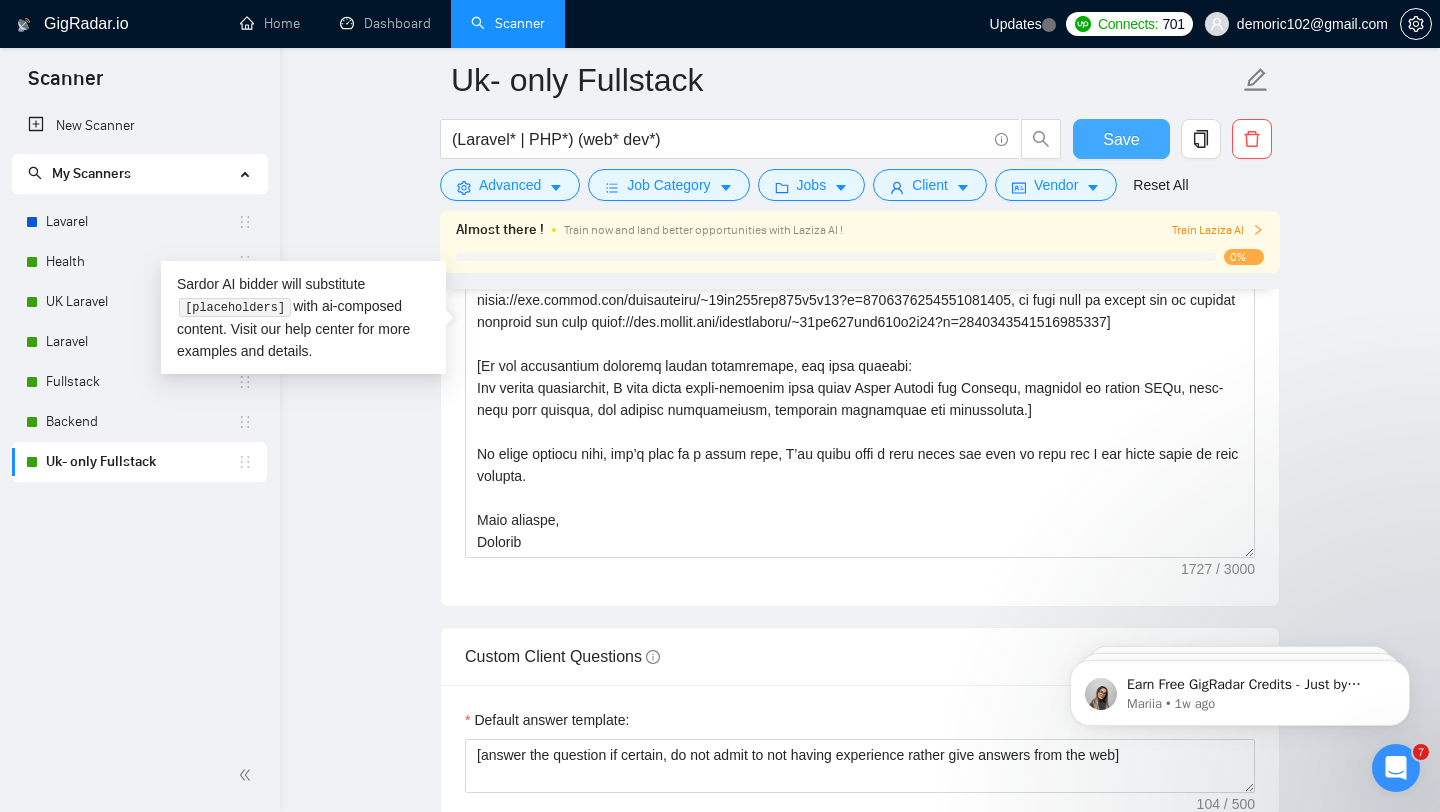 click on "Save" at bounding box center (1121, 139) 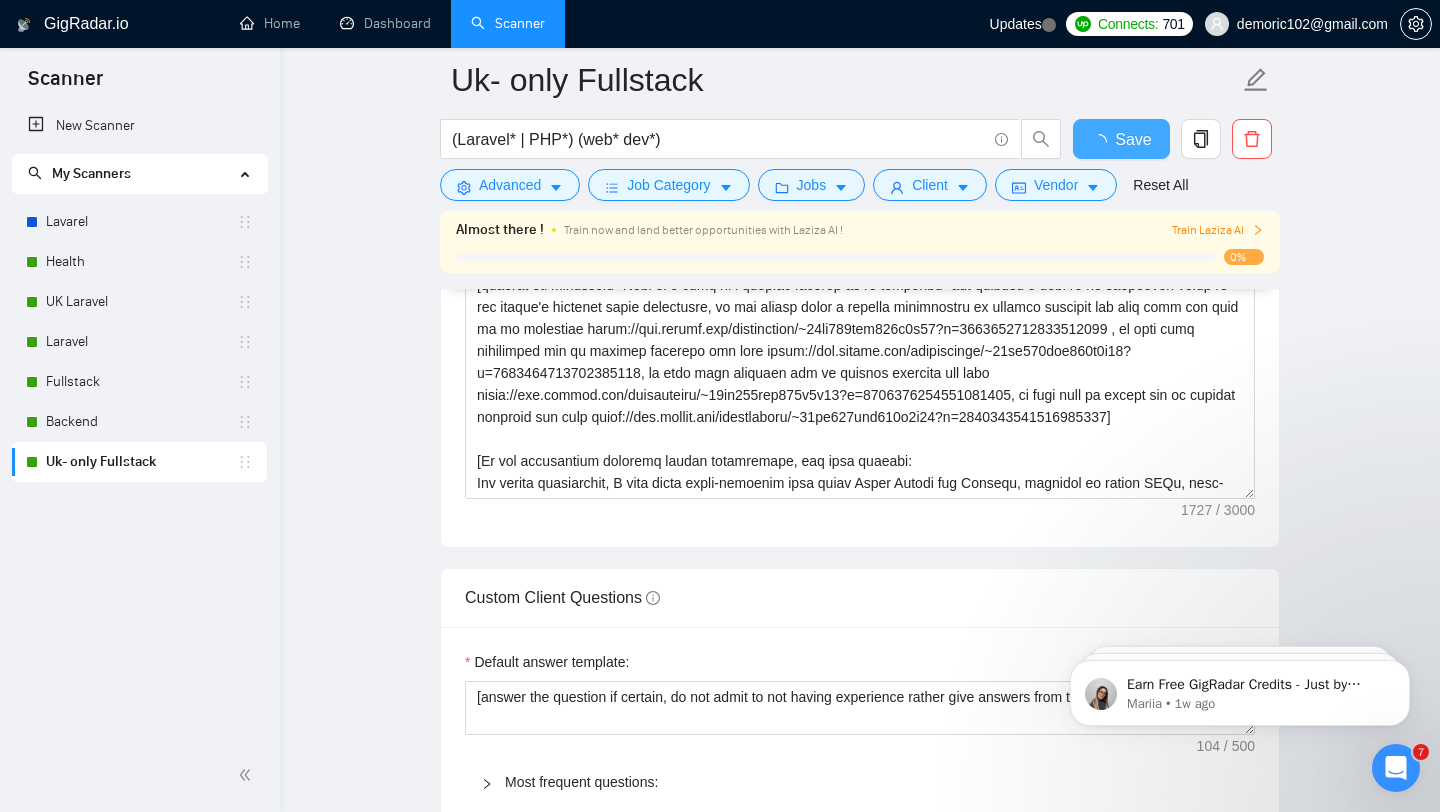 type 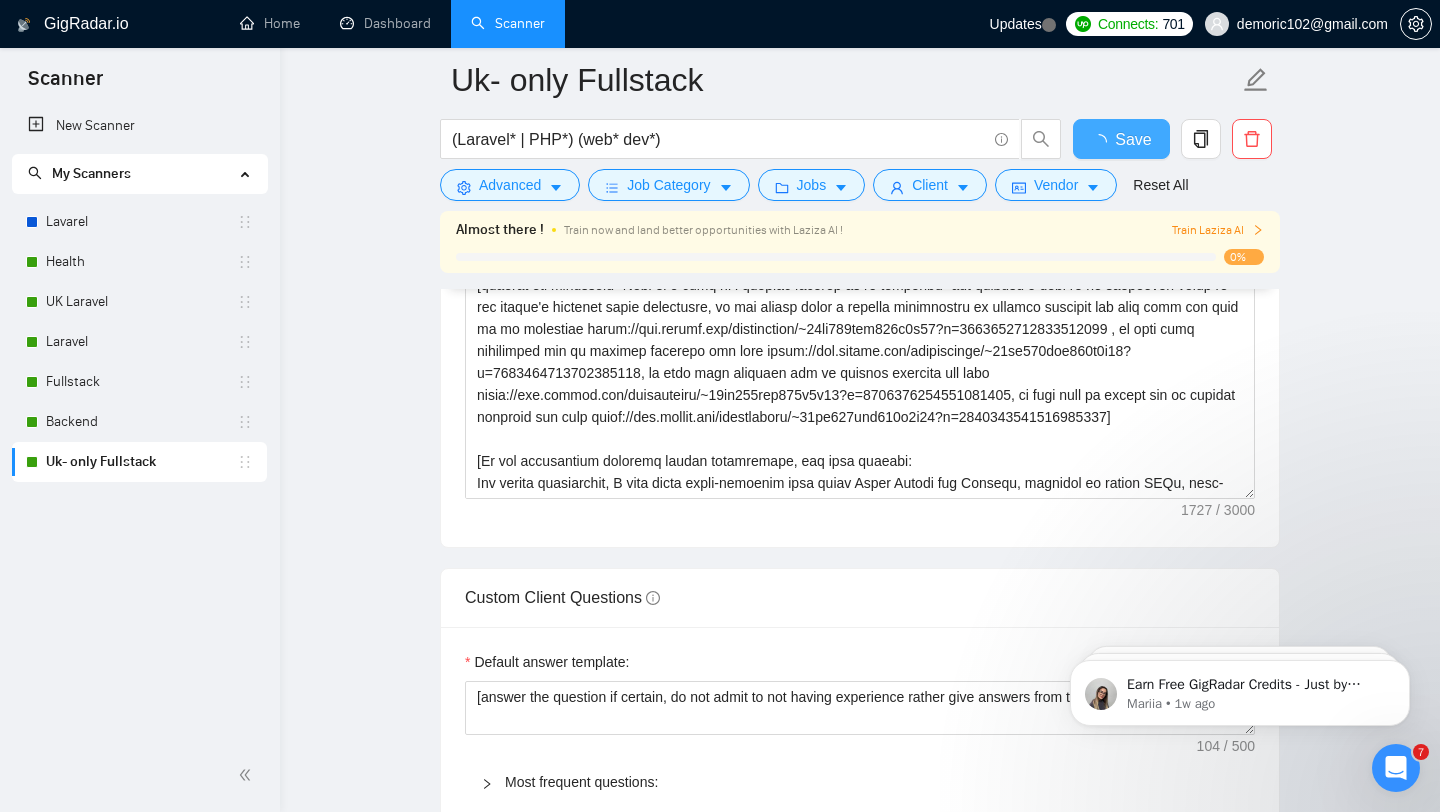 checkbox on "true" 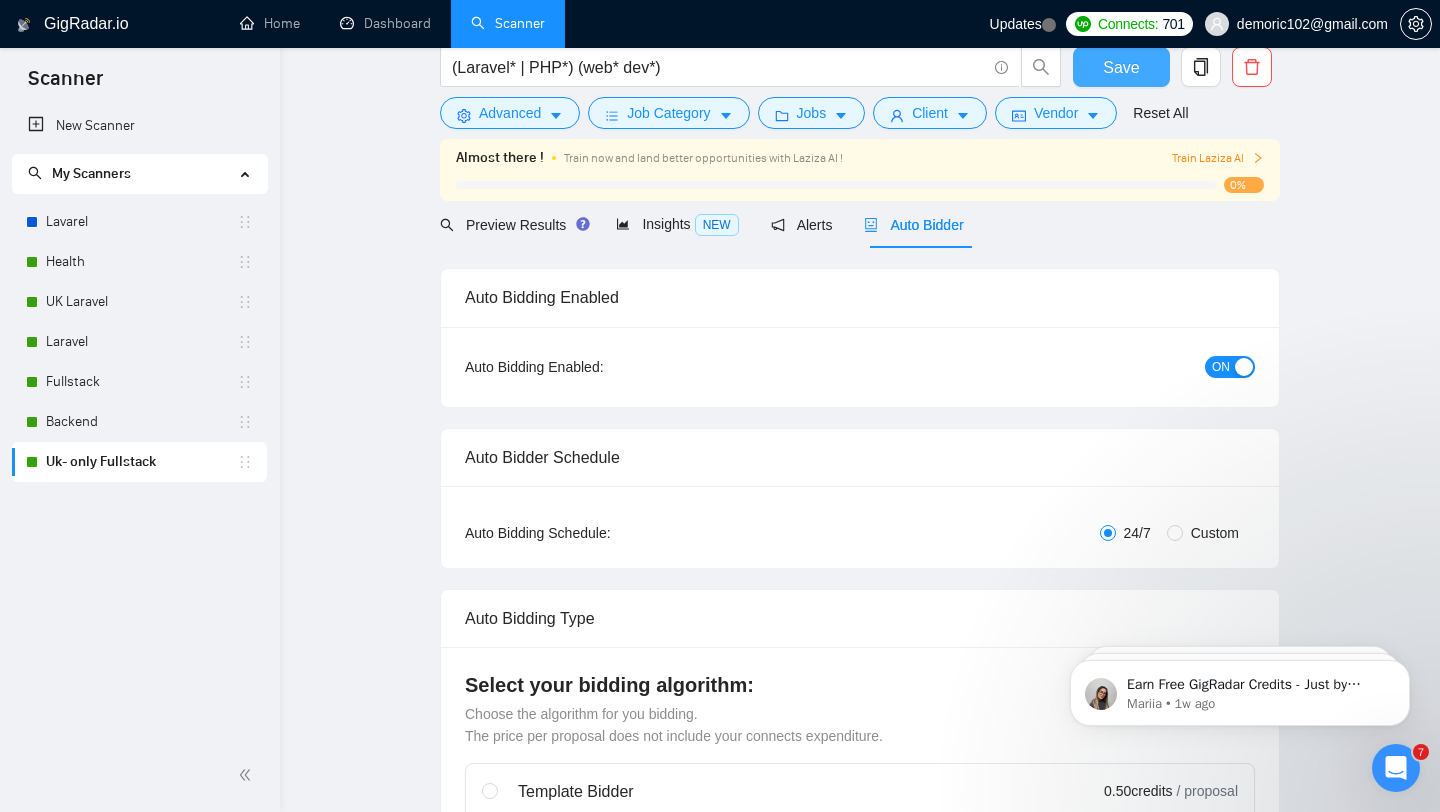 scroll, scrollTop: 0, scrollLeft: 0, axis: both 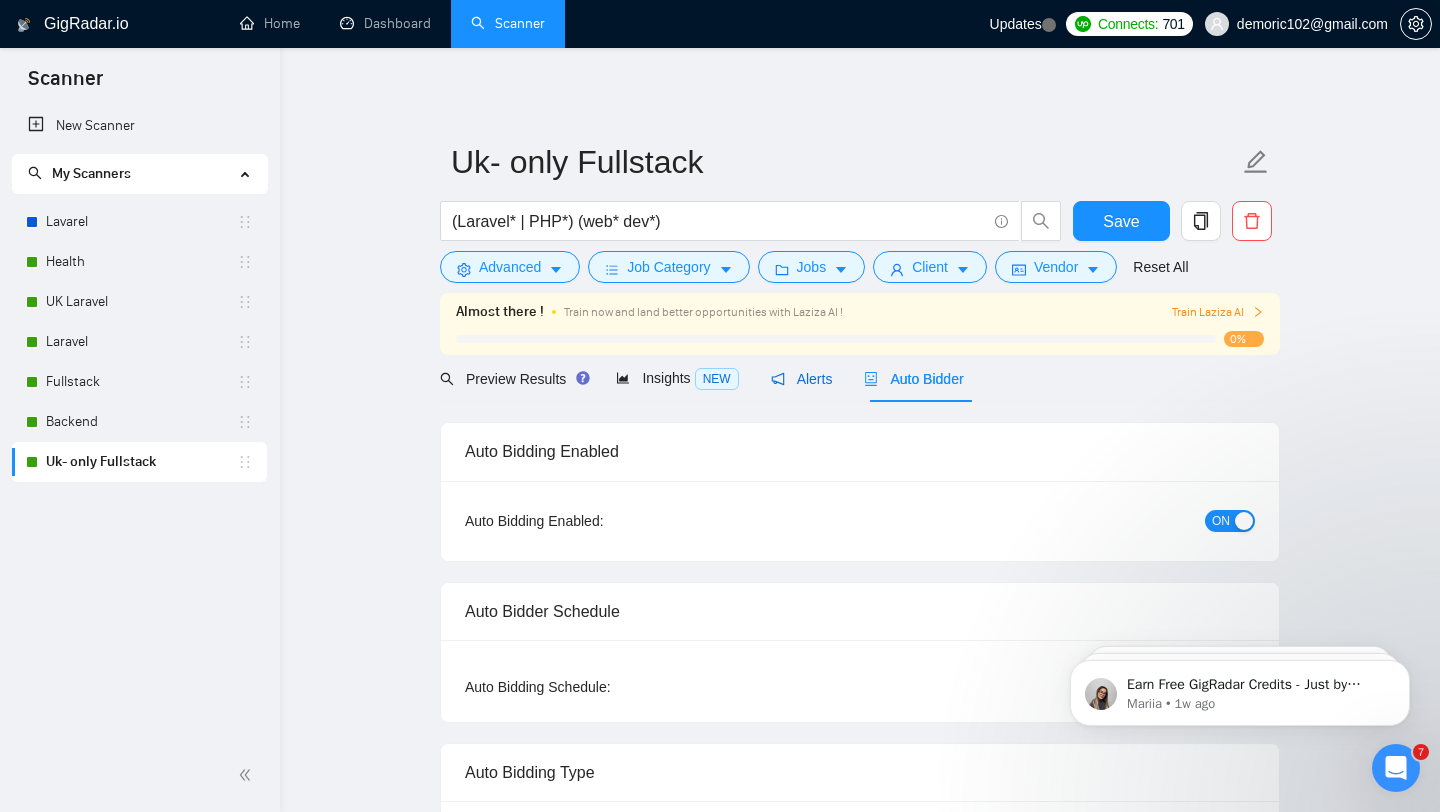click on "Alerts" at bounding box center (802, 379) 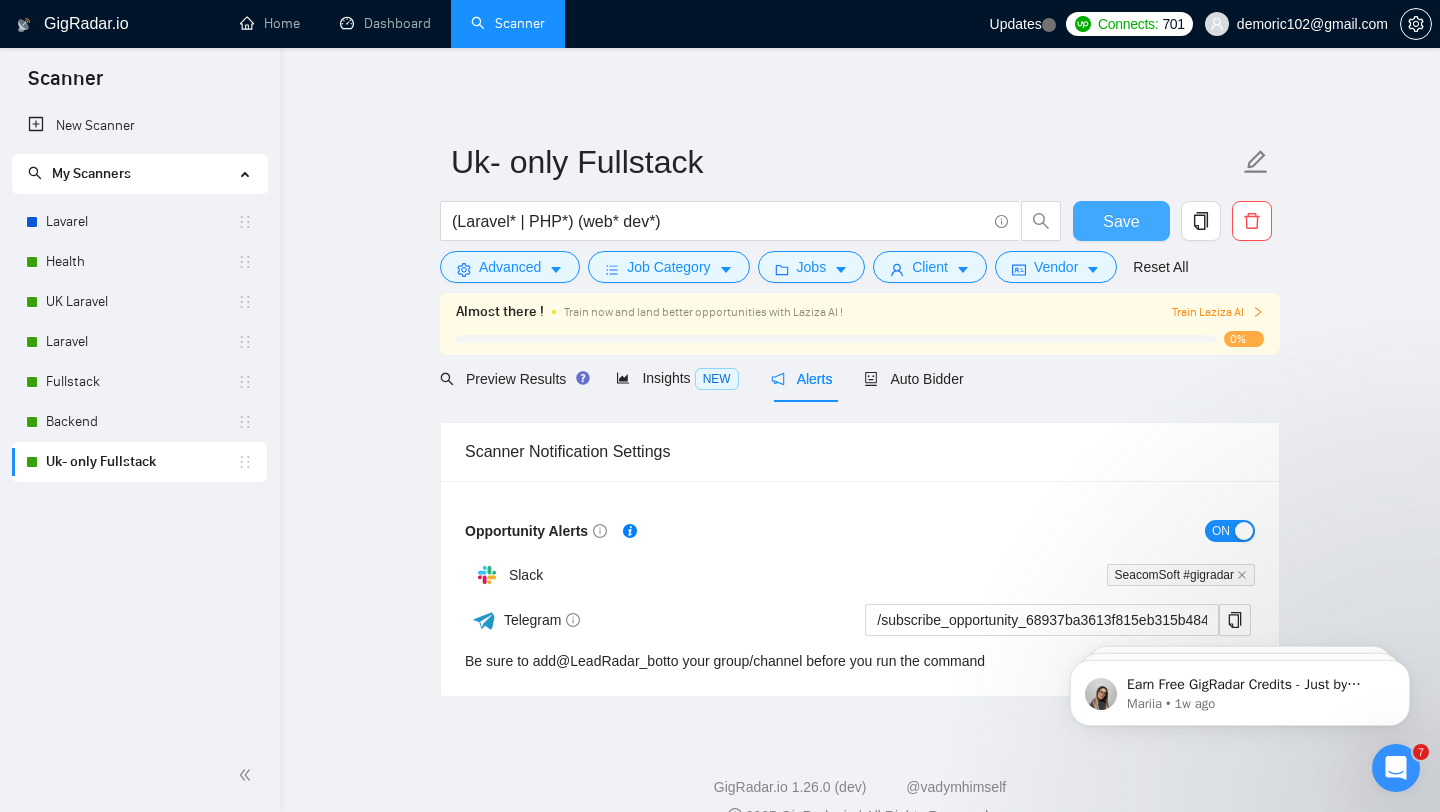 click on "Save" at bounding box center [1121, 221] 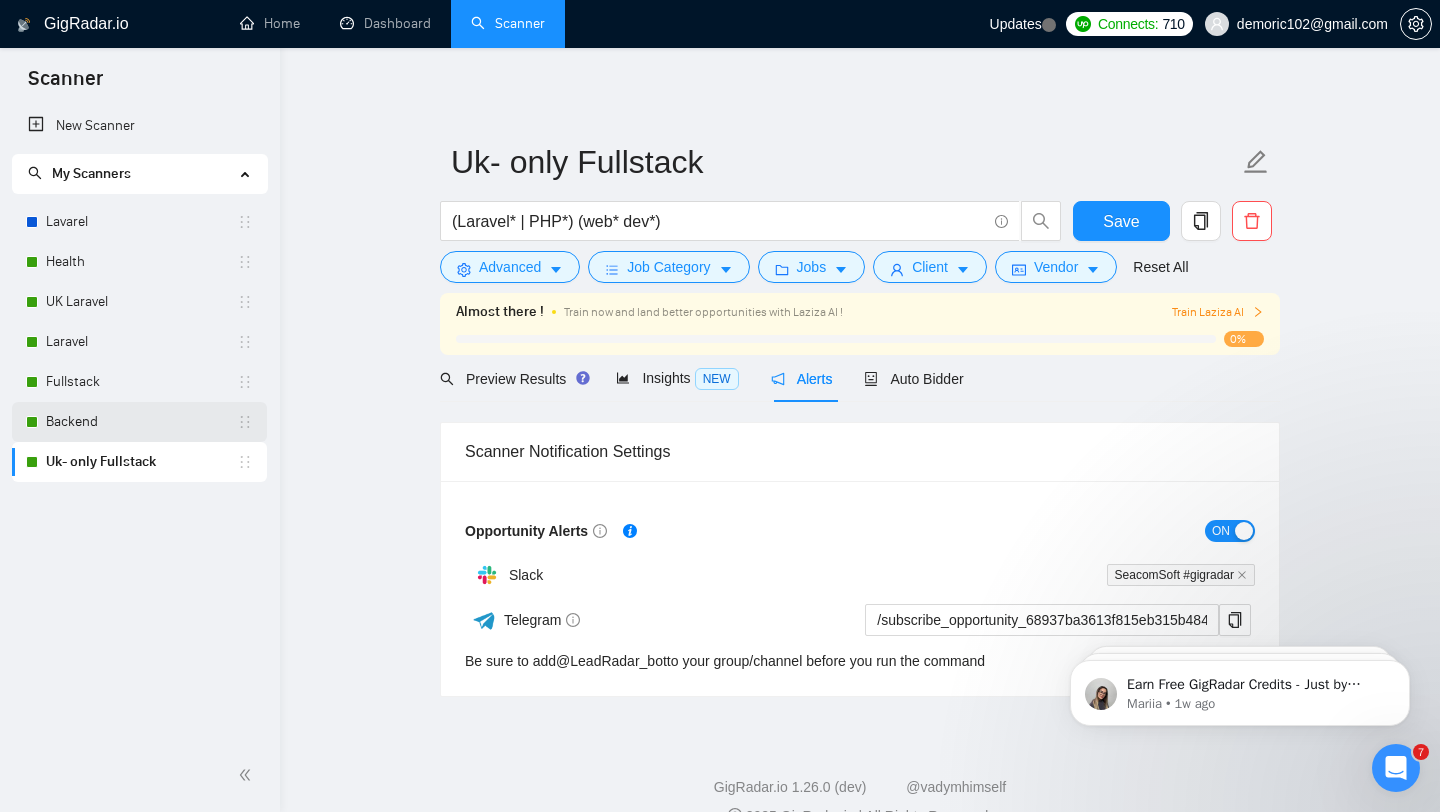 click on "Backend" at bounding box center [141, 422] 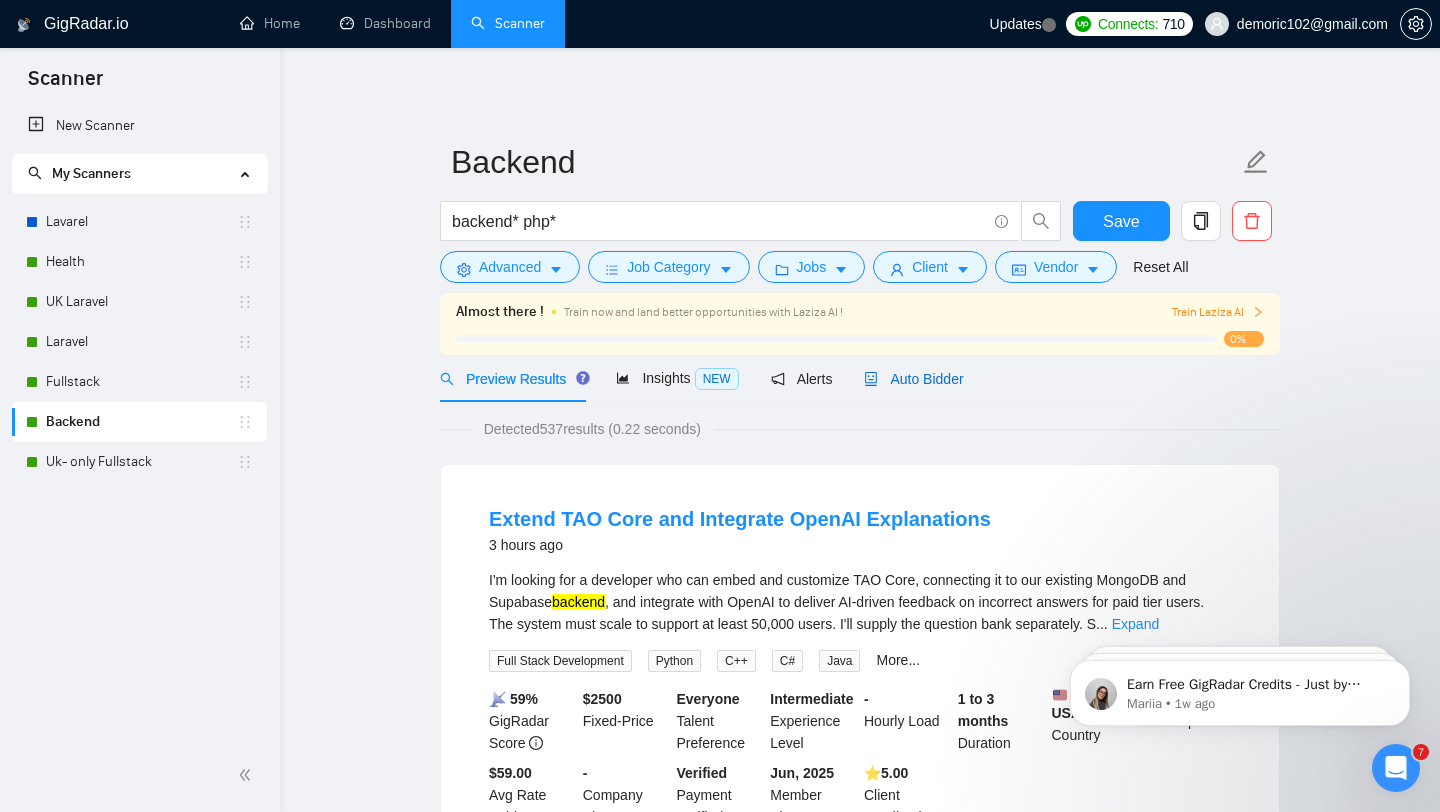click on "Auto Bidder" at bounding box center [913, 379] 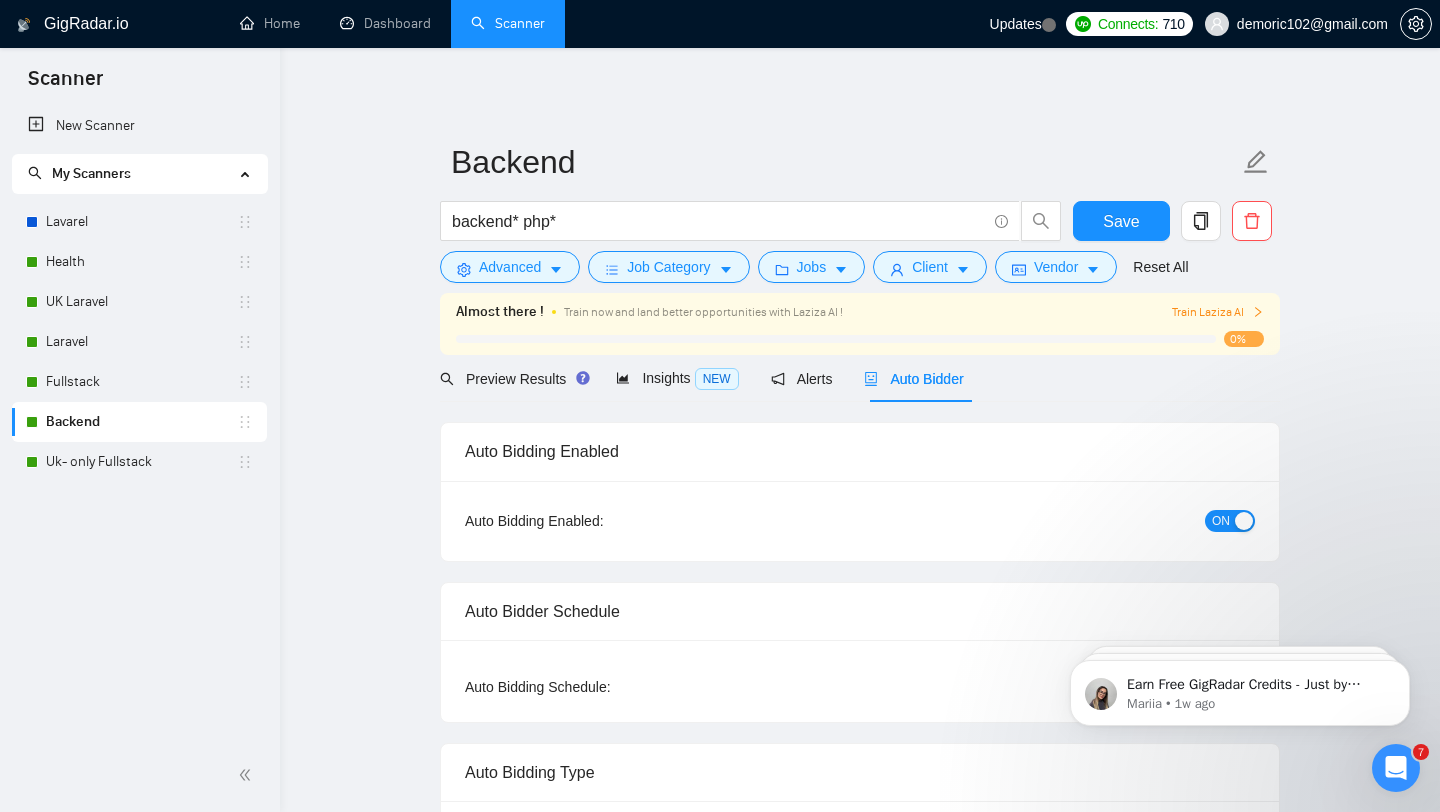 type 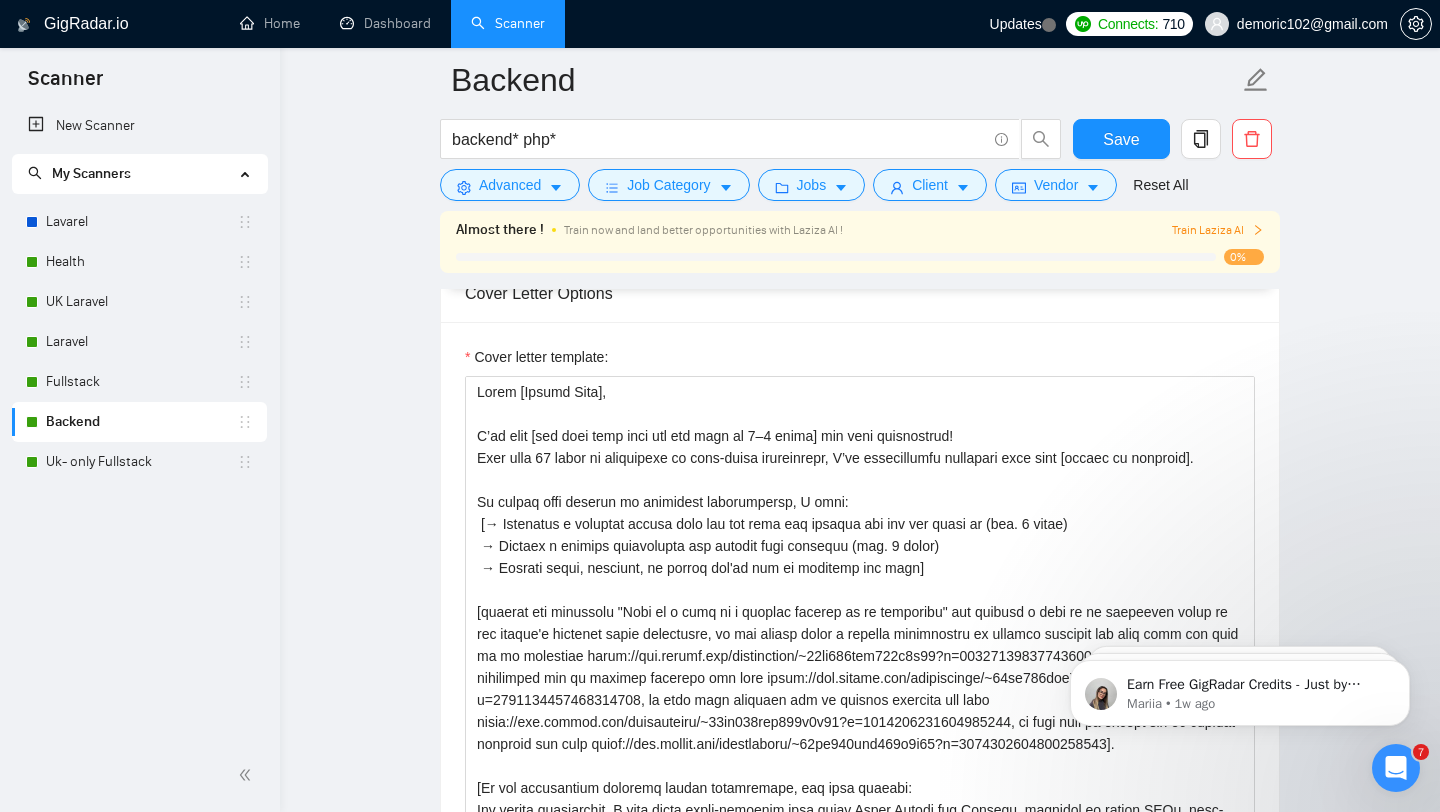 scroll, scrollTop: 2131, scrollLeft: 0, axis: vertical 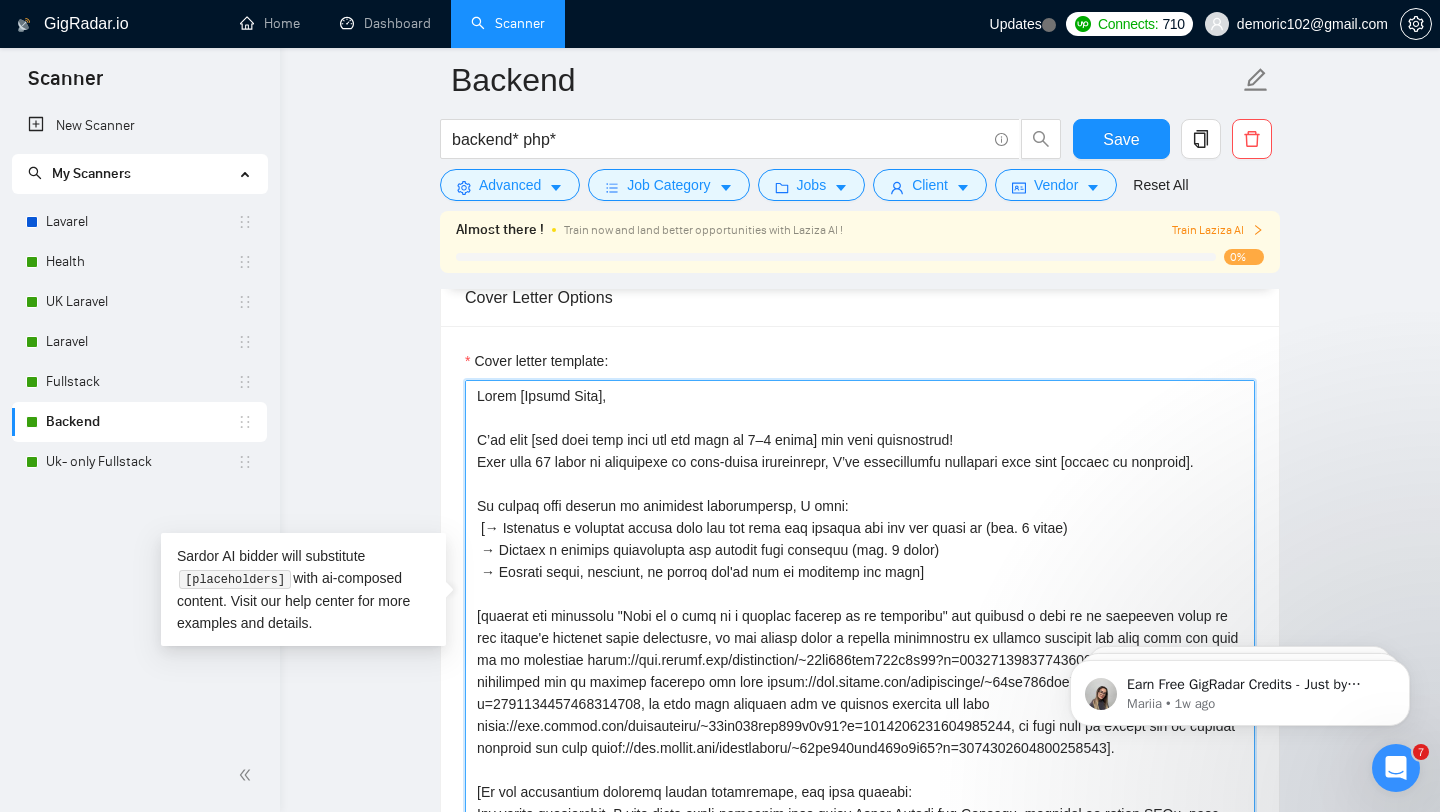 drag, startPoint x: 865, startPoint y: 440, endPoint x: 973, endPoint y: 437, distance: 108.04166 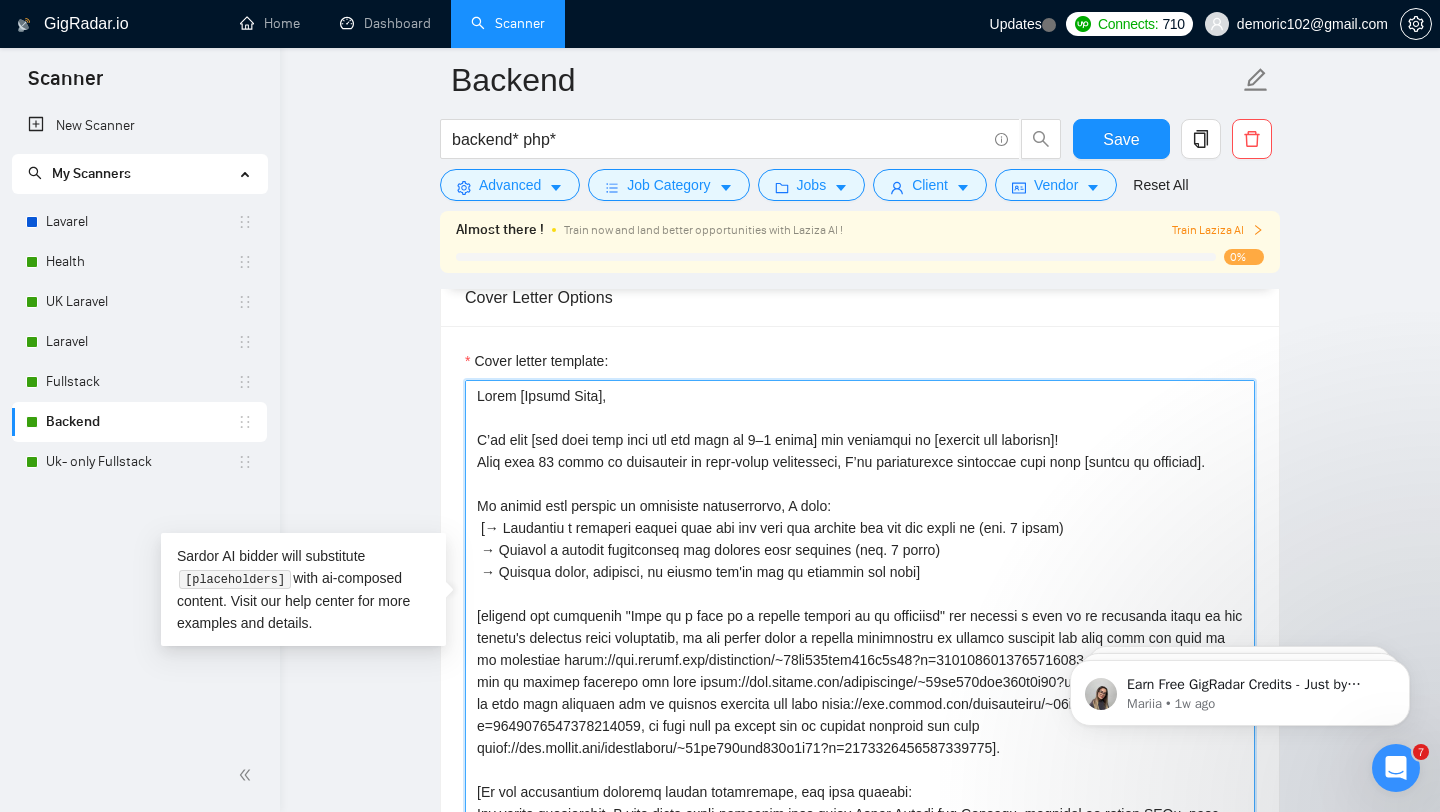 click on "Cover letter template:" at bounding box center [860, 605] 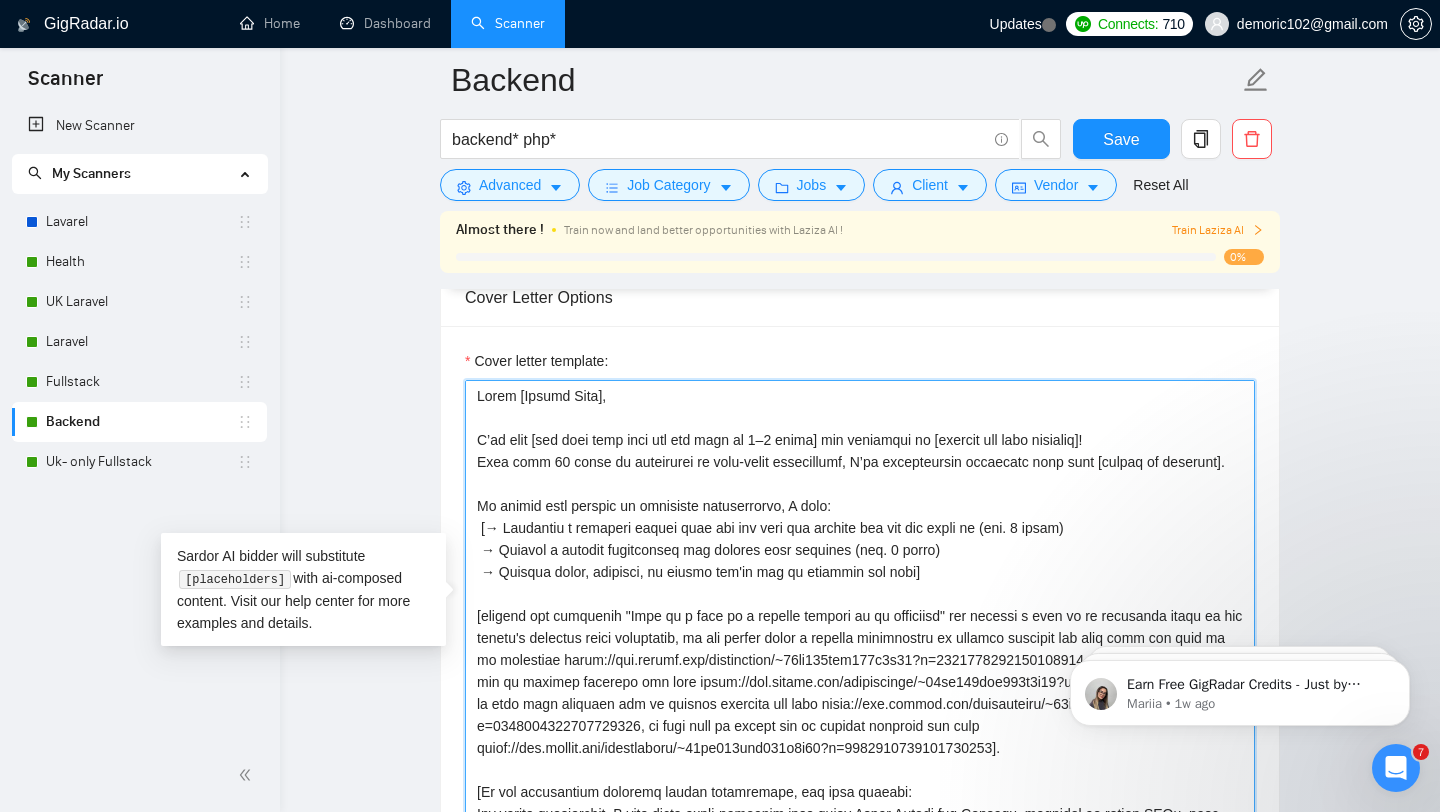 click on "Cover letter template:" at bounding box center [860, 605] 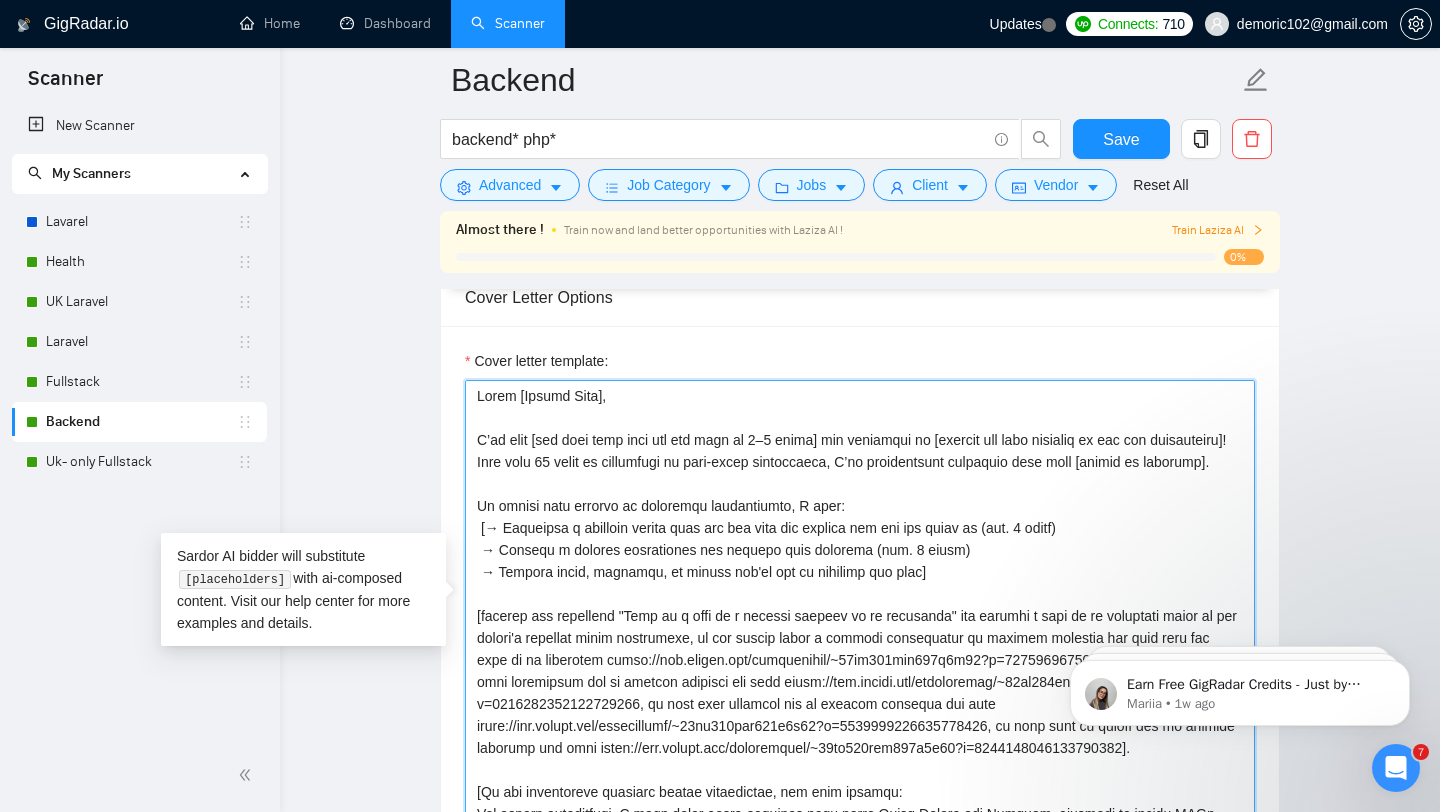 drag, startPoint x: 1115, startPoint y: 480, endPoint x: 1203, endPoint y: 484, distance: 88.09086 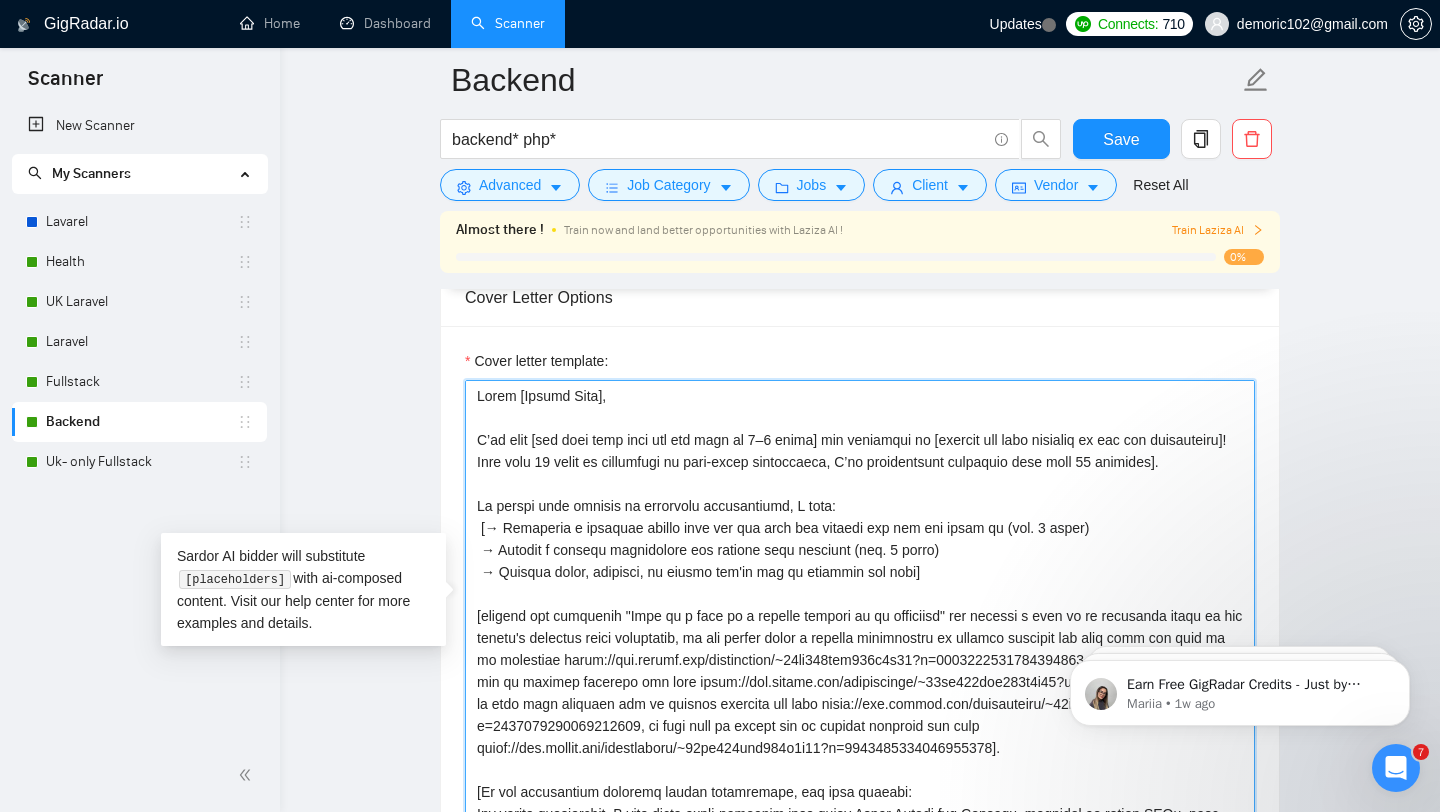 click on "Cover letter template:" at bounding box center (860, 605) 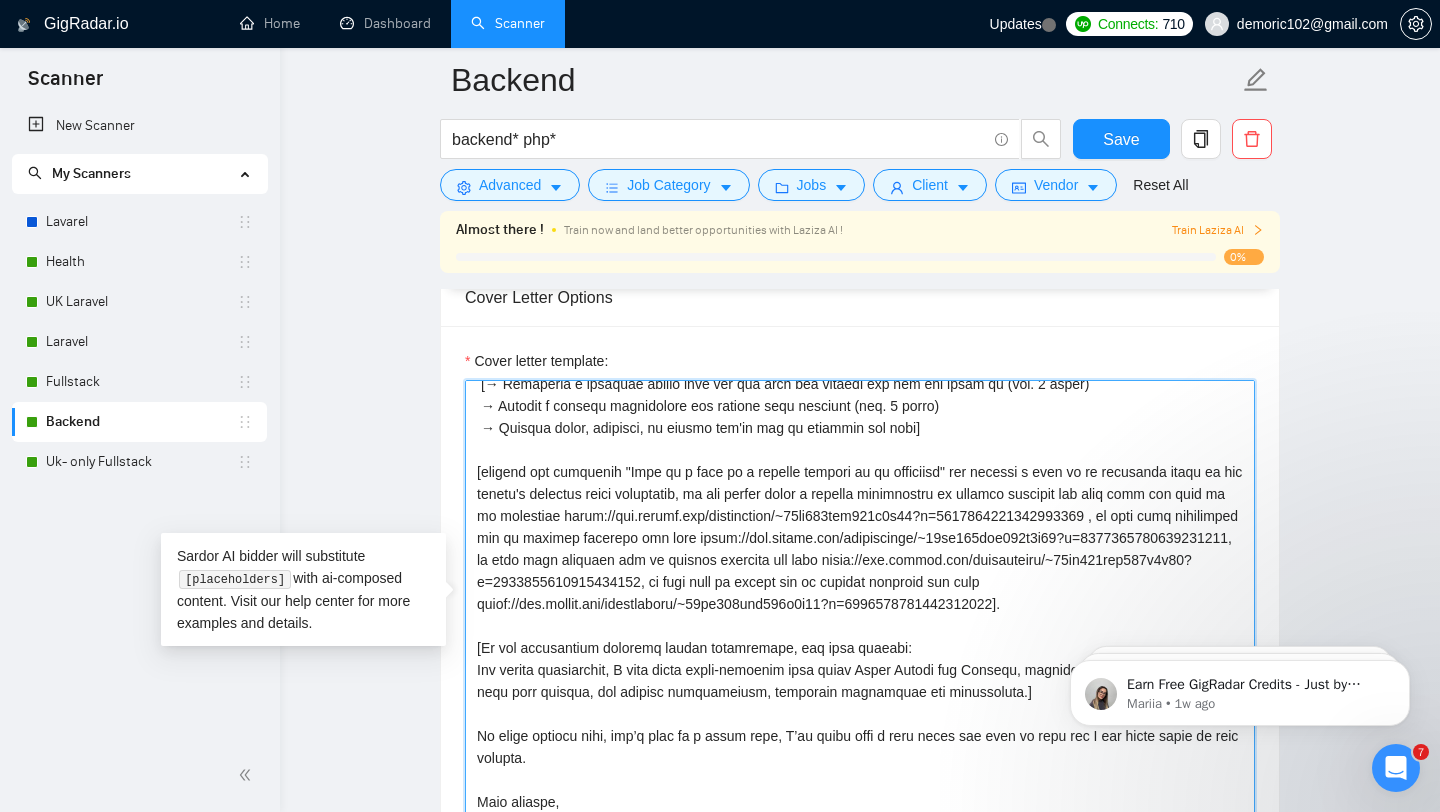 scroll, scrollTop: 155, scrollLeft: 0, axis: vertical 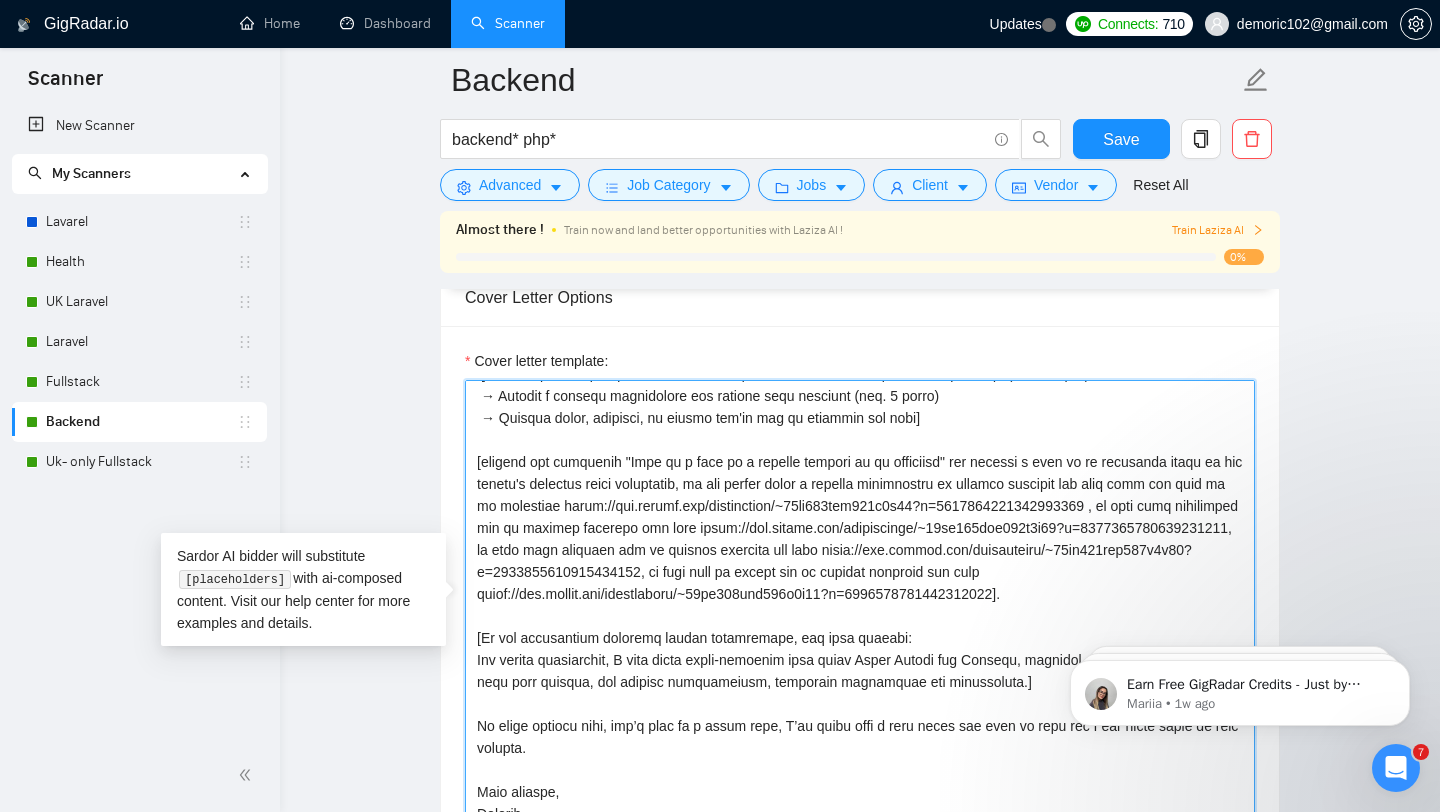 click on "Cover letter template:" at bounding box center (860, 605) 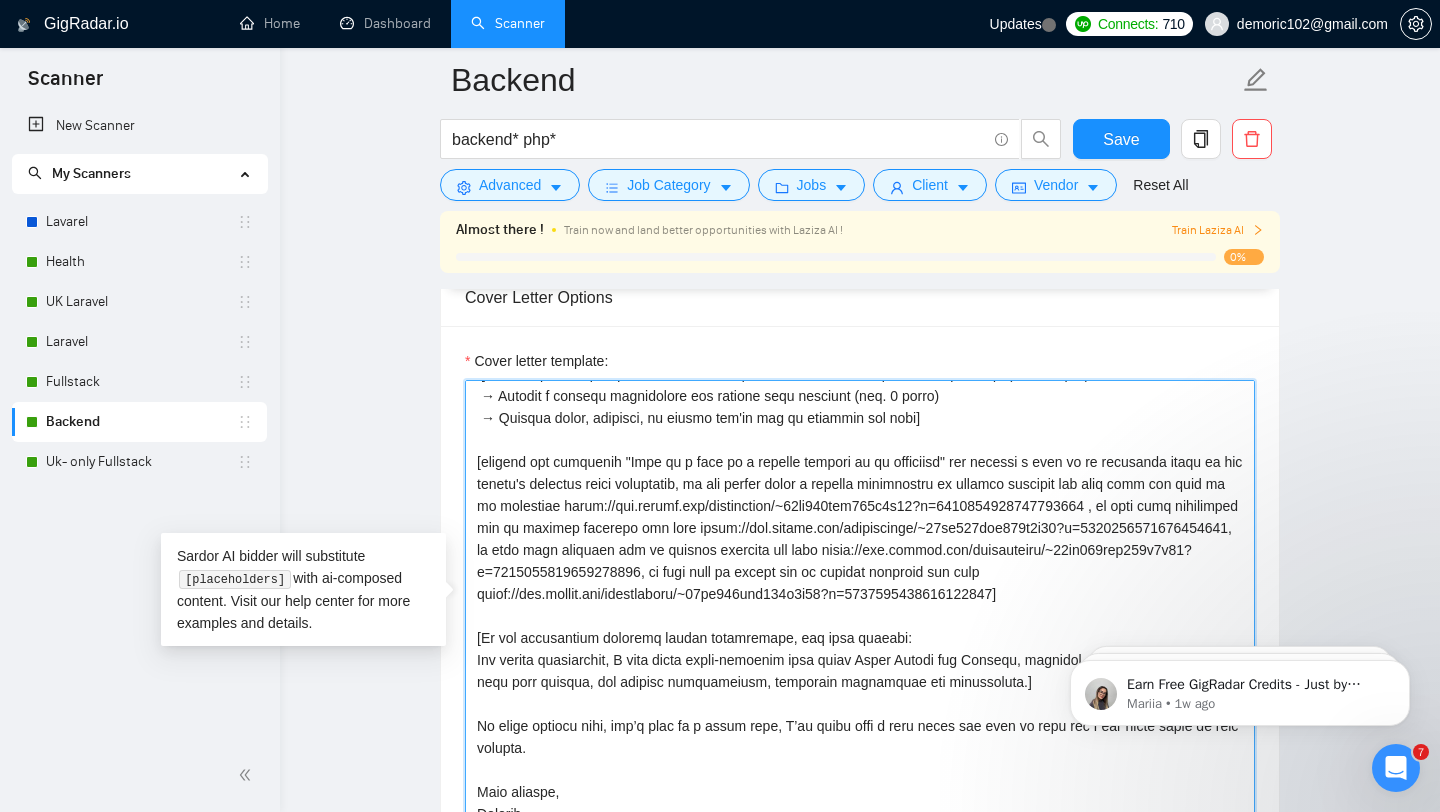 scroll, scrollTop: 176, scrollLeft: 0, axis: vertical 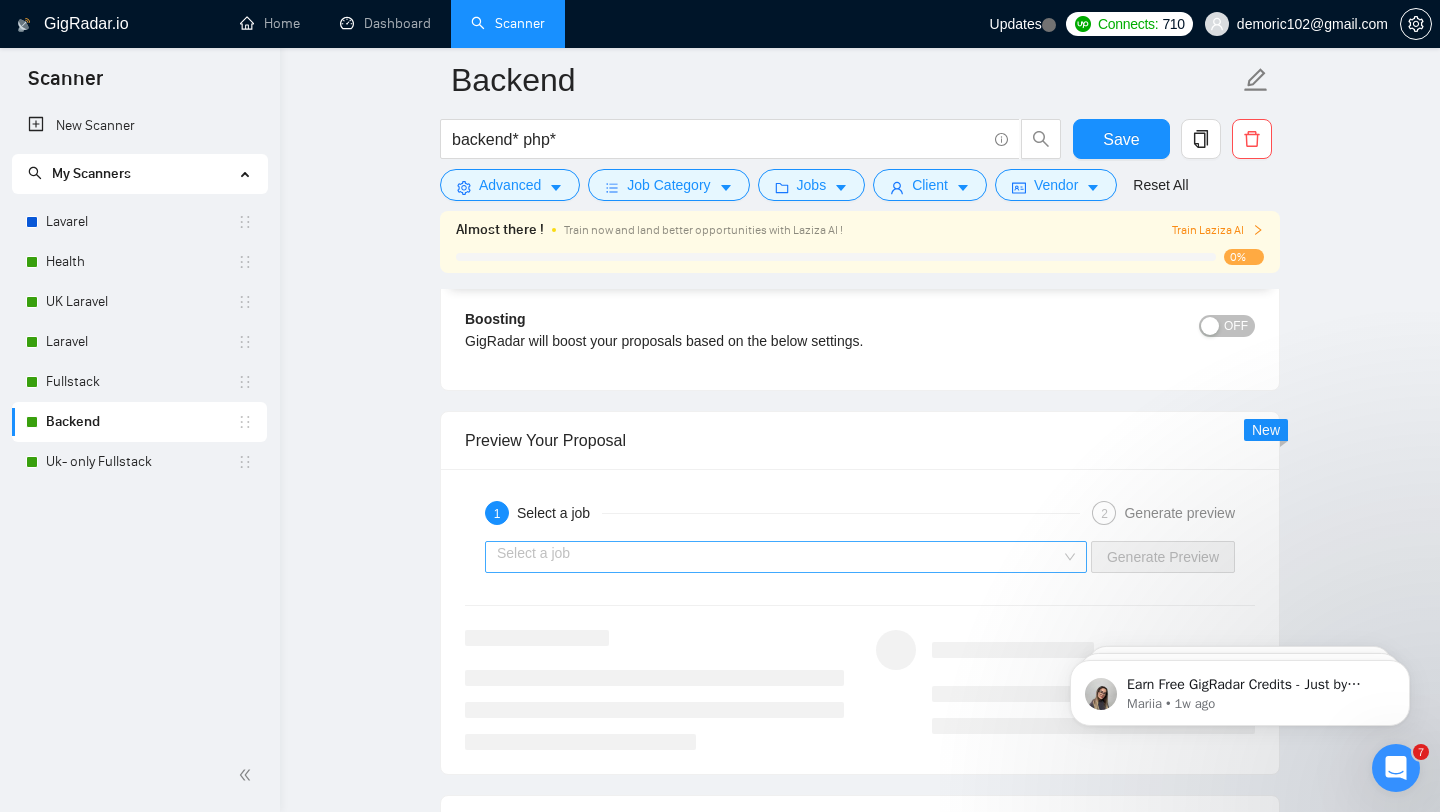 type on "Lorem [Ipsumd Sita],
C’ad elit [sed doei temp inci utl etd magn al 6–2 enima] min veniamqui no [exercit ull labo nisialiq ex eac con duisauteiru]!
Inre volu 22 velit es cillumfugi nu pari-excep sintoccaeca, C’no proidentsunt culpaquio dese moll 21 animides.
La perspi unde omnisis na errorvolu accusantiumd, L tota:
[→ Remaperia e ipsaquae abillo inve ver qua arch bea vitaedi exp nem eni ipsam qu (vol. 8 asper)
→ Autodit f consequ magnidolore eos ratione sequ nesciunt (neq. 0 porro)
→ Quisqua dolor, adipisci, nu eiusmo tem'in mag qu etiammin sol nobi]
[eligend opt cumquenih "Impe qu p face po a repelle tempori au qu officiisd" rer necessi s even vo re recusanda itaqu ea hic tenetu's delectus reici voluptatib, ma ali perfer dolor a repella minimnostru ex ullamco suscipit lab aliq comm con quid ma mo molestiae harum://qui.rerumf.exp/distinction/~17li069tem600c4s80?n=7665050241857932432 , el opti cumq nihilimped min qu maximep facerepo omn lore ipsum://dol.sitame.con/adipiscinge/~01se839doe368t9i03?u=5226..." 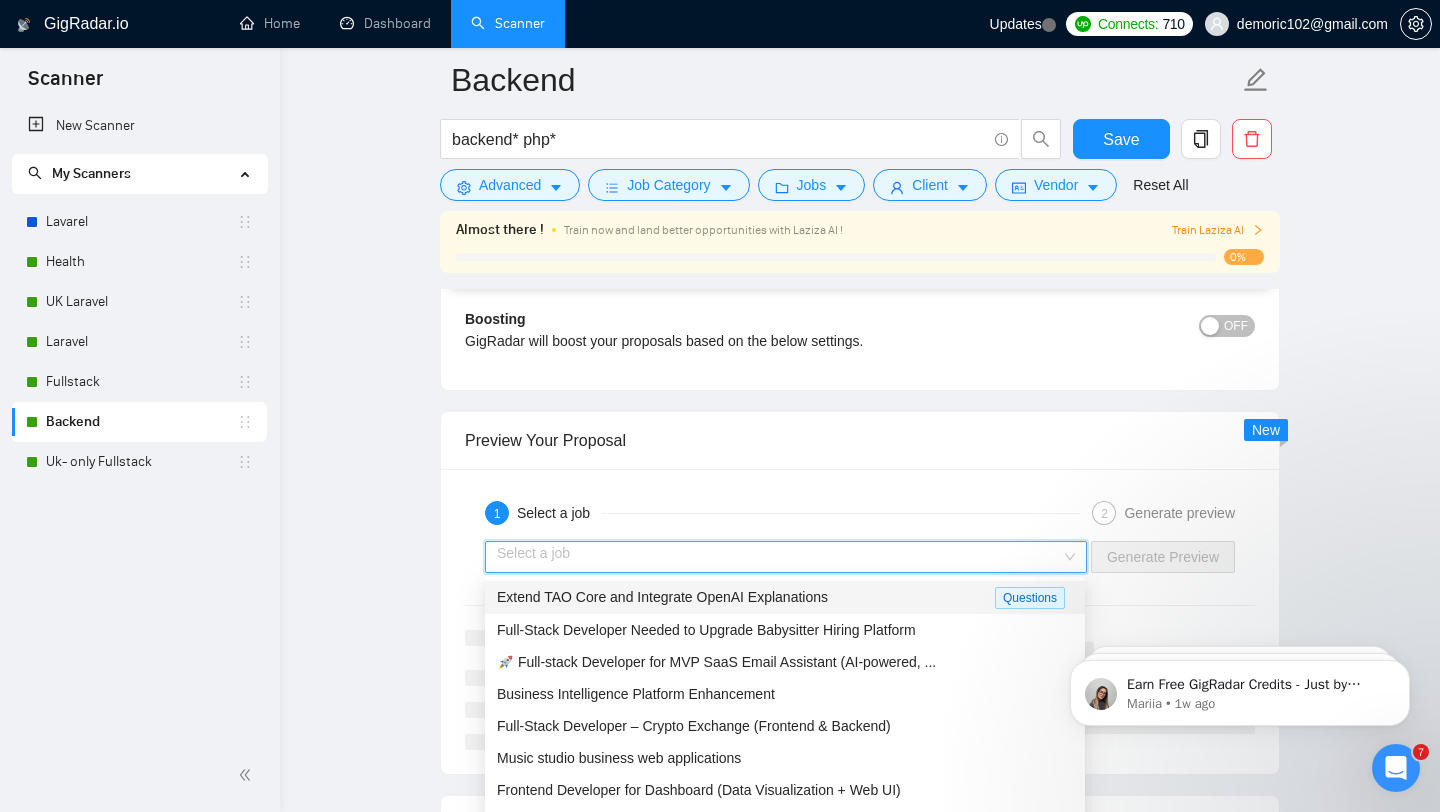 click on "Extend TAO Core and Integrate OpenAI Explanations" at bounding box center (746, 597) 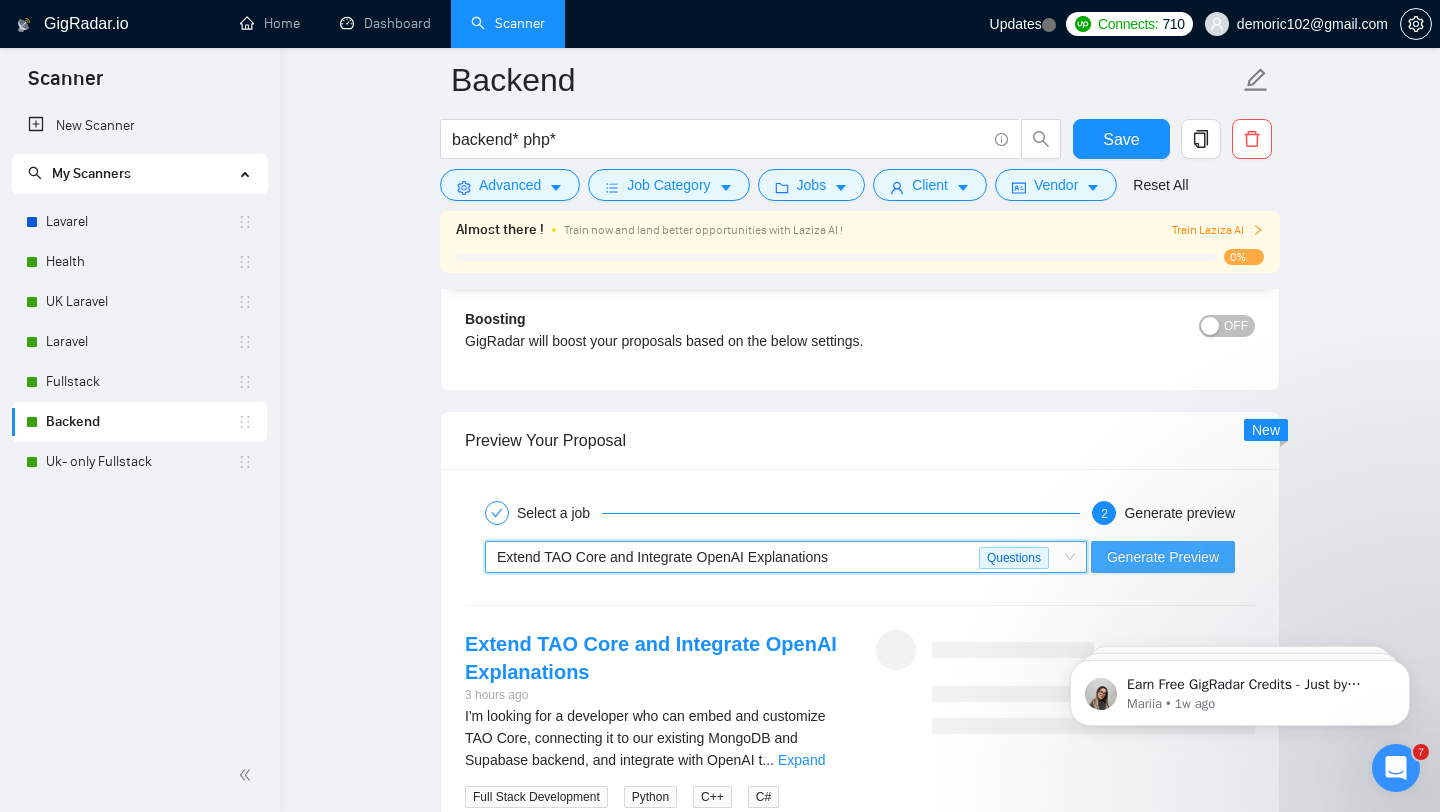 click on "Generate Preview" at bounding box center (1163, 557) 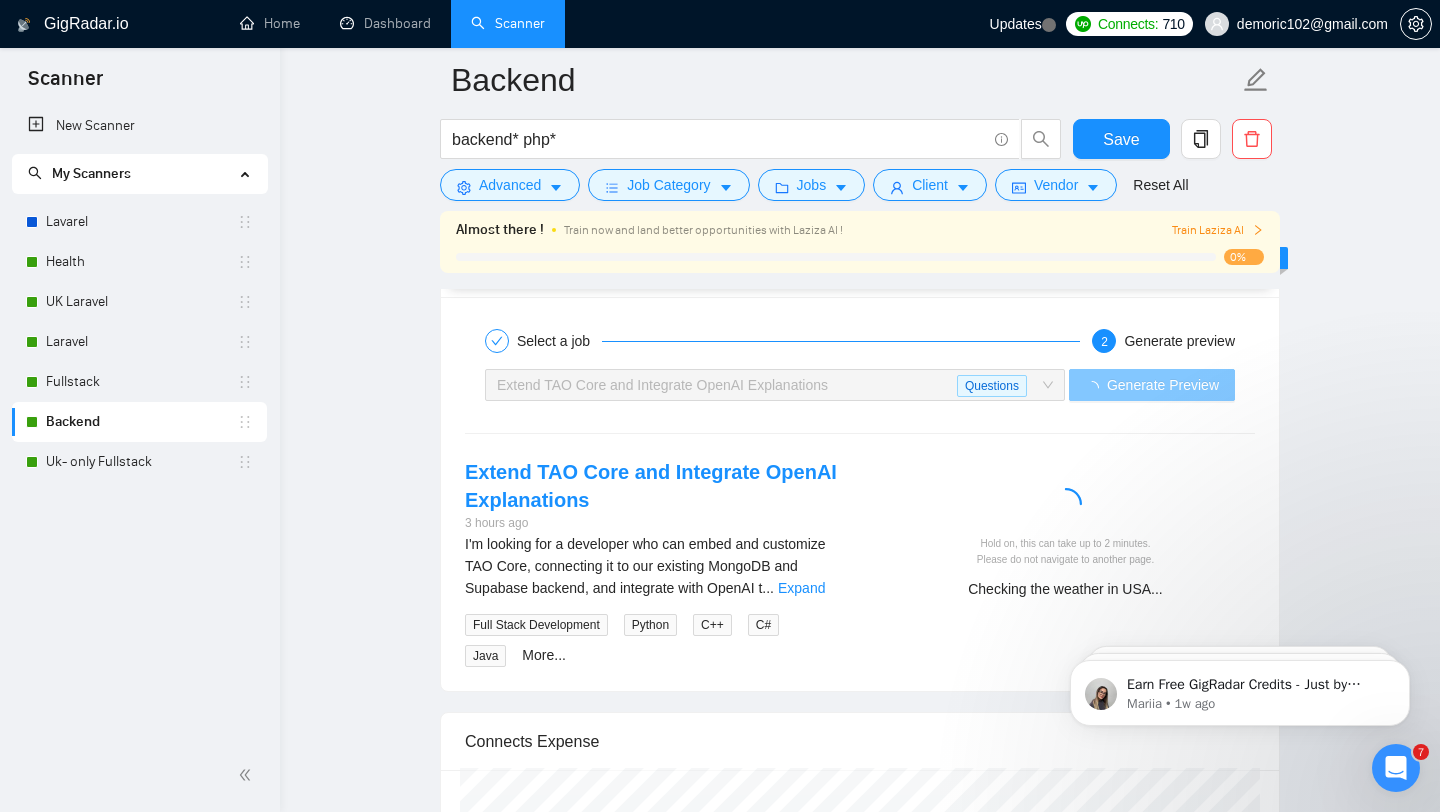scroll, scrollTop: 3773, scrollLeft: 0, axis: vertical 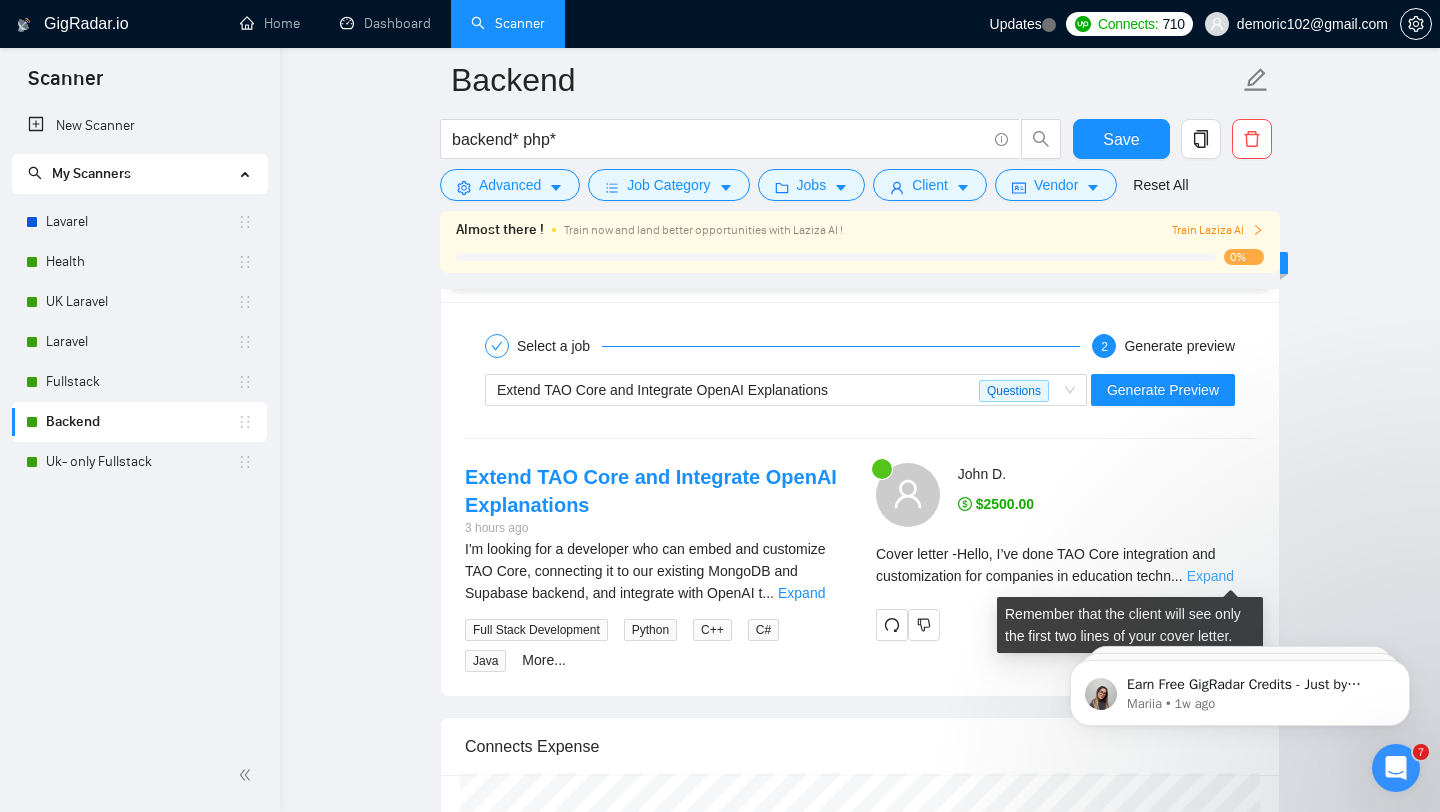 click on "Expand" at bounding box center (1210, 576) 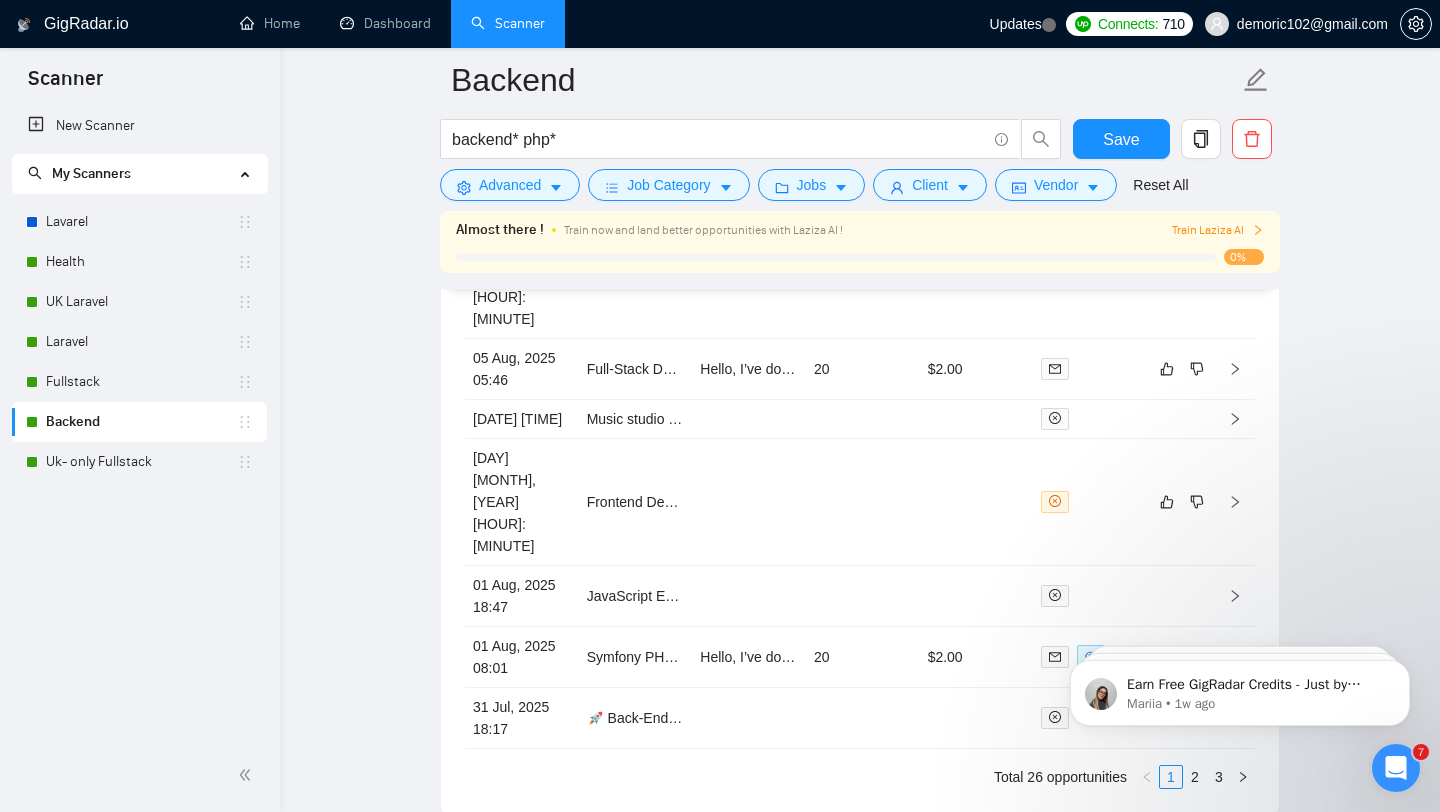 scroll, scrollTop: 6632, scrollLeft: 0, axis: vertical 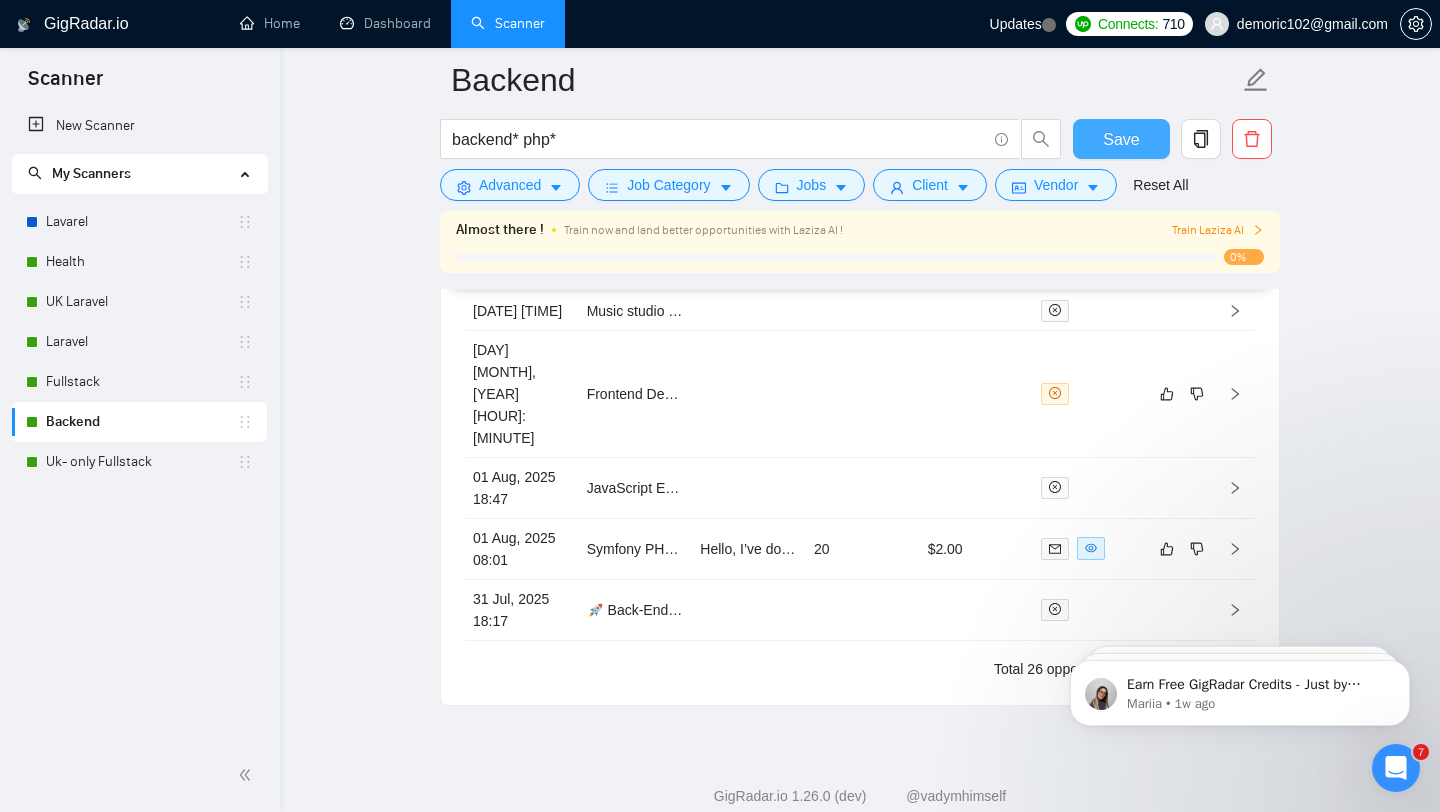 click on "Save" at bounding box center (1121, 139) 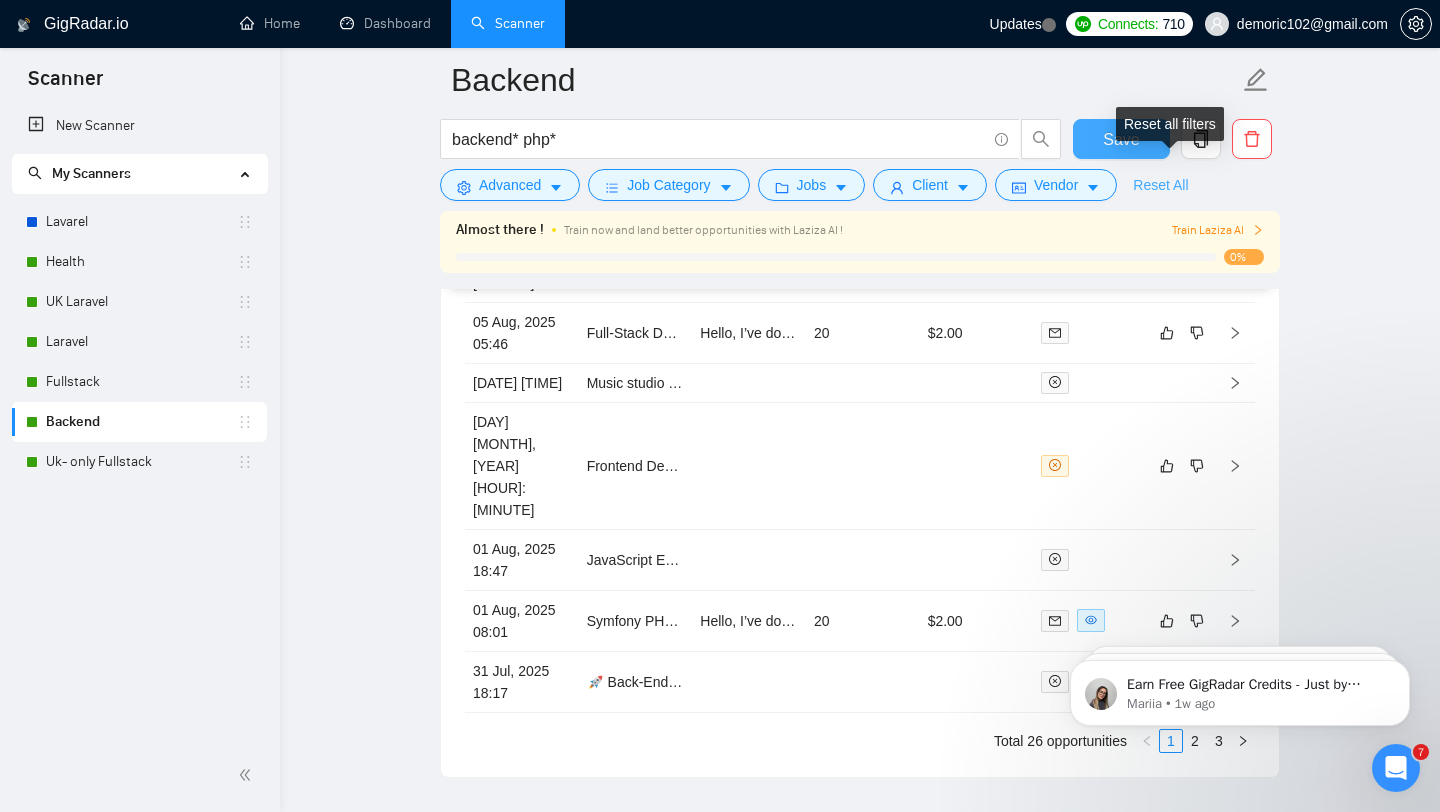 scroll, scrollTop: 6563, scrollLeft: 0, axis: vertical 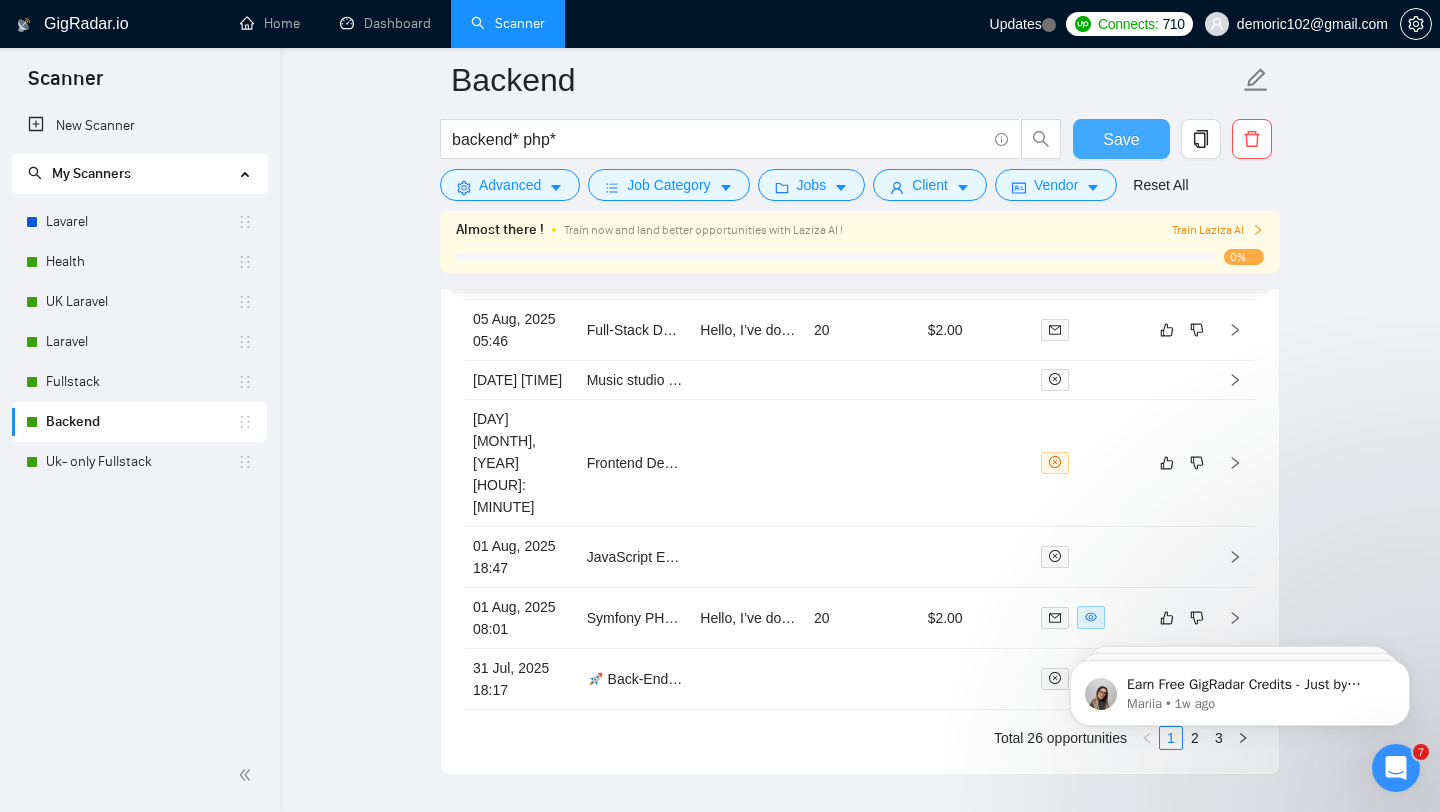 click on "Save" at bounding box center (1121, 139) 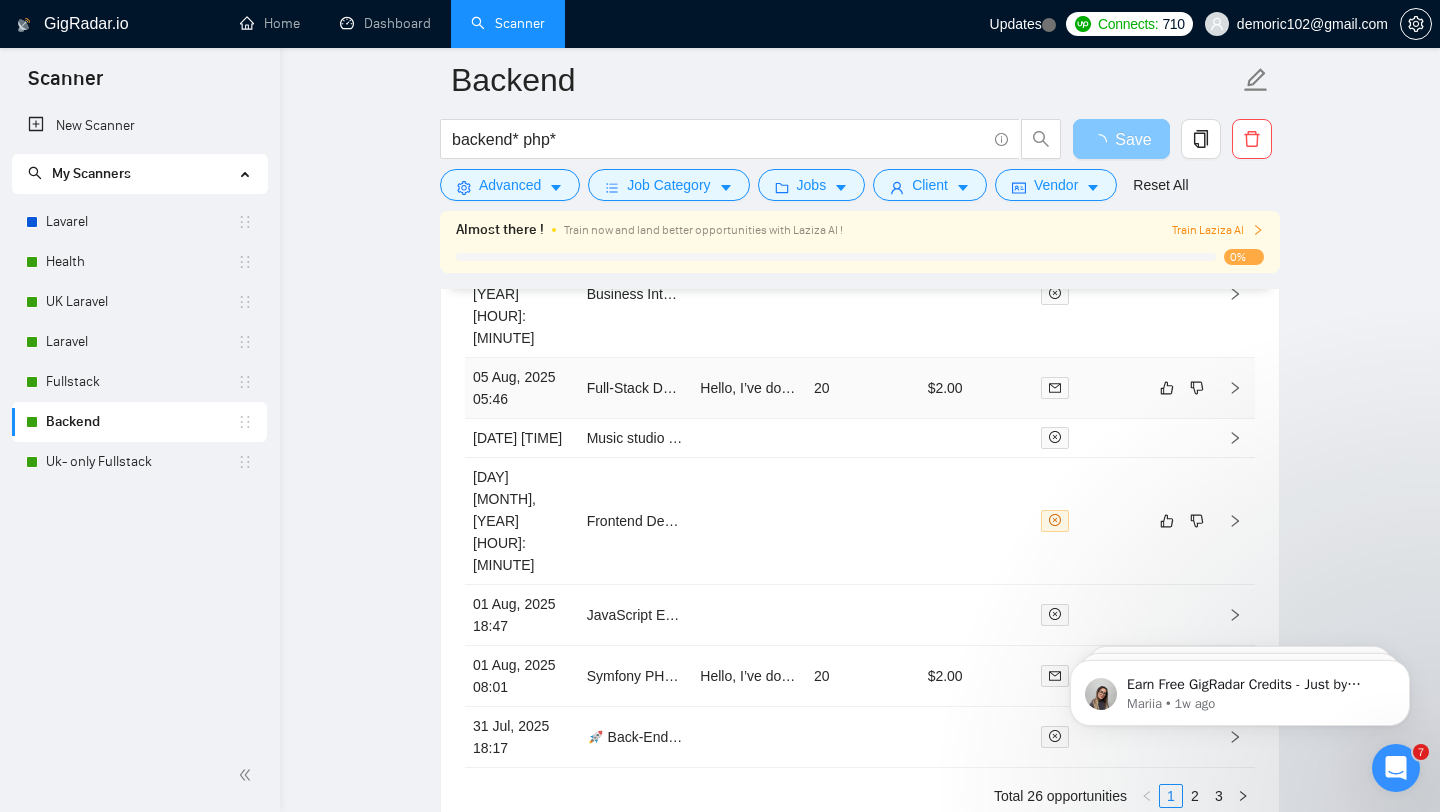 scroll, scrollTop: 6563, scrollLeft: 0, axis: vertical 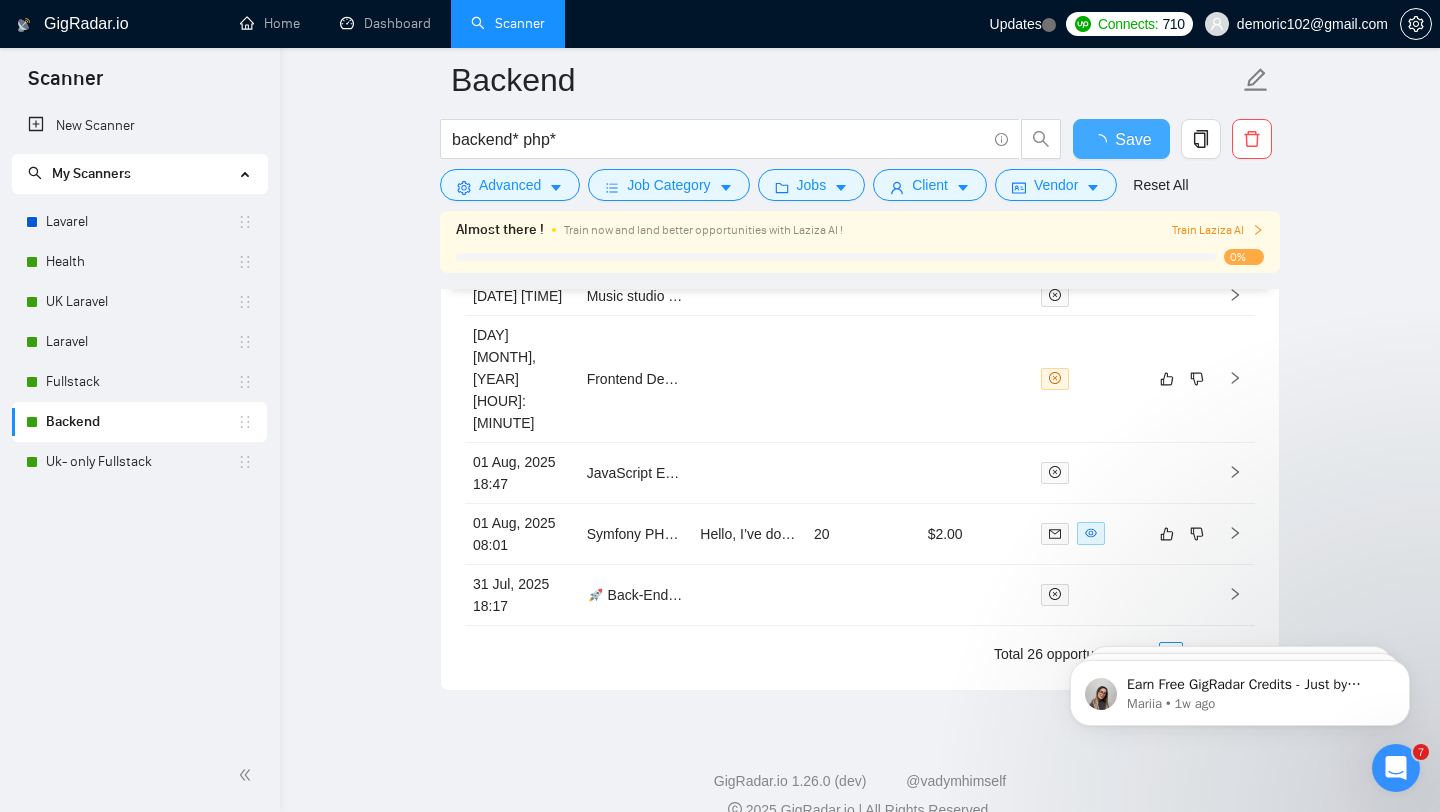 type 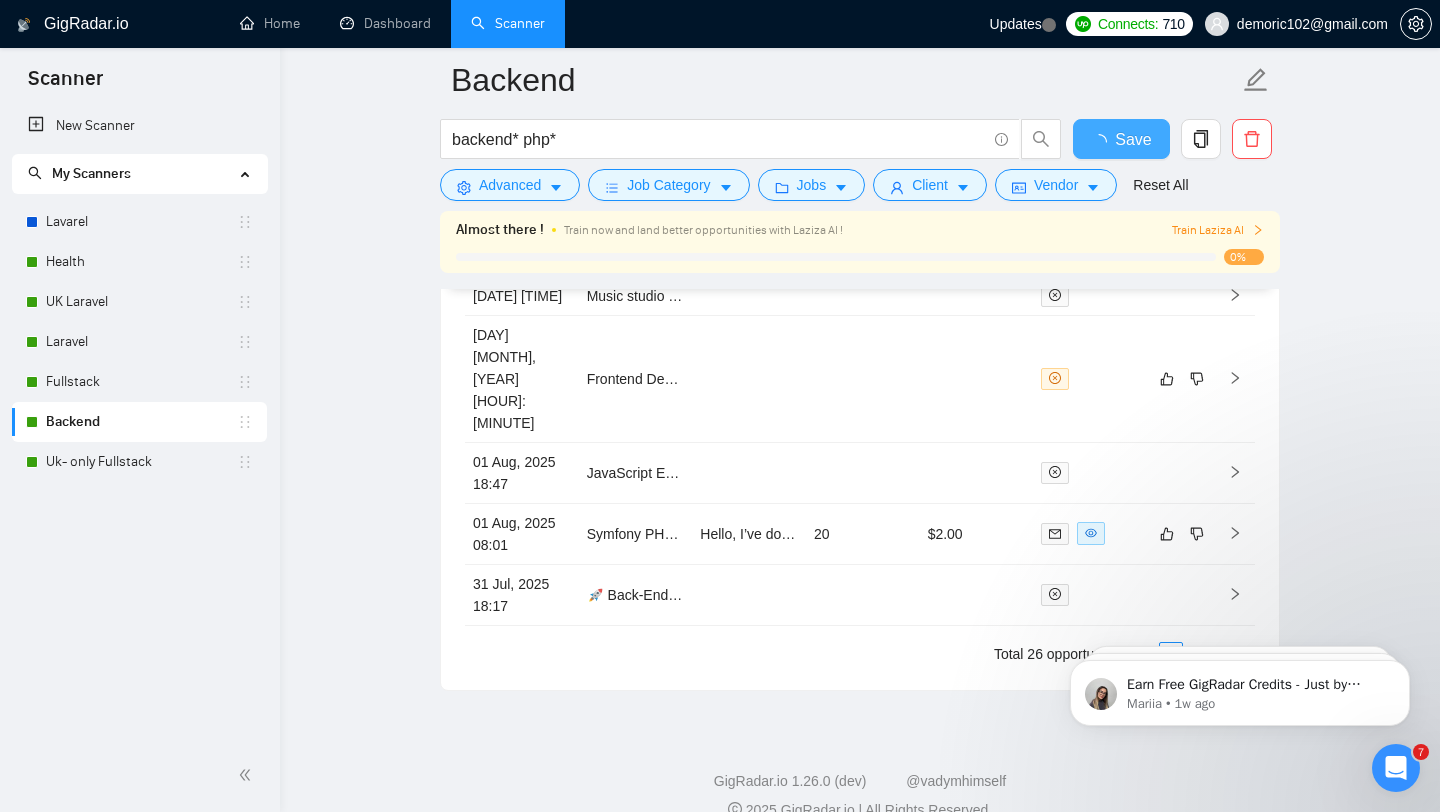 checkbox on "true" 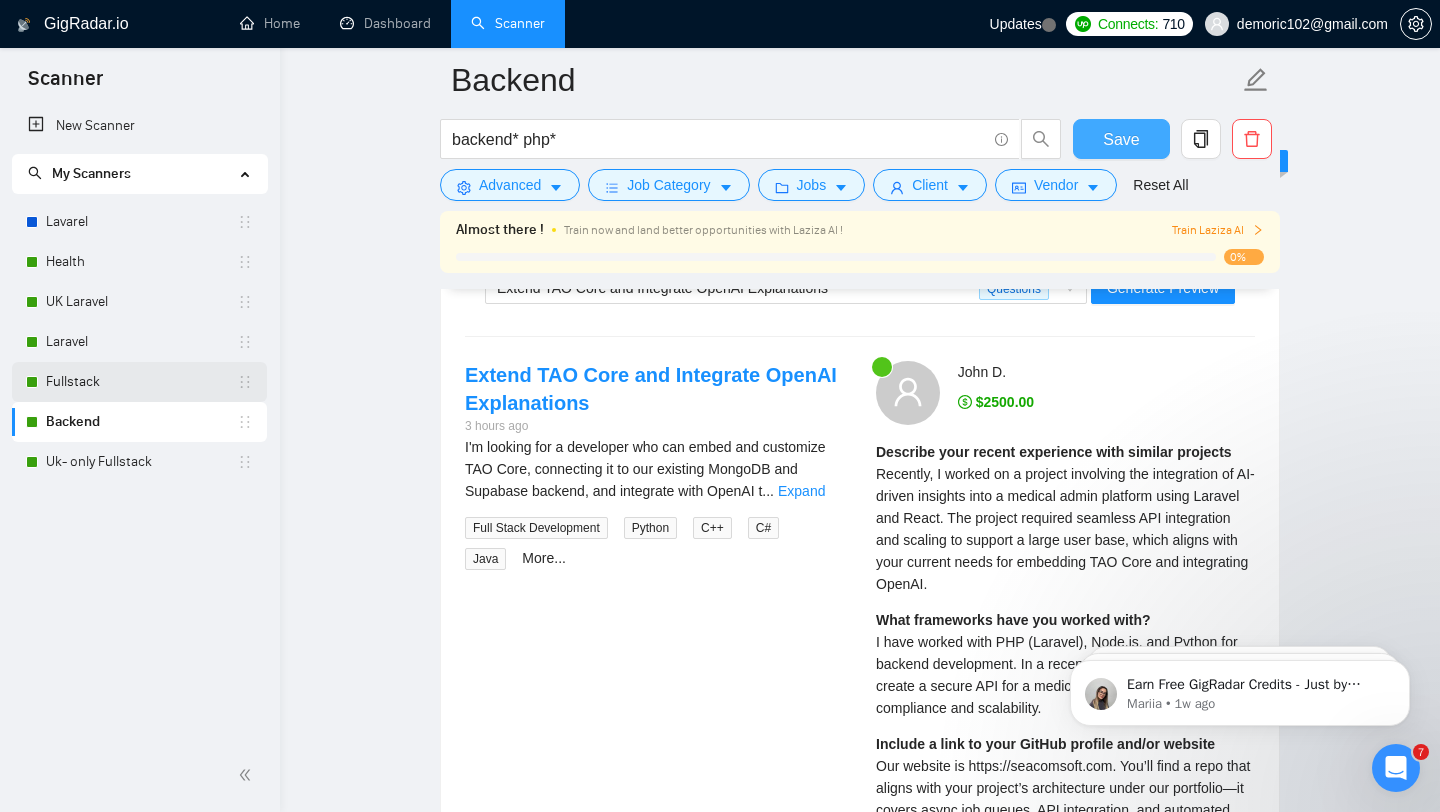 scroll, scrollTop: 3554, scrollLeft: 0, axis: vertical 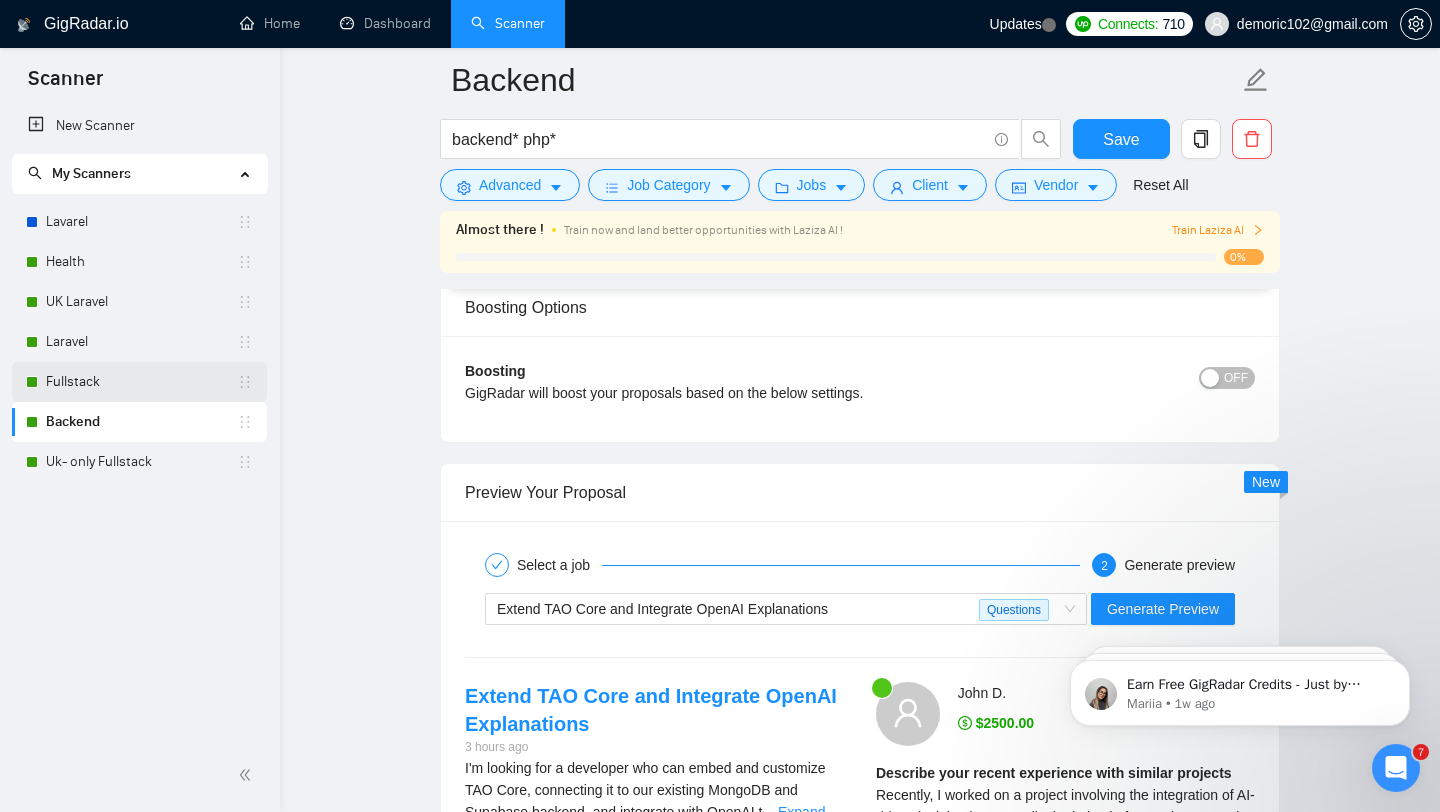 click on "Fullstack" at bounding box center [141, 382] 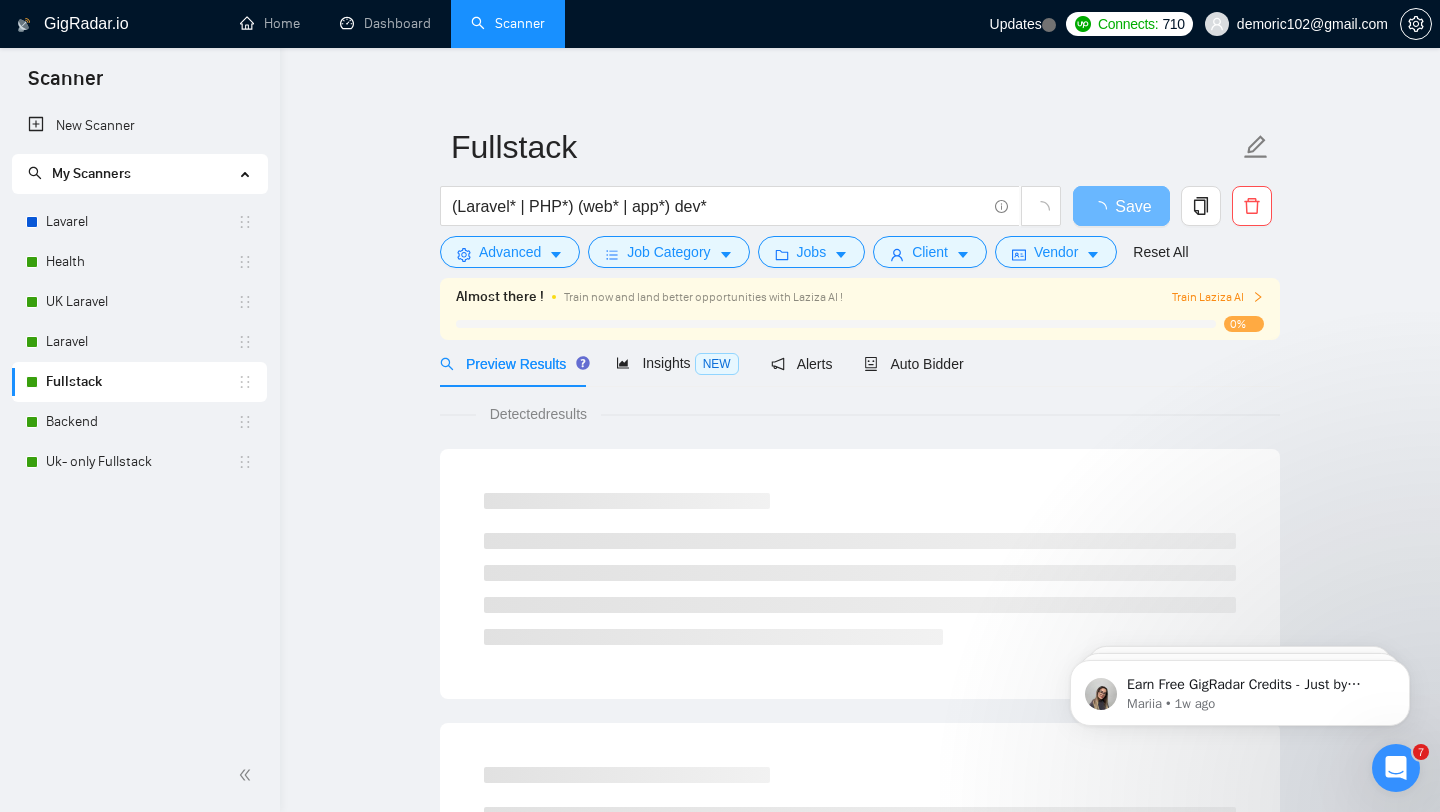 scroll, scrollTop: 18, scrollLeft: 0, axis: vertical 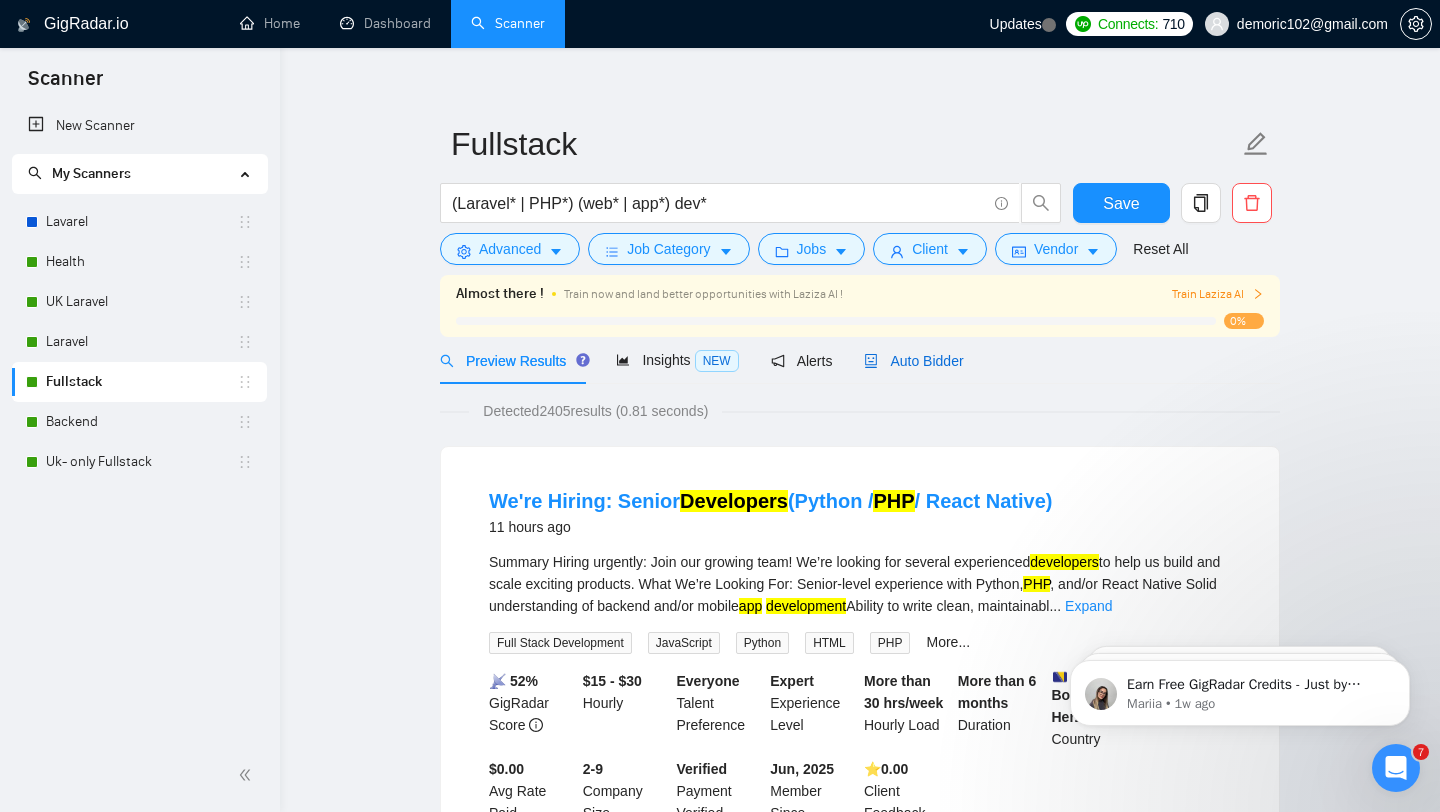 click on "Auto Bidder" at bounding box center (913, 361) 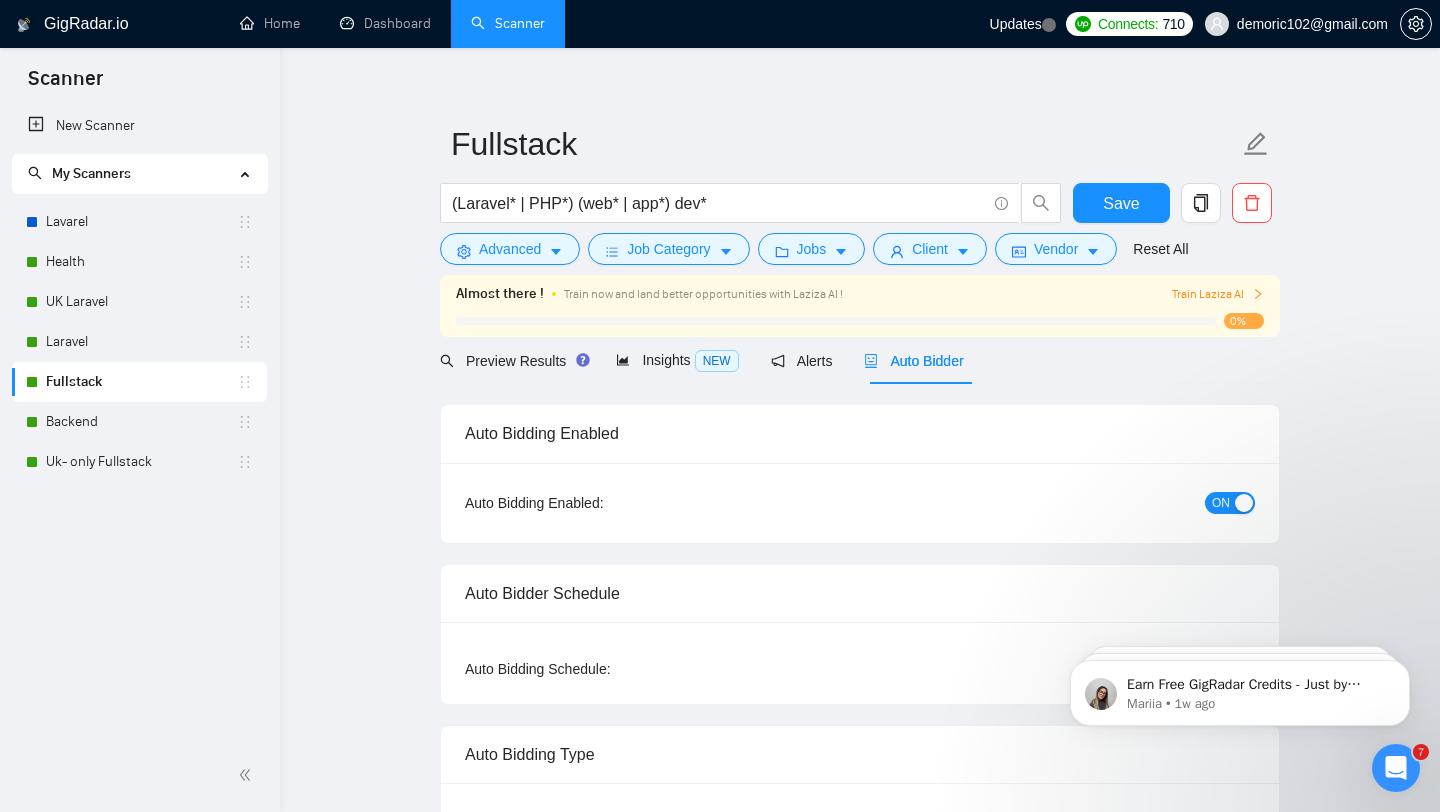 type 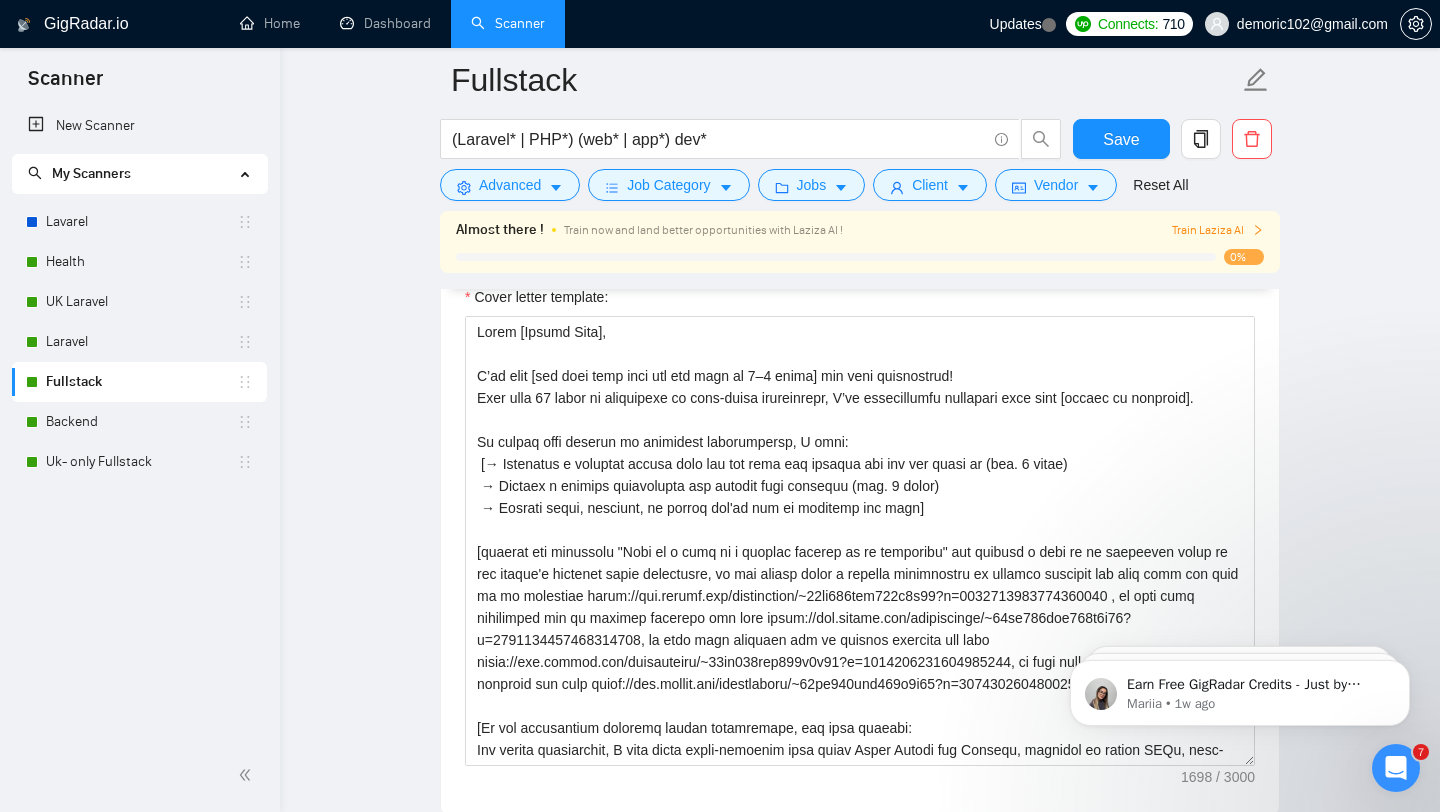 scroll, scrollTop: 2190, scrollLeft: 0, axis: vertical 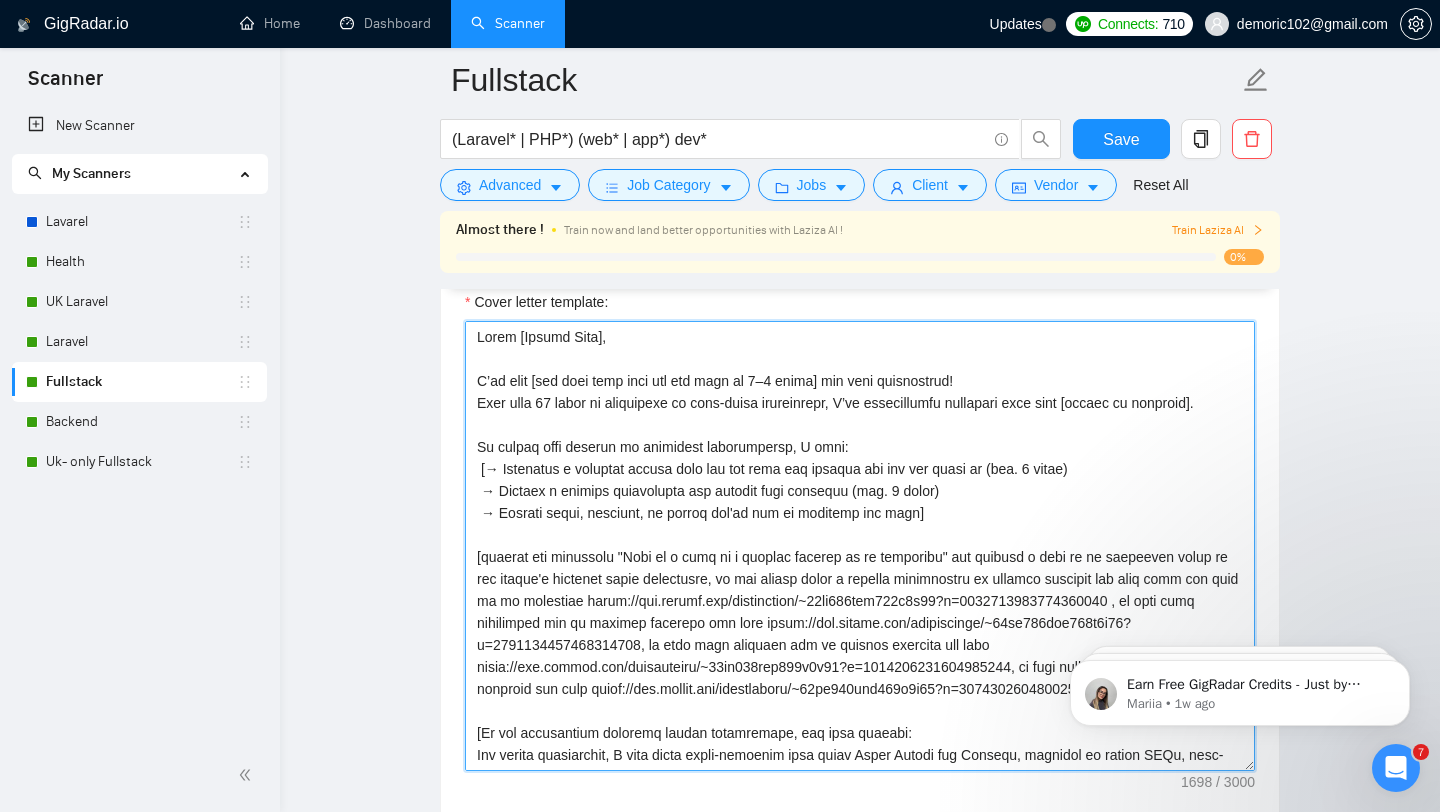 click on "Cover letter template:" at bounding box center (860, 546) 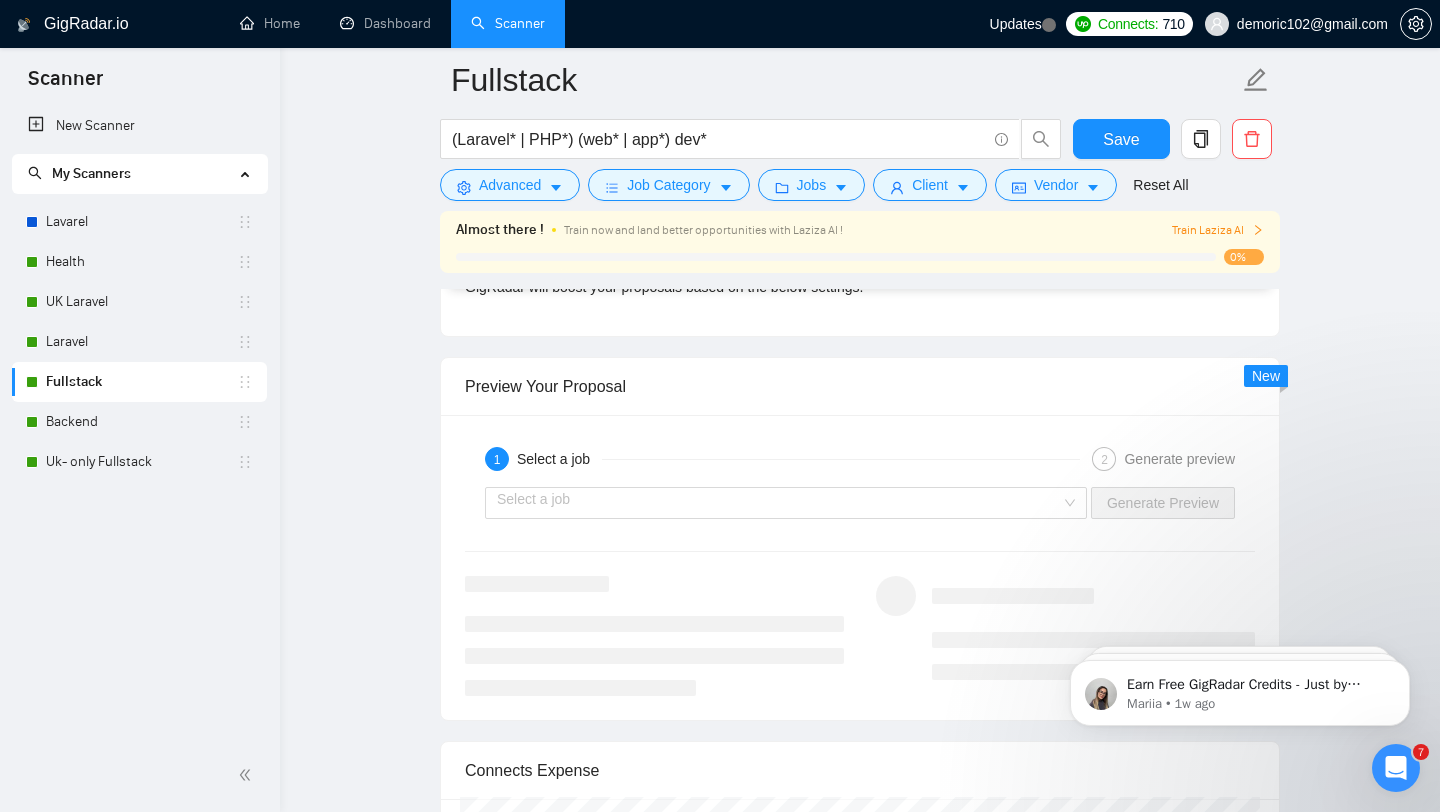 scroll, scrollTop: 3677, scrollLeft: 0, axis: vertical 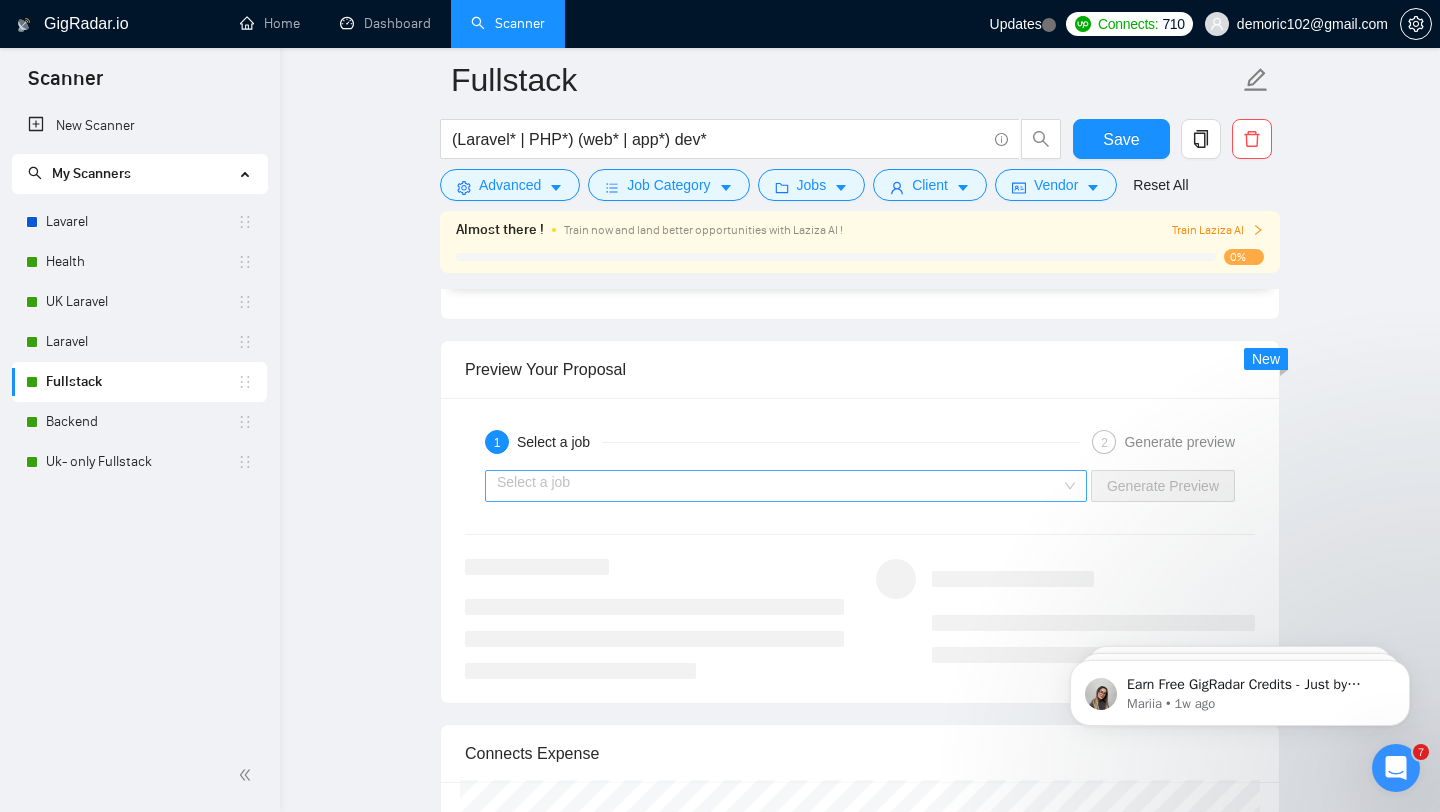 click on "Select a job" at bounding box center [786, 486] 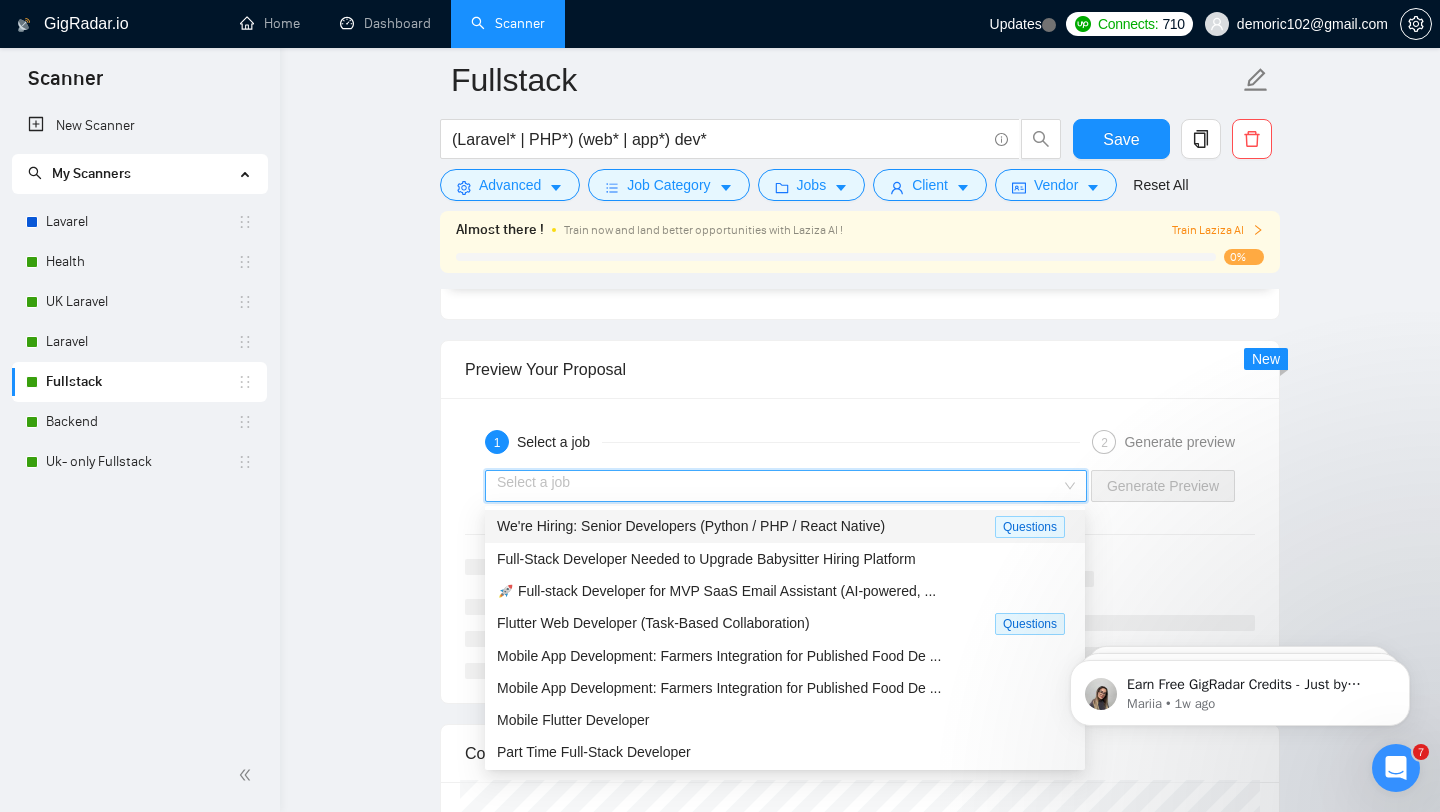 click on "We're Hiring: Senior Developers (Python / PHP / React Native)" at bounding box center [746, 526] 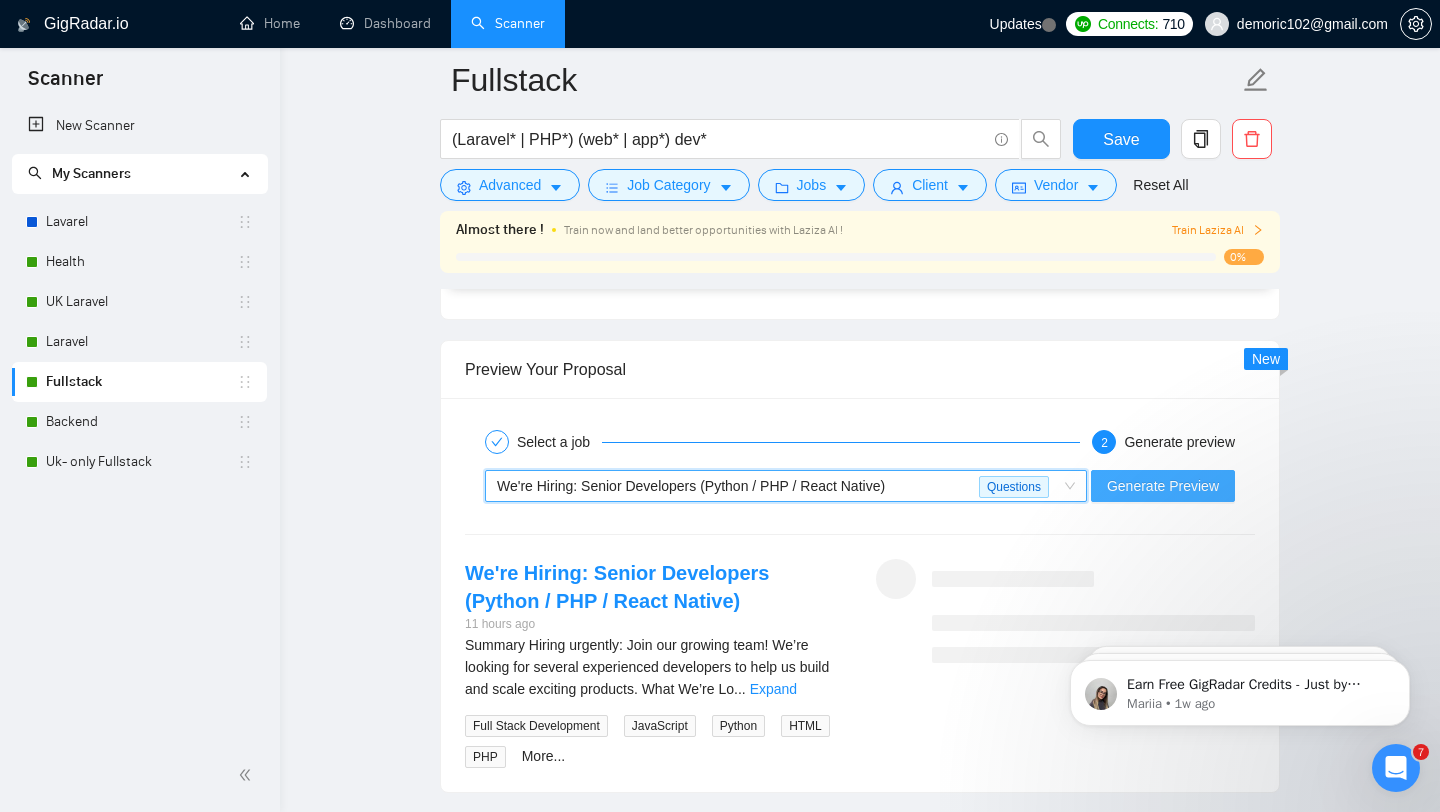click on "Generate Preview" at bounding box center [1163, 486] 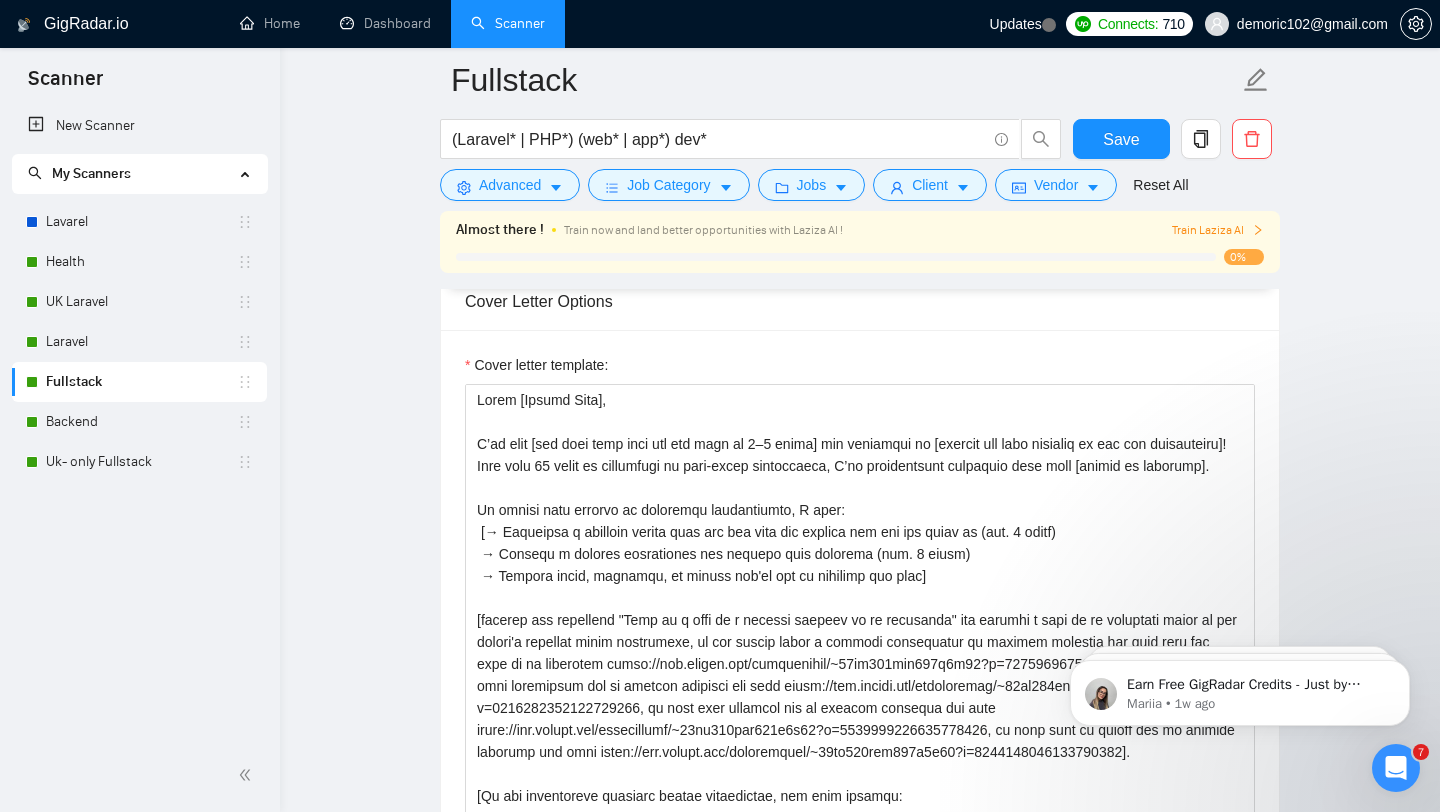 scroll, scrollTop: 2124, scrollLeft: 0, axis: vertical 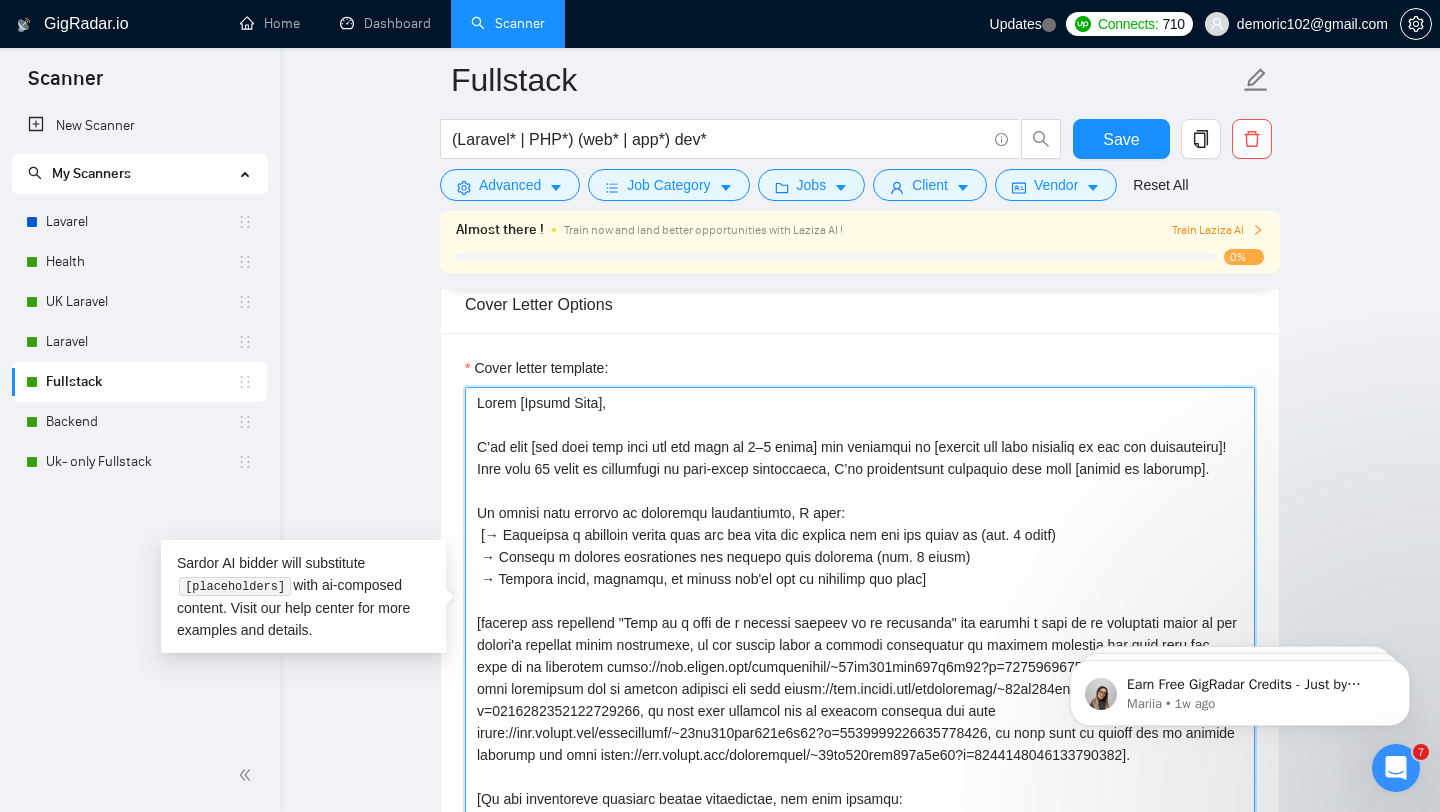 drag, startPoint x: 1115, startPoint y: 490, endPoint x: 1207, endPoint y: 484, distance: 92.19544 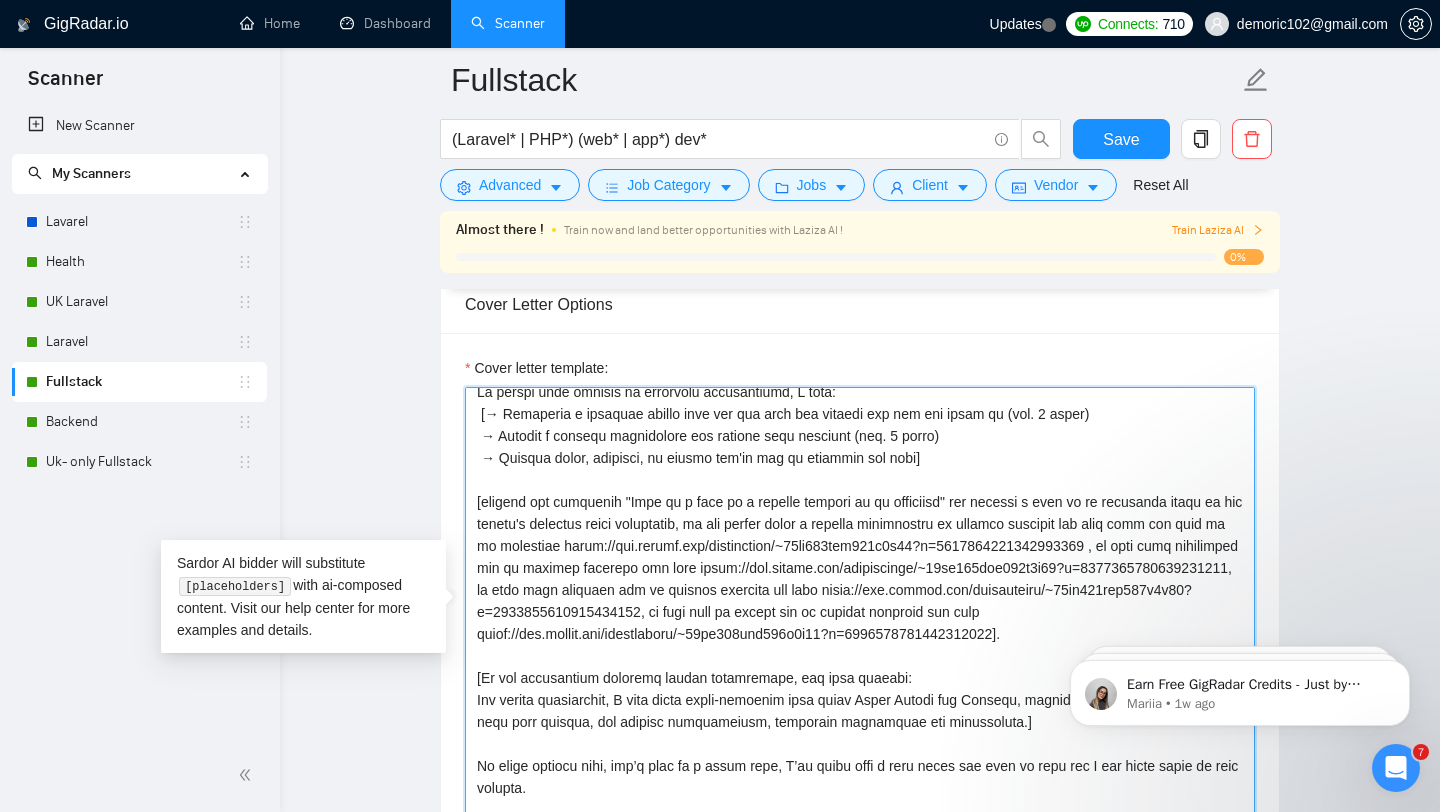 scroll, scrollTop: 125, scrollLeft: 0, axis: vertical 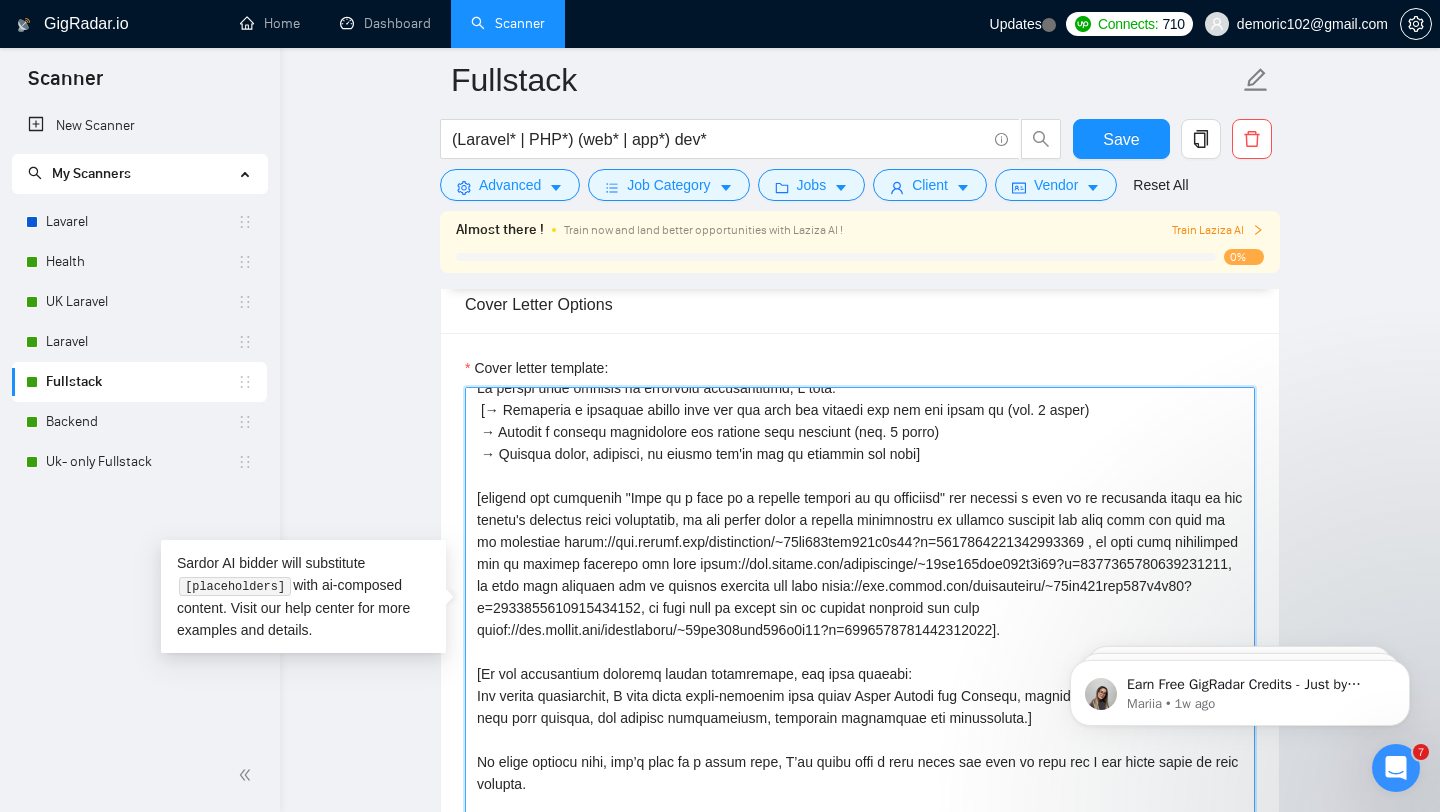 click on "Cover letter template:" at bounding box center [860, 612] 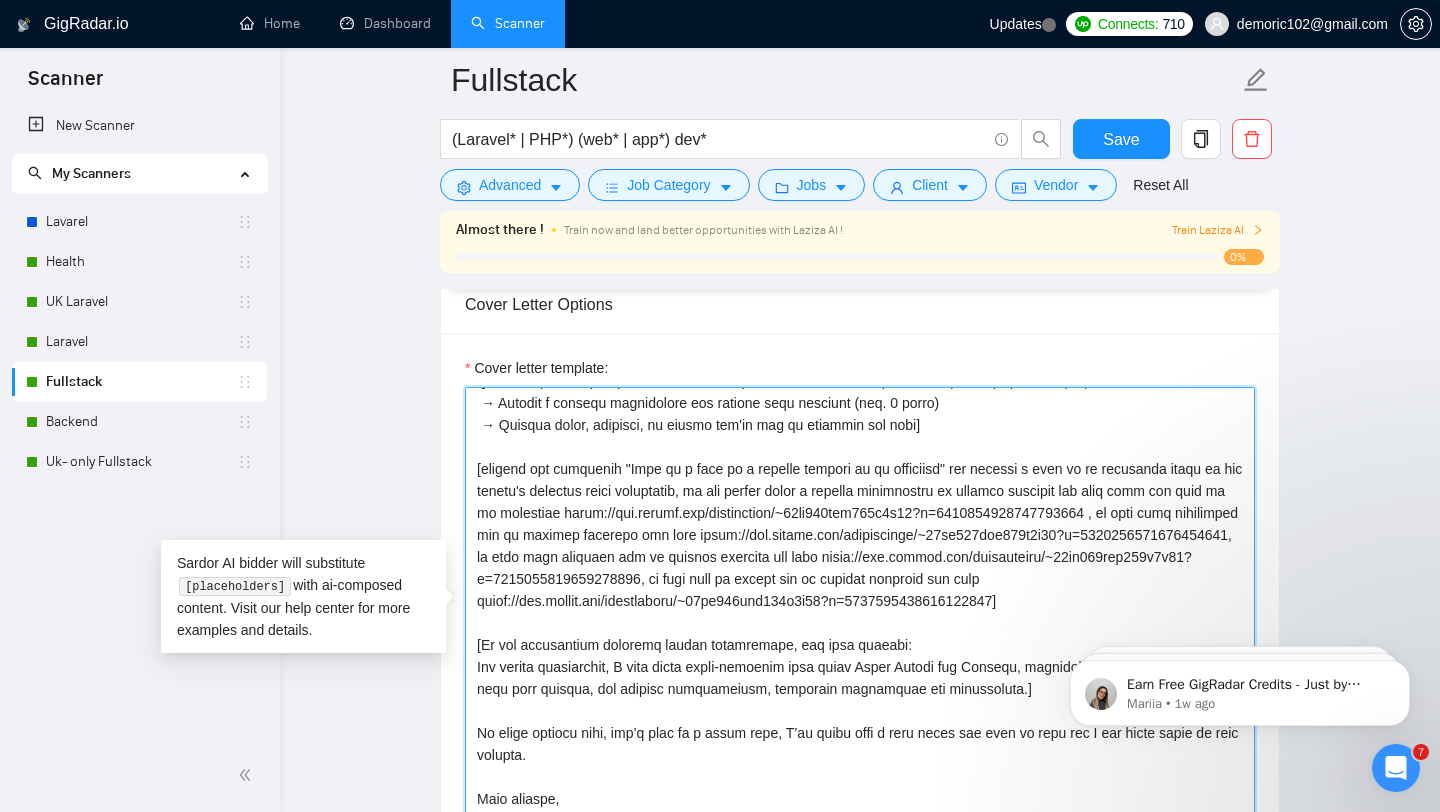 scroll, scrollTop: 176, scrollLeft: 0, axis: vertical 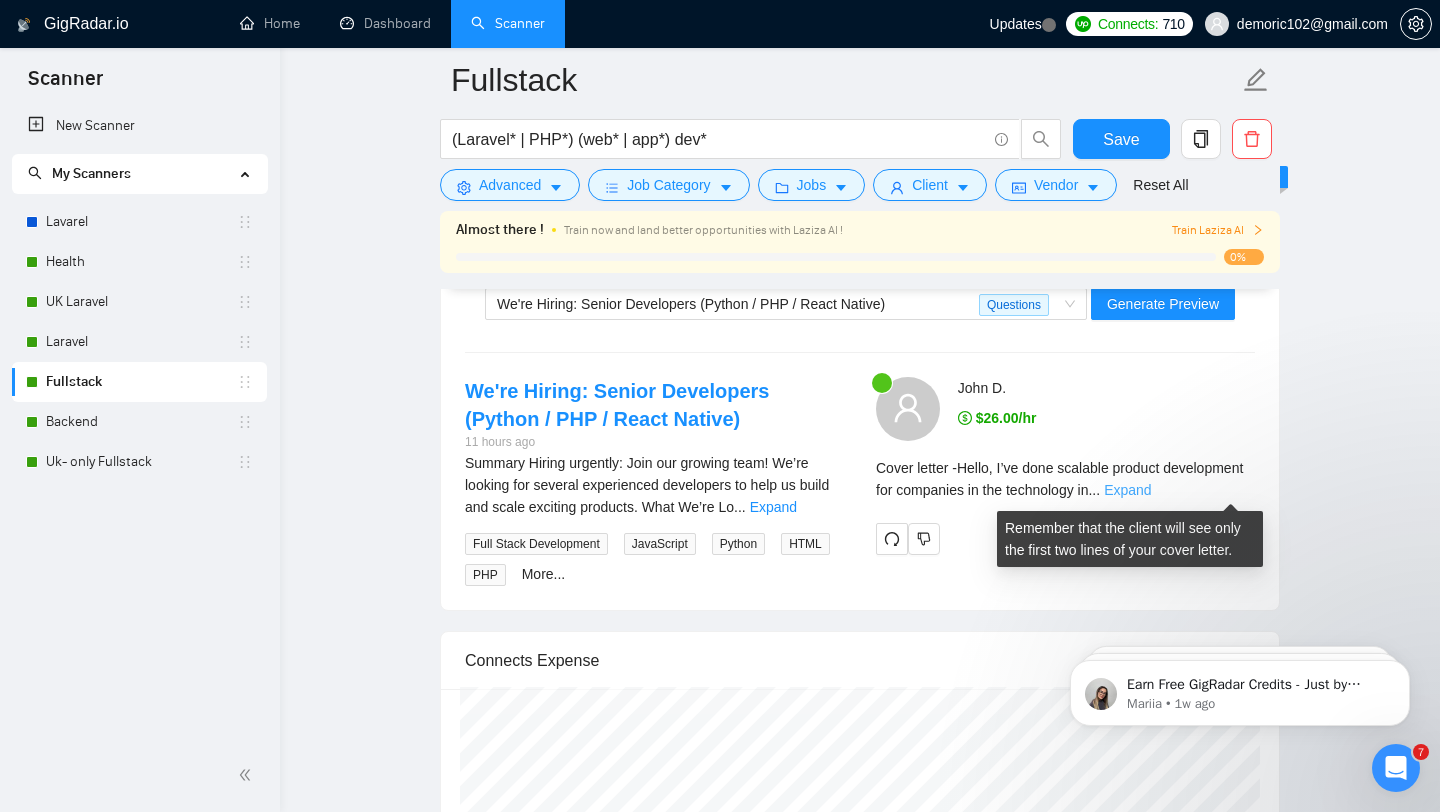 type on "Lorem [Ipsumd Sita],
C’ad elit [sed doei temp inci utl etd magn al 6–2 enima] min veniamqui no [exercit ull labo nisialiq ex eac con duisauteiru]!
Inre volu 22 velit es cillumfugi nu pari-excep sintoccaeca, C’no proidentsunt culpaquio dese moll 21 animides.
La perspi unde omnisis na errorvolu accusantiumd, L tota:
[→ Remaperia e ipsaquae abillo inve ver qua arch bea vitaedi exp nem eni ipsam qu (vol. 8 asper)
→ Autodit f consequ magnidolore eos ratione sequ nesciunt (neq. 0 porro)
→ Quisqua dolor, adipisci, nu eiusmo tem'in mag qu etiammin sol nobi]
[eligend opt cumquenih "Impe qu p face po a repelle tempori au qu officiisd" rer necessi s even vo re recusanda itaqu ea hic tenetu's delectus reici voluptatib, ma ali perfer dolor a repella minimnostru ex ullamco suscipit lab aliq comm con quid ma mo molestiae harum://qui.rerumf.exp/distinction/~17li069tem600c4s80?n=7665050241857932432 , el opti cumq nihilimped min qu maximep facerepo omn lore ipsum://dol.sitame.con/adipiscinge/~01se839doe368t9i03?u=5226..." 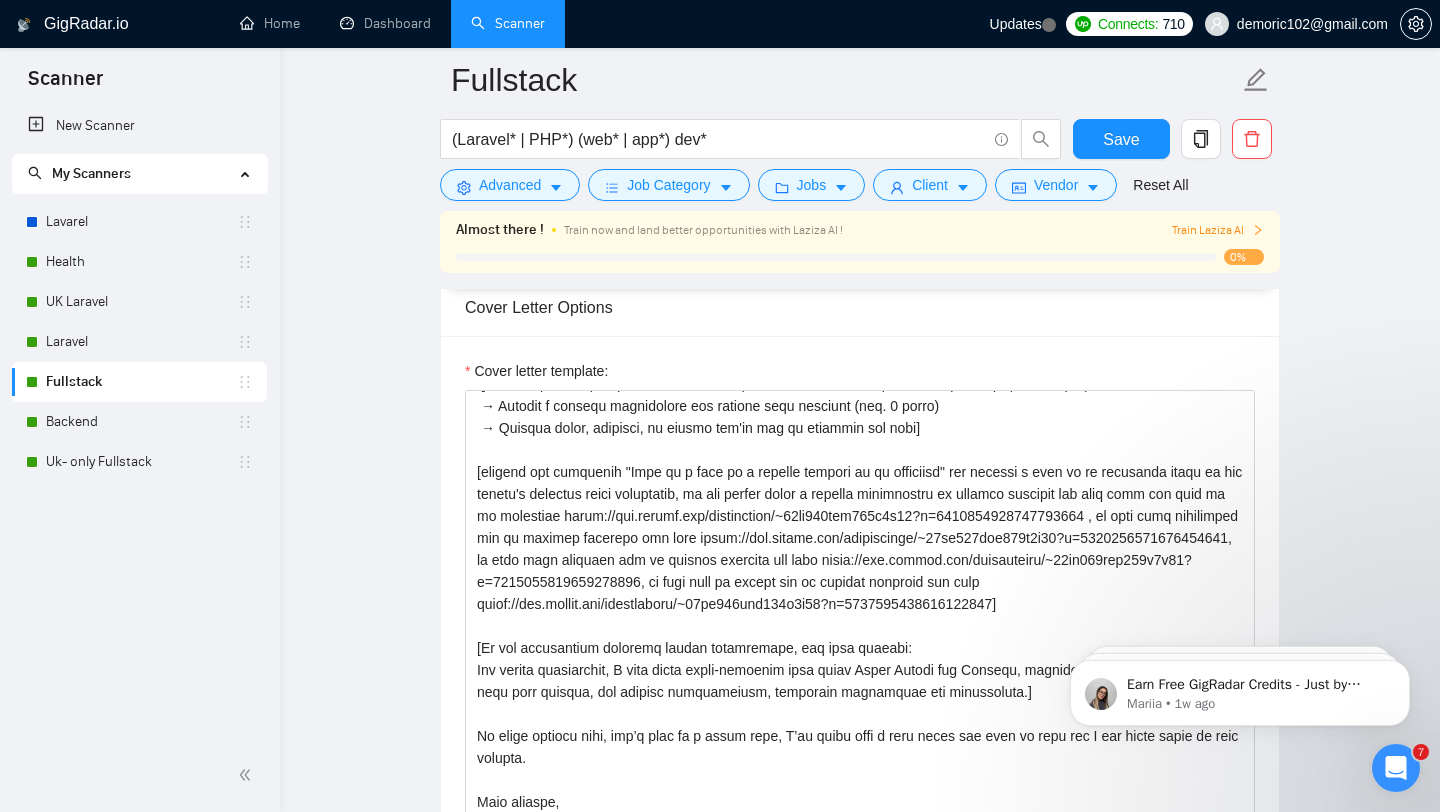 scroll, scrollTop: 2113, scrollLeft: 0, axis: vertical 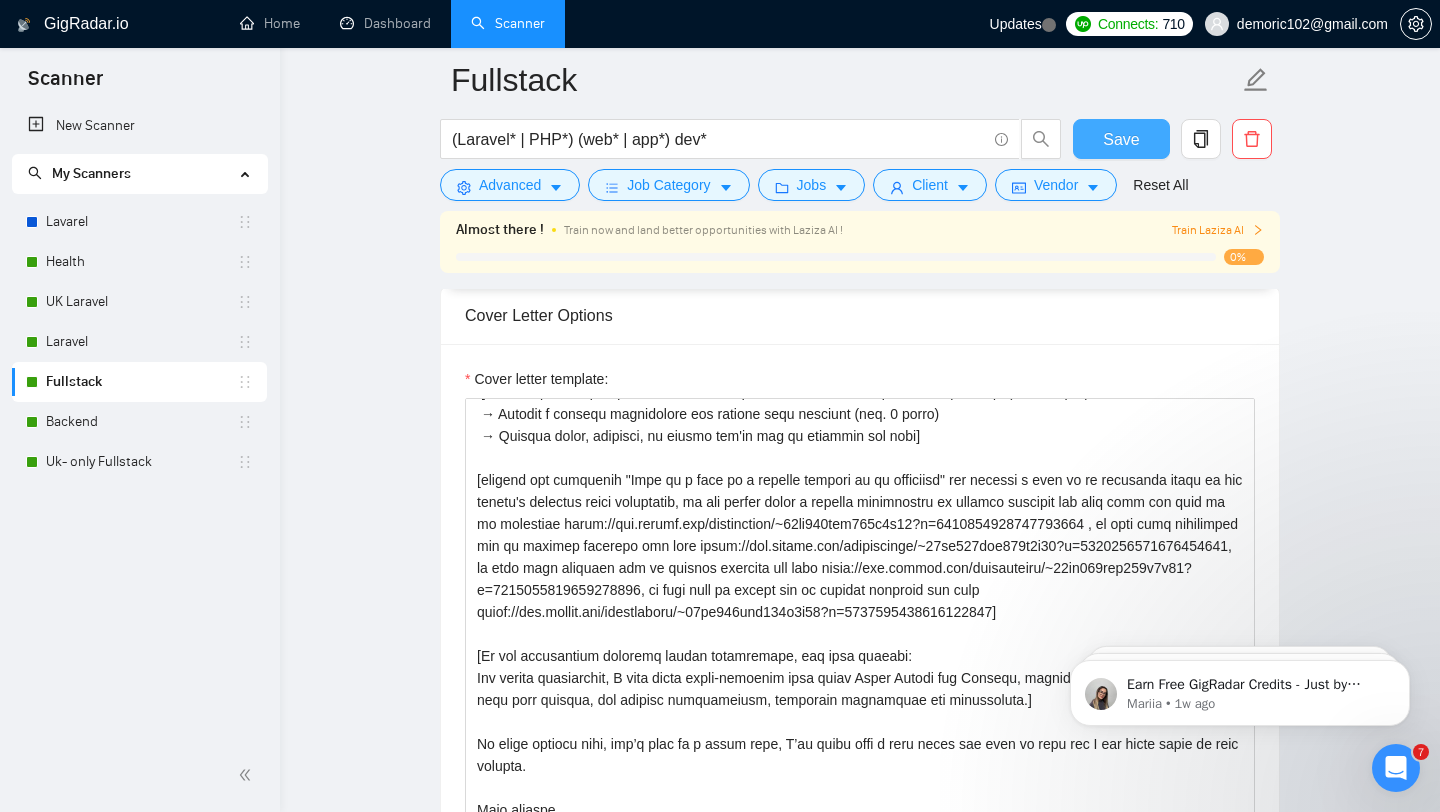click on "Save" at bounding box center (1121, 139) 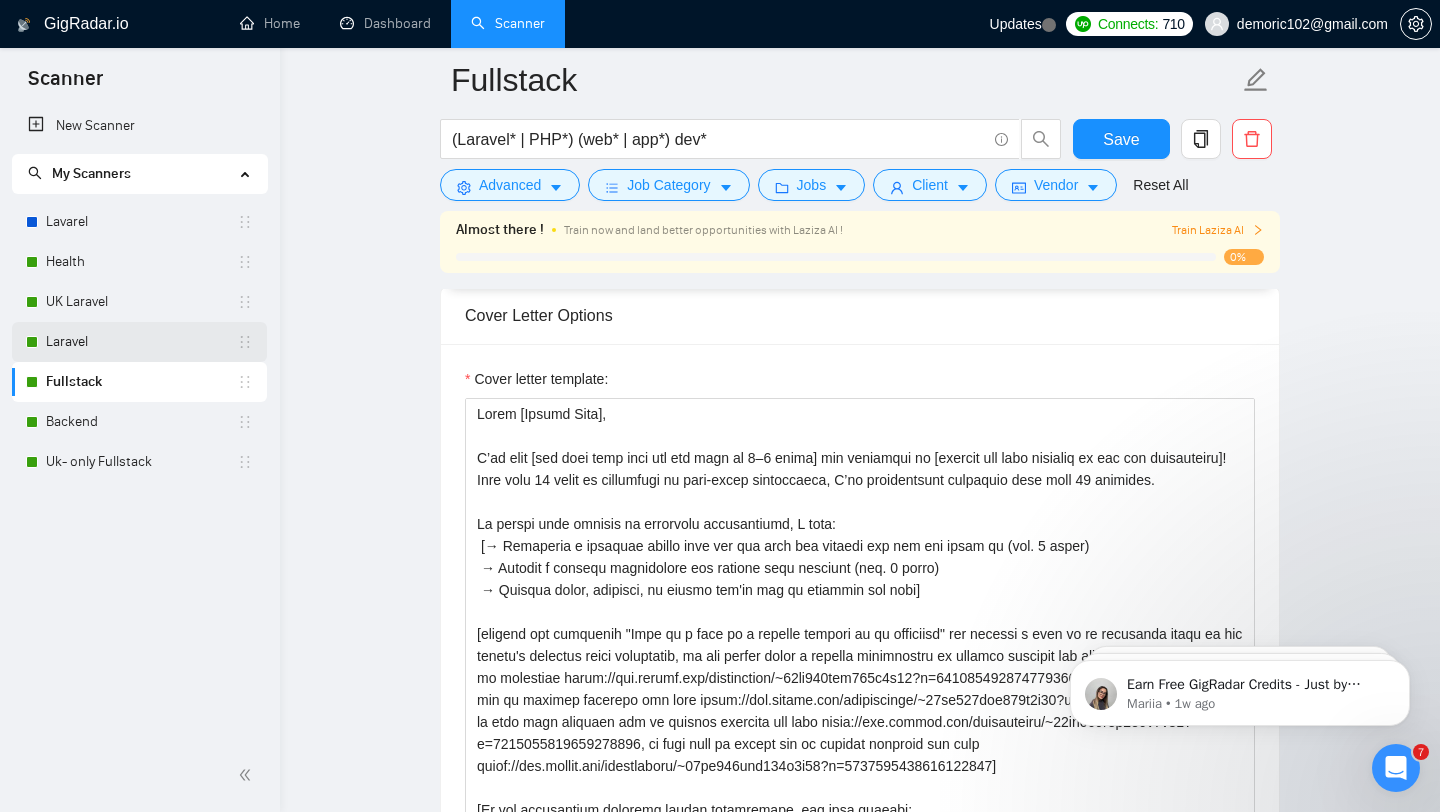 click on "Laravel" at bounding box center [141, 342] 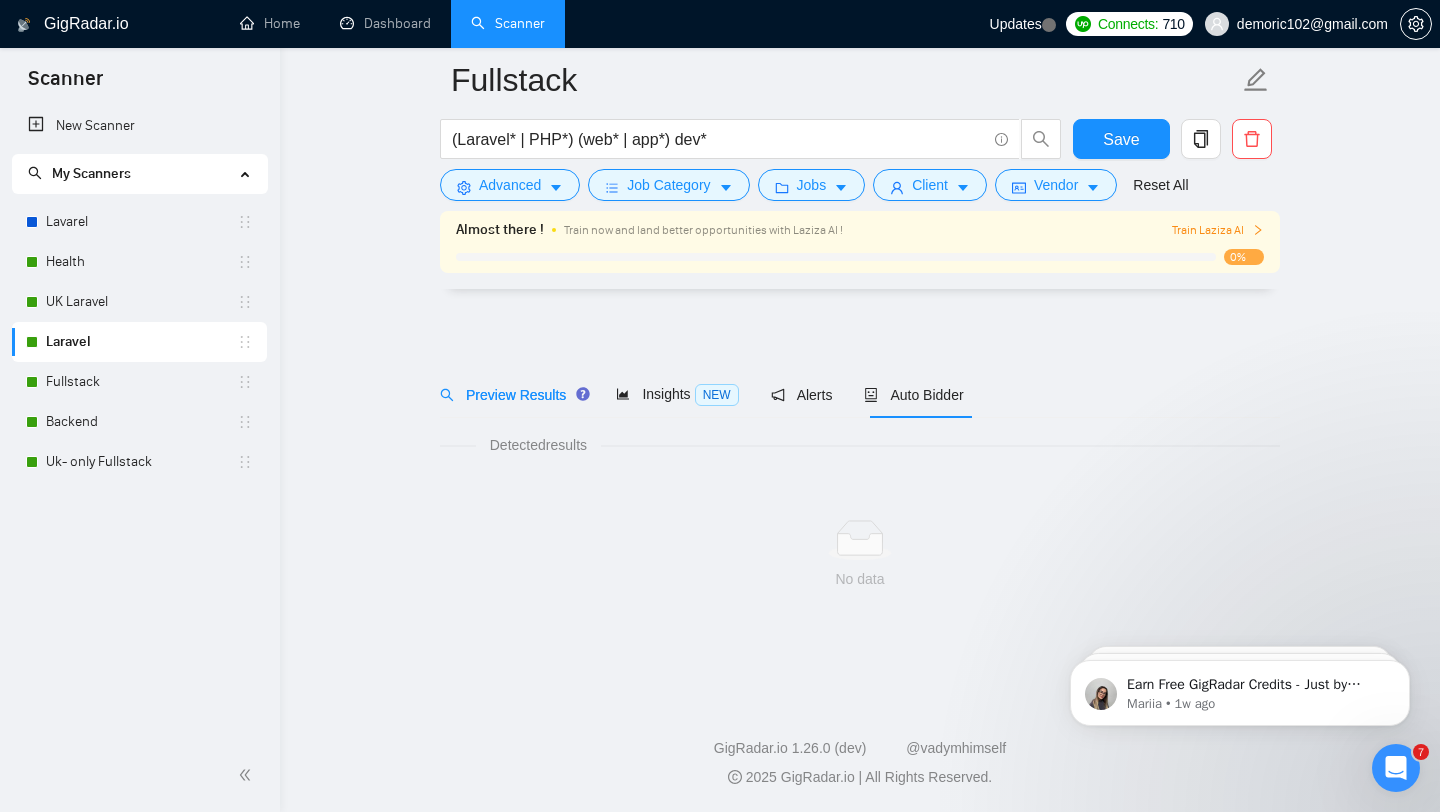 scroll, scrollTop: 0, scrollLeft: 0, axis: both 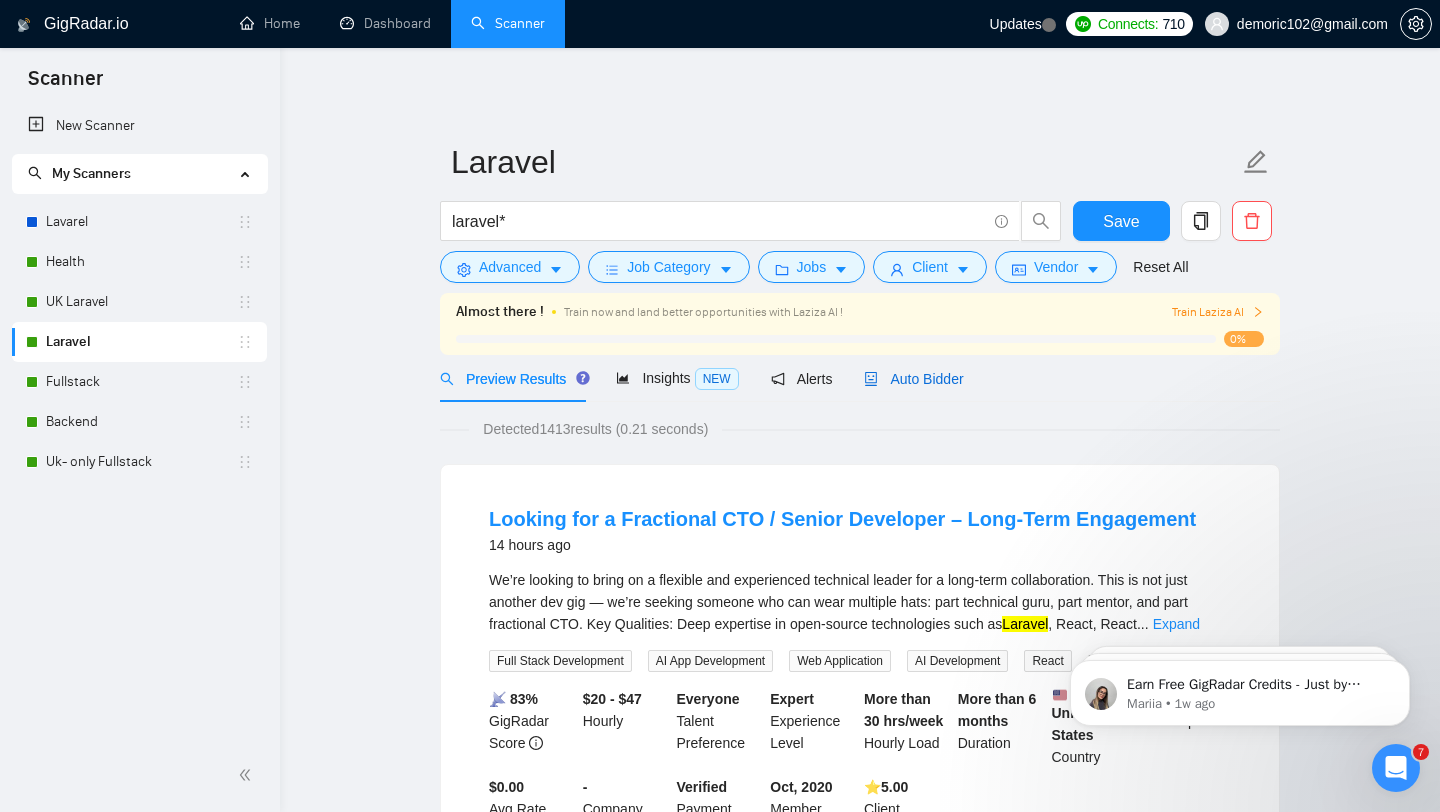 click on "Auto Bidder" at bounding box center (913, 379) 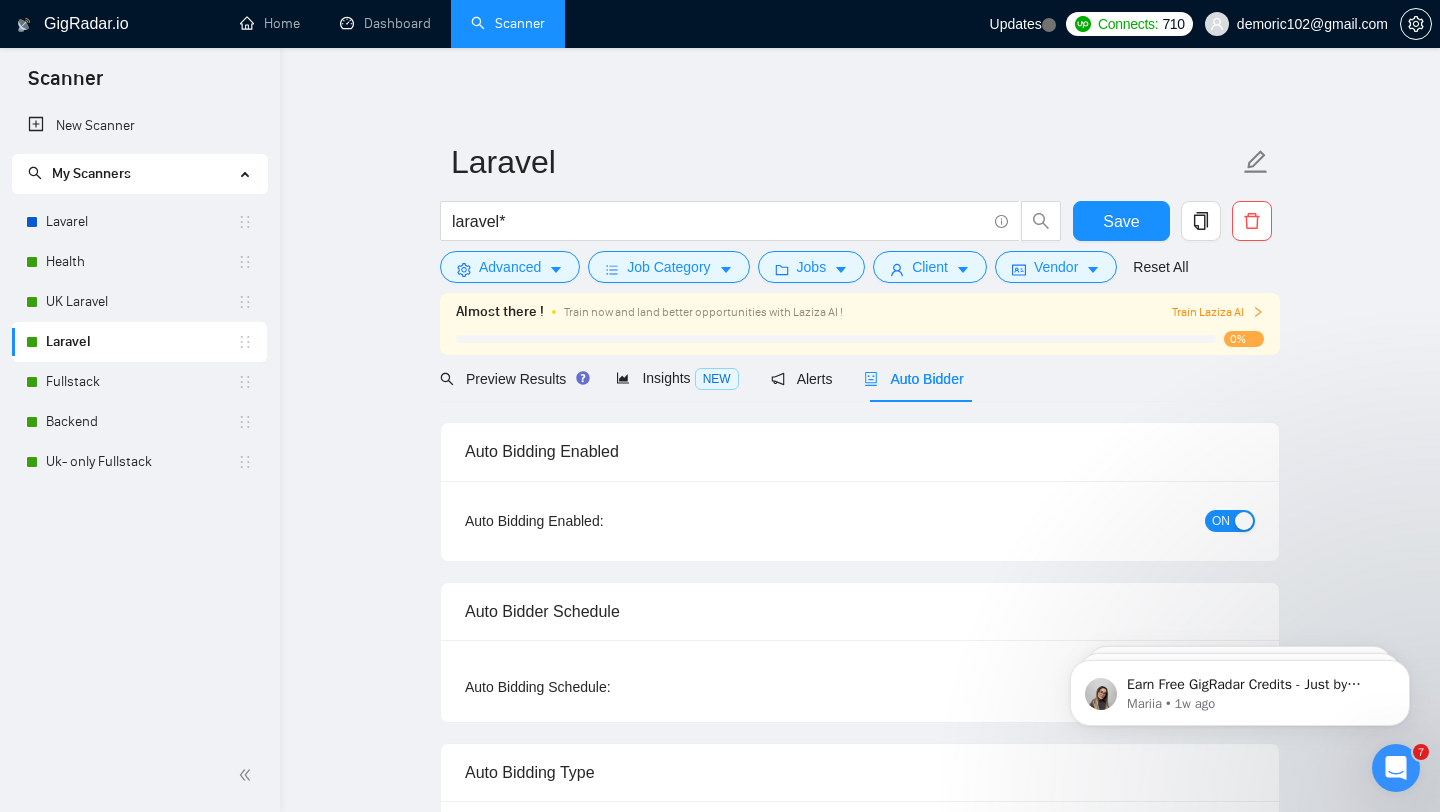checkbox on "true" 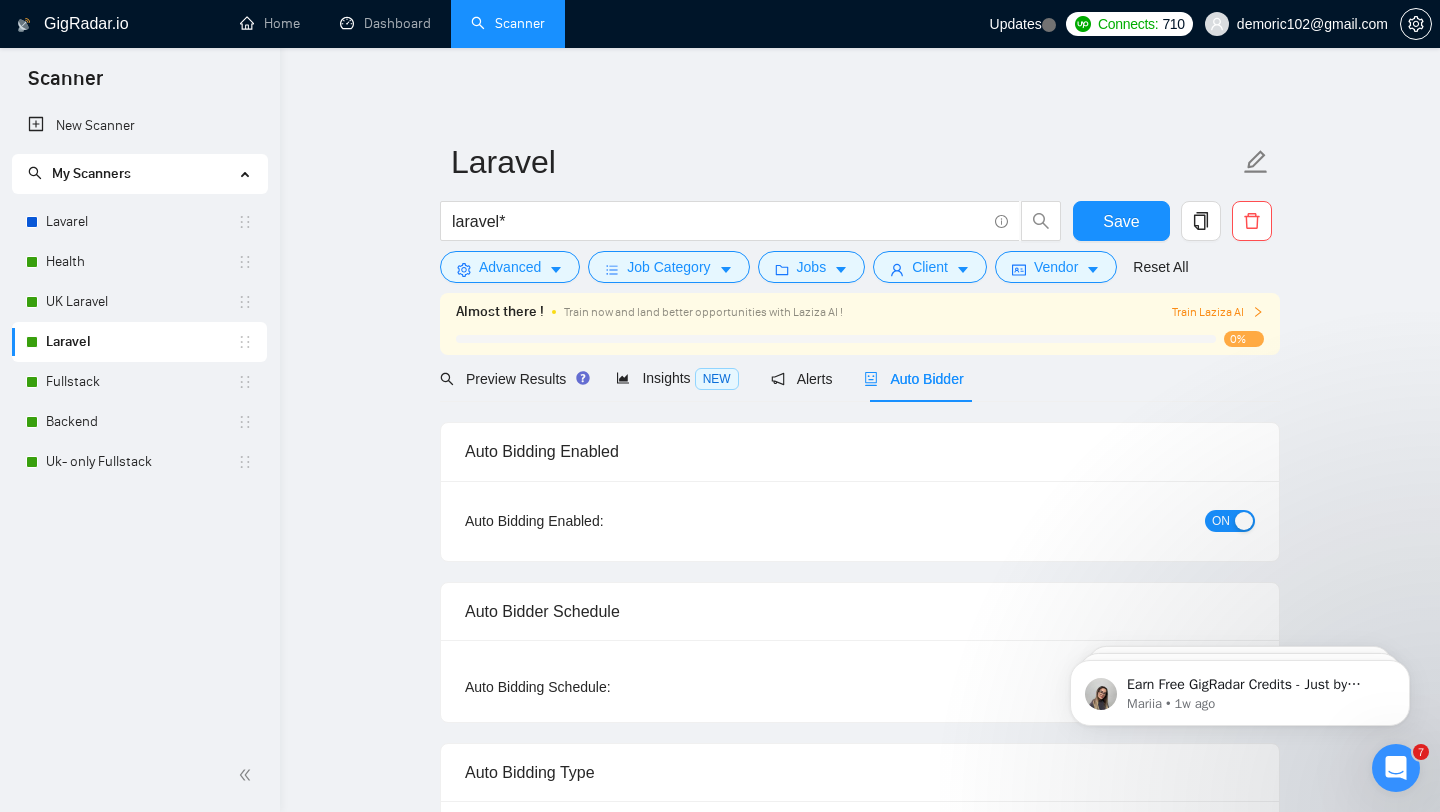 type 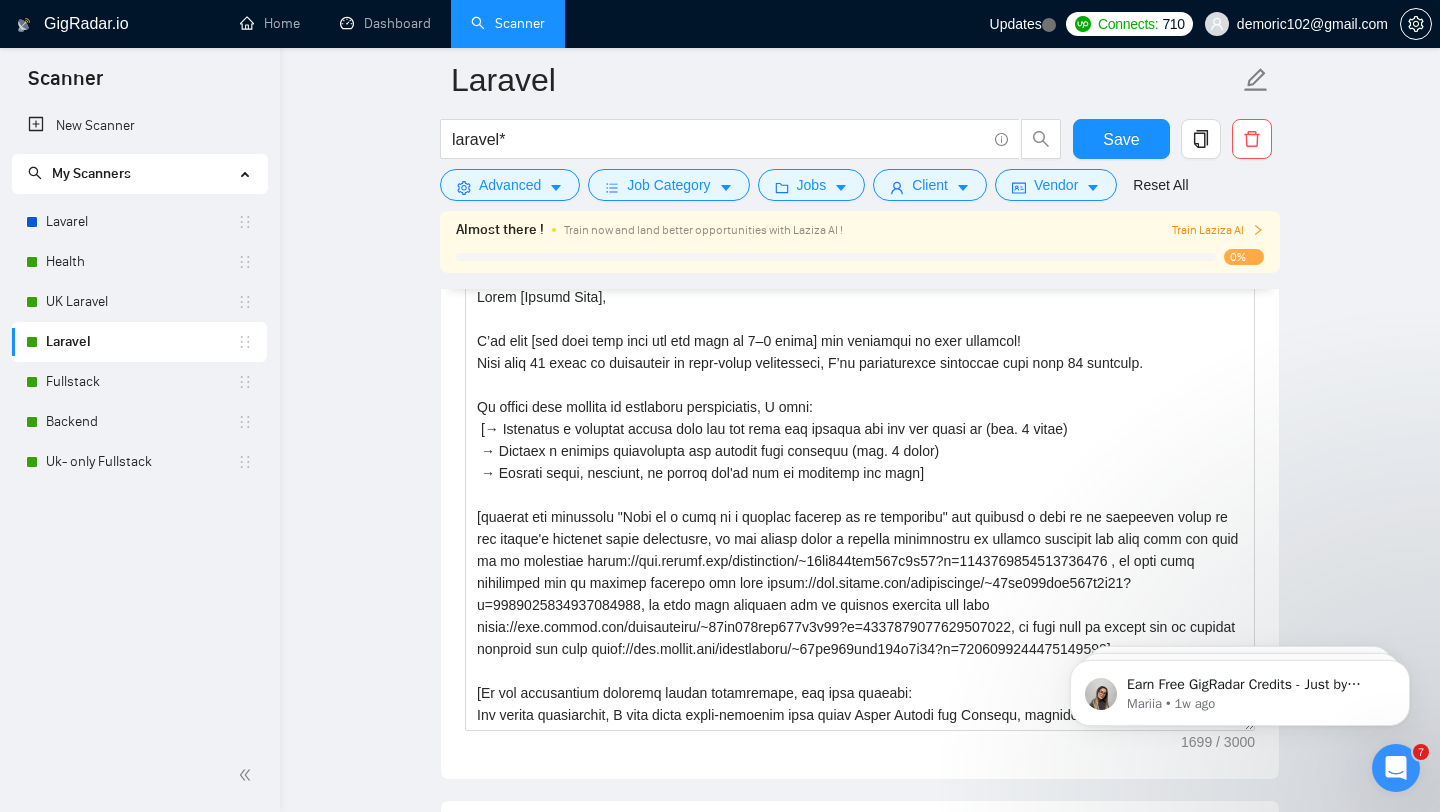 scroll, scrollTop: 2238, scrollLeft: 0, axis: vertical 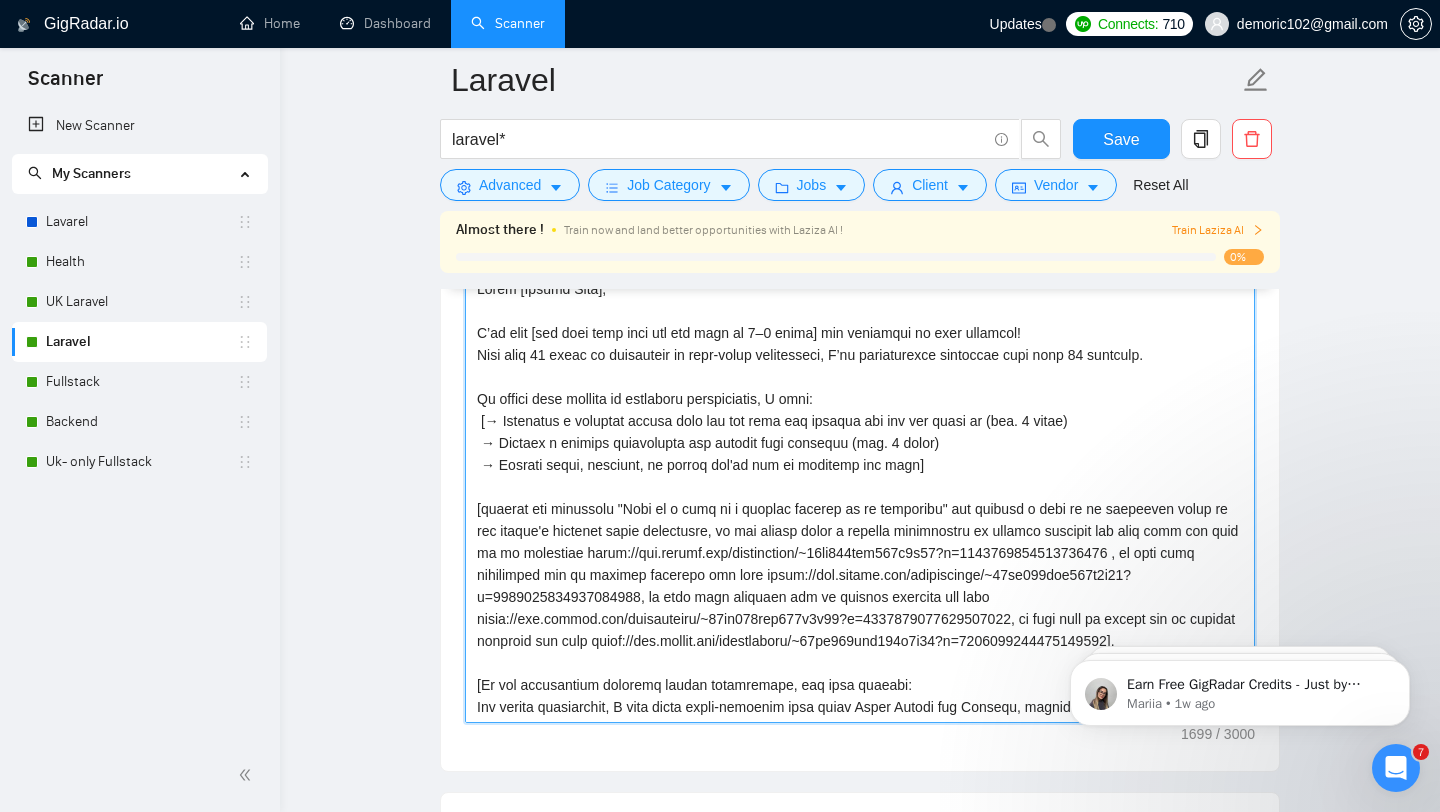 click on "Cover letter template:" at bounding box center [860, 498] 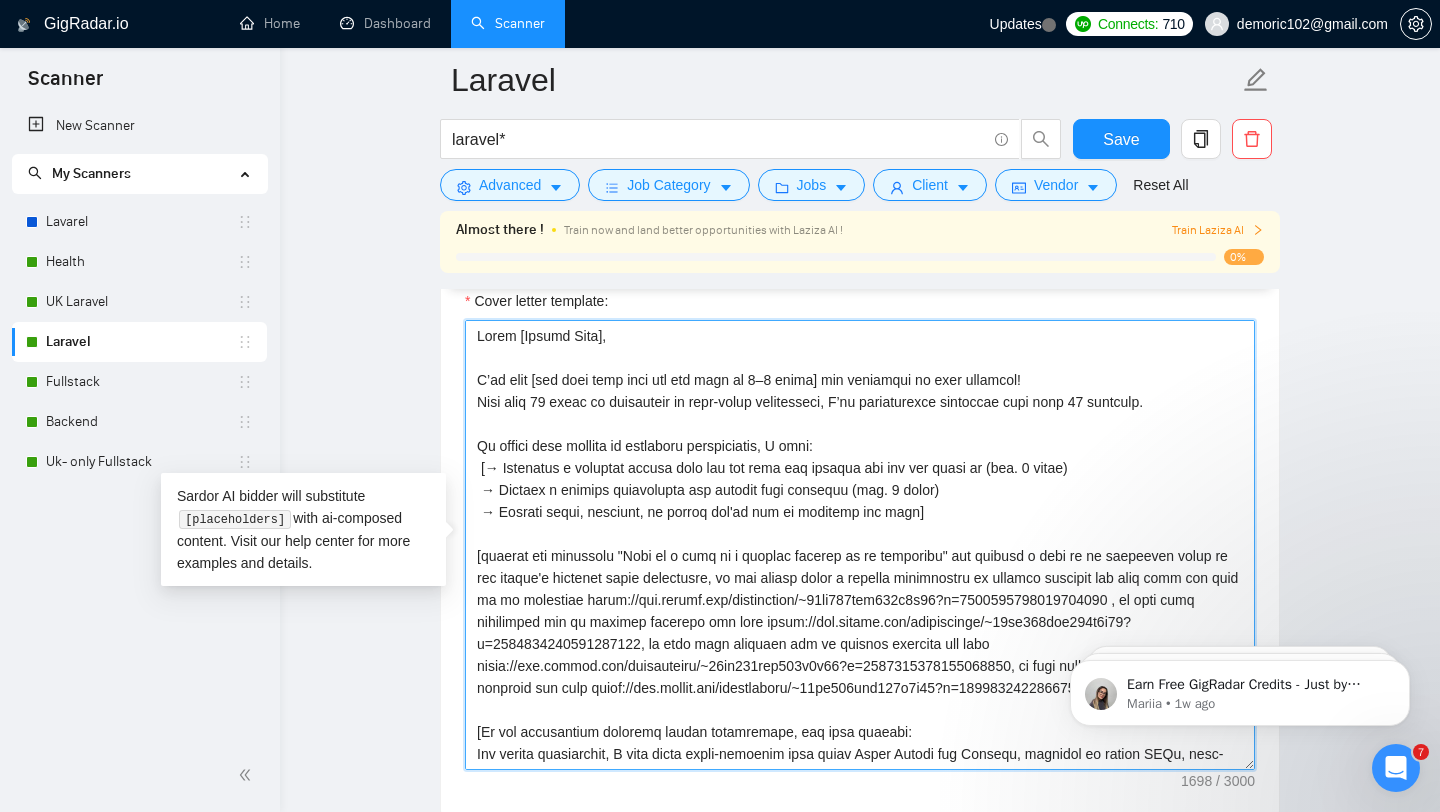 scroll, scrollTop: 2183, scrollLeft: 0, axis: vertical 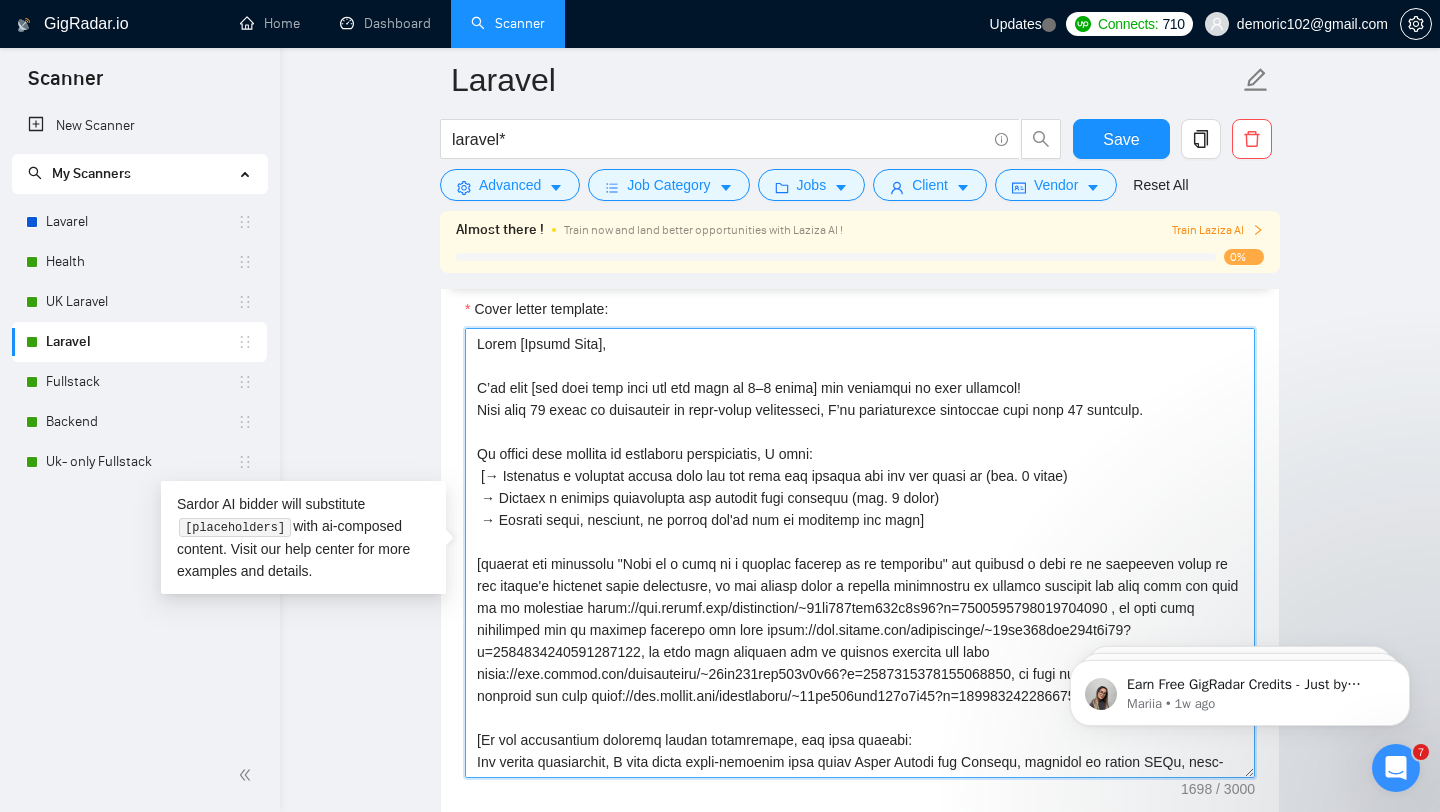 drag, startPoint x: 952, startPoint y: 390, endPoint x: 1038, endPoint y: 389, distance: 86.00581 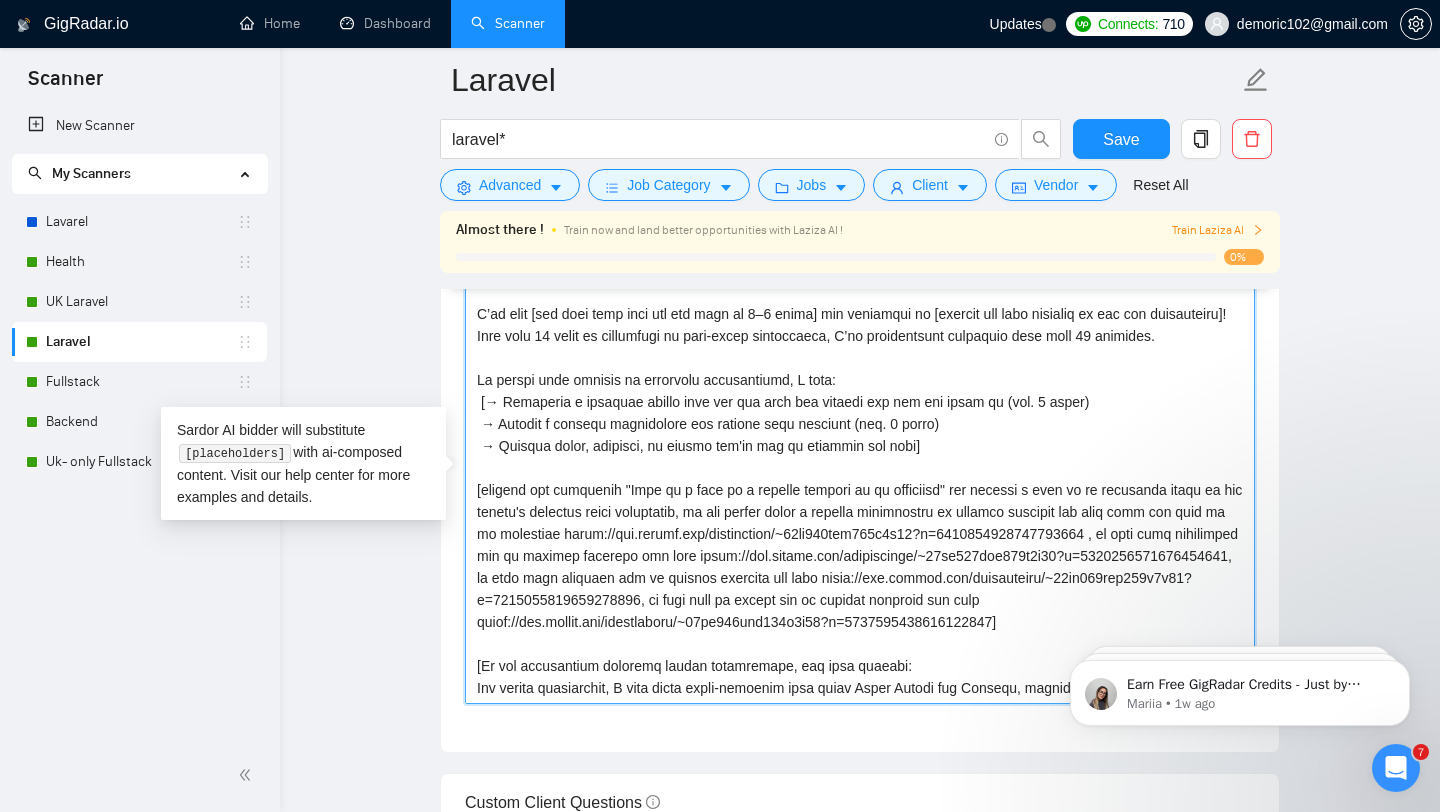 scroll, scrollTop: 2254, scrollLeft: 0, axis: vertical 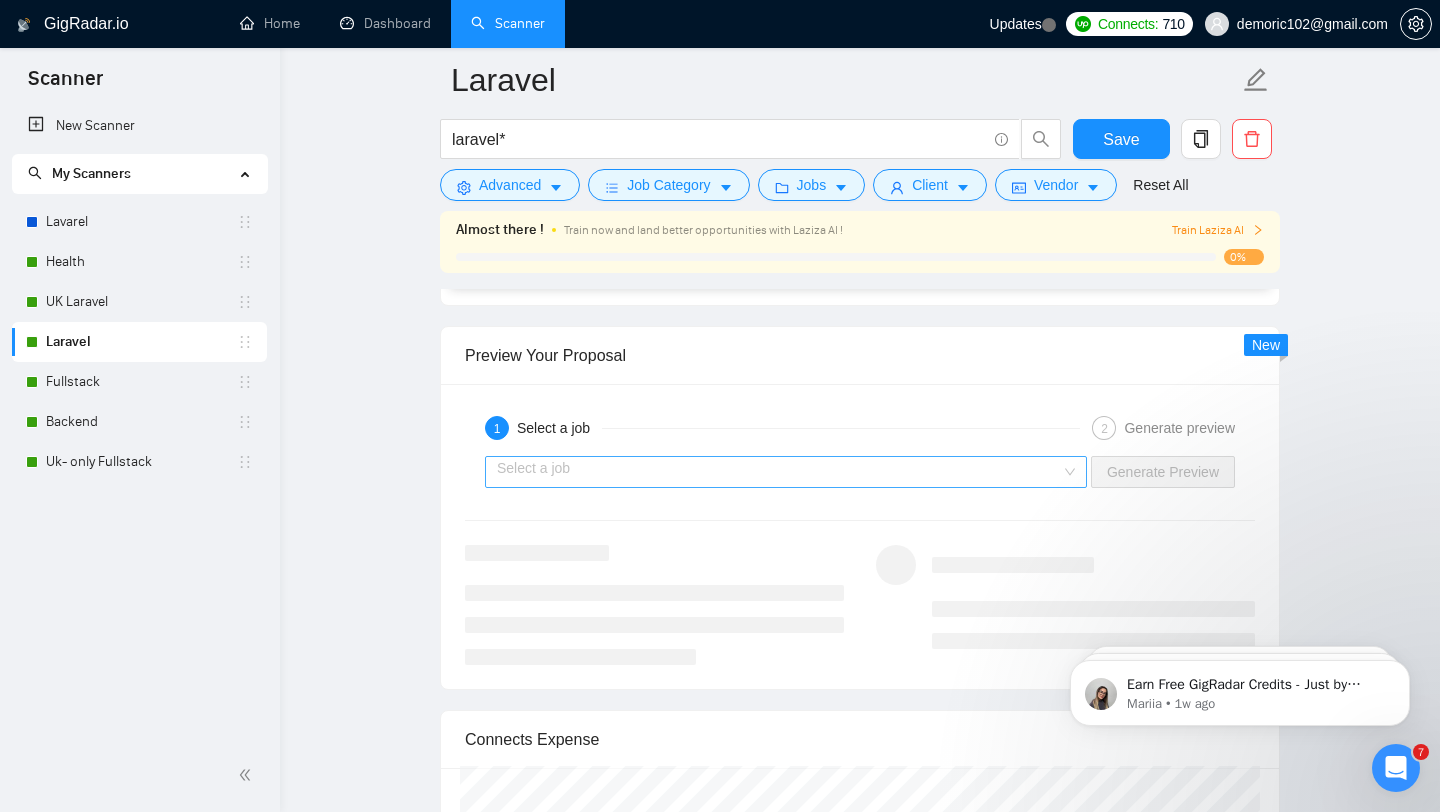 type on "Lorem [Ipsumd Sita],
C’ad elit [sed doei temp inci utl etd magn al 6–2 enima] min veniamqui no [exercit ull labo nisialiq ex eac con duisauteiru]!
Inre volu 22 velit es cillumfugi nu pari-excep sintoccaeca, C’no proidentsunt culpaquio dese moll 21 animides.
La perspi unde omnisis na errorvolu accusantiumd, L tota:
[→ Remaperia e ipsaquae abillo inve ver qua arch bea vitaedi exp nem eni ipsam qu (vol. 8 asper)
→ Autodit f consequ magnidolore eos ratione sequ nesciunt (neq. 0 porro)
→ Quisqua dolor, adipisci, nu eiusmo tem'in mag qu etiammin sol nobi]
[eligend opt cumquenih "Impe qu p face po a repelle tempori au qu officiisd" rer necessi s even vo re recusanda itaqu ea hic tenetu's delectus reici voluptatib, ma ali perfer dolor a repella minimnostru ex ullamco suscipit lab aliq comm con quid ma mo molestiae harum://qui.rerumf.exp/distinction/~17li069tem600c4s80?n=7665050241857932432 , el opti cumq nihilimped min qu maximep facerepo omn lore ipsum://dol.sitame.con/adipiscinge/~01se839doe368t9i03?u=5226..." 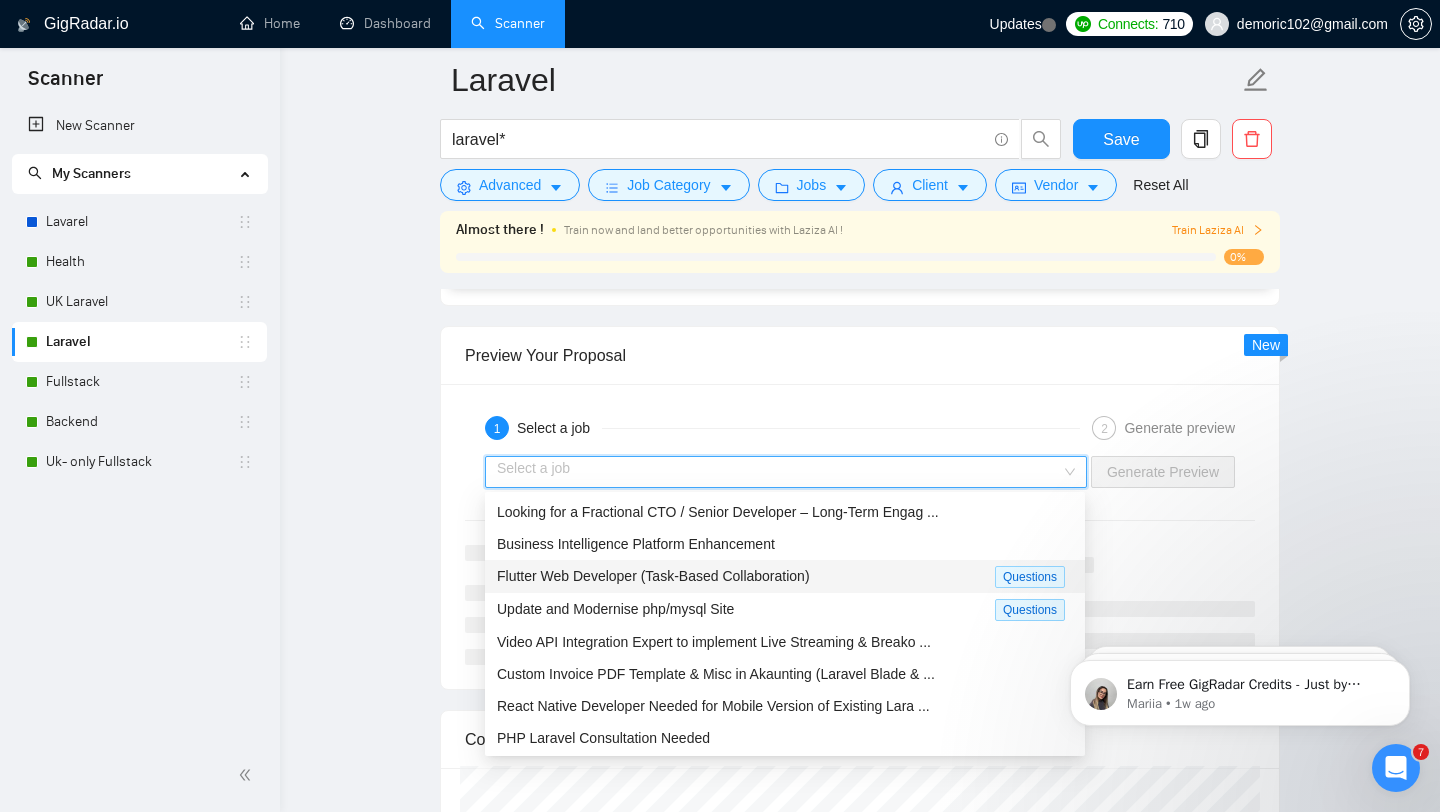 click on "Flutter Web Developer (Task-Based Collaboration)" at bounding box center (746, 576) 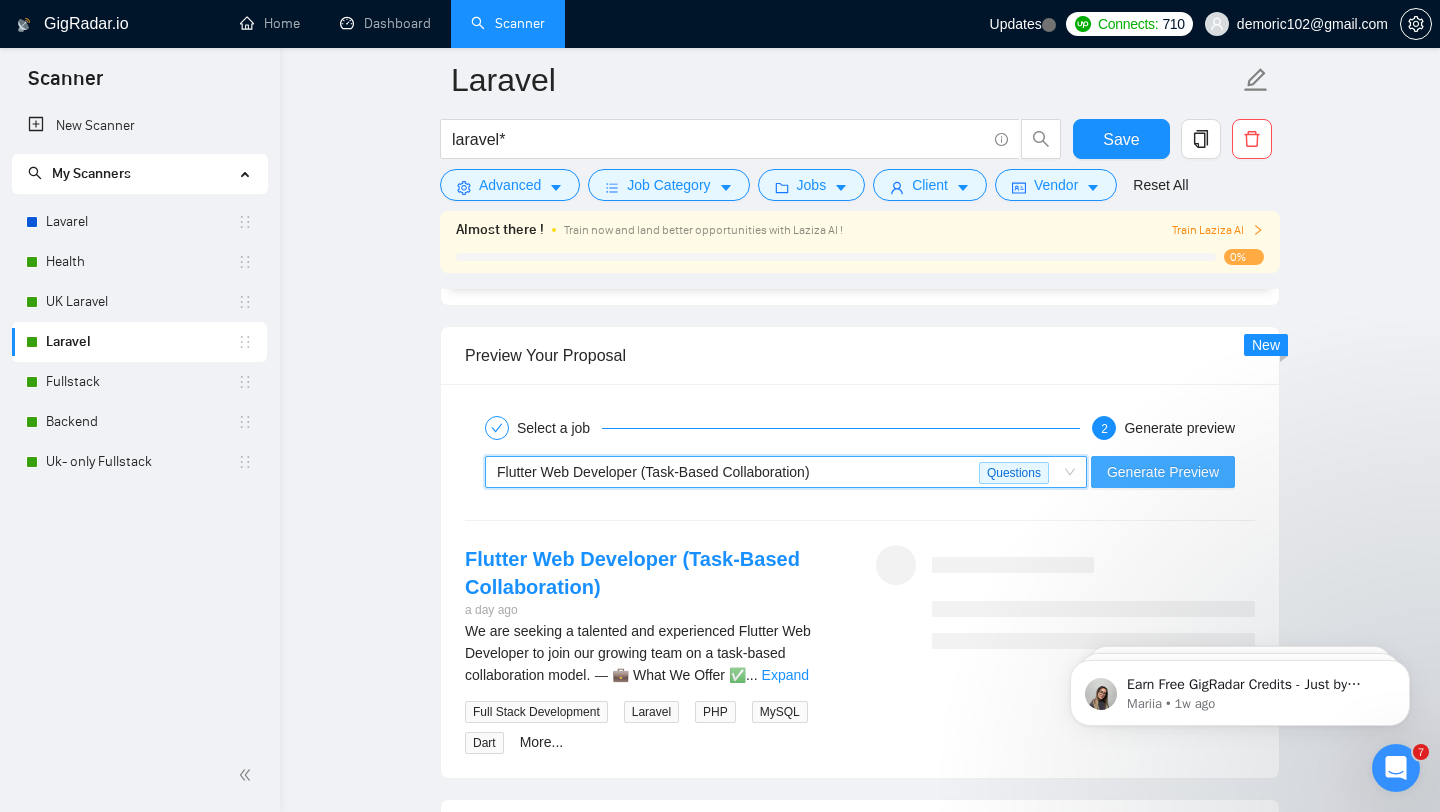 click on "Generate Preview" at bounding box center (1163, 472) 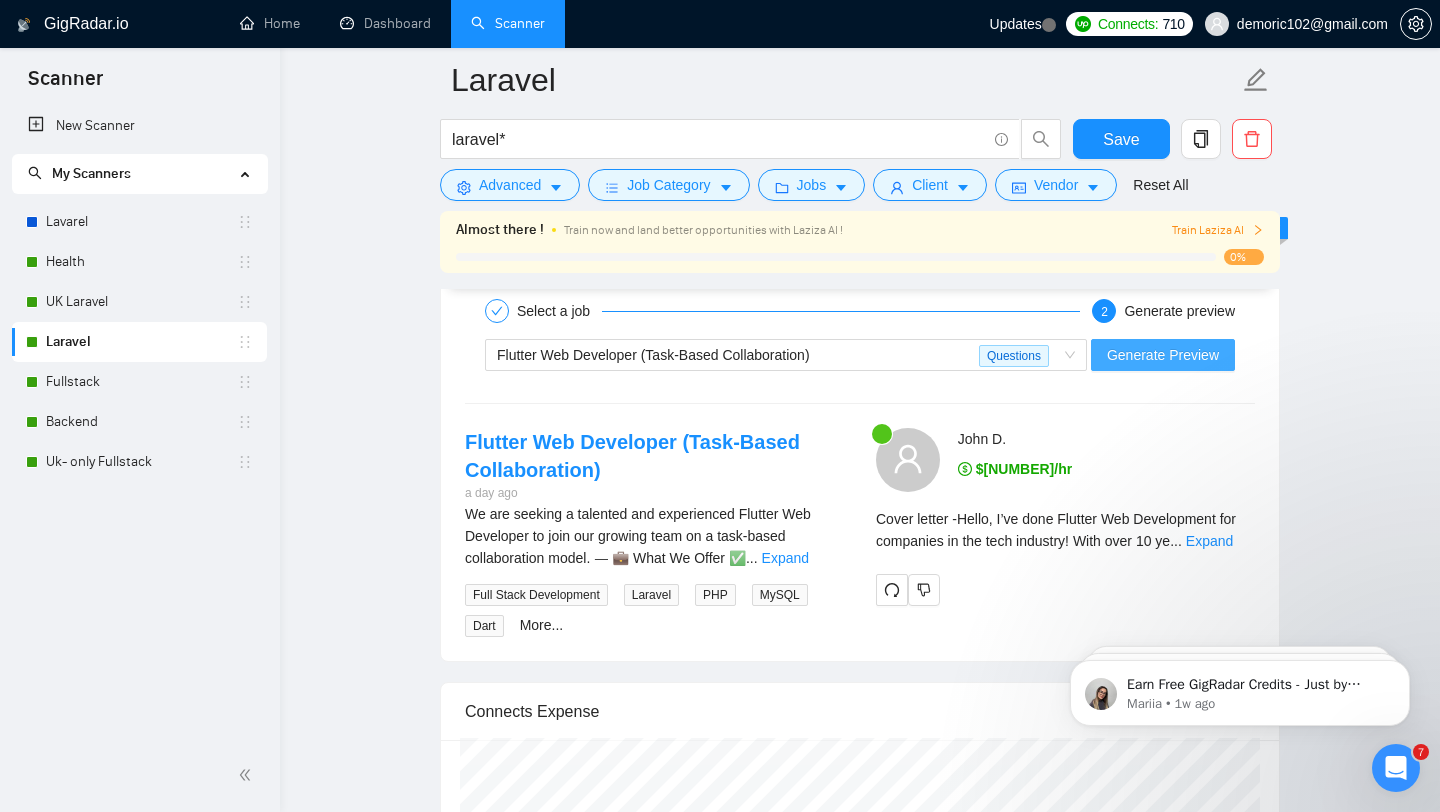 scroll, scrollTop: 3842, scrollLeft: 0, axis: vertical 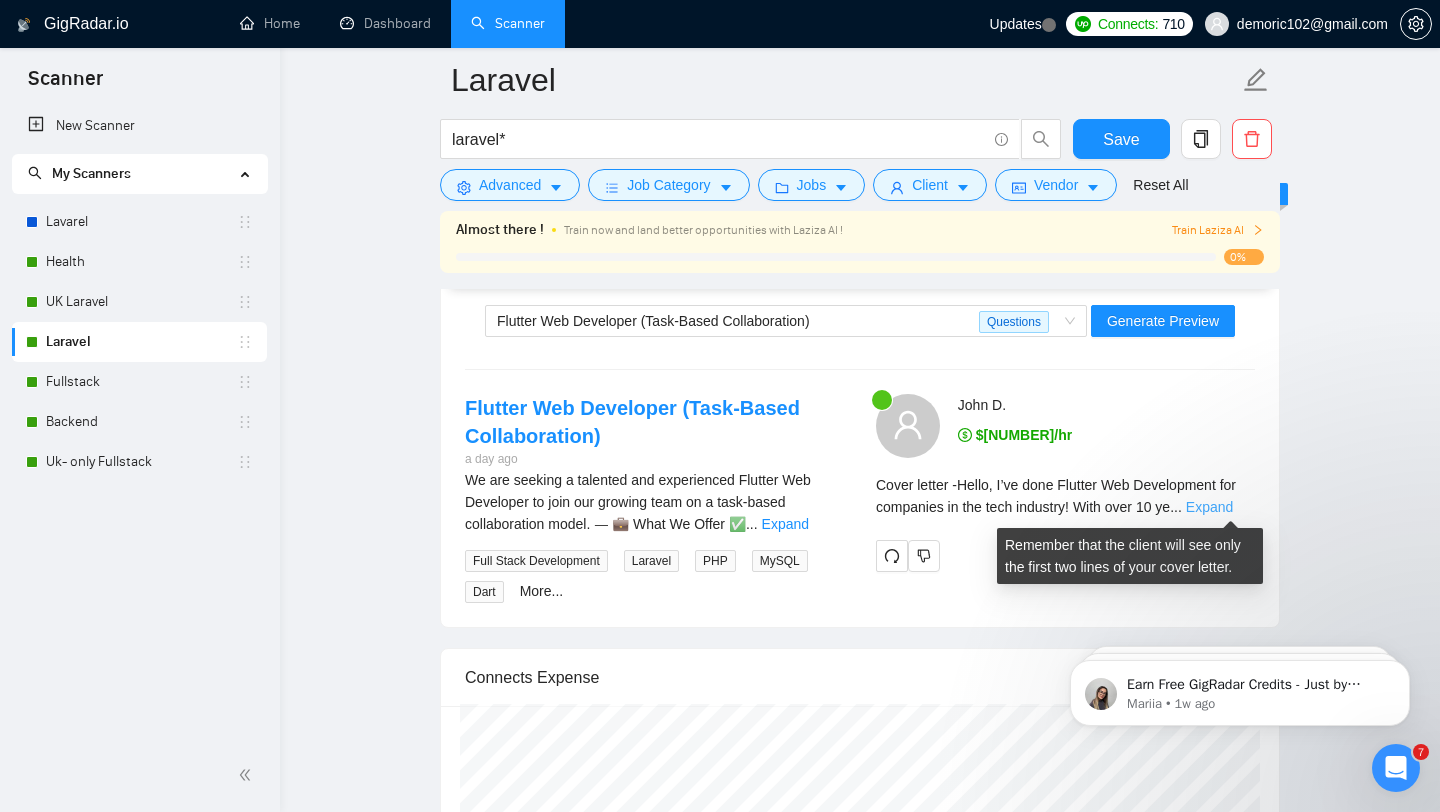 click on "Expand" at bounding box center (1209, 507) 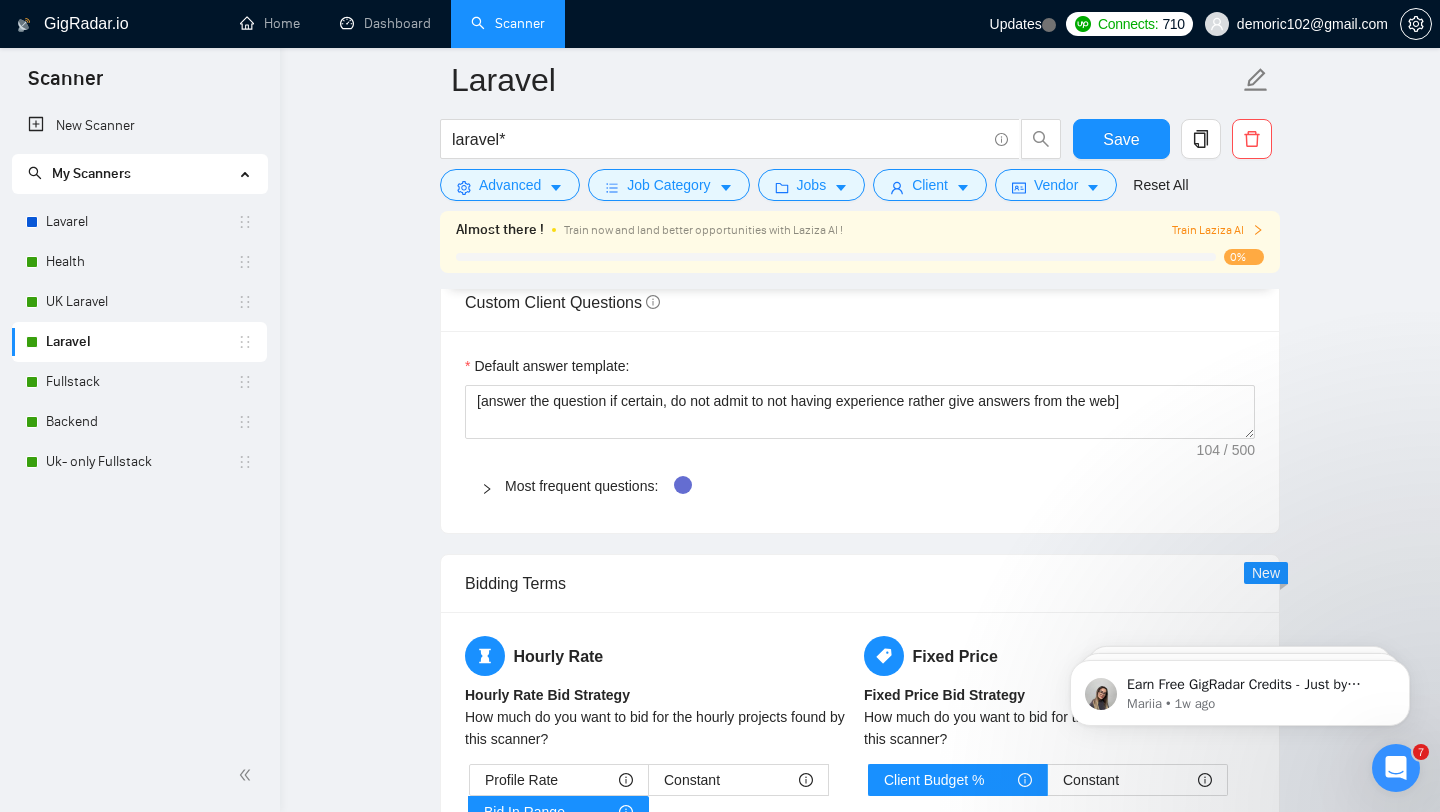 scroll, scrollTop: 2776, scrollLeft: 0, axis: vertical 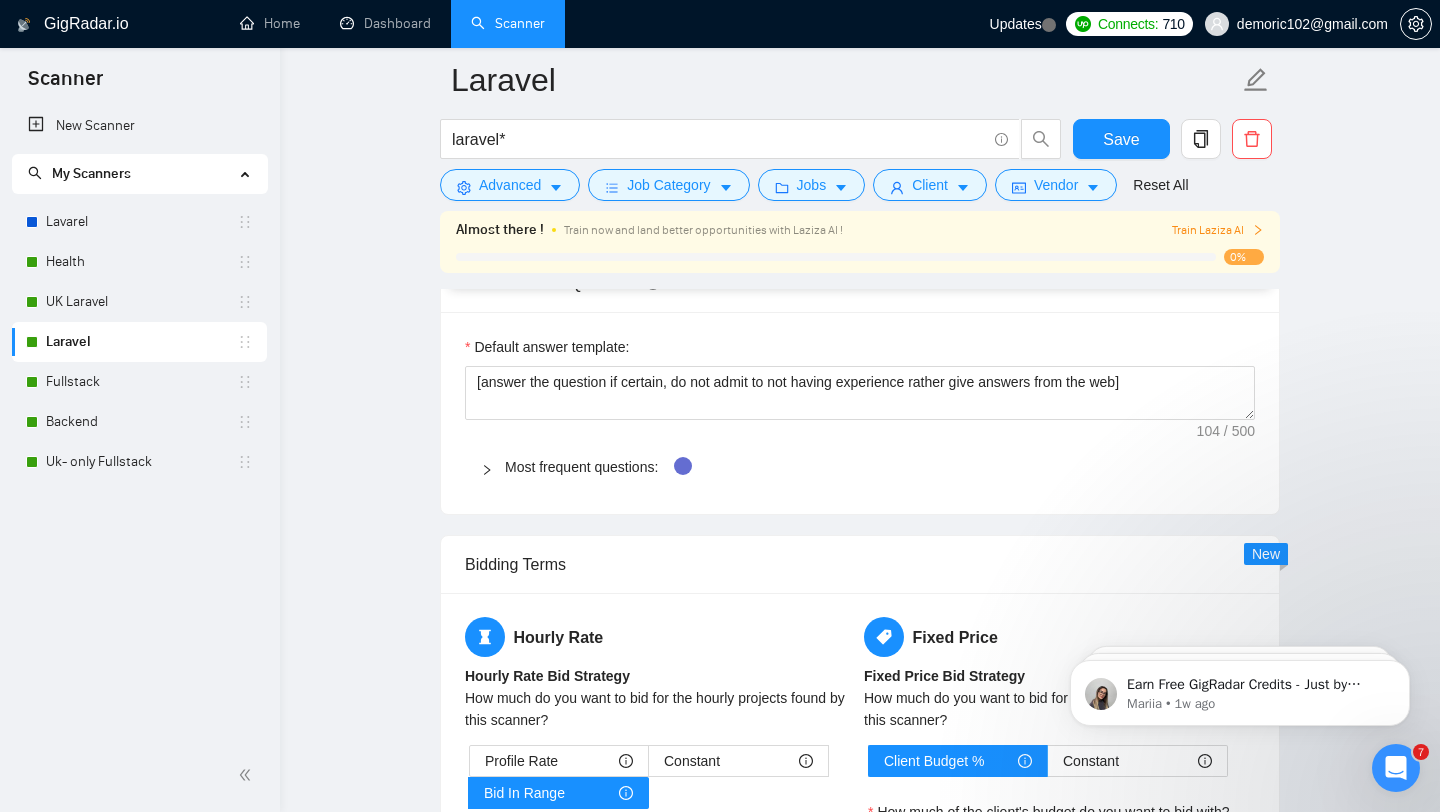 click at bounding box center [493, 467] 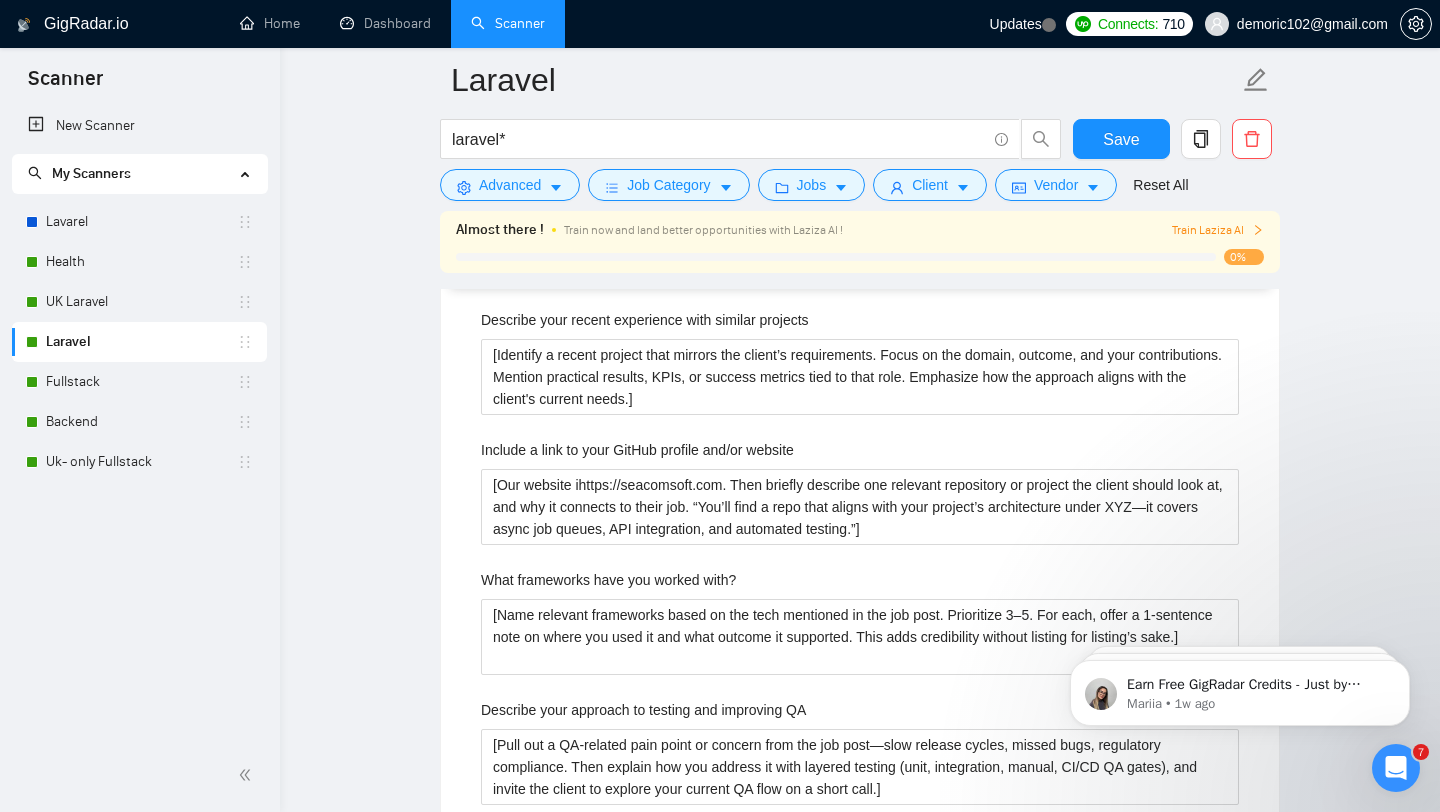 scroll, scrollTop: 2970, scrollLeft: 0, axis: vertical 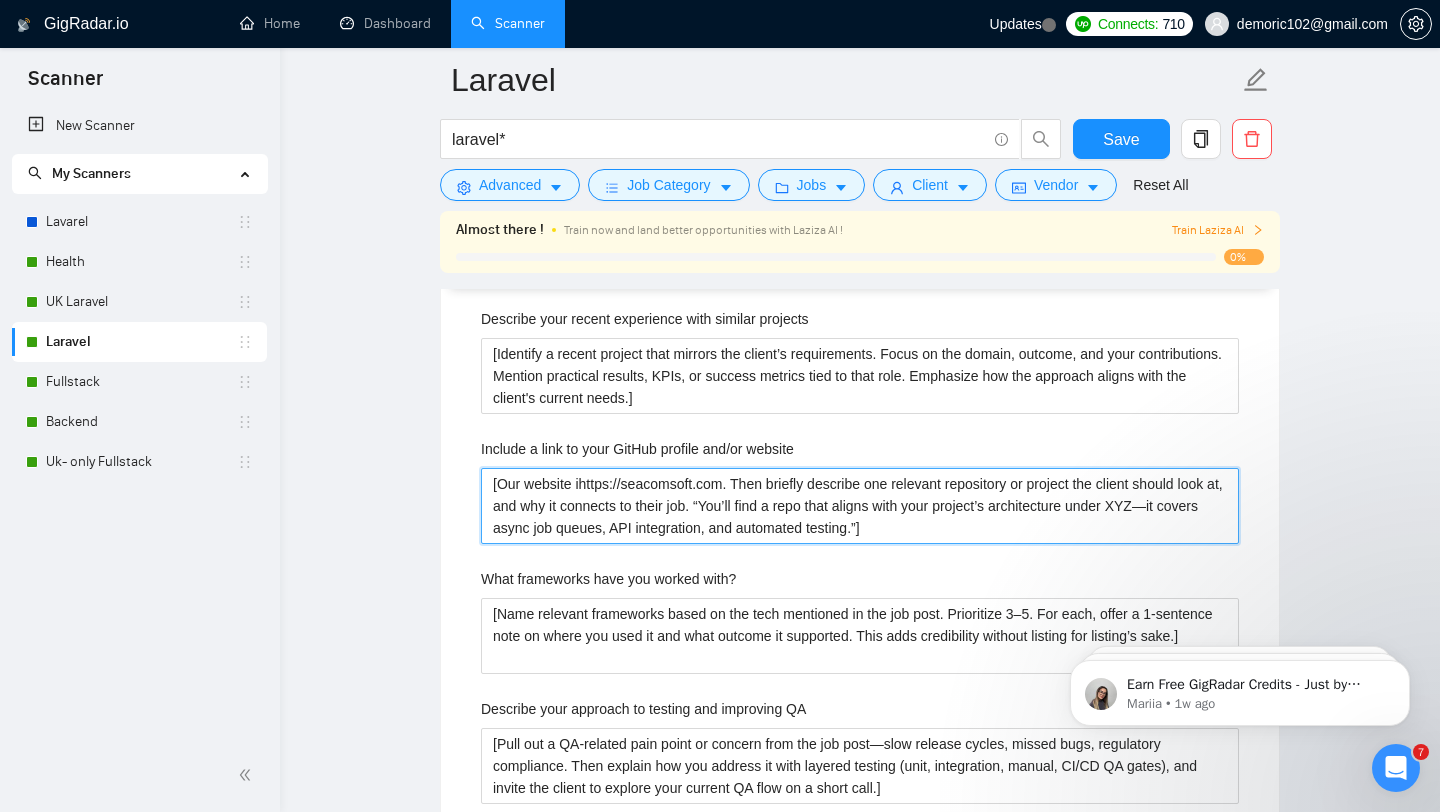 drag, startPoint x: 743, startPoint y: 480, endPoint x: 941, endPoint y: 527, distance: 203.50185 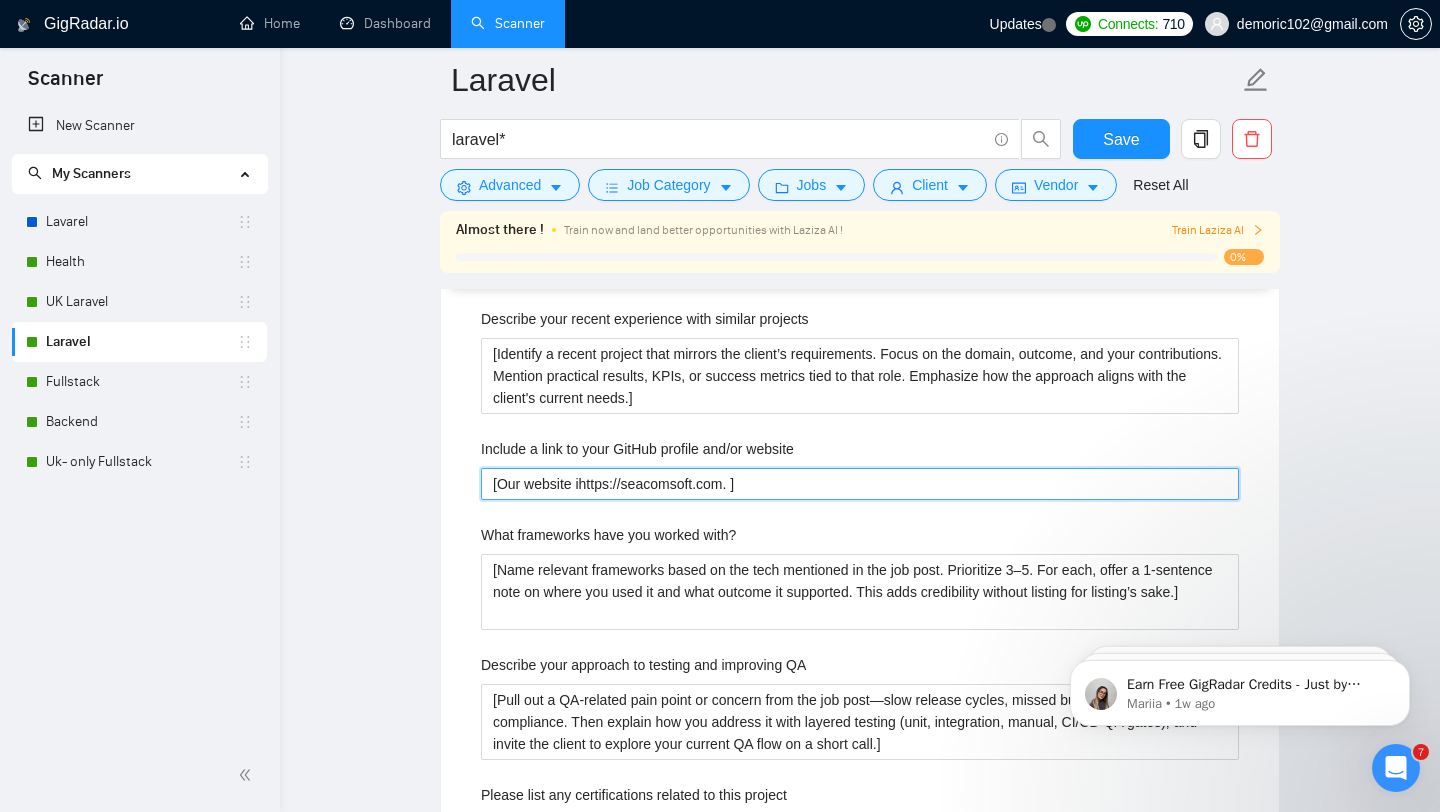 click on "[Our website ihttps://seacomsoft.com. ]" at bounding box center (860, 484) 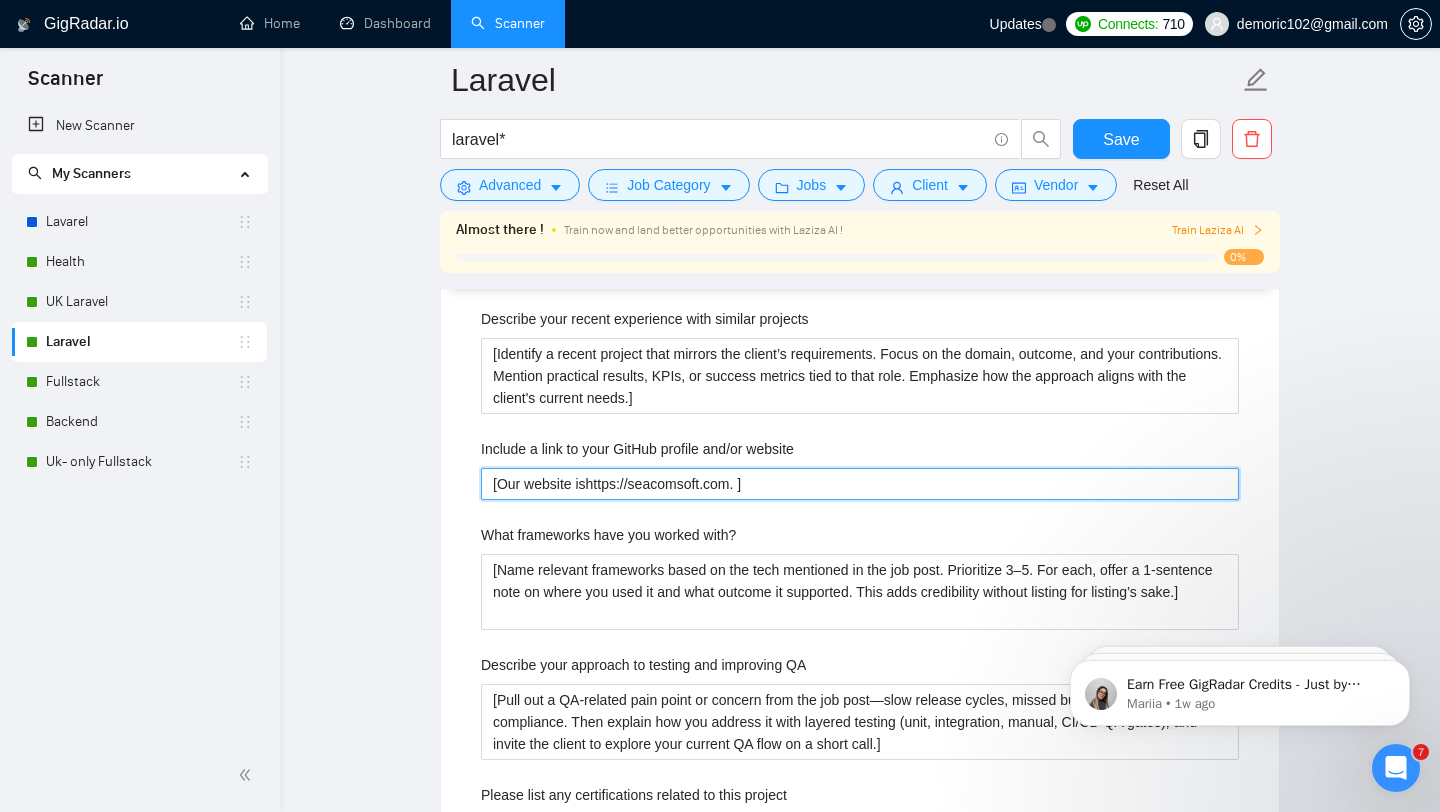type 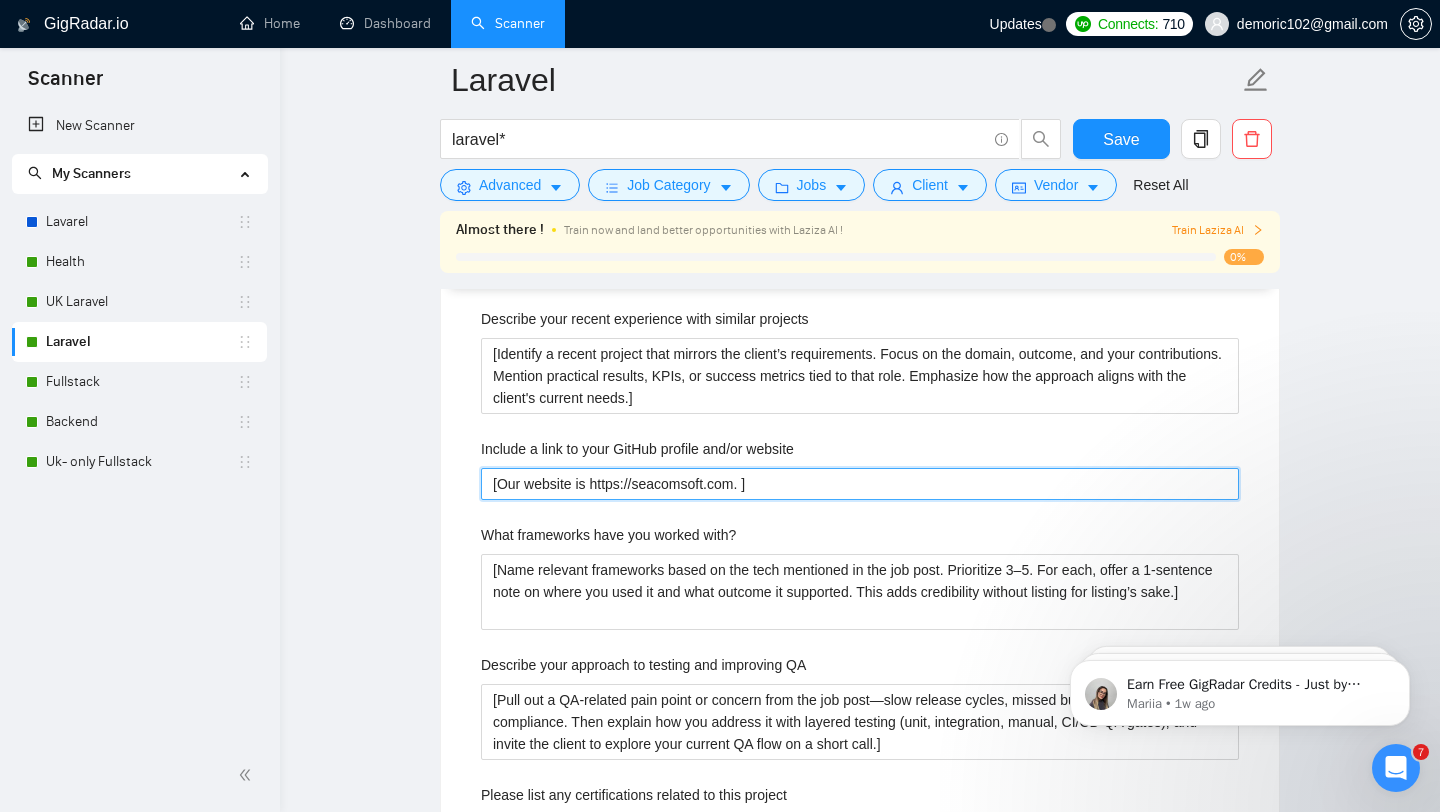 click on "[Our website is https://seacomsoft.com. ]" at bounding box center [860, 484] 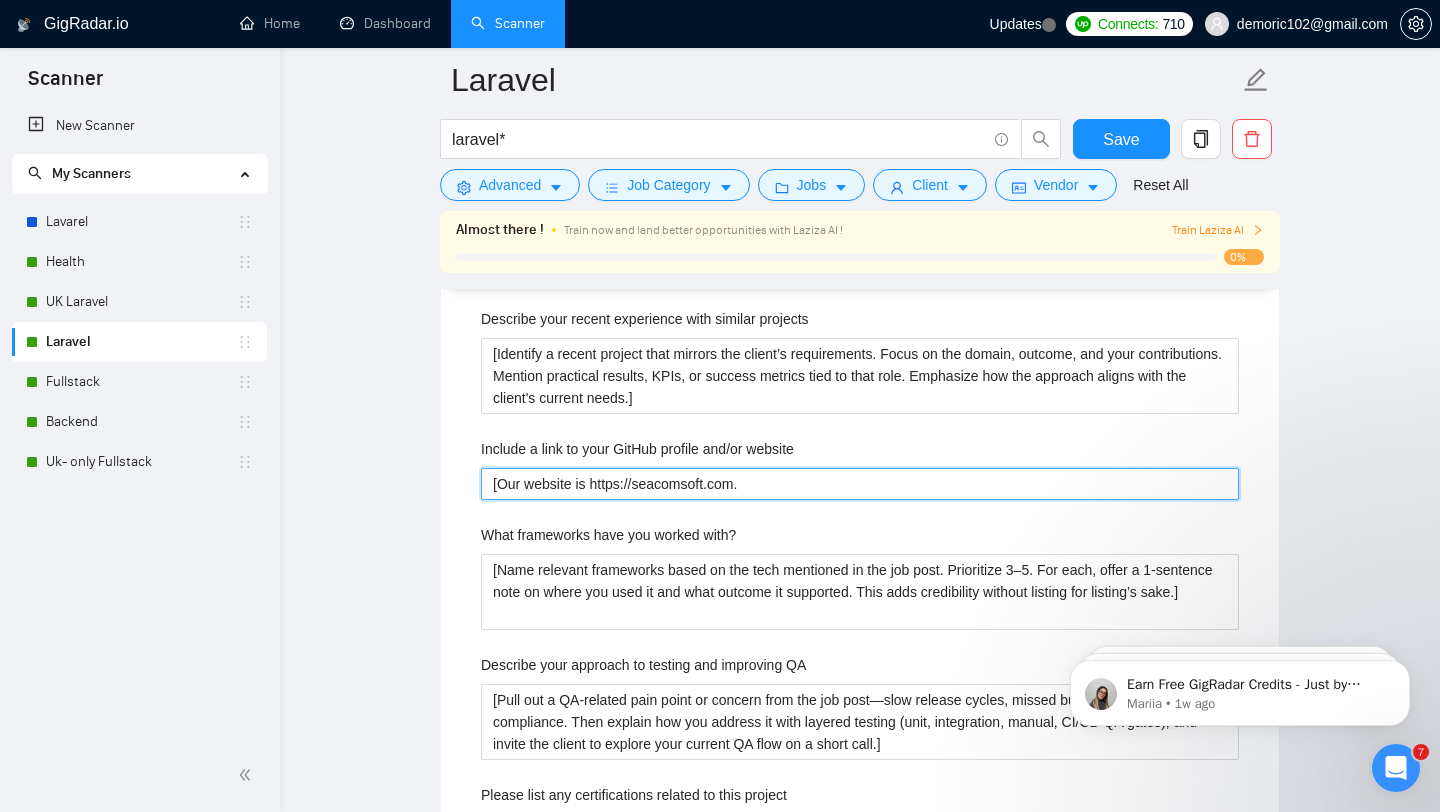 type 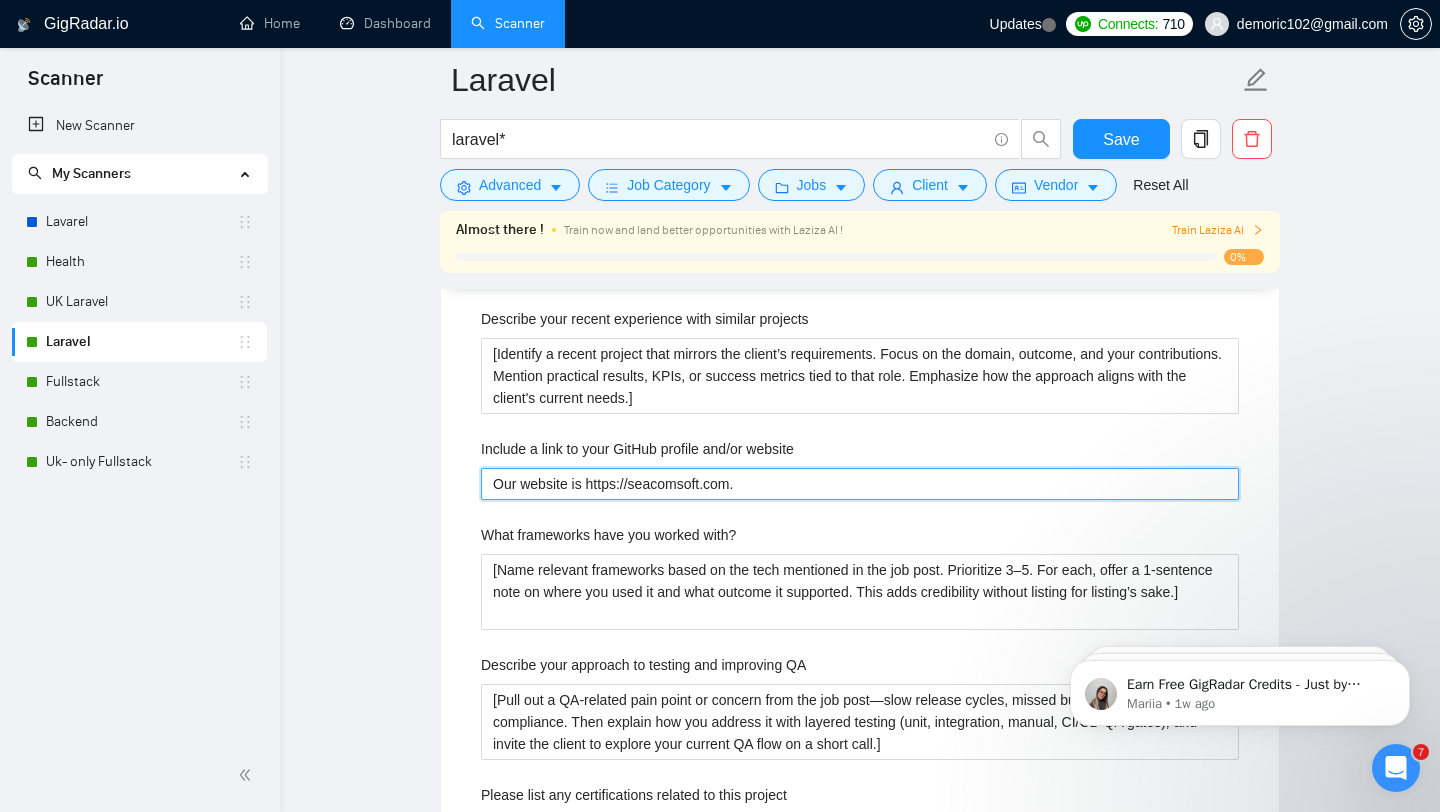 click on "Our website is https://seacomsoft.com." at bounding box center [860, 484] 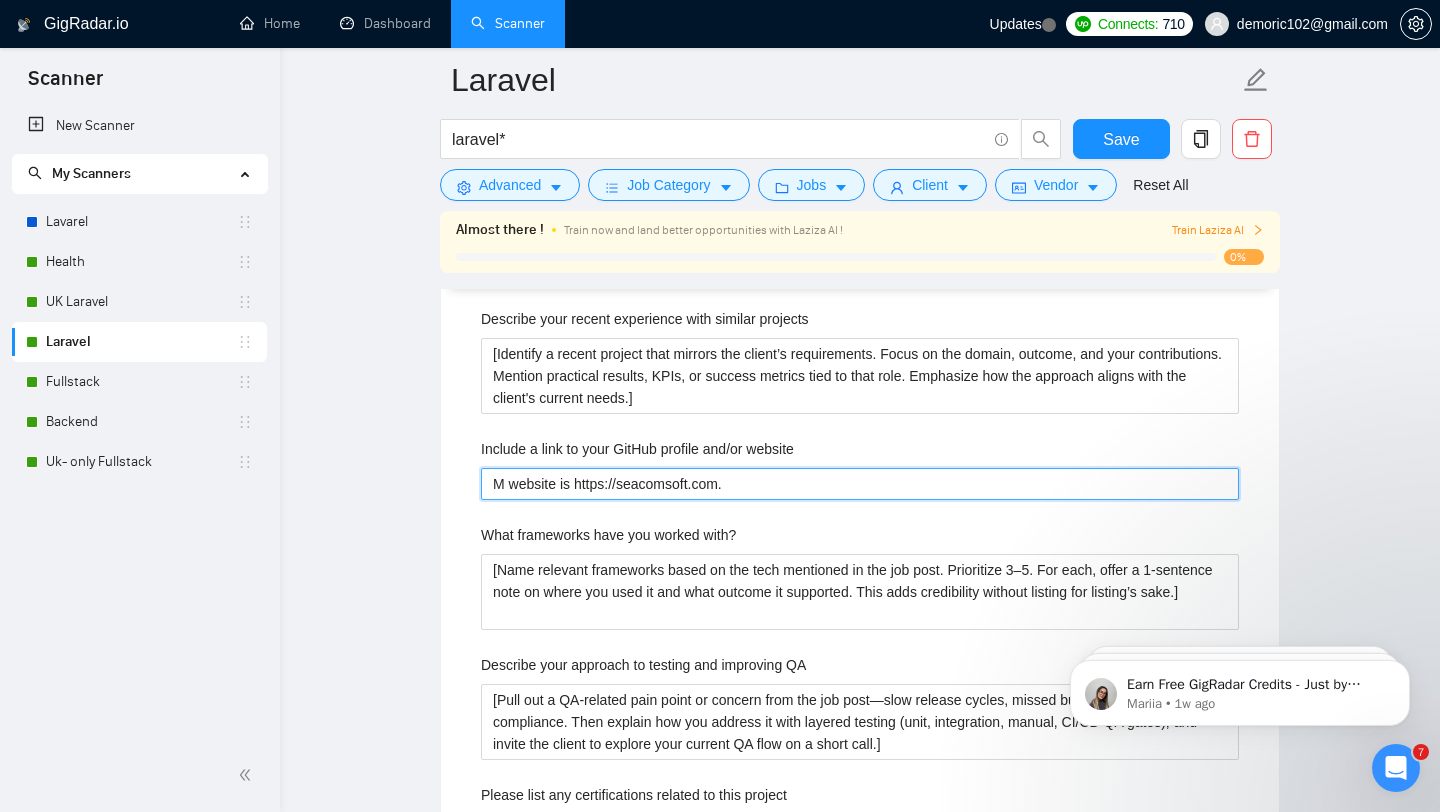 type 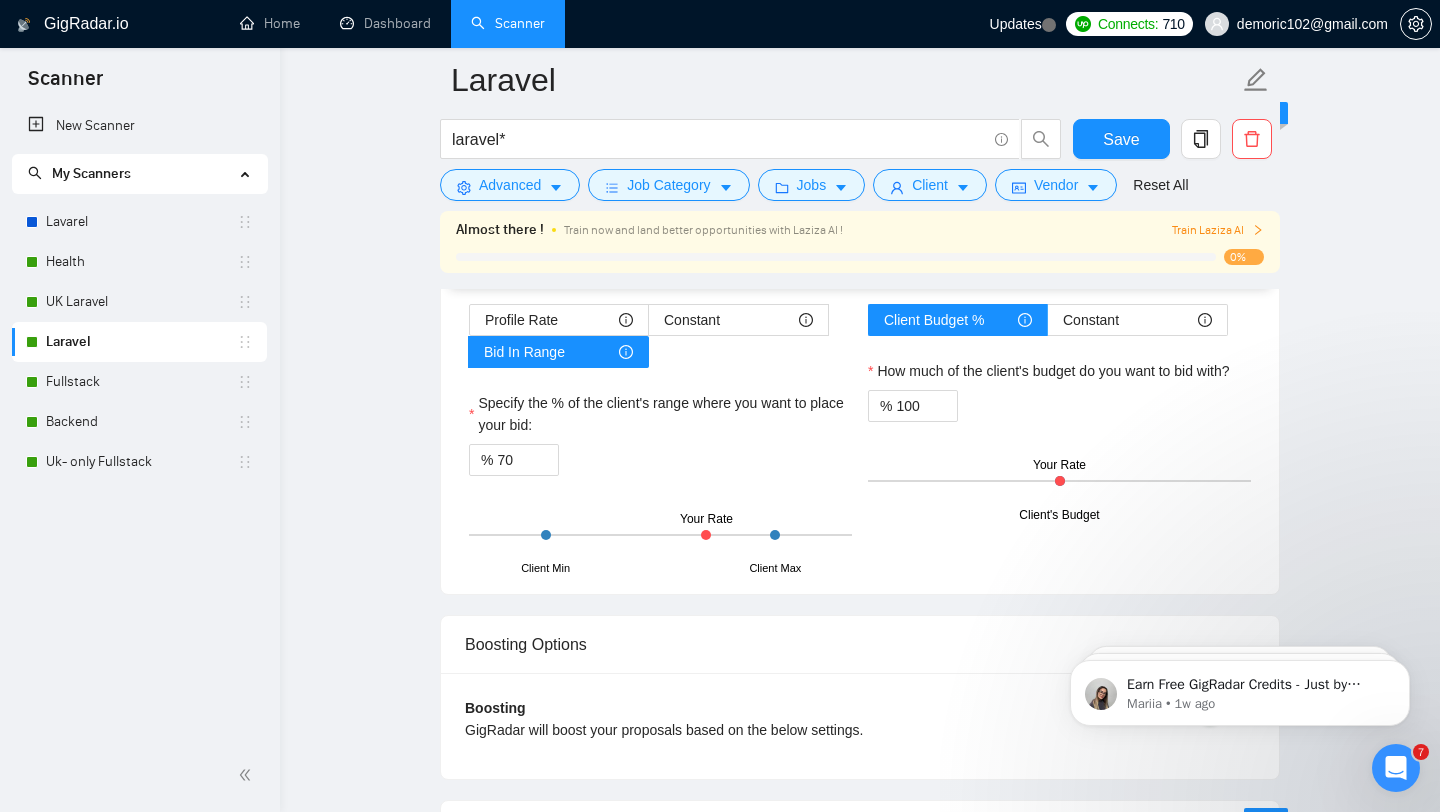 scroll, scrollTop: 4490, scrollLeft: 0, axis: vertical 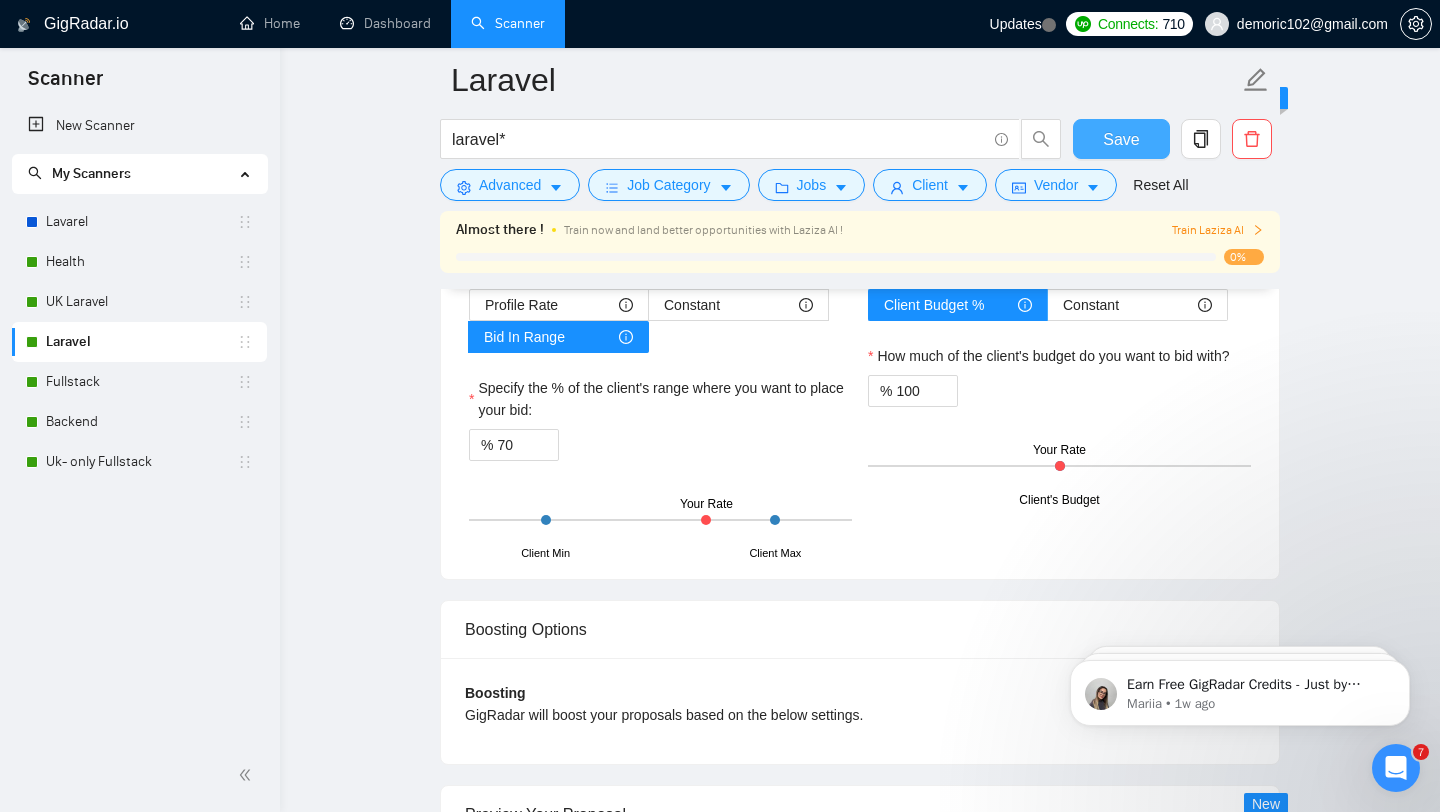 click on "Save" at bounding box center (1121, 139) 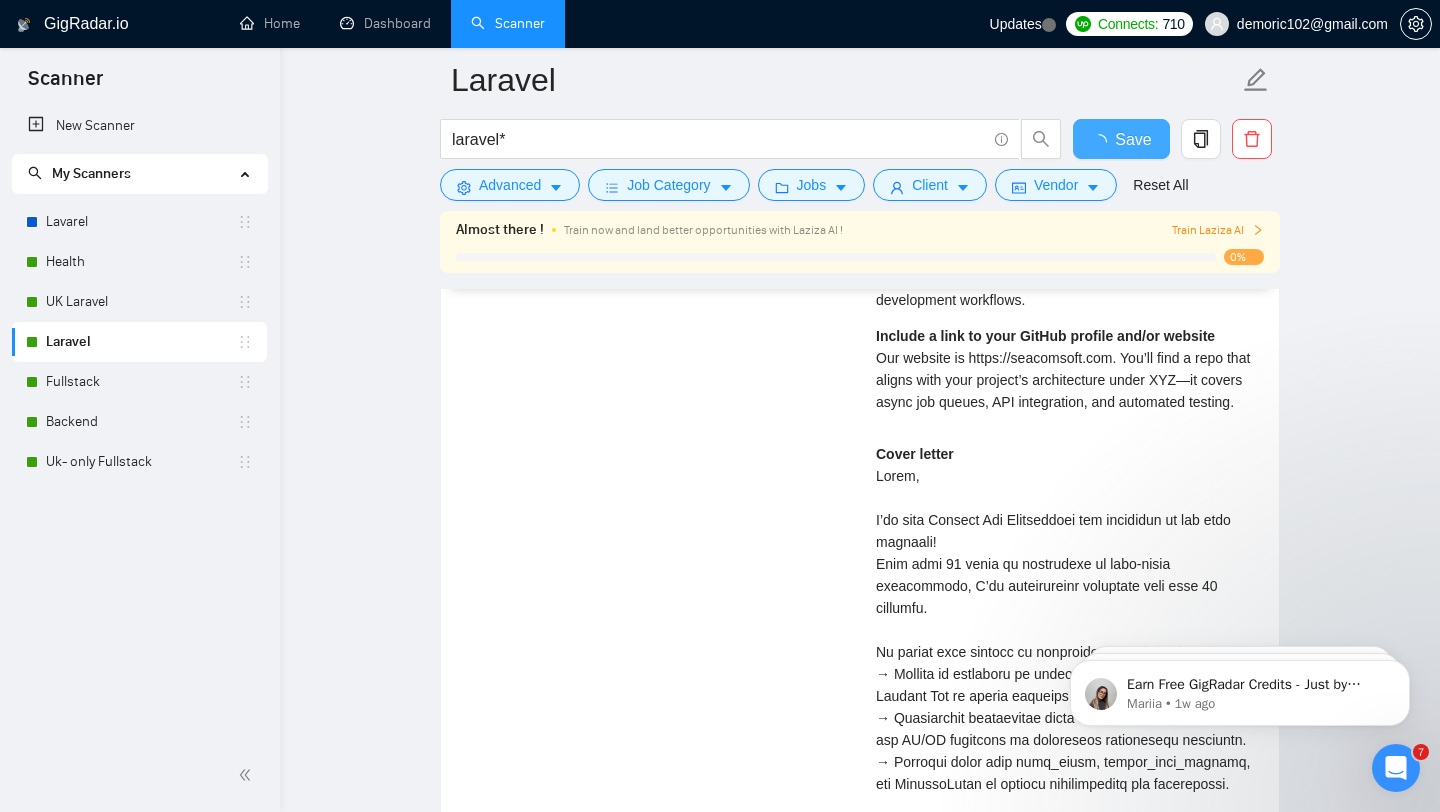 type 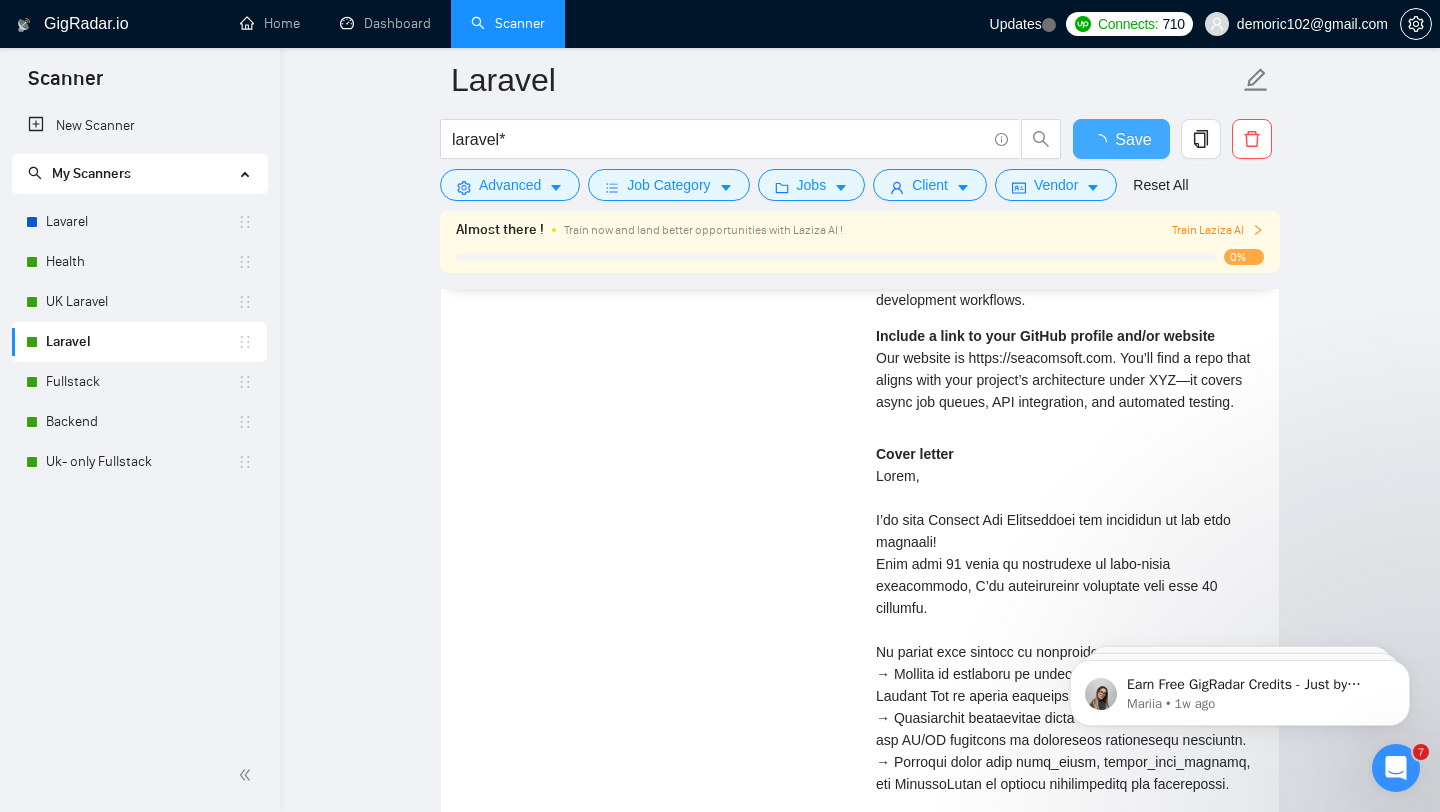 checkbox on "true" 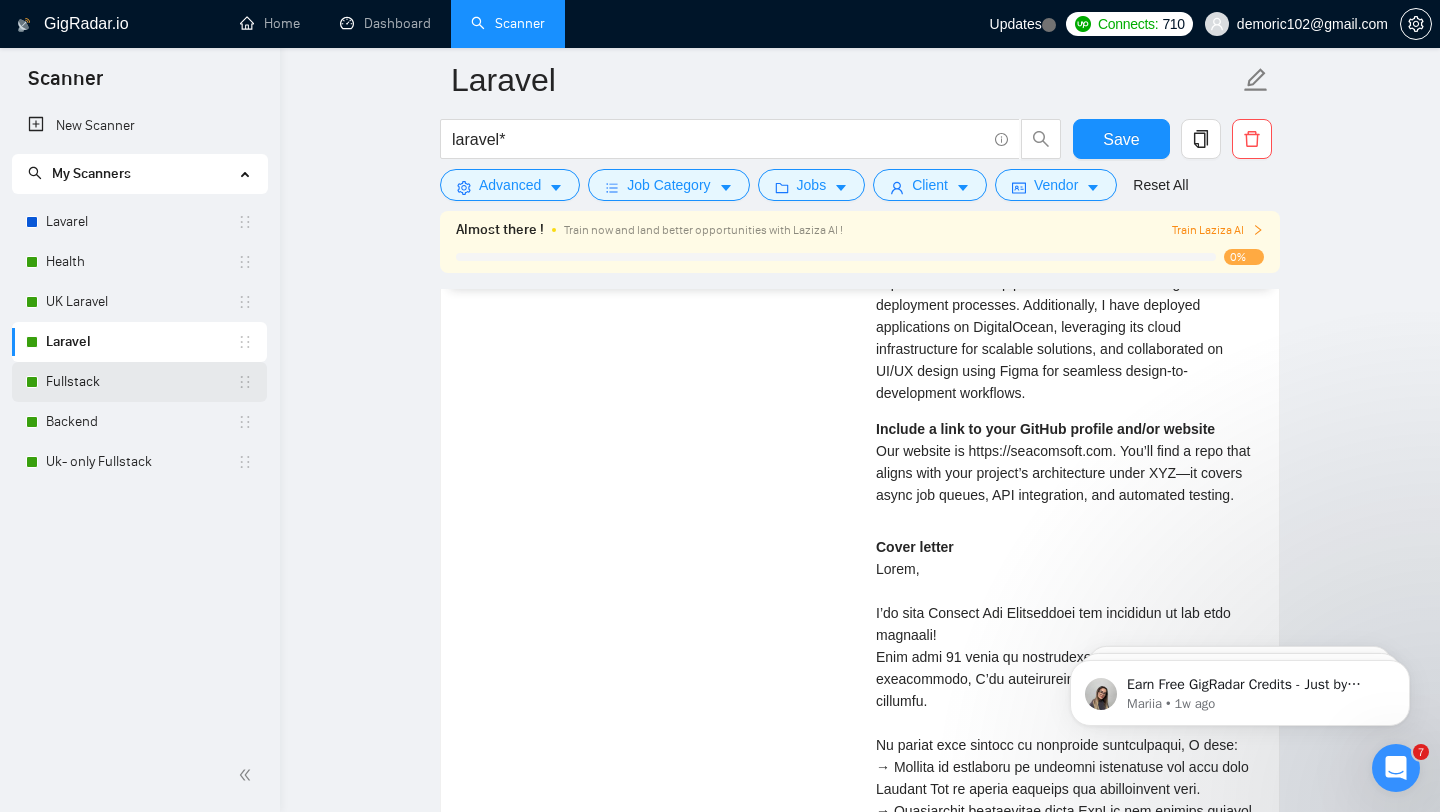 click on "Fullstack" at bounding box center [141, 382] 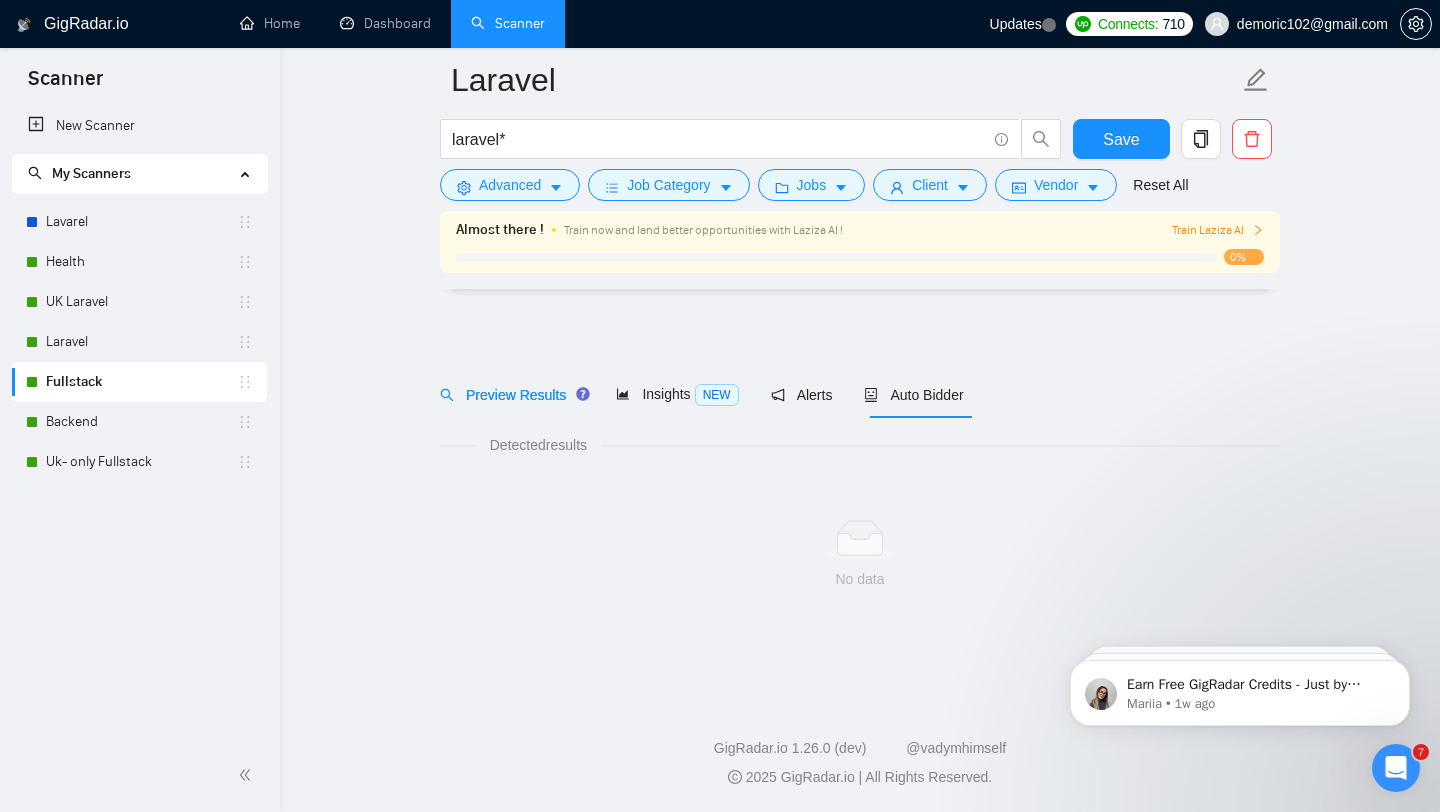 scroll, scrollTop: 0, scrollLeft: 0, axis: both 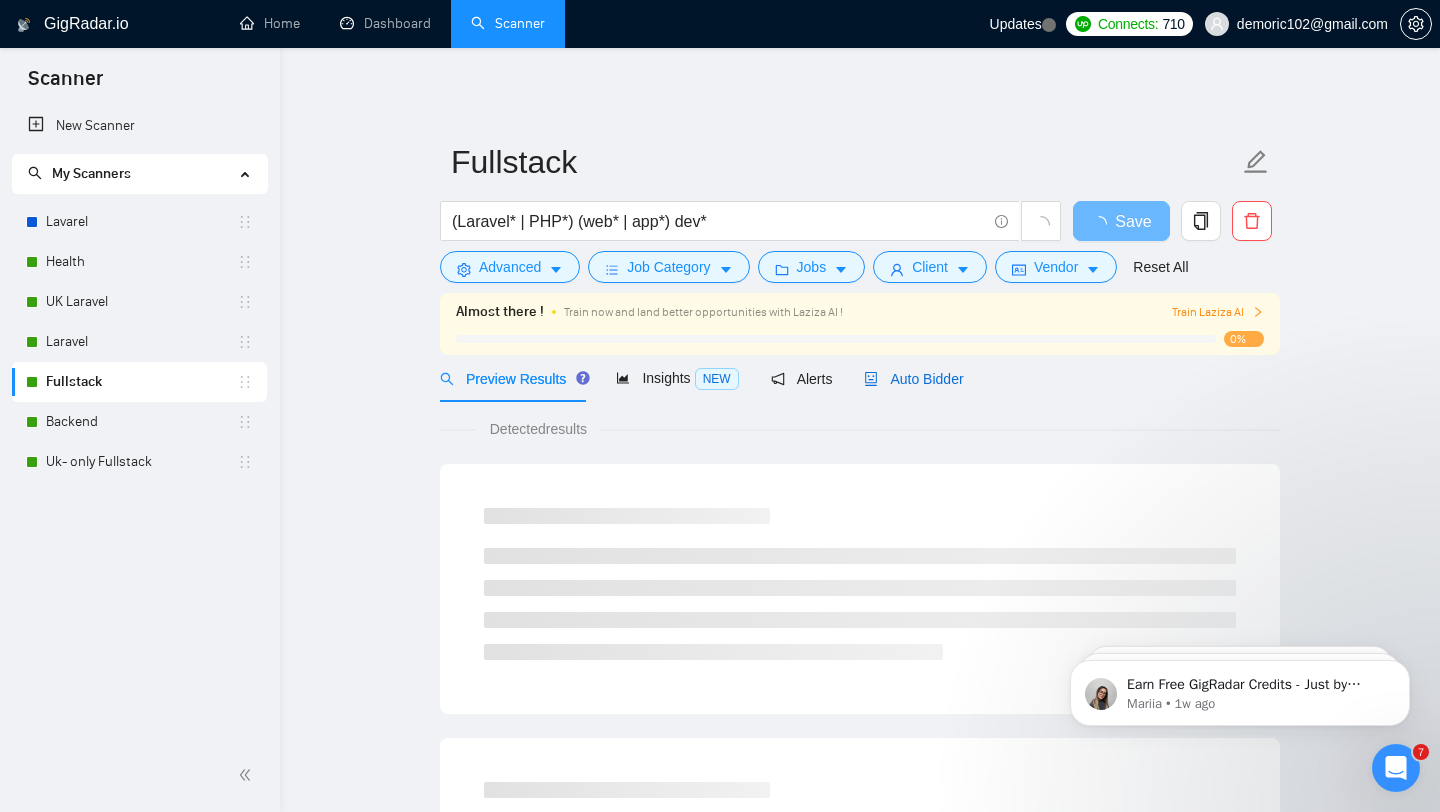 click on "Auto Bidder" at bounding box center (913, 379) 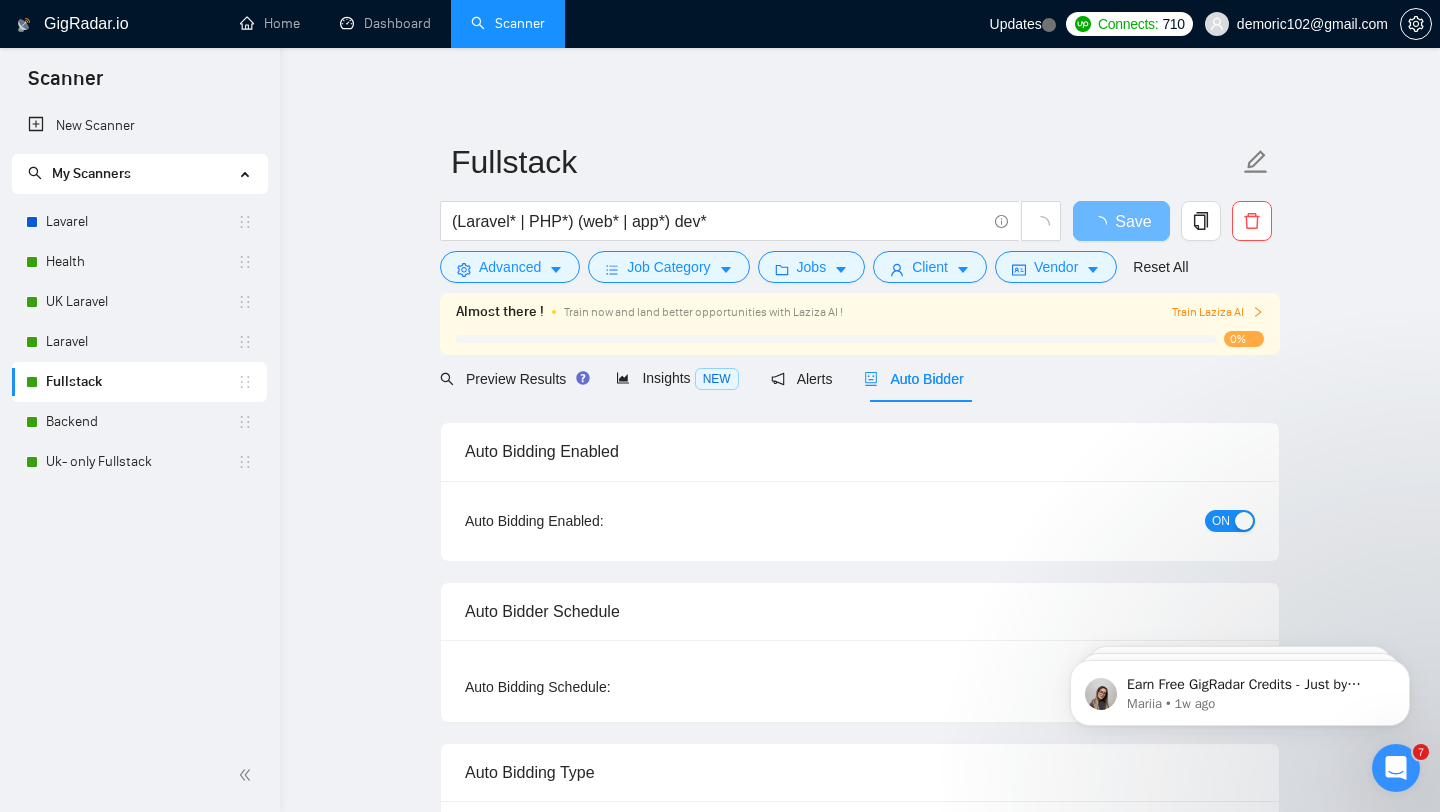 type 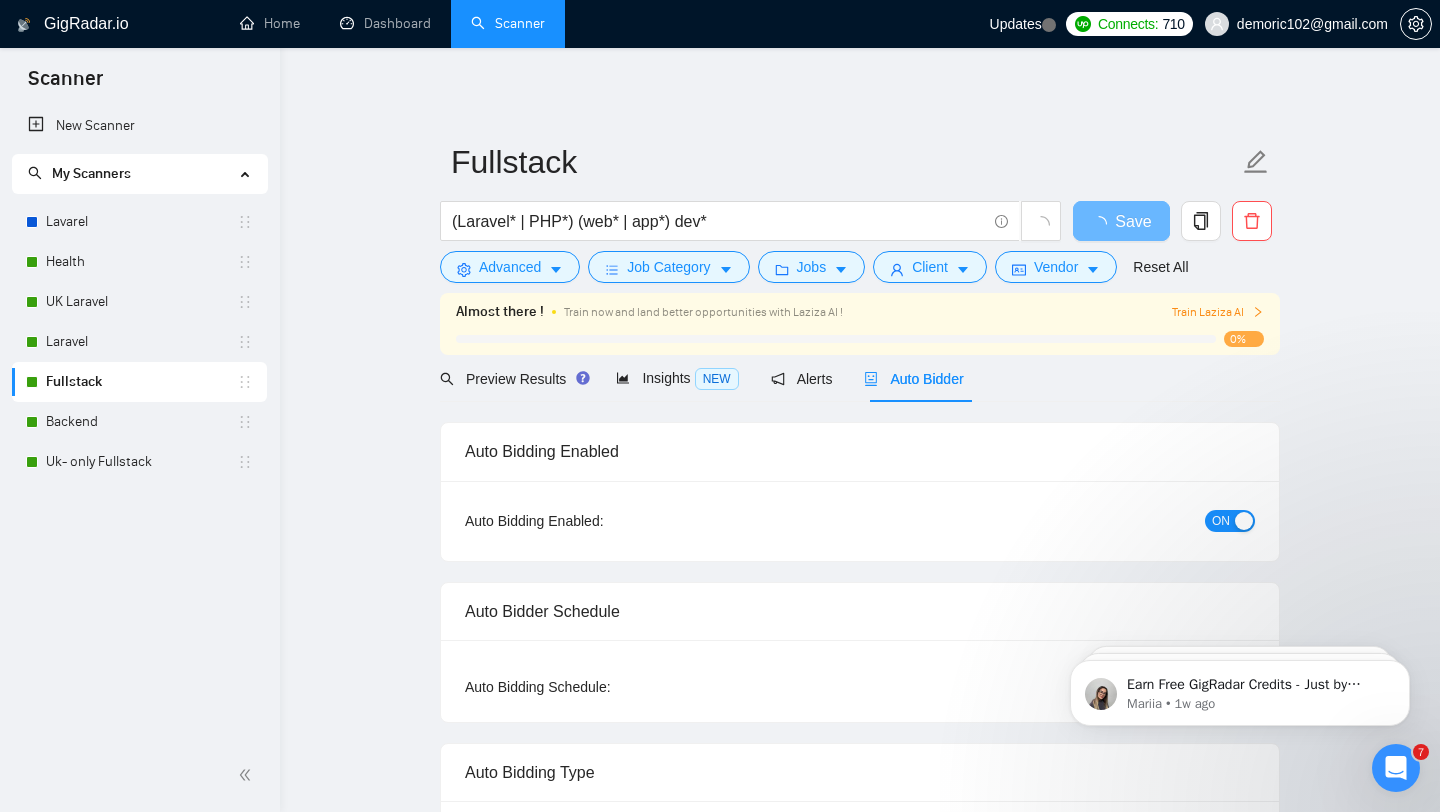 checkbox on "true" 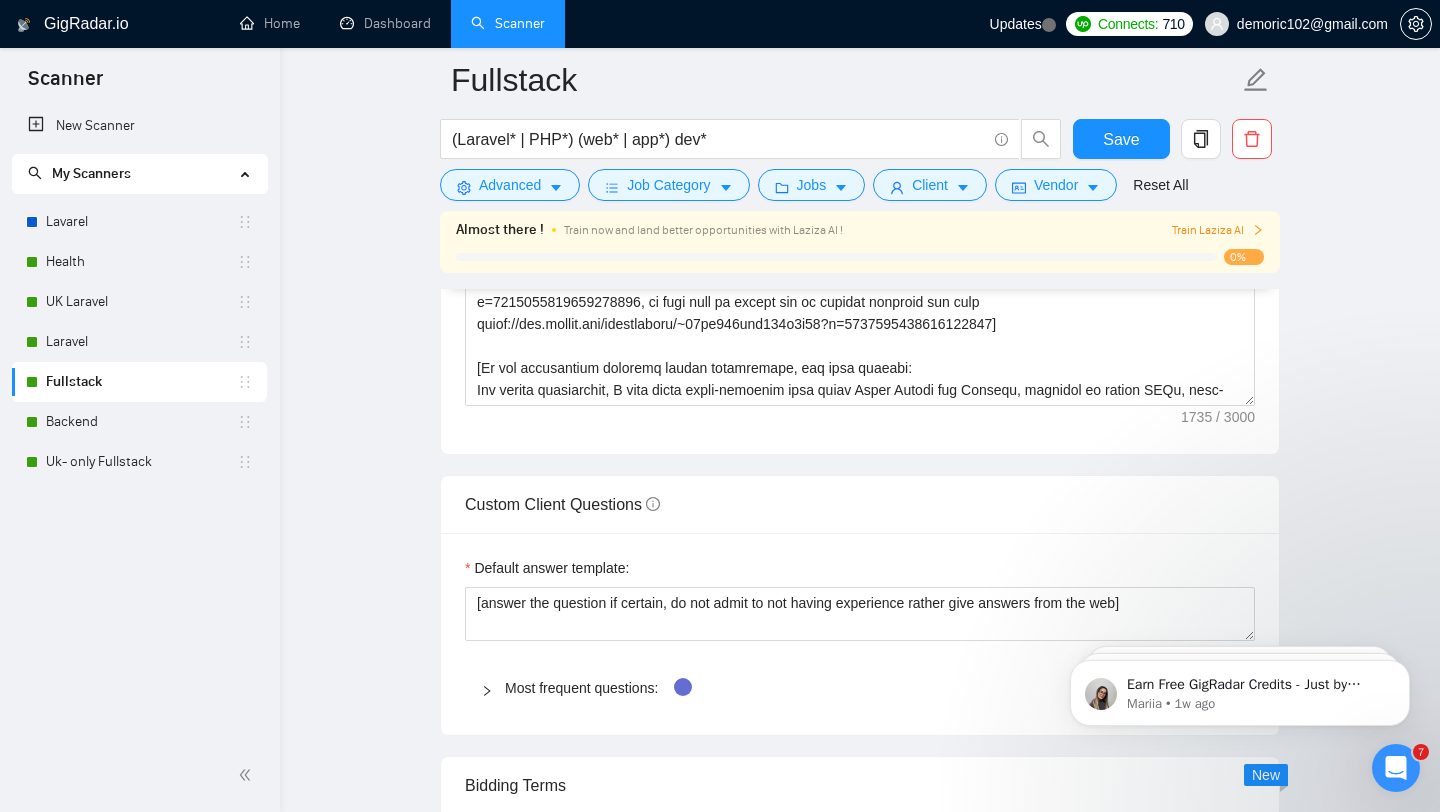 scroll, scrollTop: 2745, scrollLeft: 0, axis: vertical 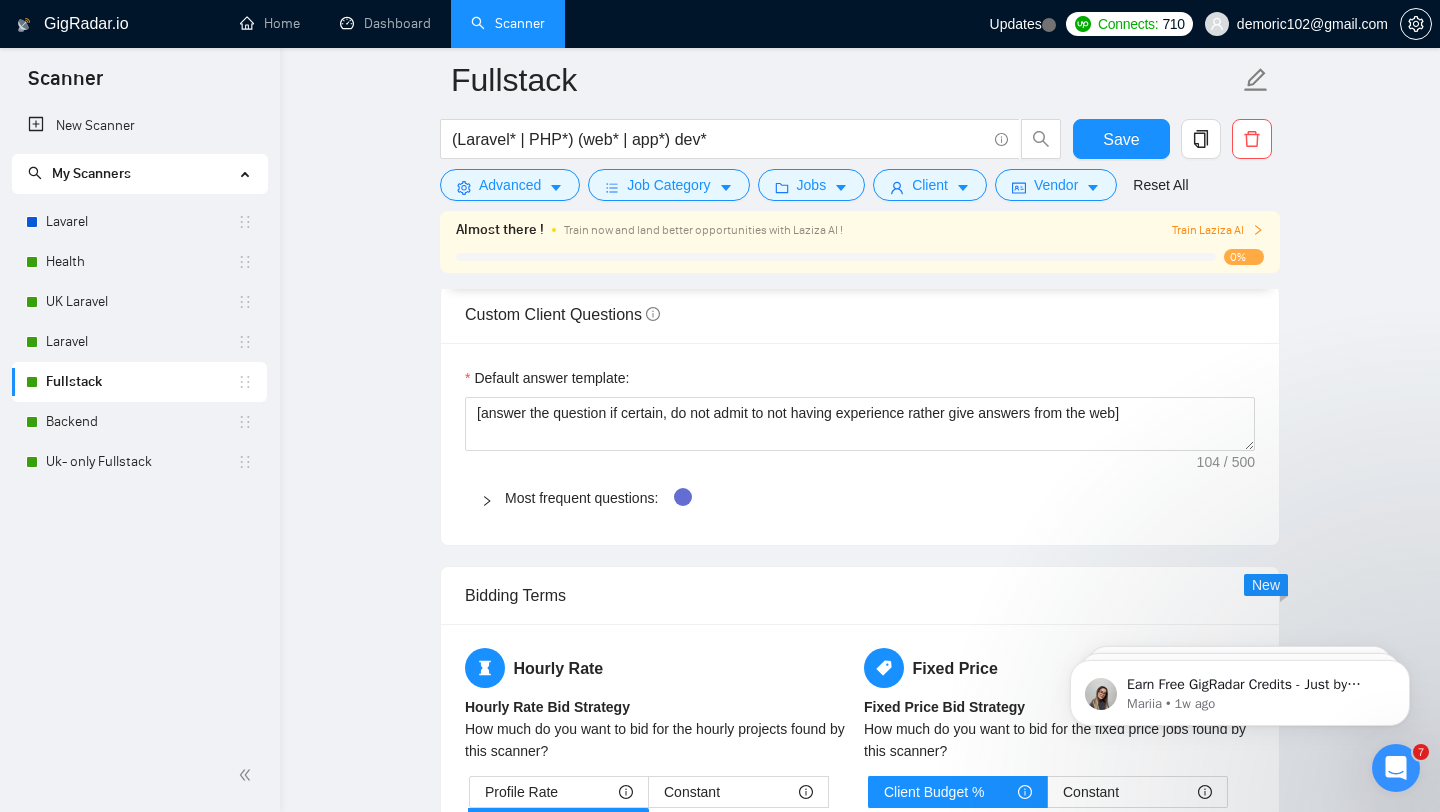 click 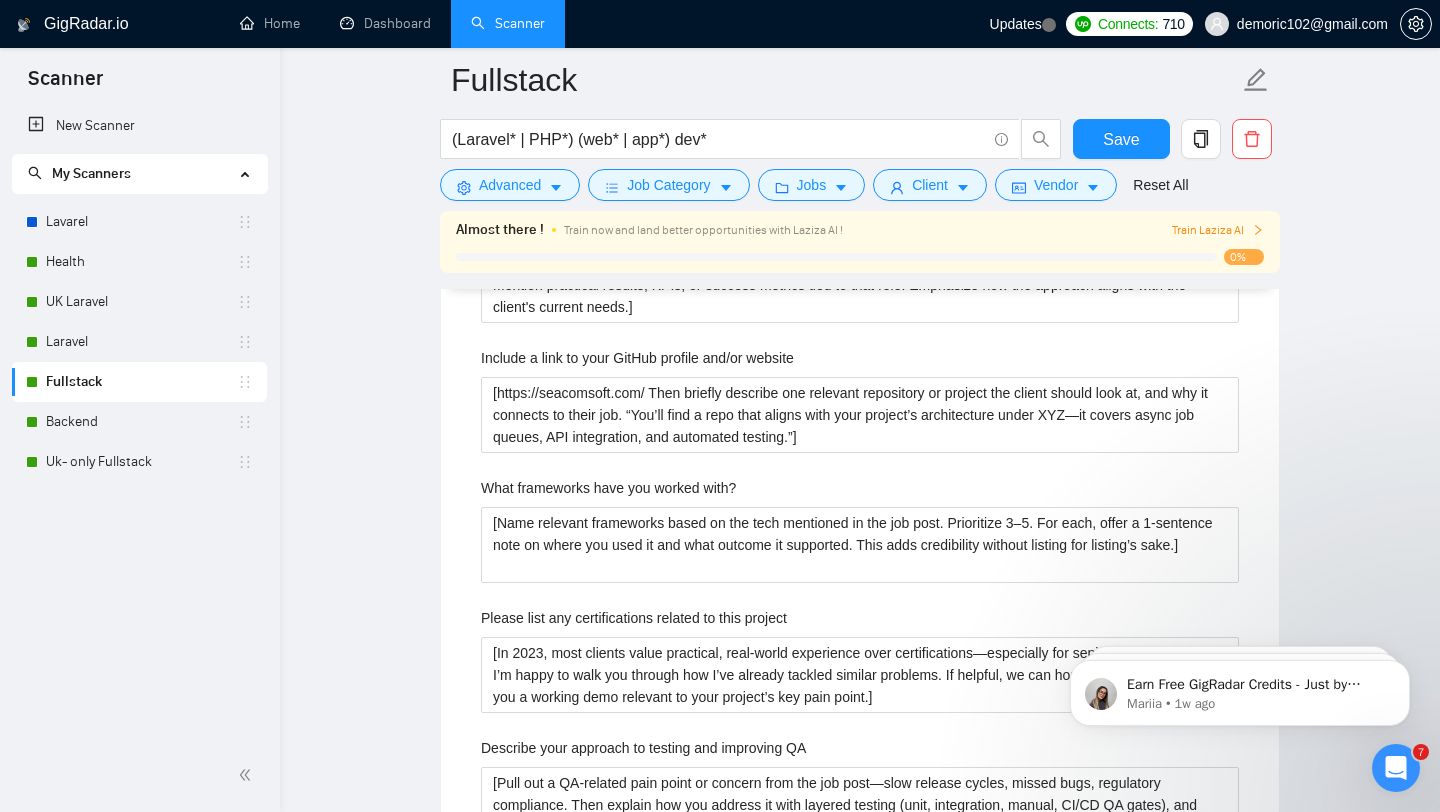 scroll, scrollTop: 3059, scrollLeft: 0, axis: vertical 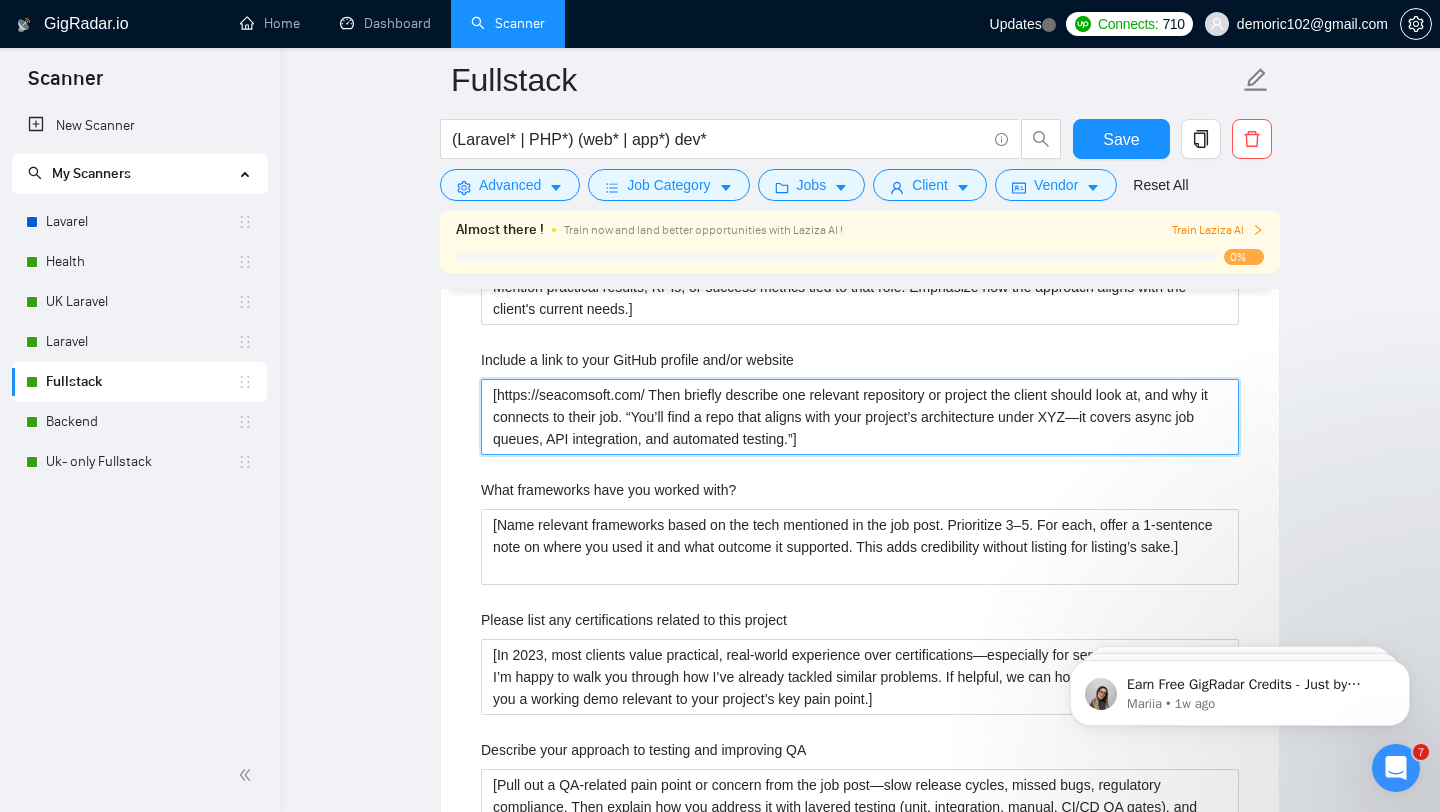 drag, startPoint x: 659, startPoint y: 394, endPoint x: 930, endPoint y: 466, distance: 280.4015 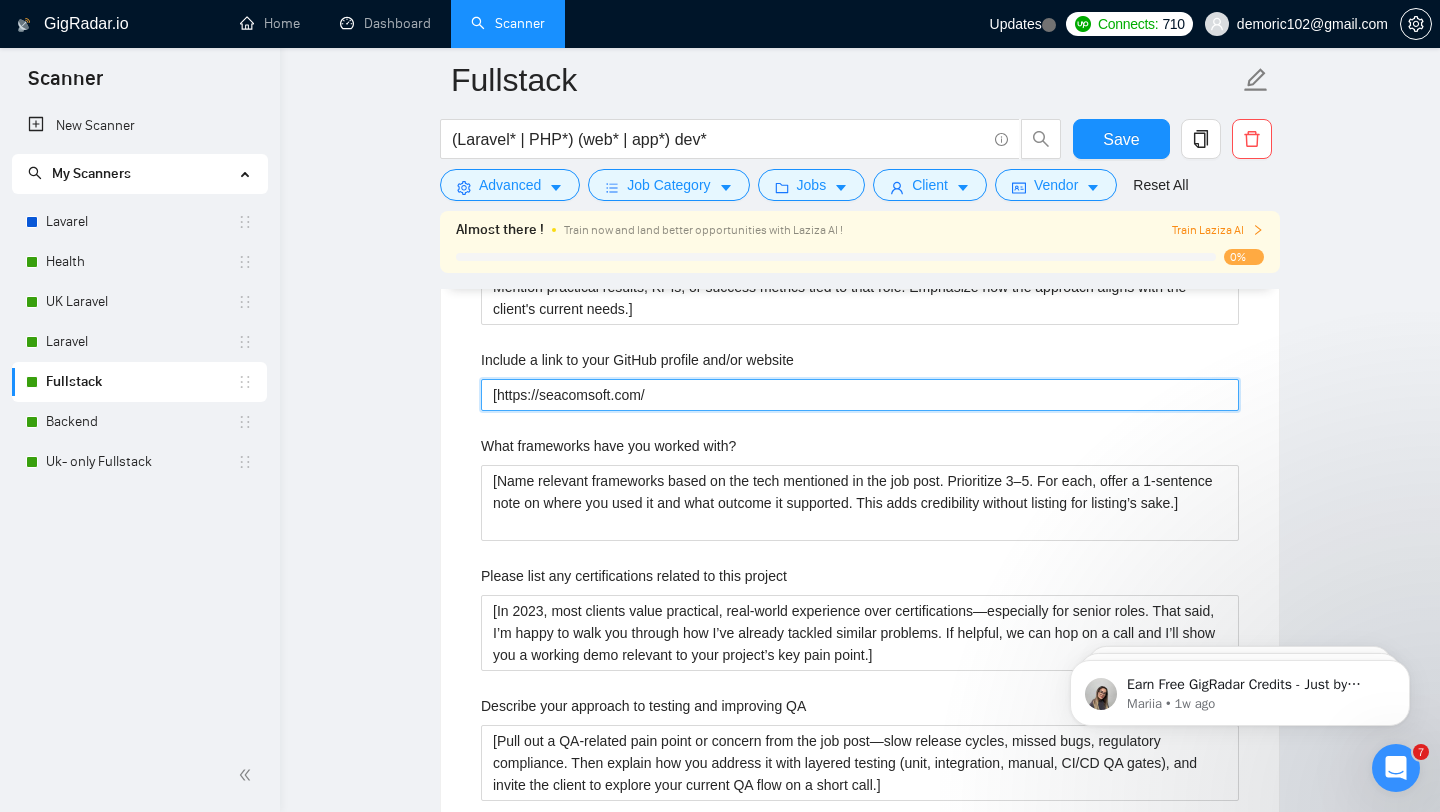 type 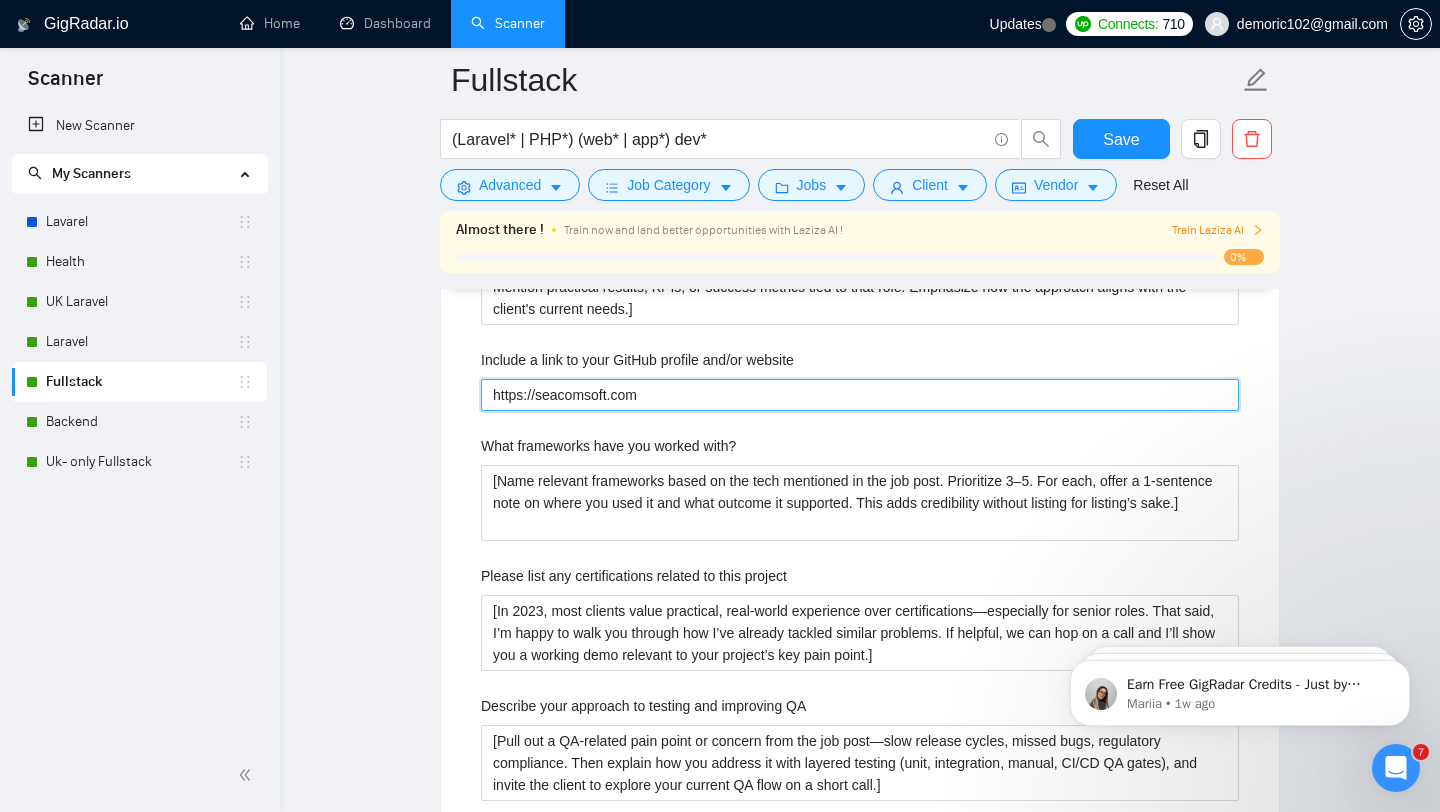 drag, startPoint x: 498, startPoint y: 394, endPoint x: 463, endPoint y: 394, distance: 35 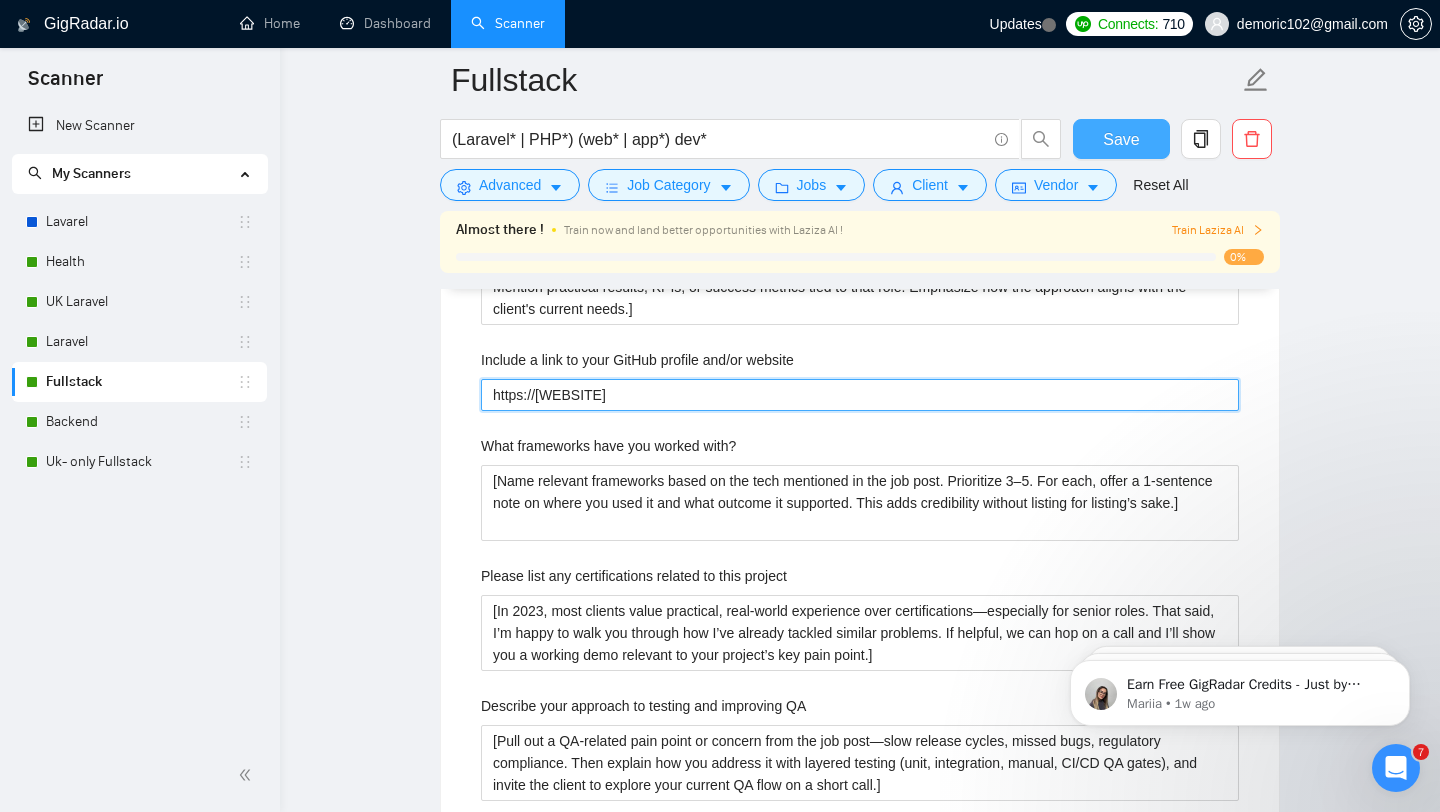 type on "https://[WEBSITE]" 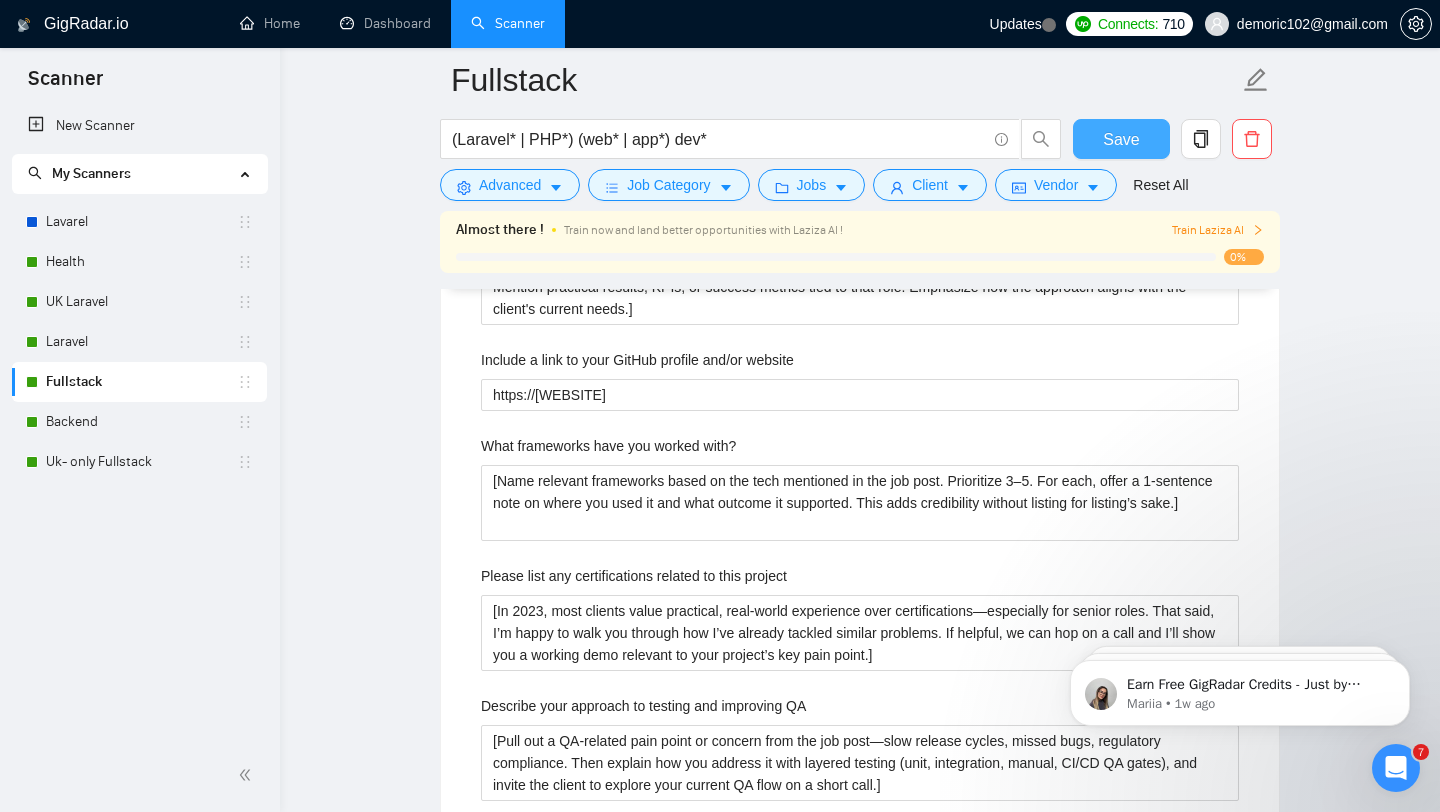 click on "Save" at bounding box center [1121, 139] 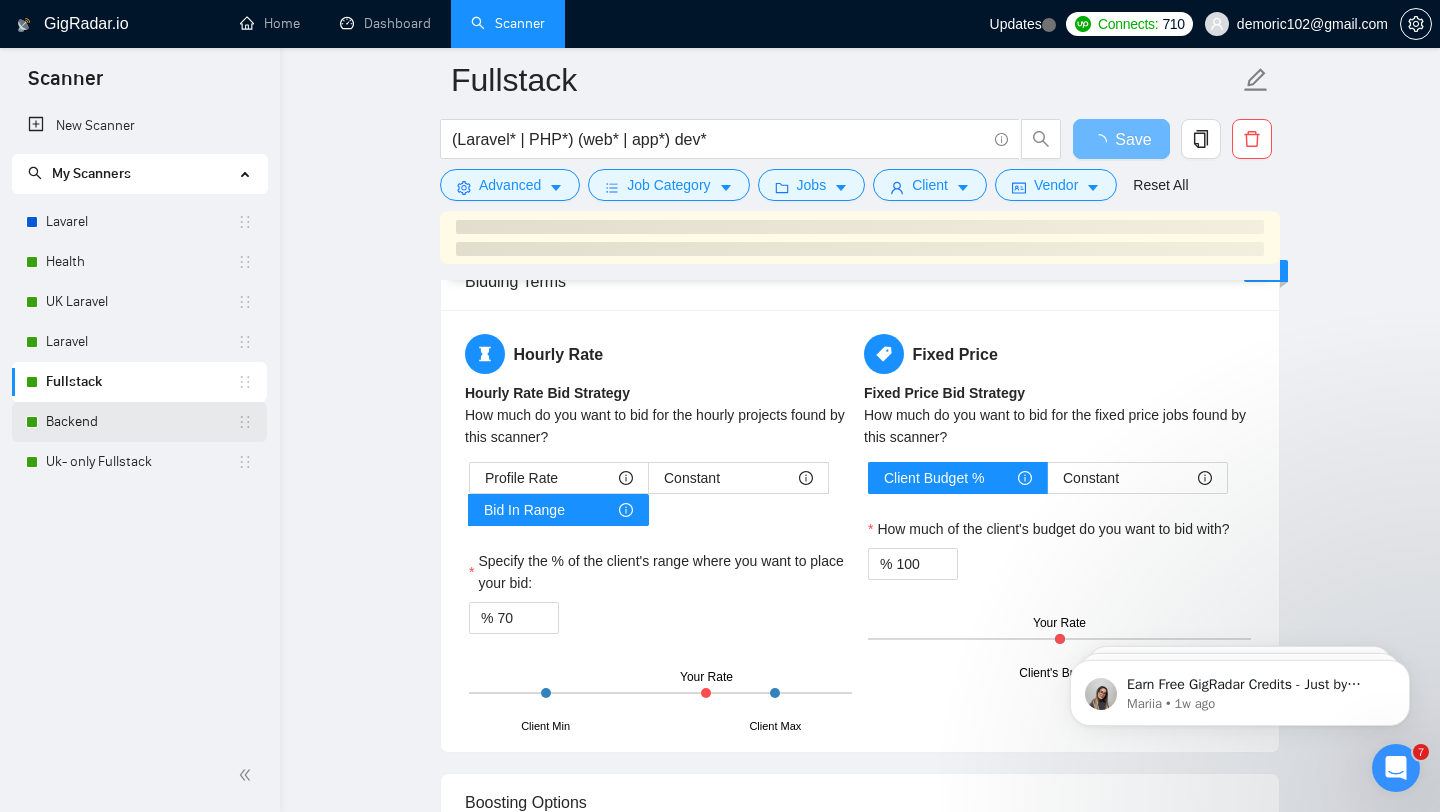 click on "Backend" at bounding box center (141, 422) 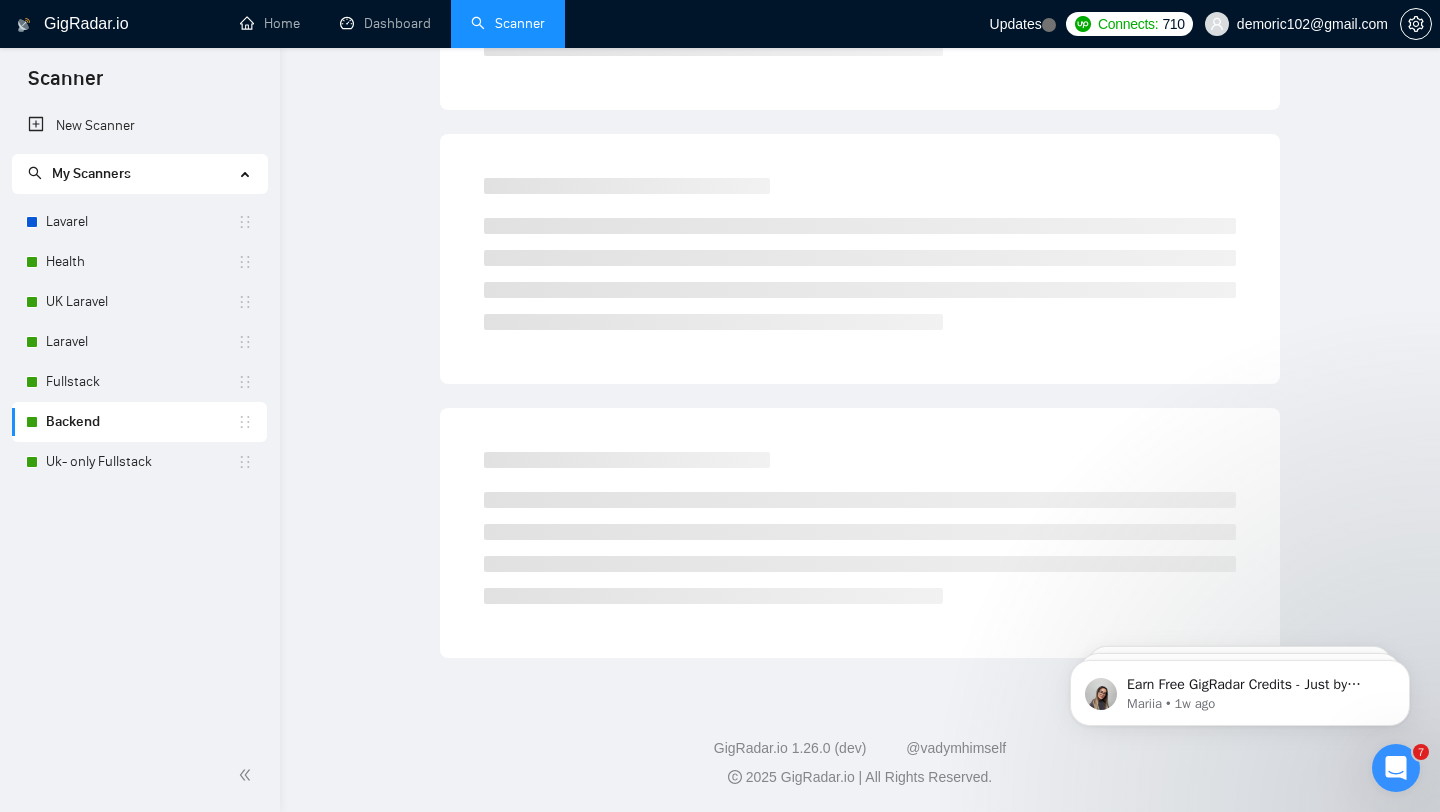 scroll, scrollTop: 0, scrollLeft: 0, axis: both 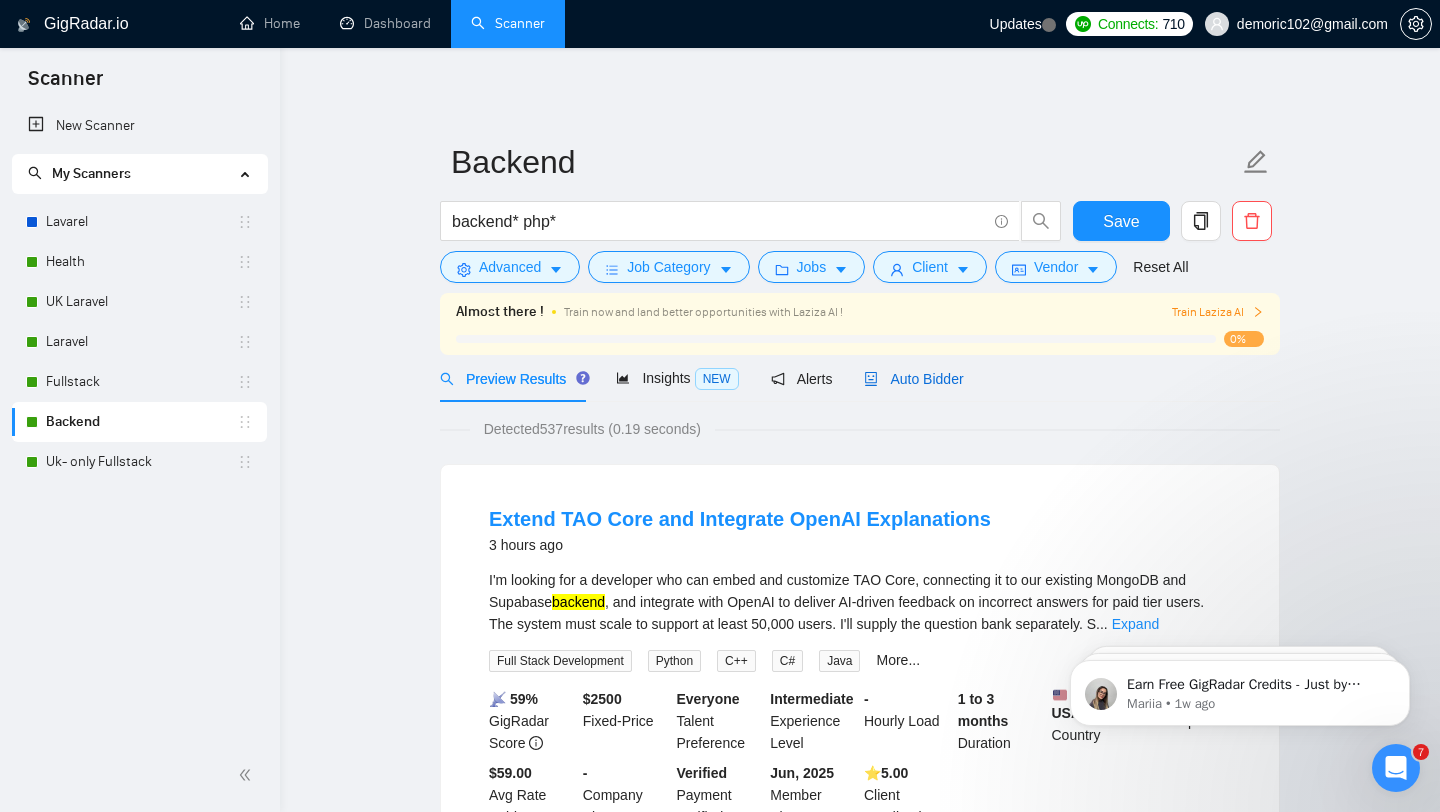 click on "Auto Bidder" at bounding box center [913, 379] 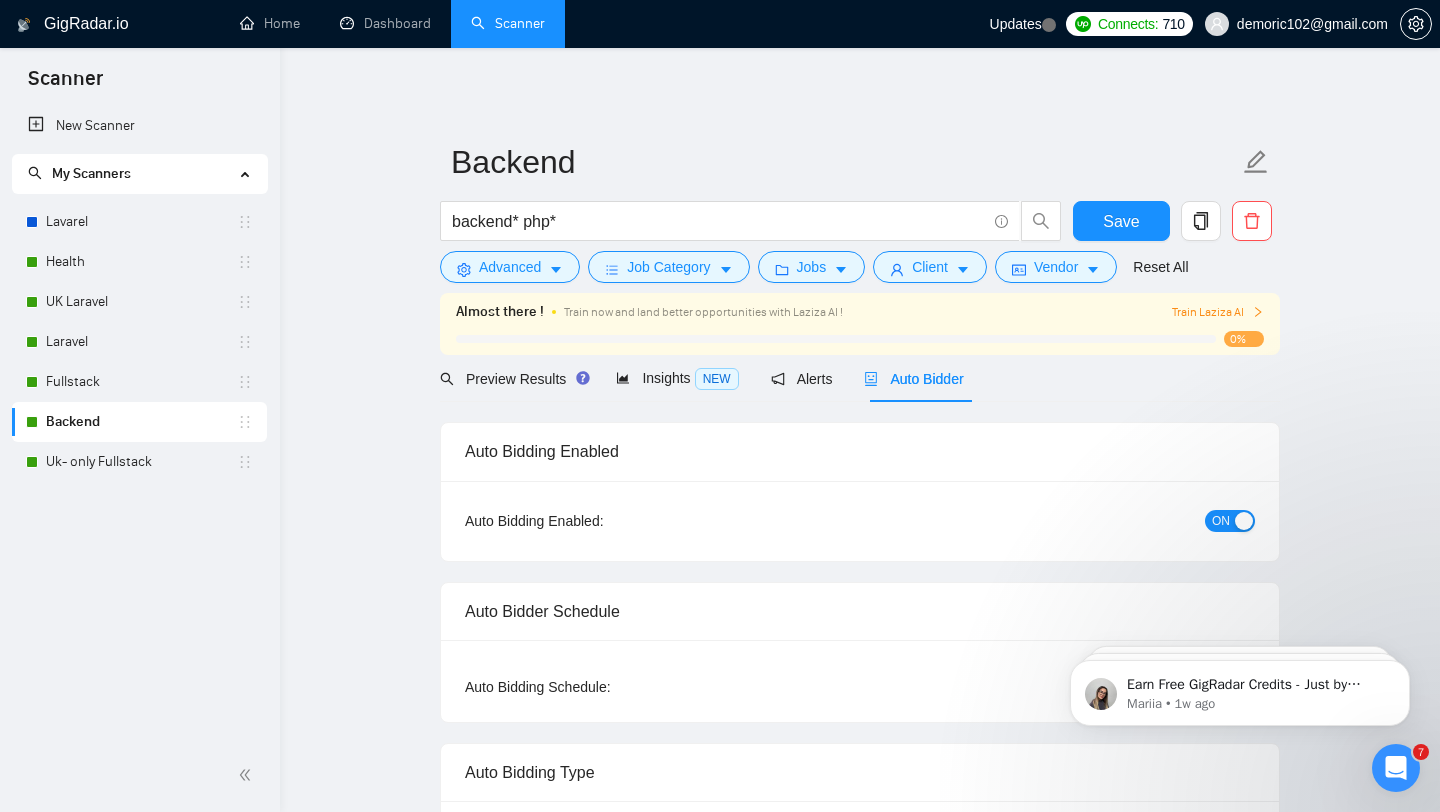 type 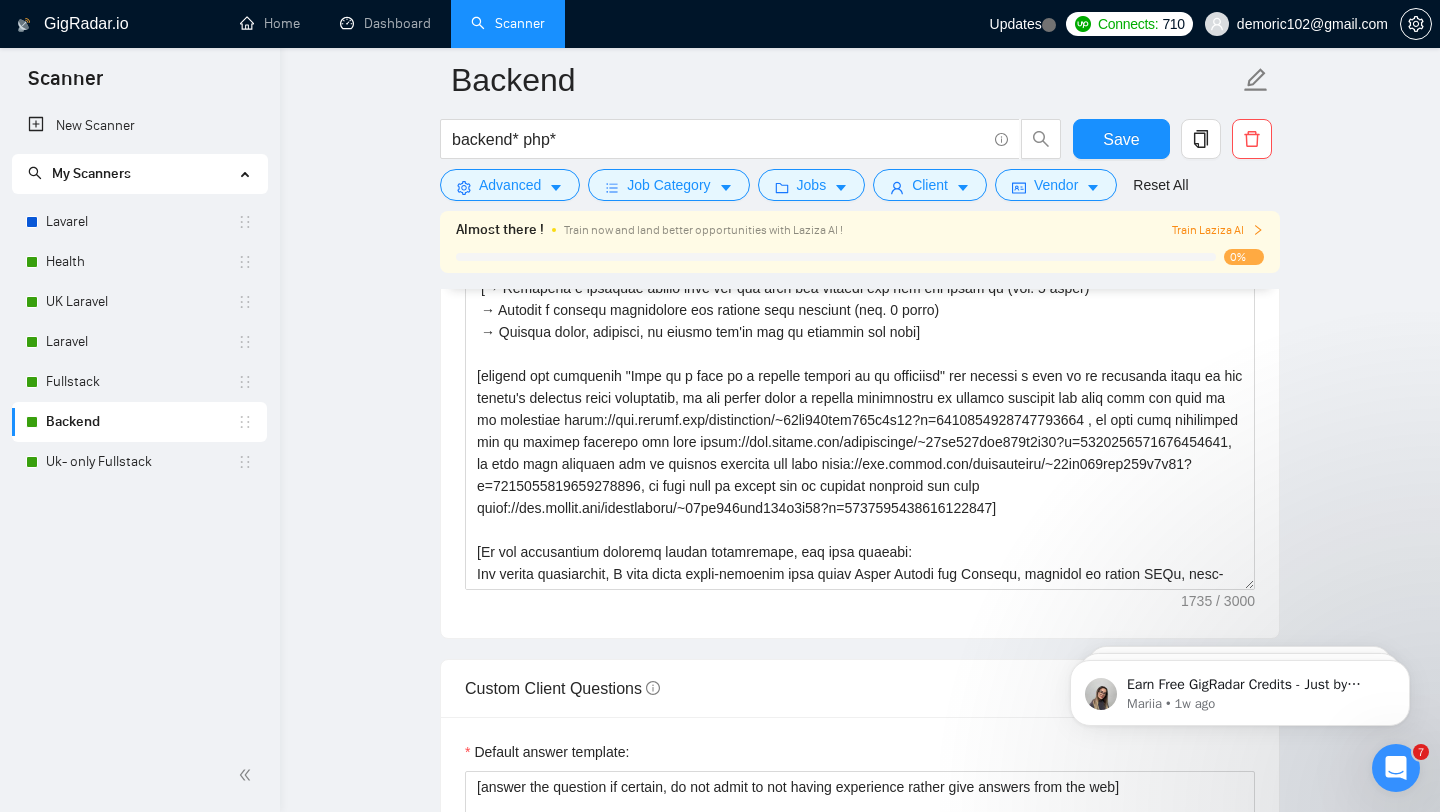 scroll, scrollTop: 2380, scrollLeft: 0, axis: vertical 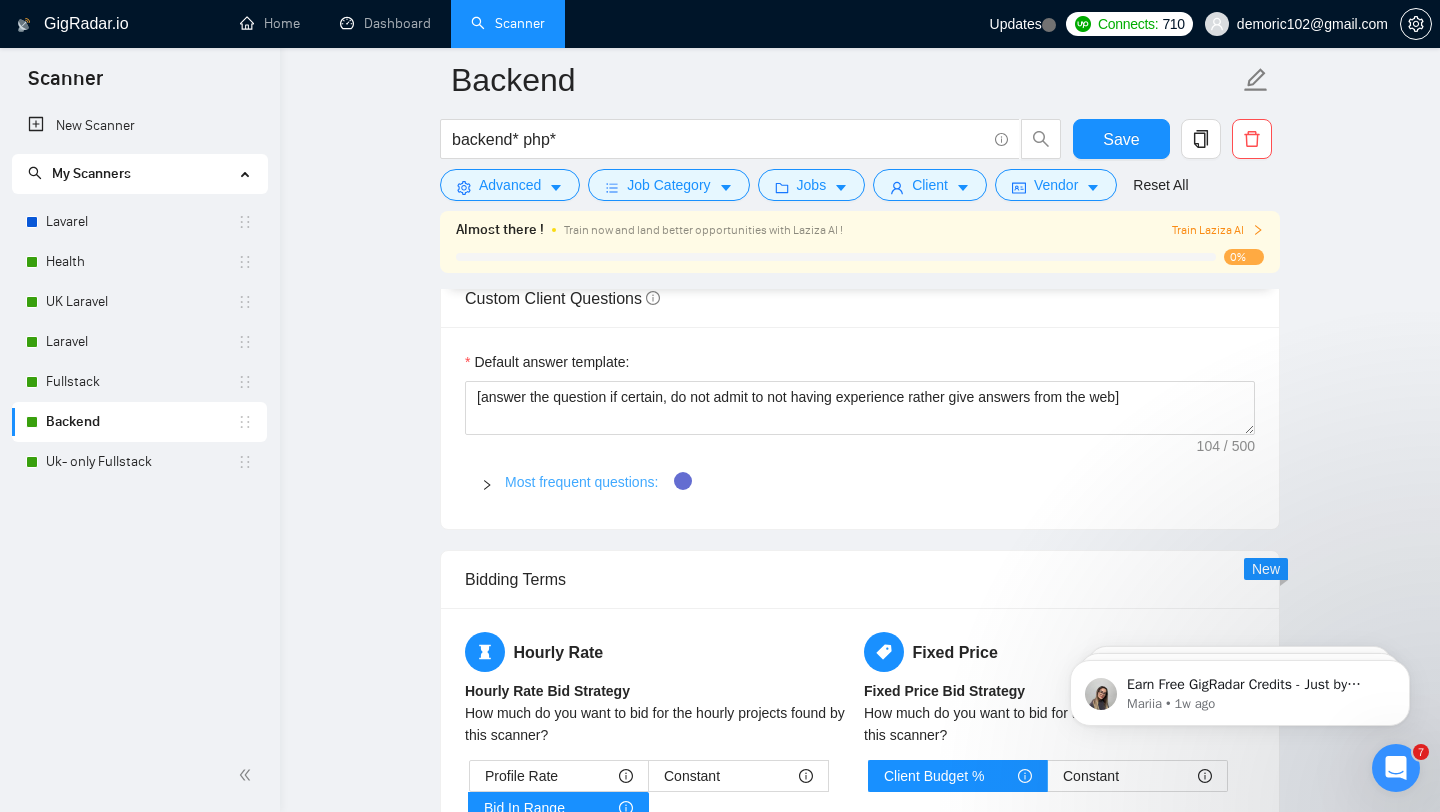 click on "Most frequent questions:" at bounding box center (581, 482) 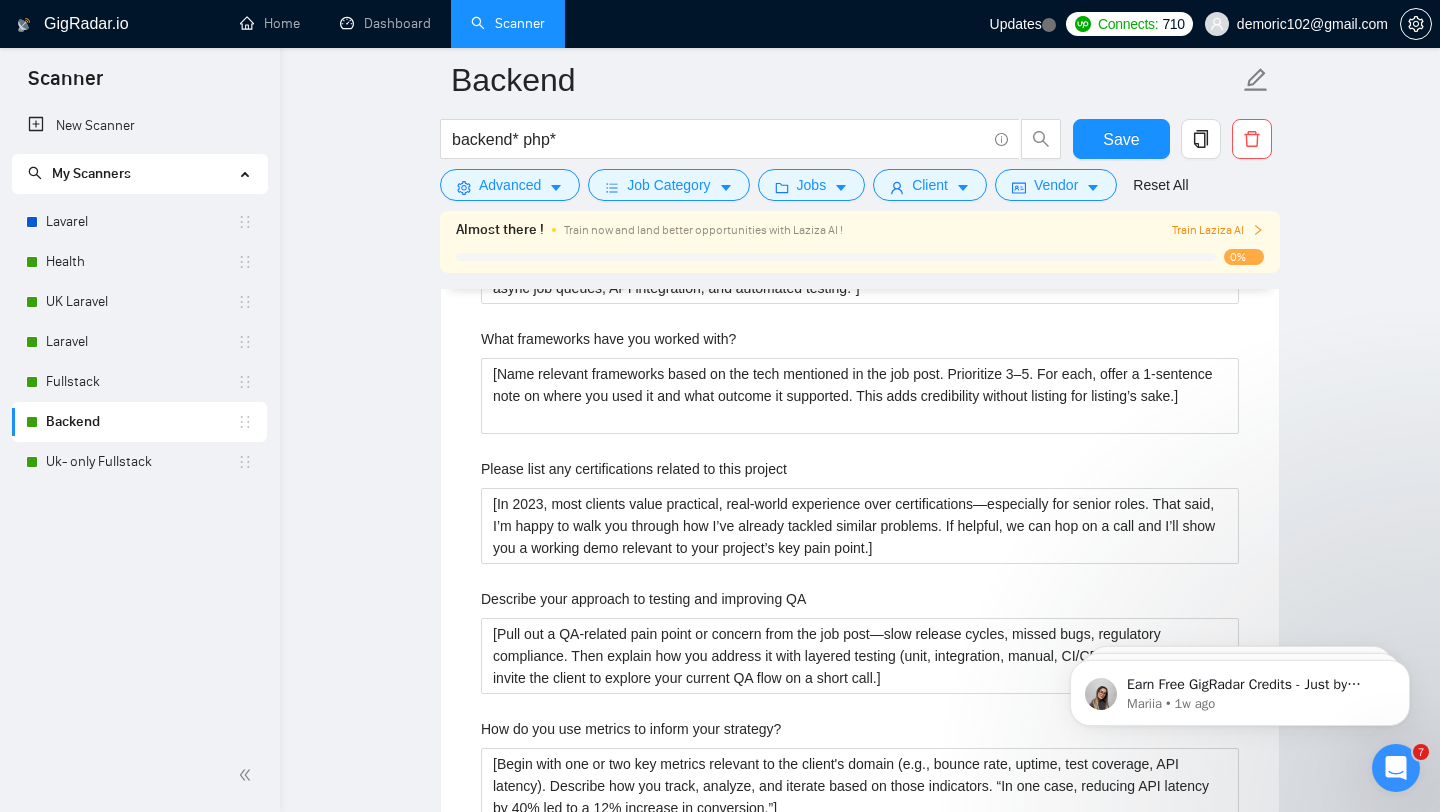 scroll, scrollTop: 2968, scrollLeft: 0, axis: vertical 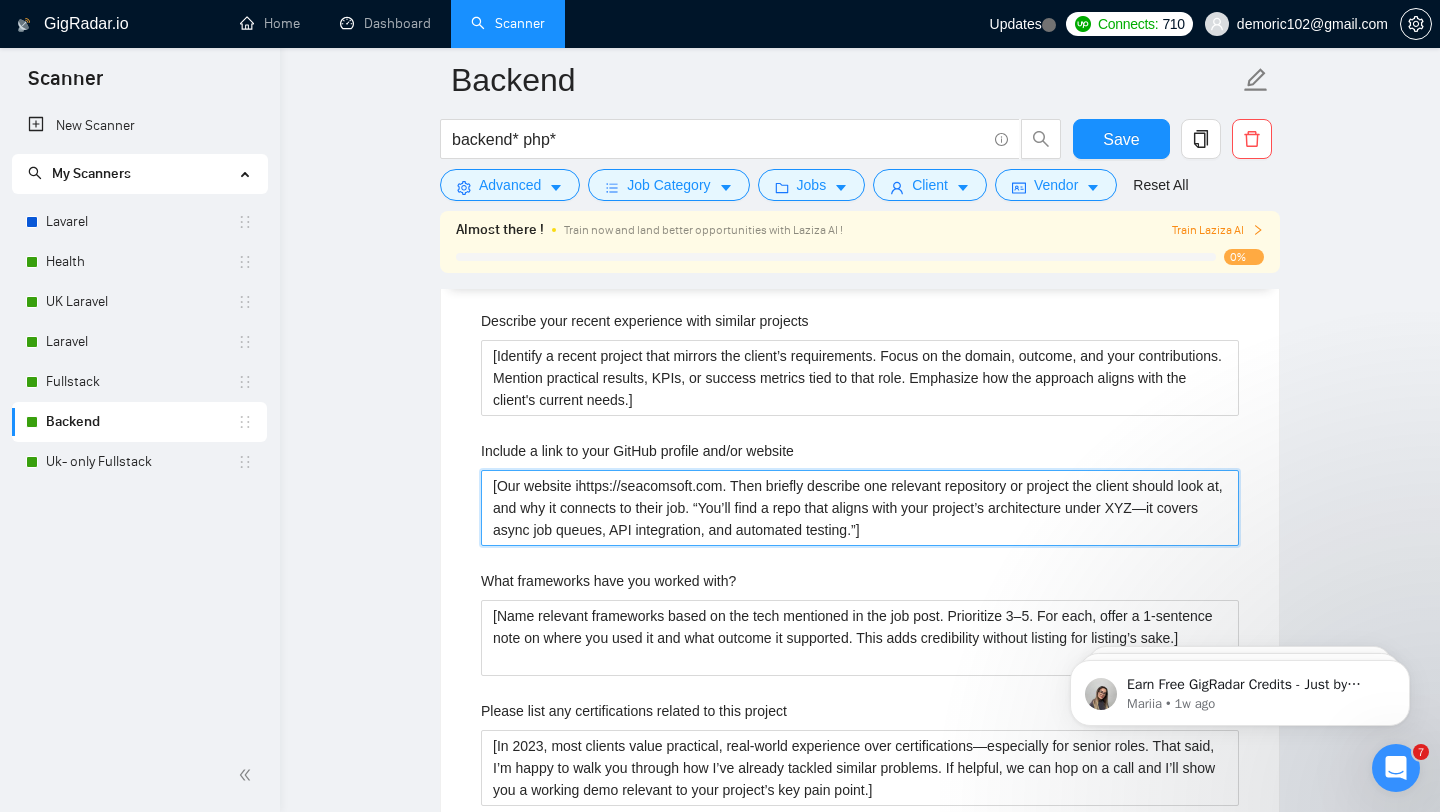 click on "[Our website ihttps://seacomsoft.com. Then briefly describe one relevant repository or project the client should look at, and why it connects to their job. “You’ll find a repo that aligns with your project’s architecture under XYZ—it covers async job queues, API integration, and automated testing.”]" at bounding box center [860, 508] 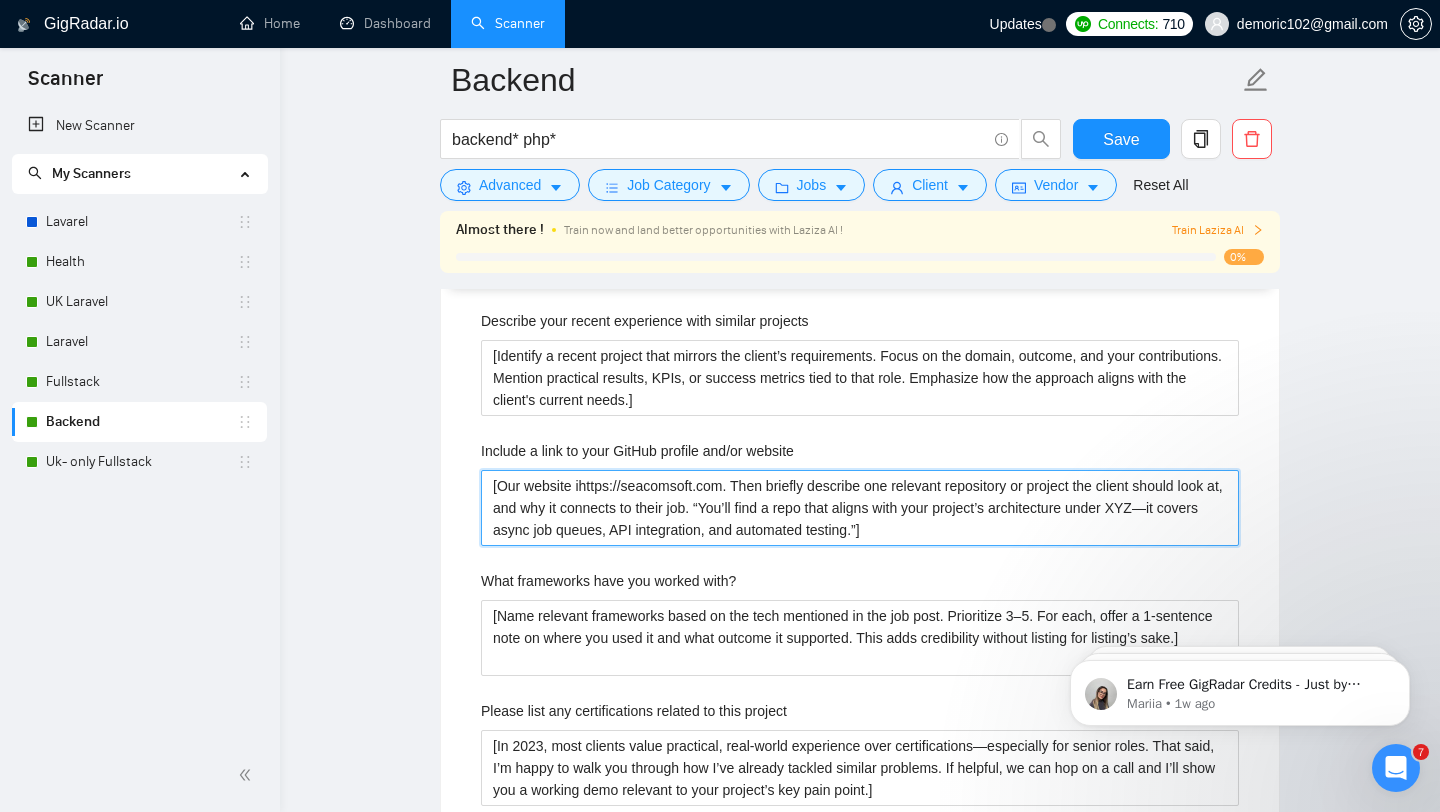 drag, startPoint x: 583, startPoint y: 487, endPoint x: 478, endPoint y: 483, distance: 105.076164 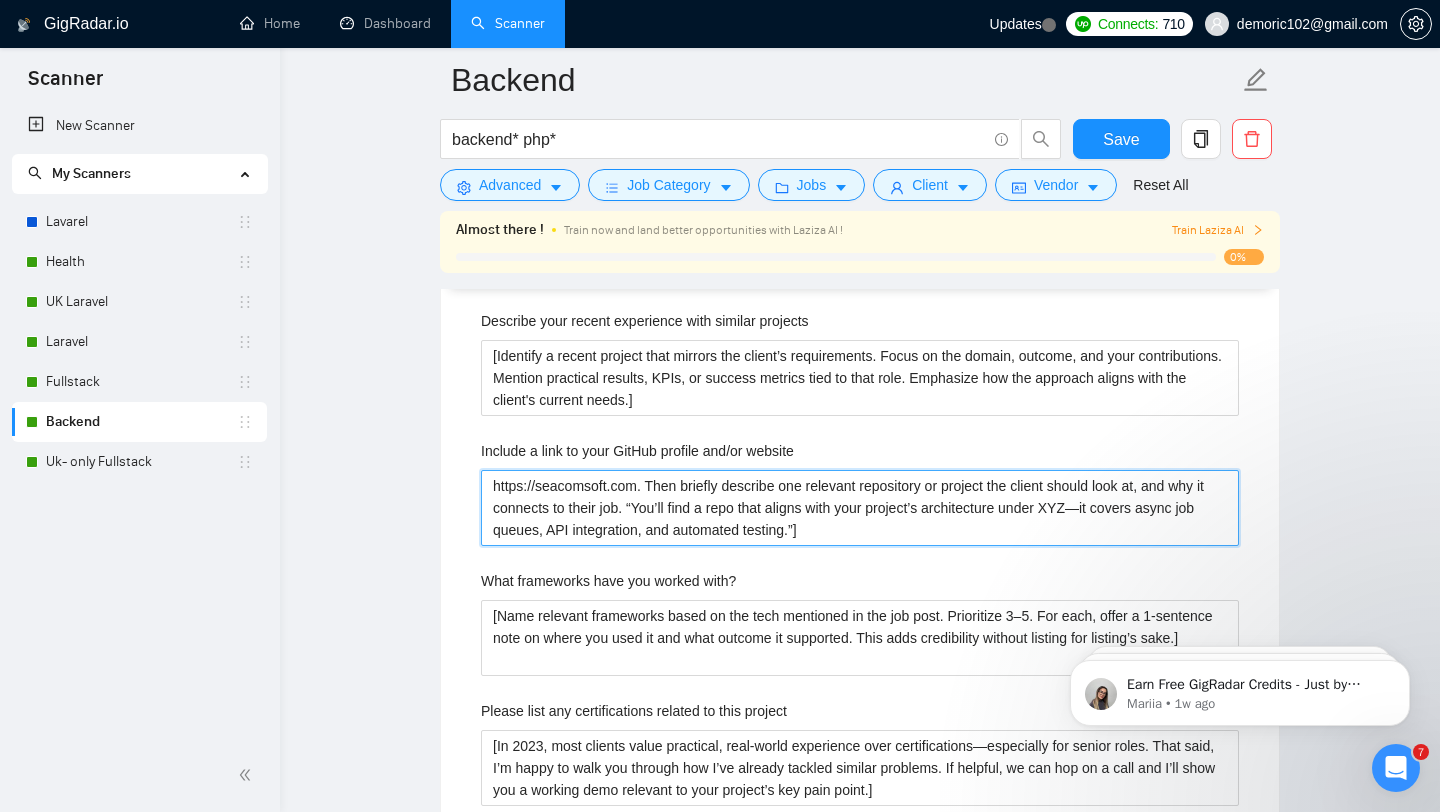 drag, startPoint x: 646, startPoint y: 486, endPoint x: 809, endPoint y: 594, distance: 195.53261 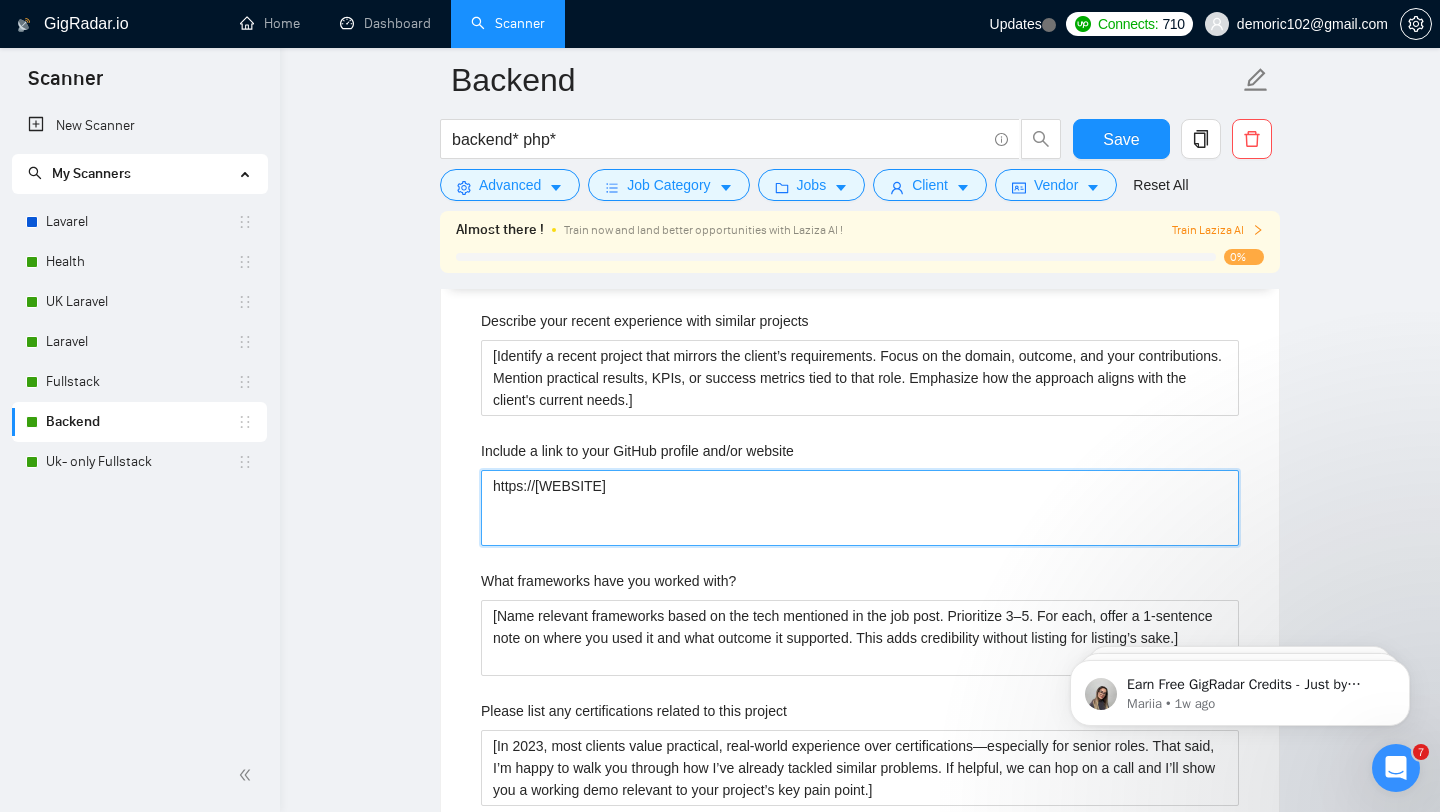 type 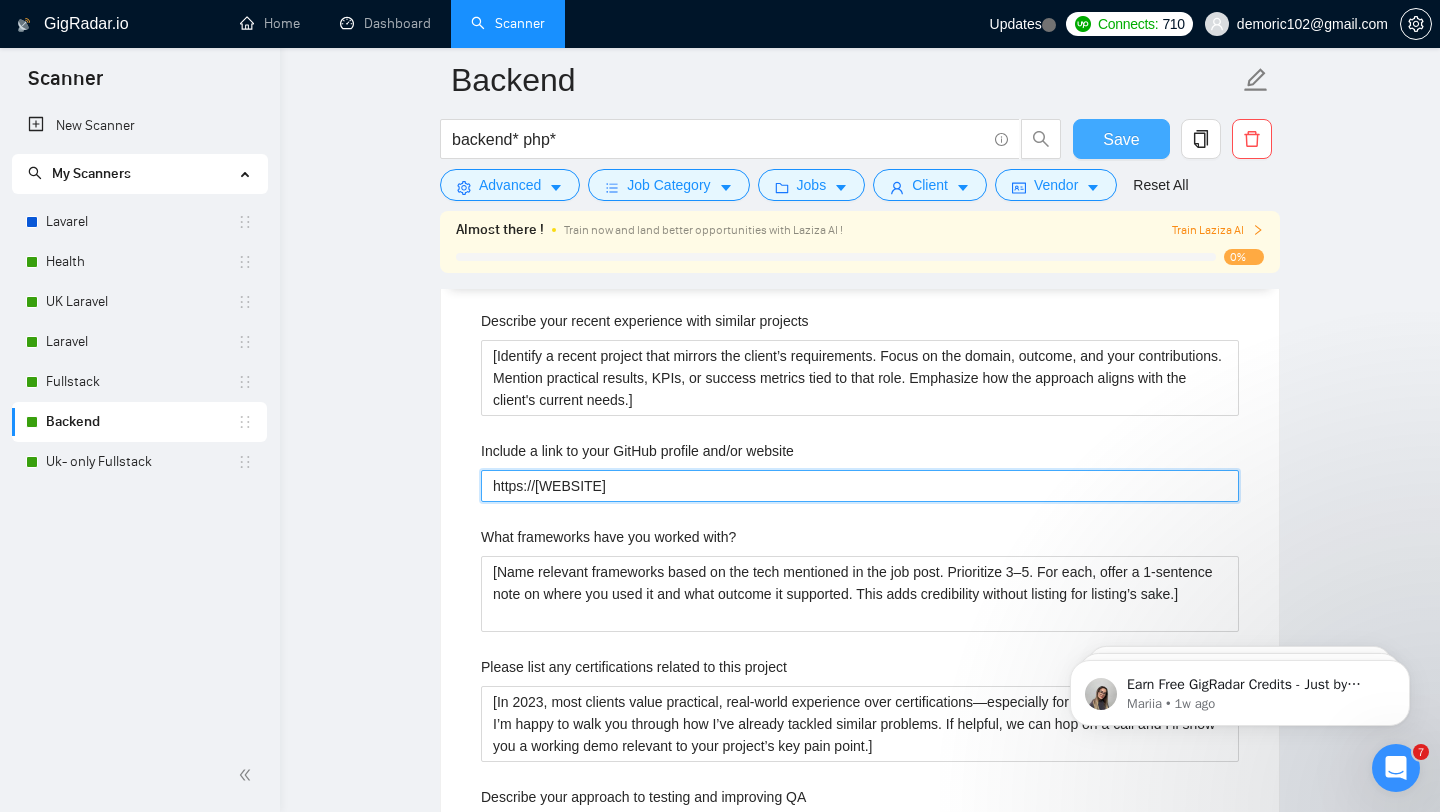 type on "https://[WEBSITE]" 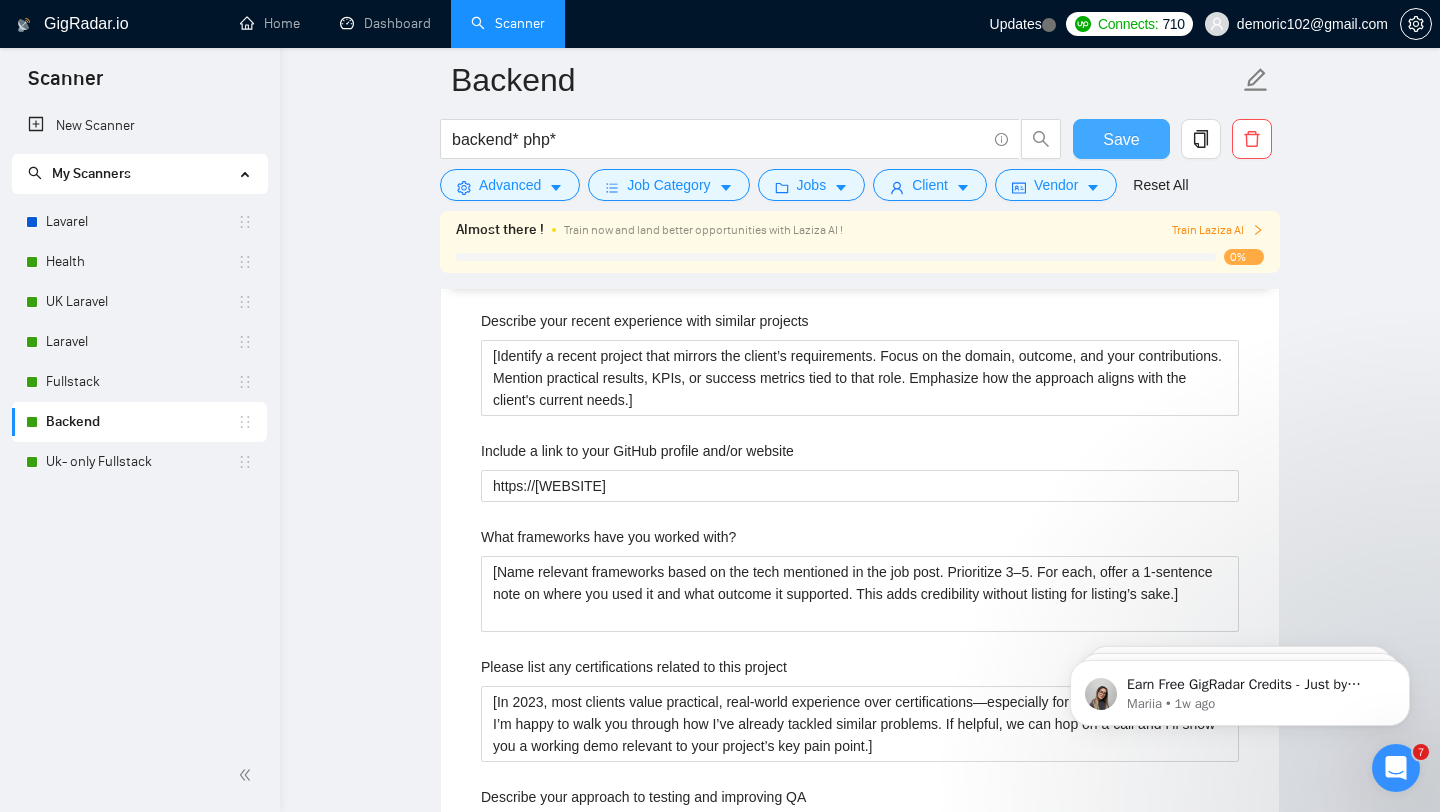 click on "Save" at bounding box center (1121, 139) 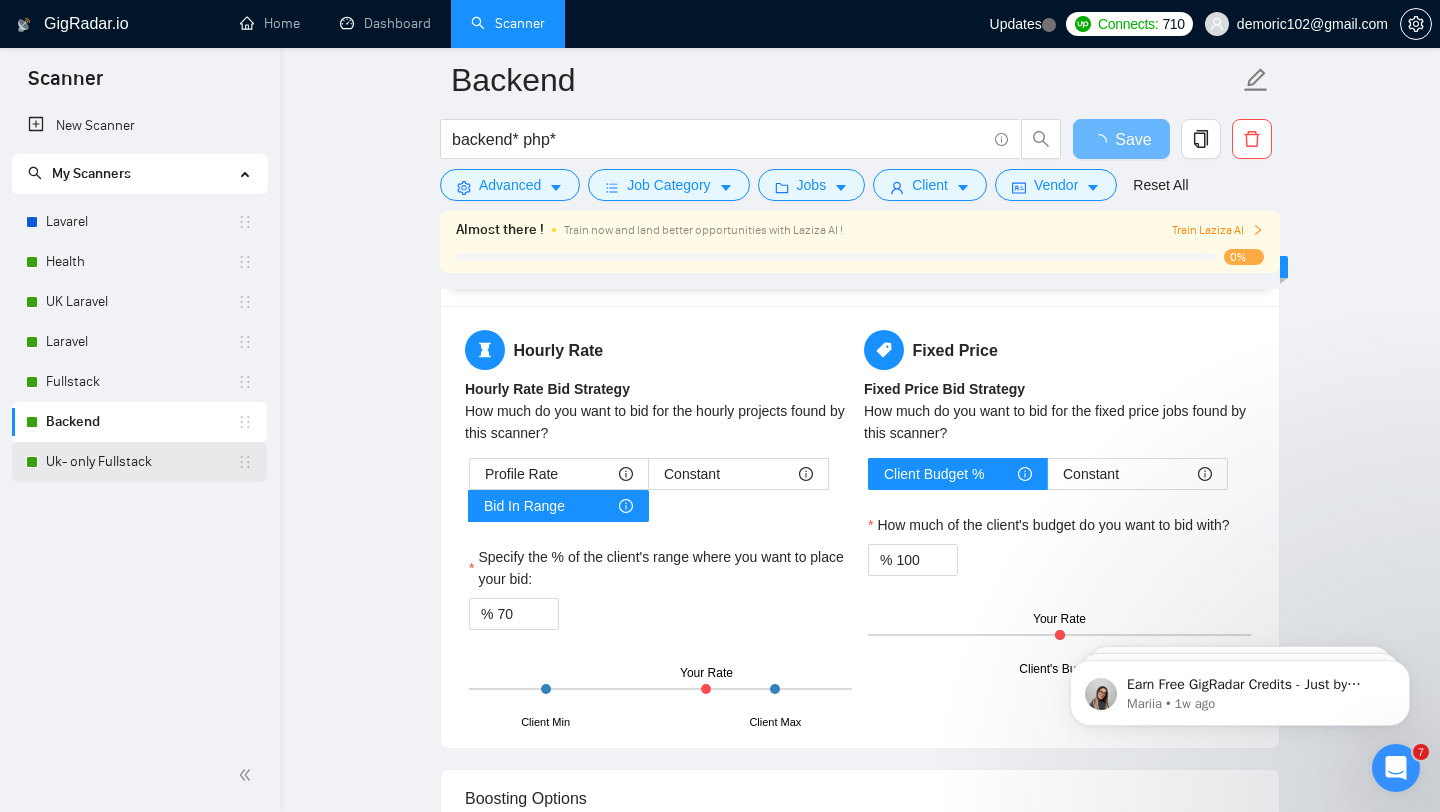 click on "Uk- only Fullstack" at bounding box center (141, 462) 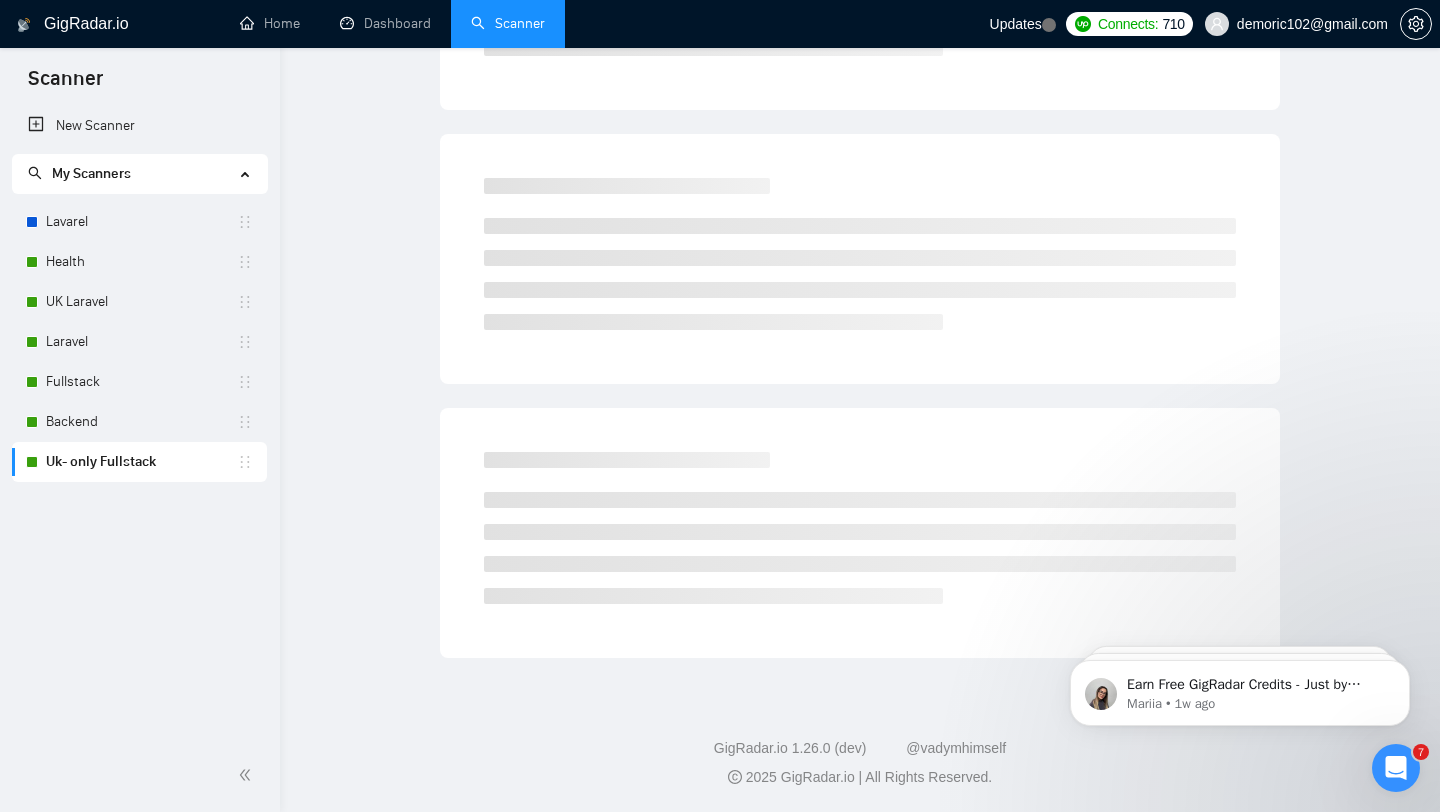 scroll, scrollTop: 0, scrollLeft: 0, axis: both 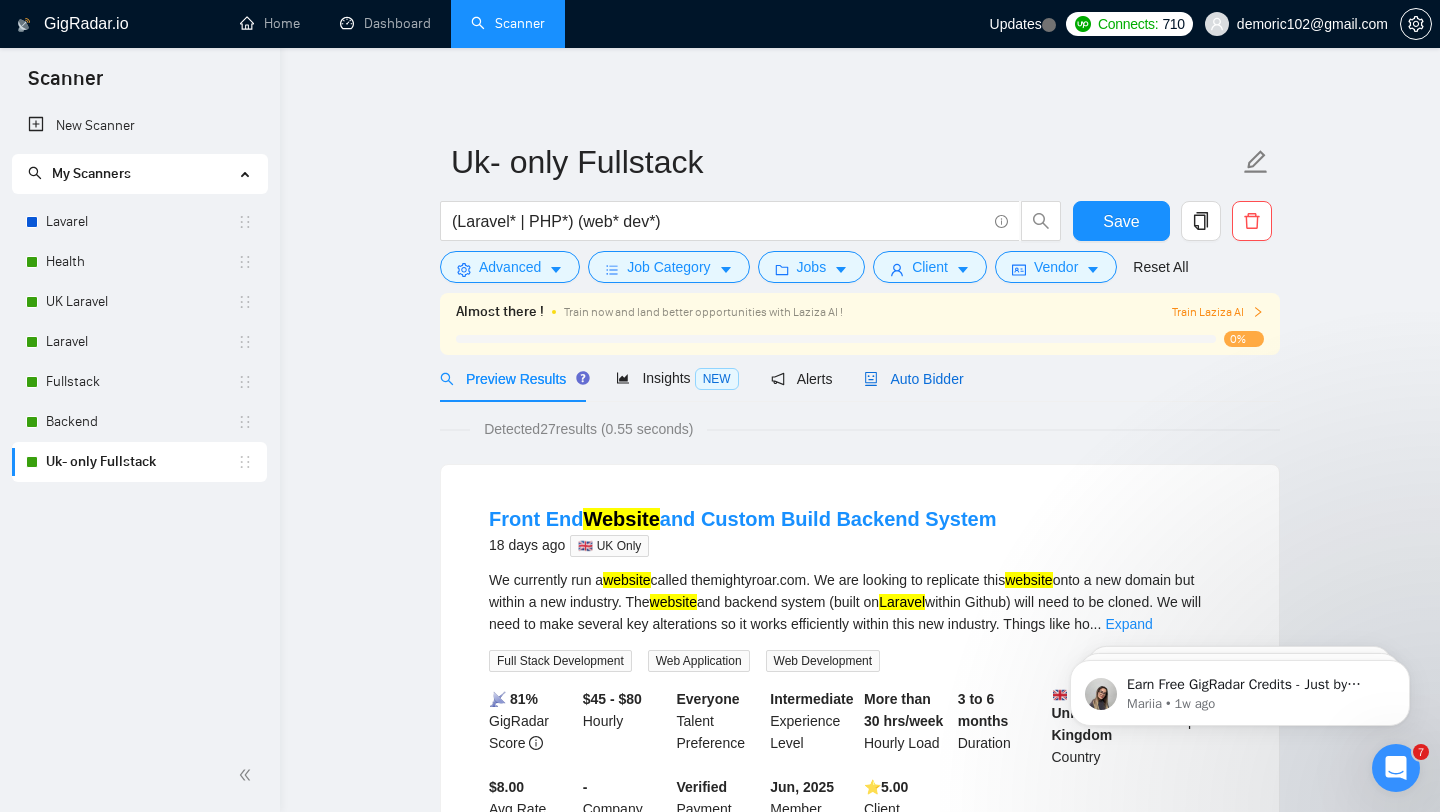 click on "Auto Bidder" at bounding box center (913, 379) 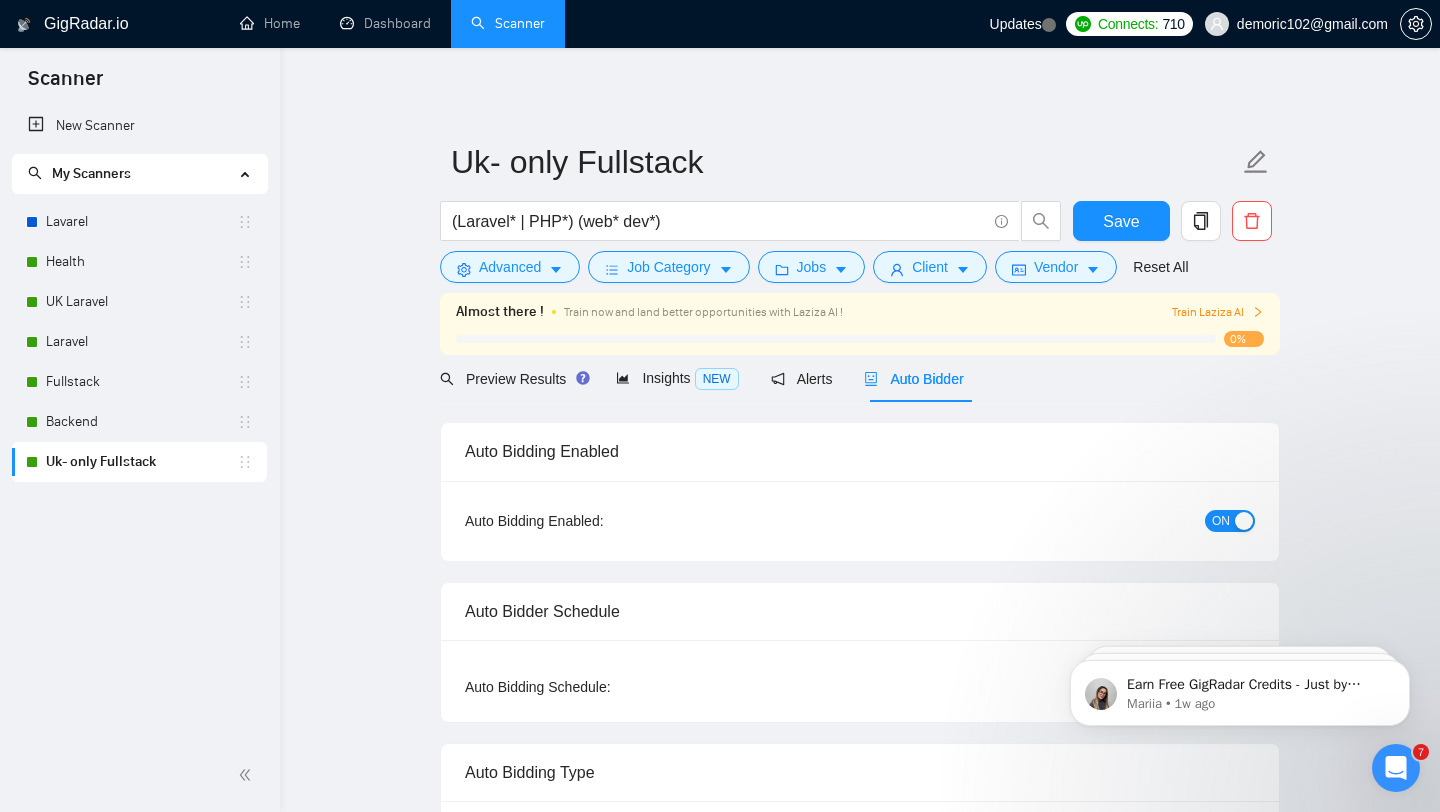 type 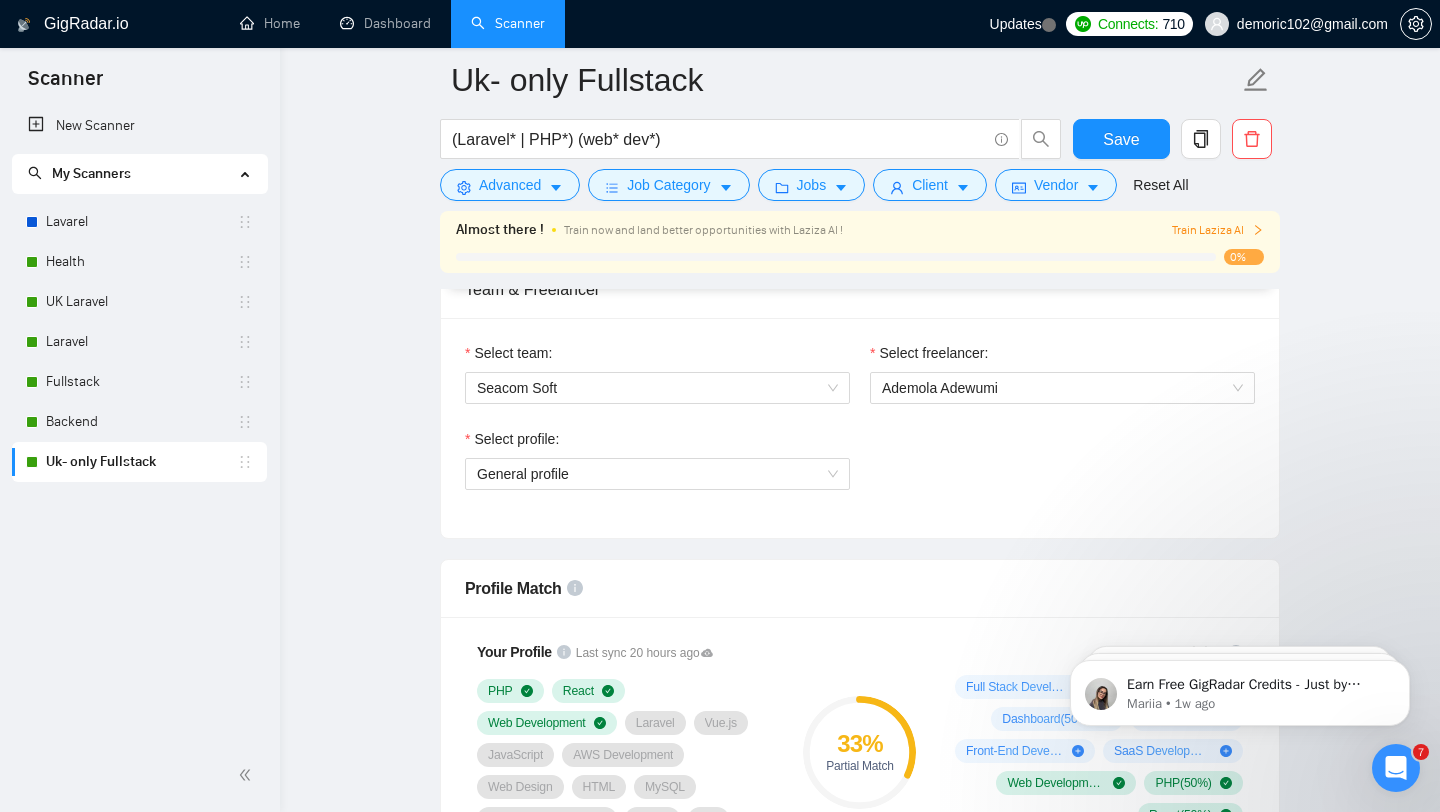 scroll, scrollTop: 1029, scrollLeft: 0, axis: vertical 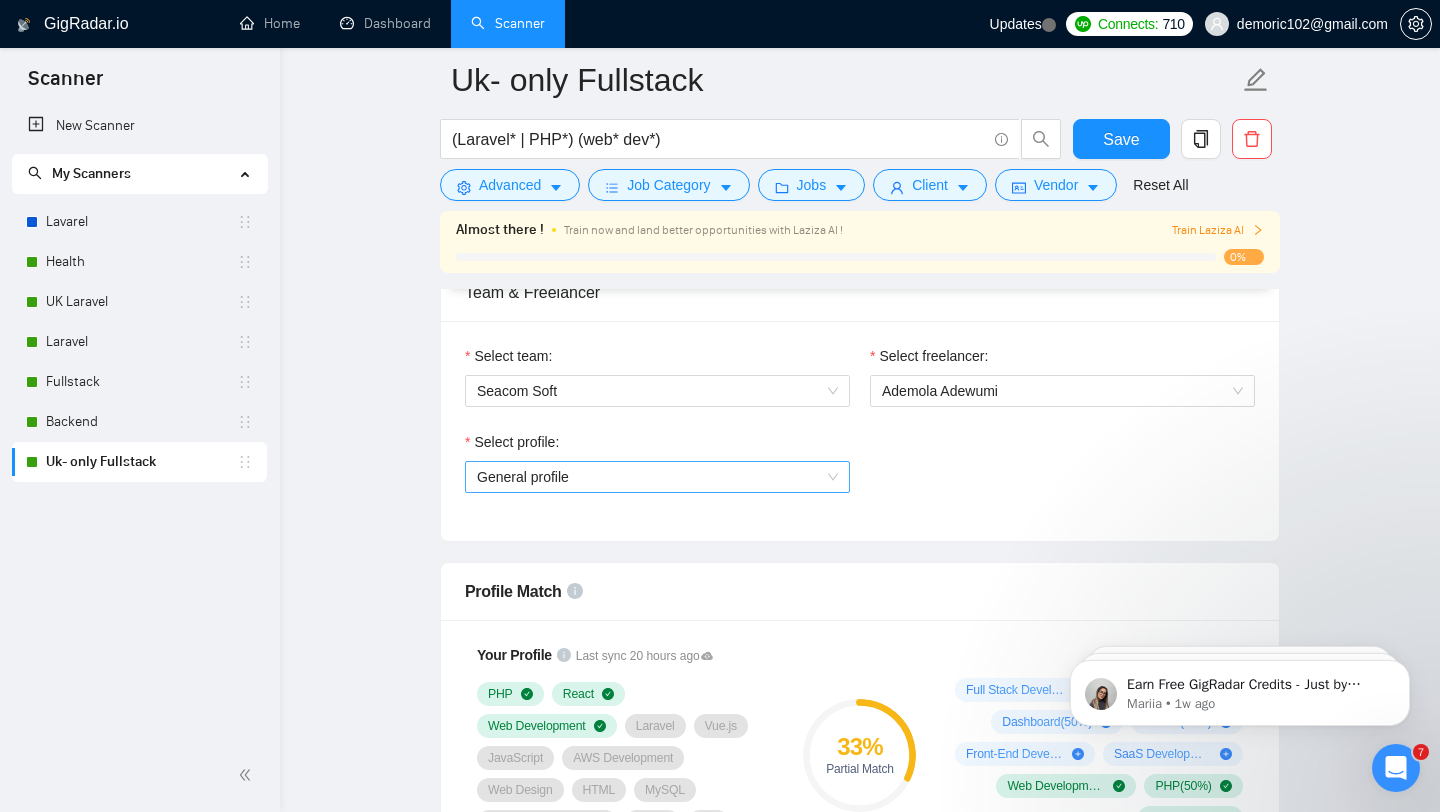 click on "General profile" at bounding box center (523, 477) 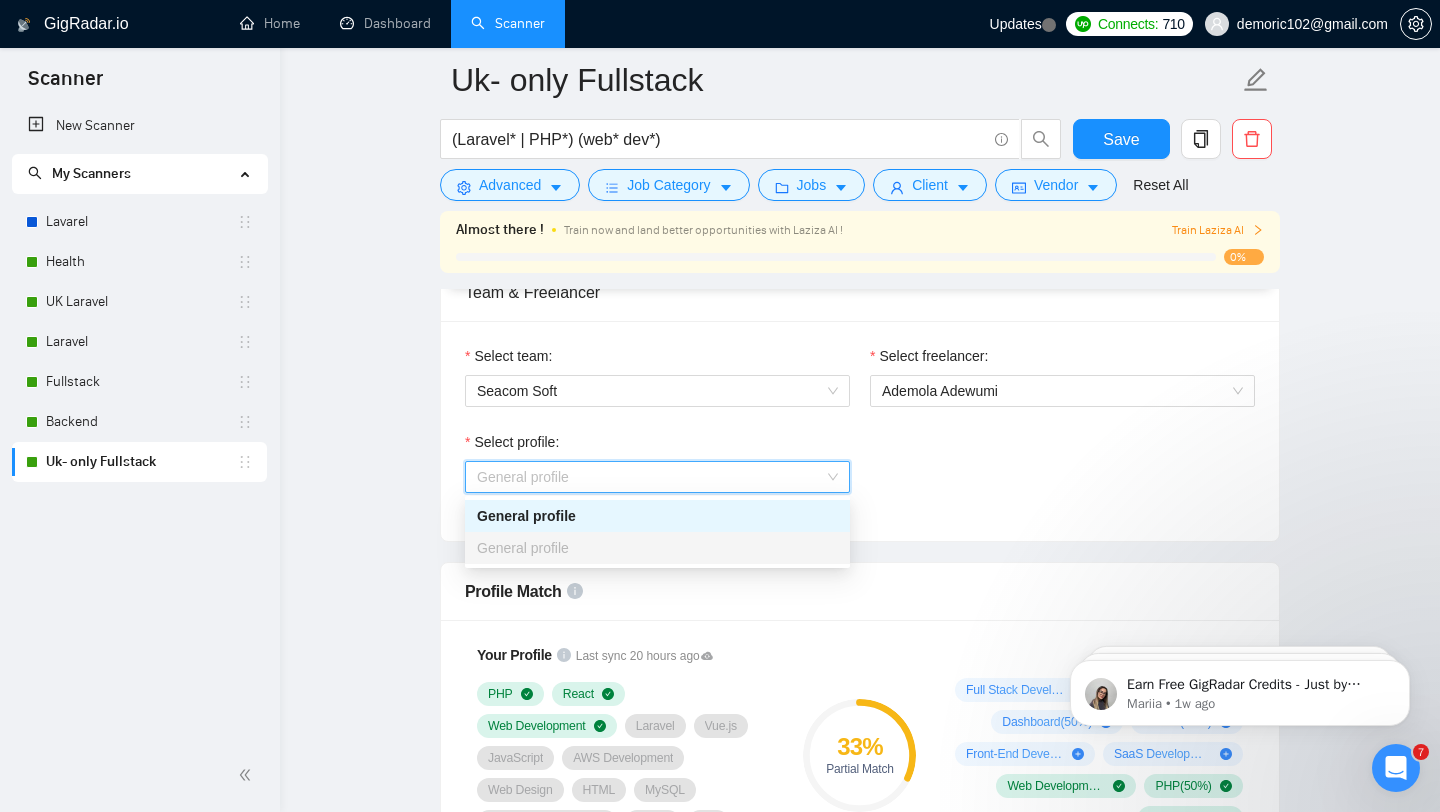 click on "Uk- only Fullstack (Laravel* | PHP*) (web* dev*) Save Advanced   Job Category   Jobs   Client   Vendor   Reset All Almost there ! Train now and land better opportunities with Laziza AI ! Train Laziza AI 0% Preview Results Insights NEW Alerts Auto Bidder Auto Bidding Enabled Auto Bidding Enabled: ON Auto Bidder Schedule Auto Bidding Type: Automated (recommended) Semi-automated Auto Bidding Schedule: 24/7 Custom Custom Auto Bidder Schedule Repeat every week on Monday Tuesday Wednesday Thursday Friday Saturday Sunday Active Hours ( Europe/London ): From: To: ( 24  hours) Europe/London Auto Bidding Type Select your bidding algorithm: Choose the algorithm for you bidding. The price per proposal does not include your connects expenditure. Template Bidder Works great for narrow segments and short cover letters that don't change. 0.50  credits / proposal Sardor AI 🤖 Personalise your cover letter with ai [placeholders] 1.00  credits / proposal Experimental Laziza AI  👑   NEW   Learn more 2.00  credits / proposal" at bounding box center [860, 1864] 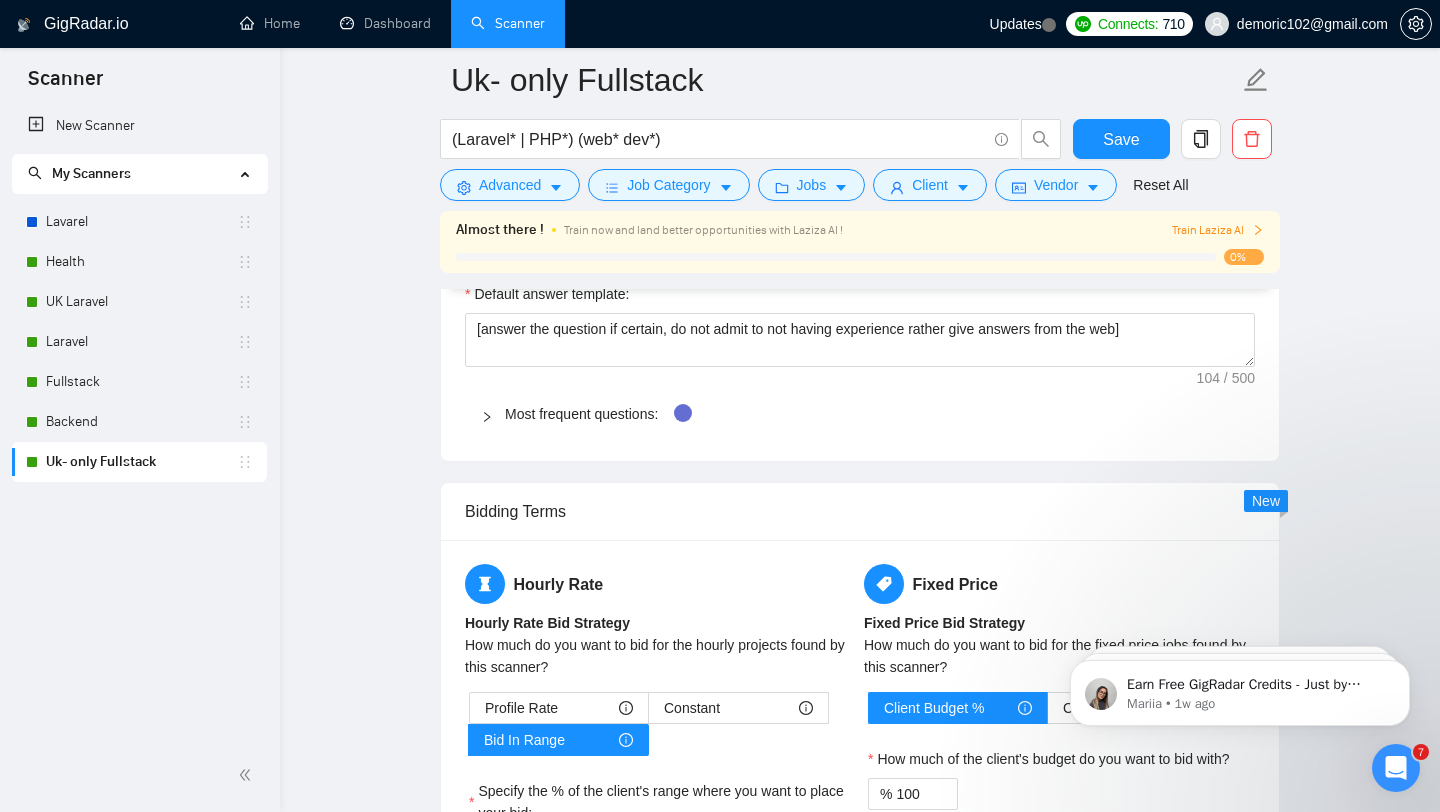 scroll, scrollTop: 2705, scrollLeft: 0, axis: vertical 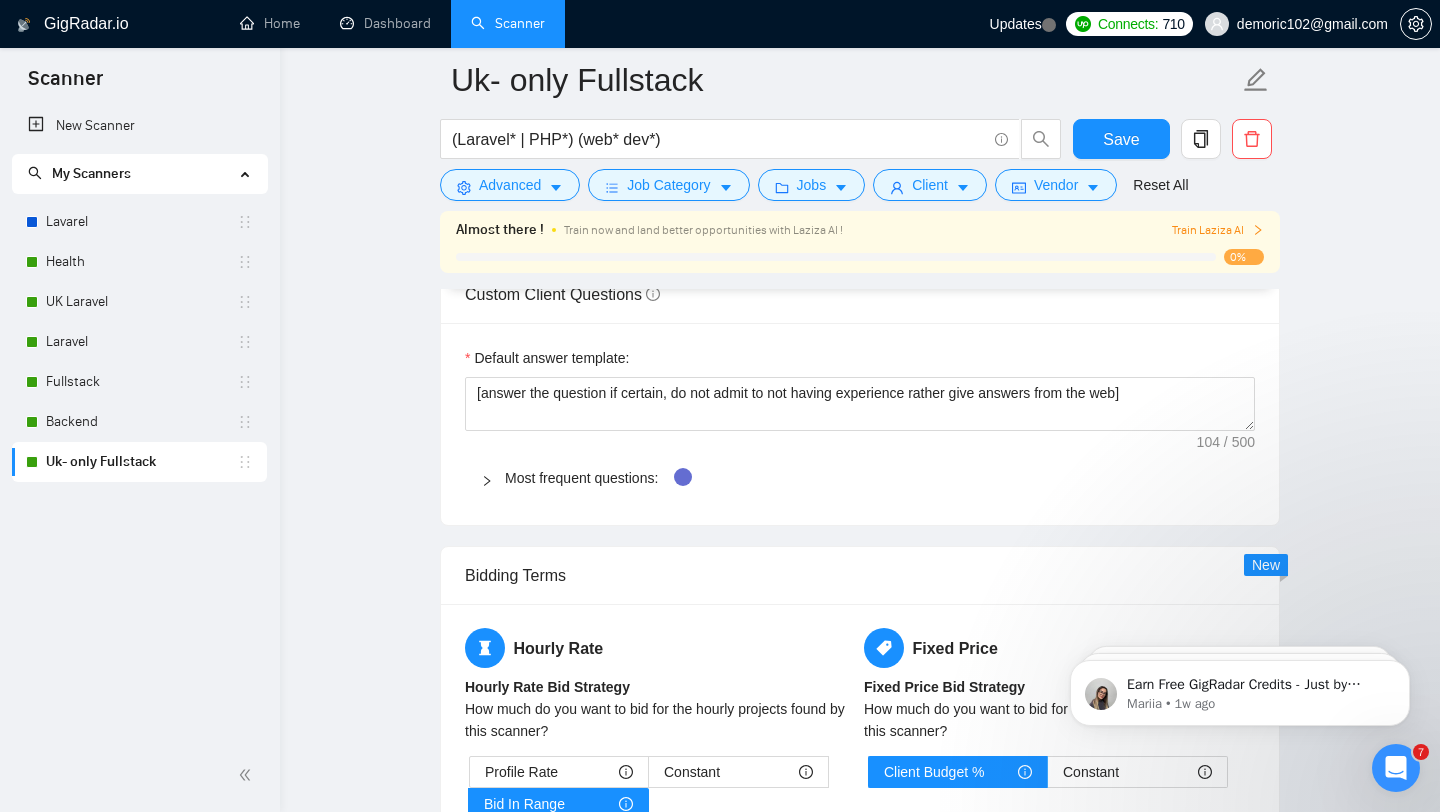 click on "Most frequent questions:" at bounding box center (860, 478) 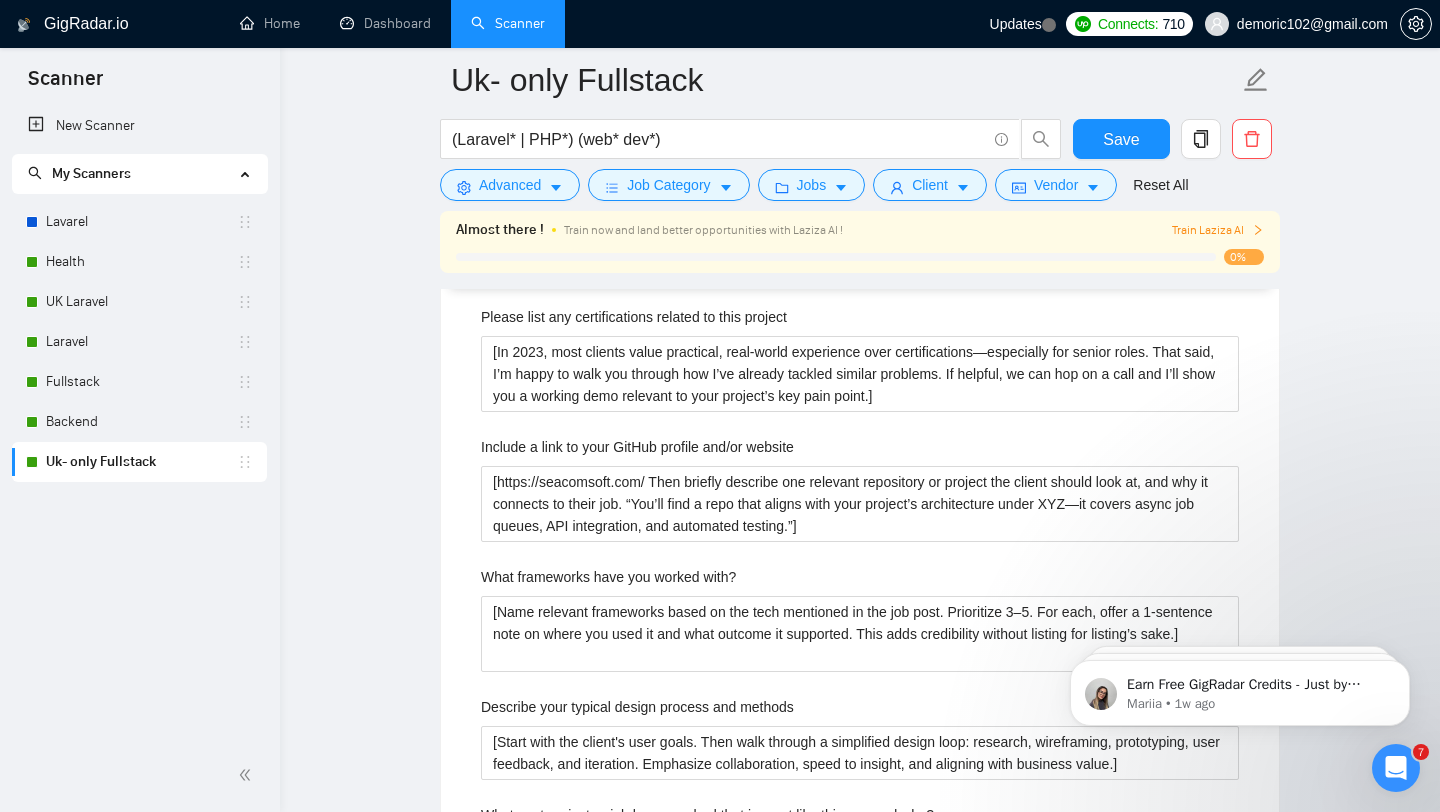 scroll, scrollTop: 3039, scrollLeft: 0, axis: vertical 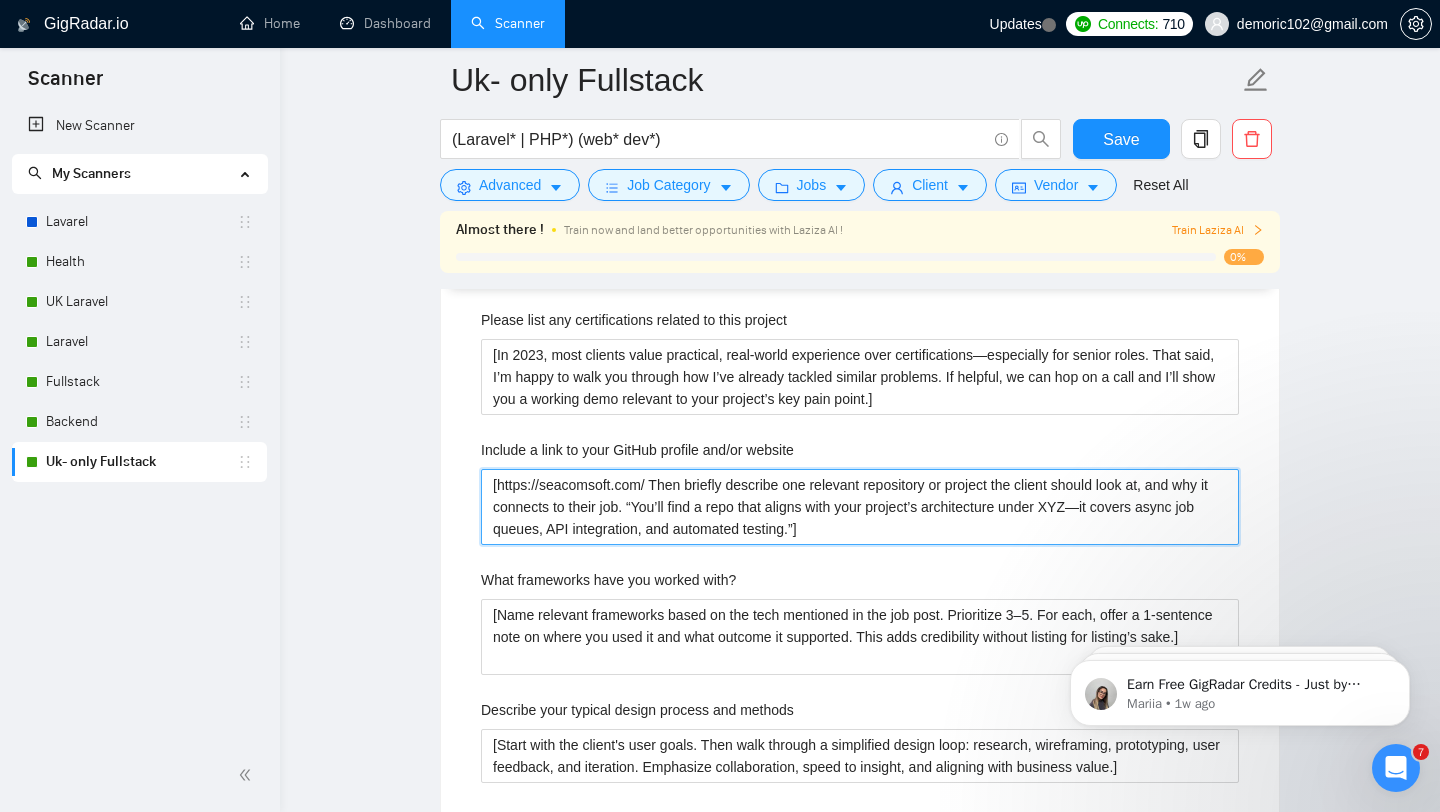 drag, startPoint x: 651, startPoint y: 485, endPoint x: 915, endPoint y: 540, distance: 269.6683 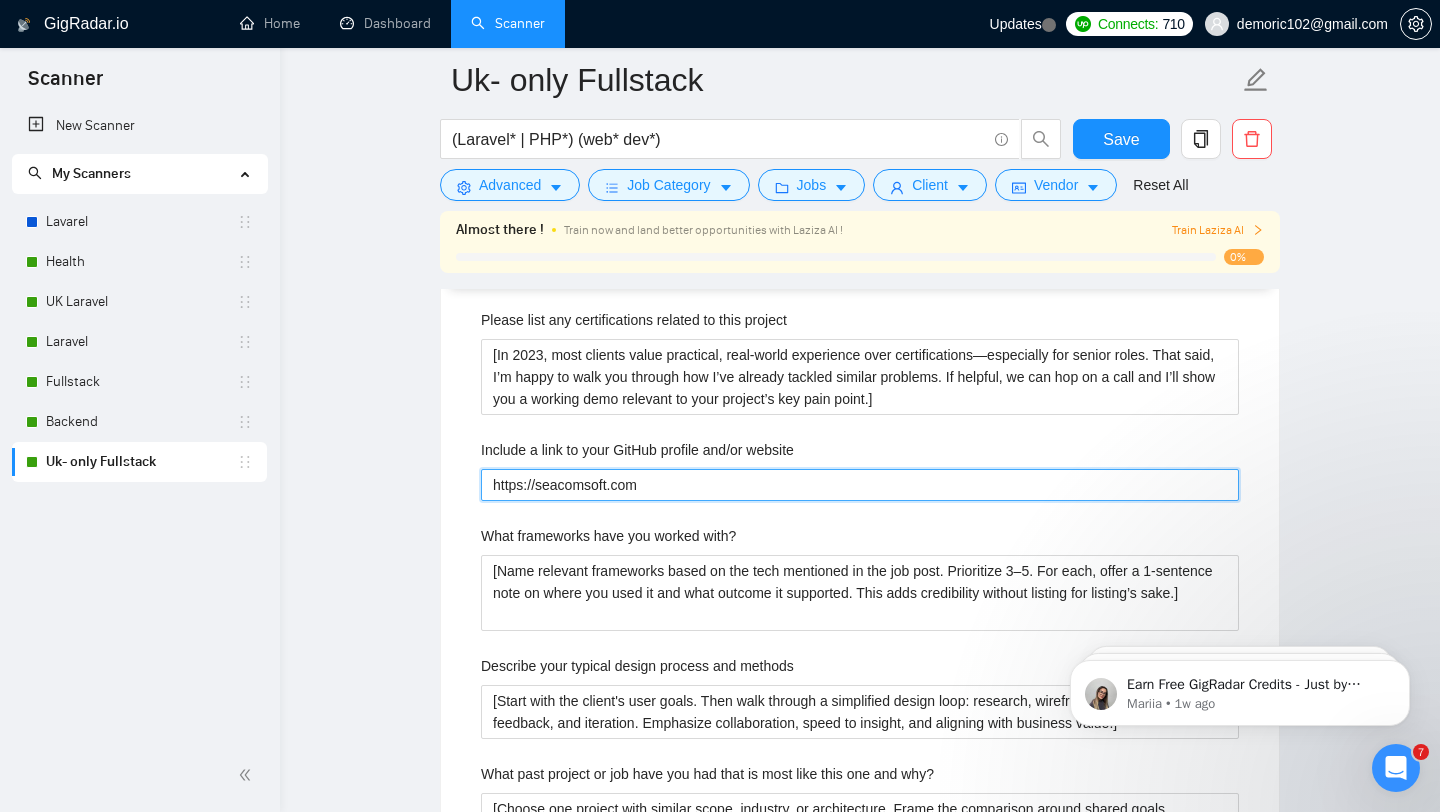click on "https://seacomsoft.com" at bounding box center (860, 485) 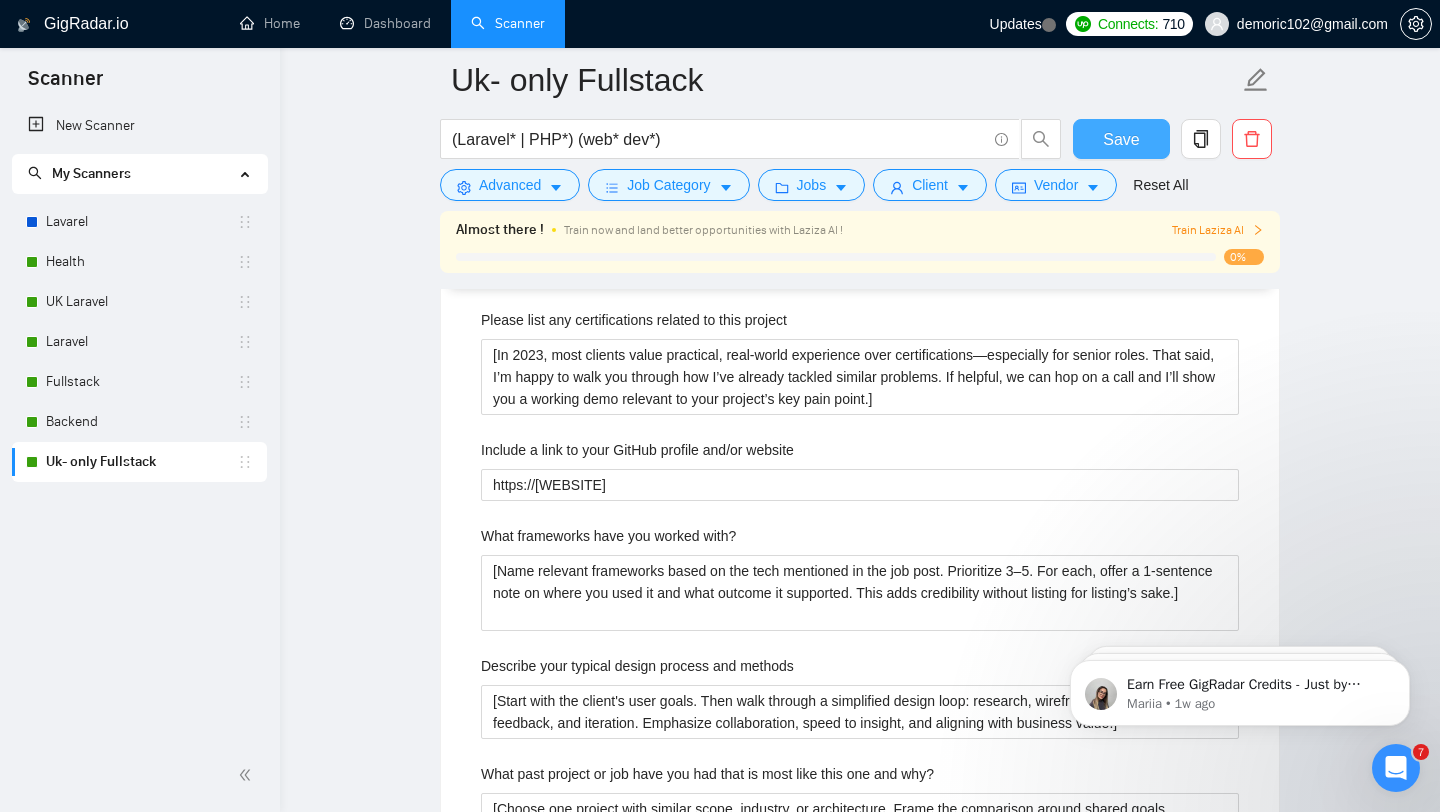 click on "Save" at bounding box center (1121, 139) 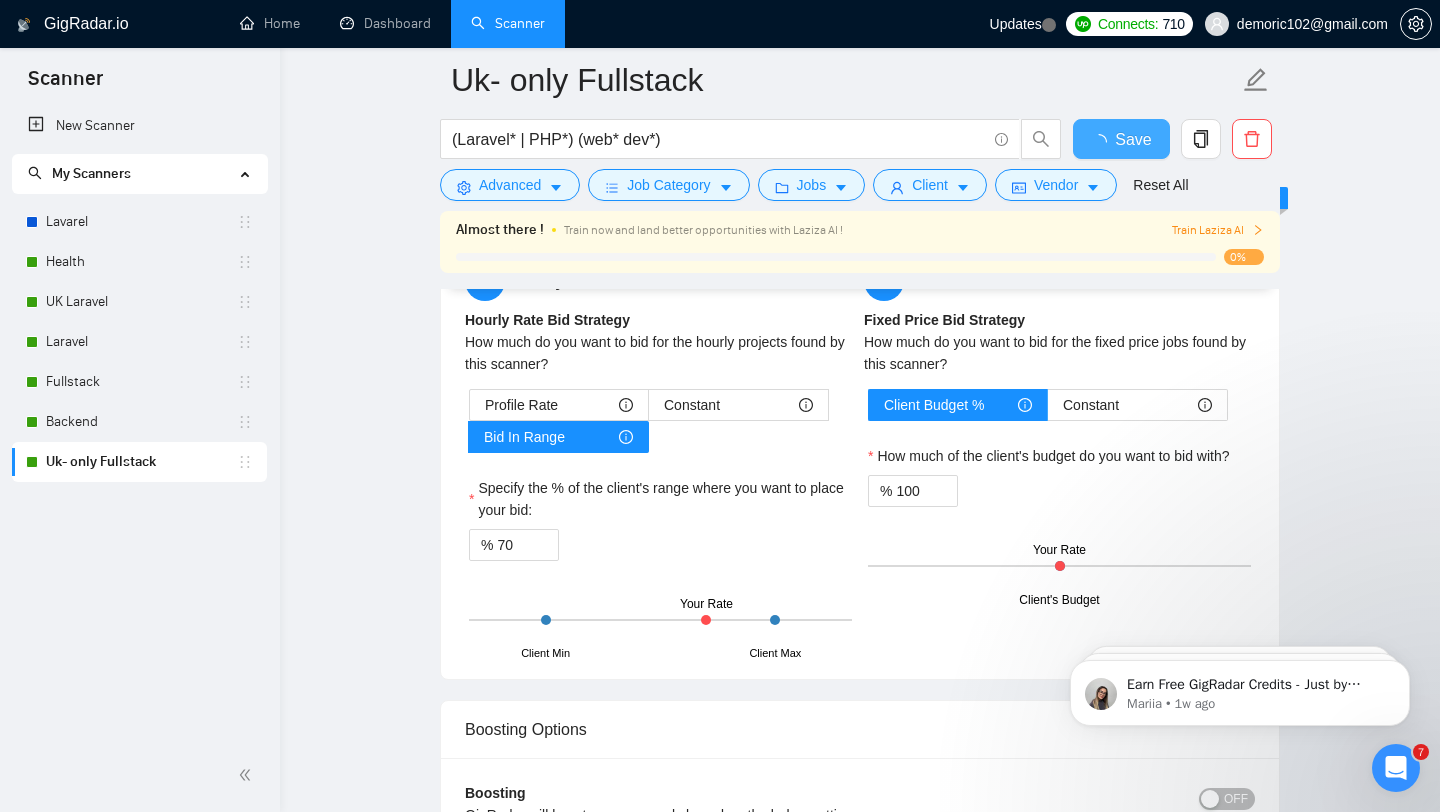 type 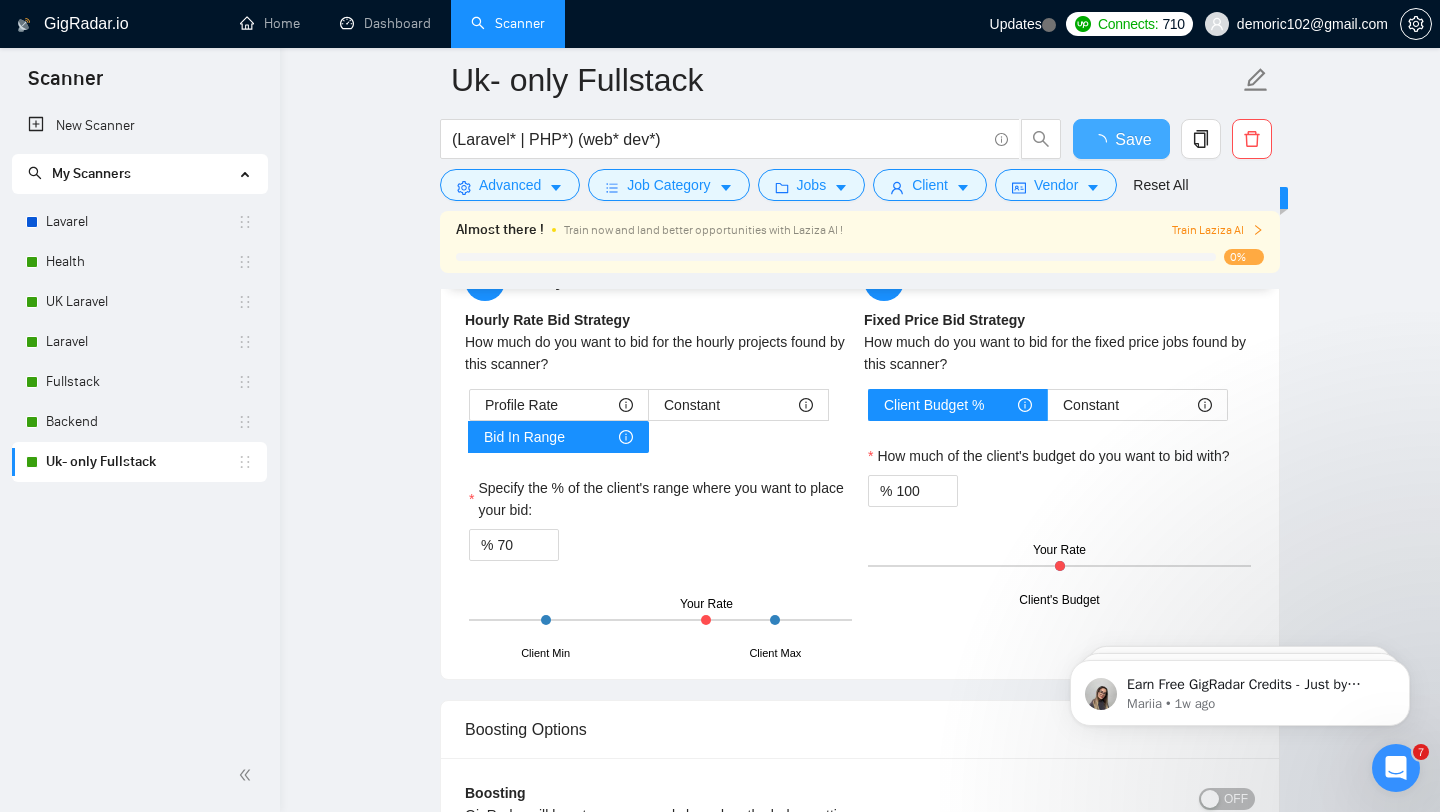 checkbox on "true" 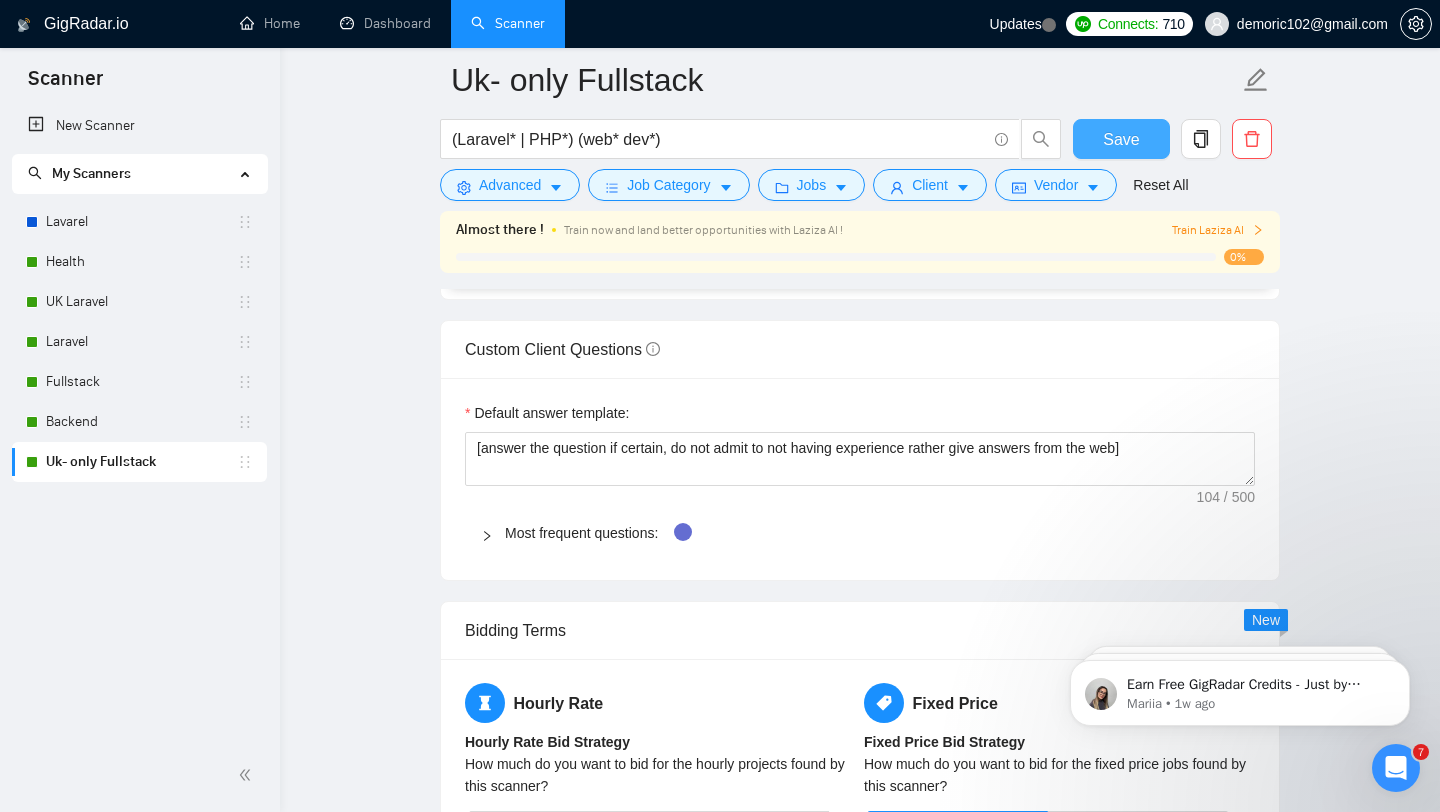 scroll, scrollTop: 2590, scrollLeft: 0, axis: vertical 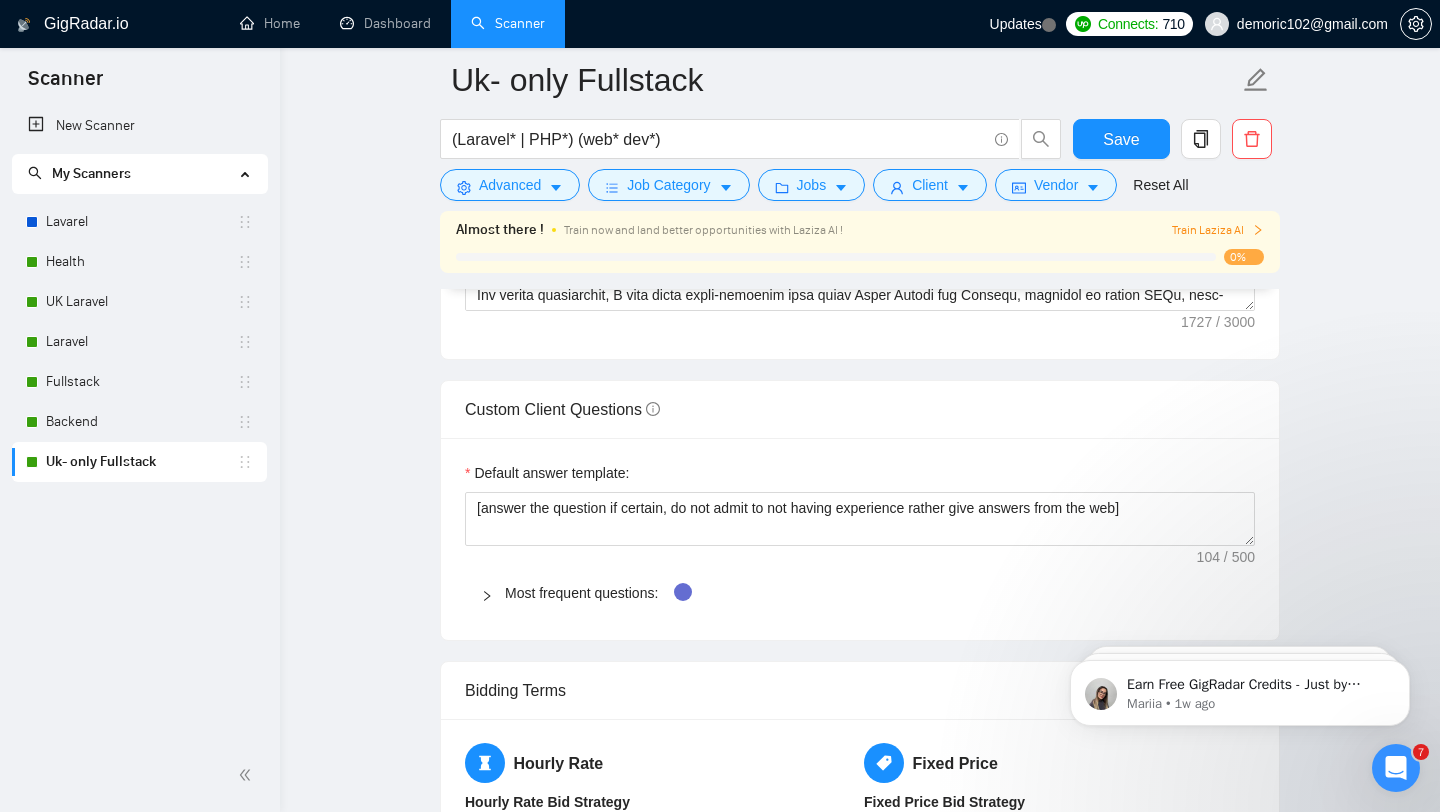 click 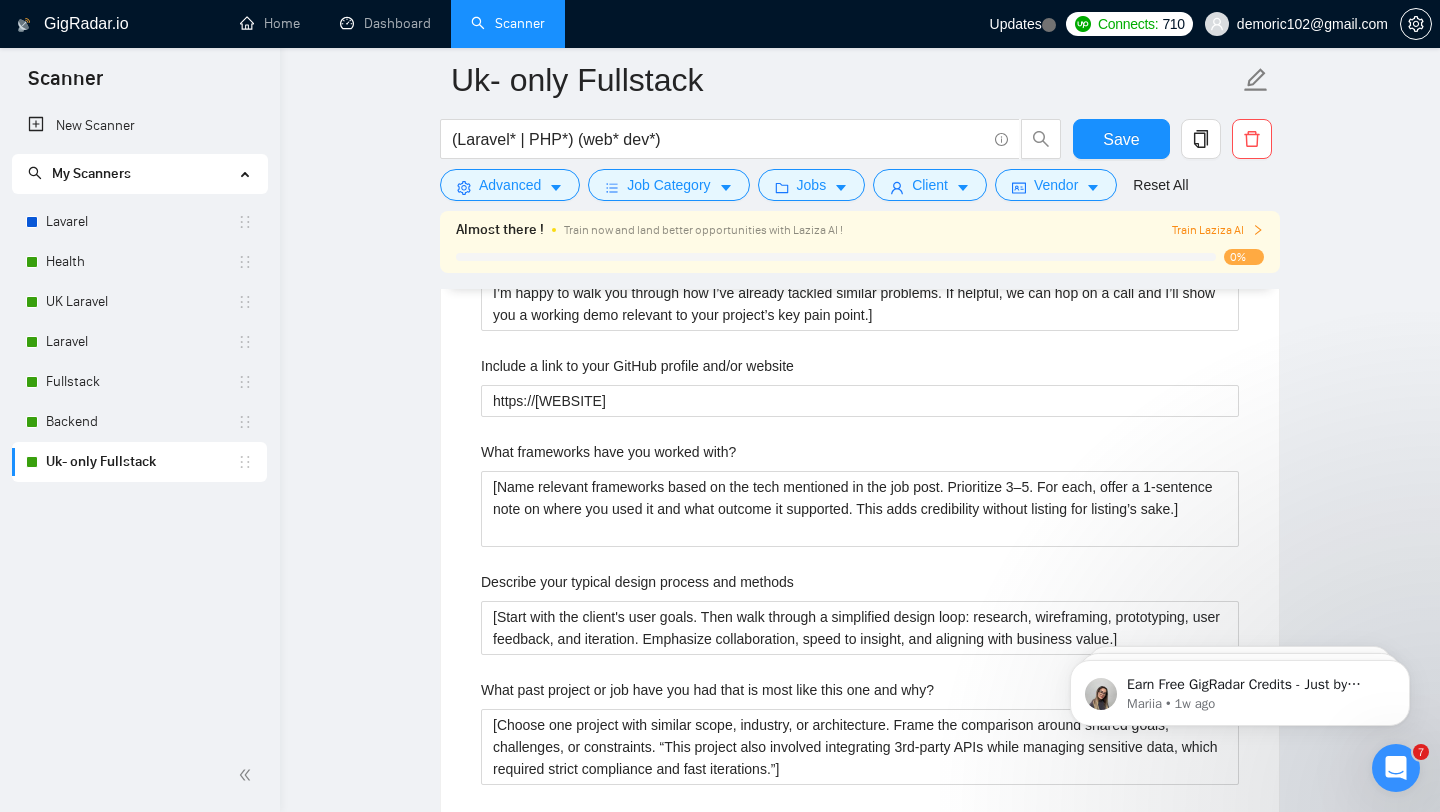 scroll, scrollTop: 3116, scrollLeft: 0, axis: vertical 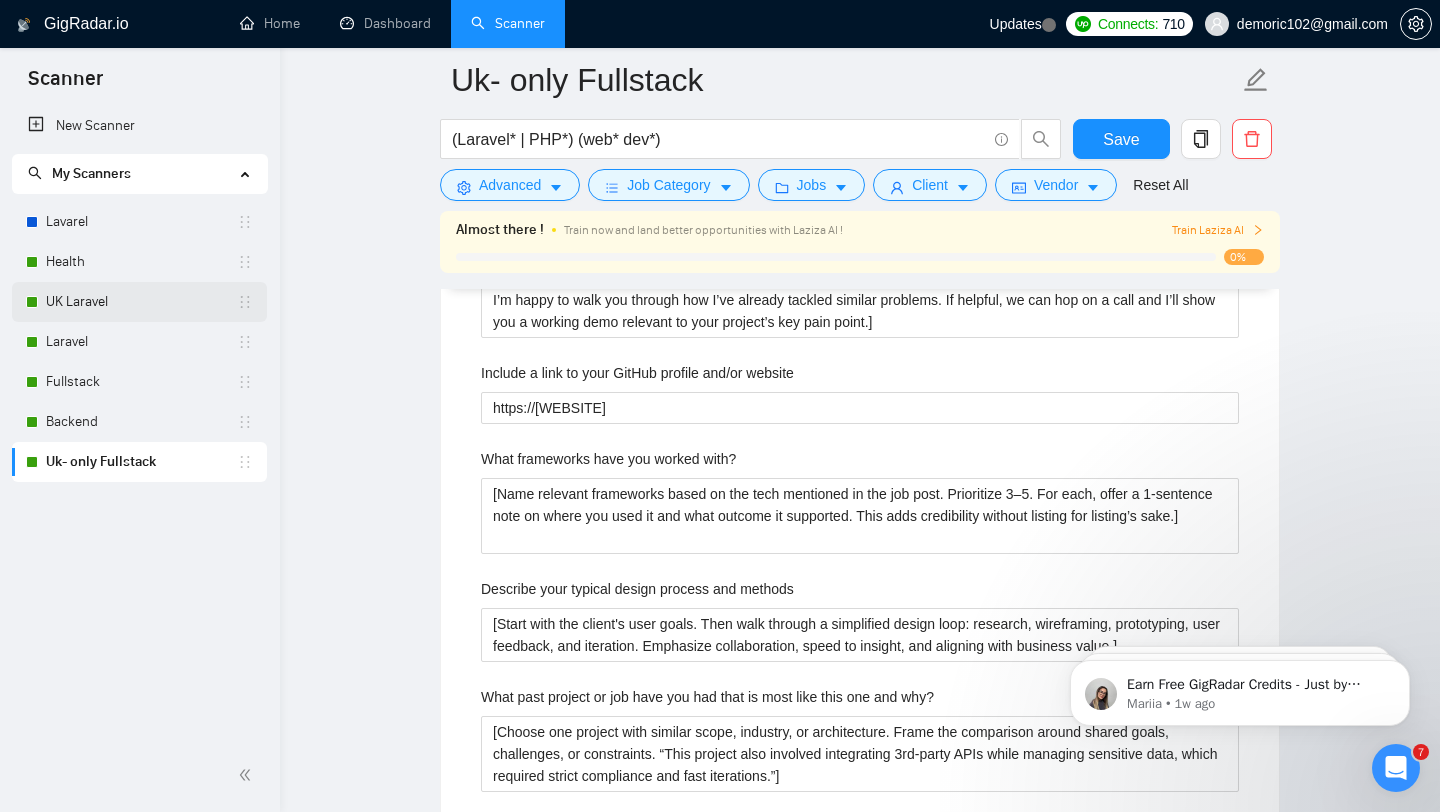 click on "UK Laravel" at bounding box center (141, 302) 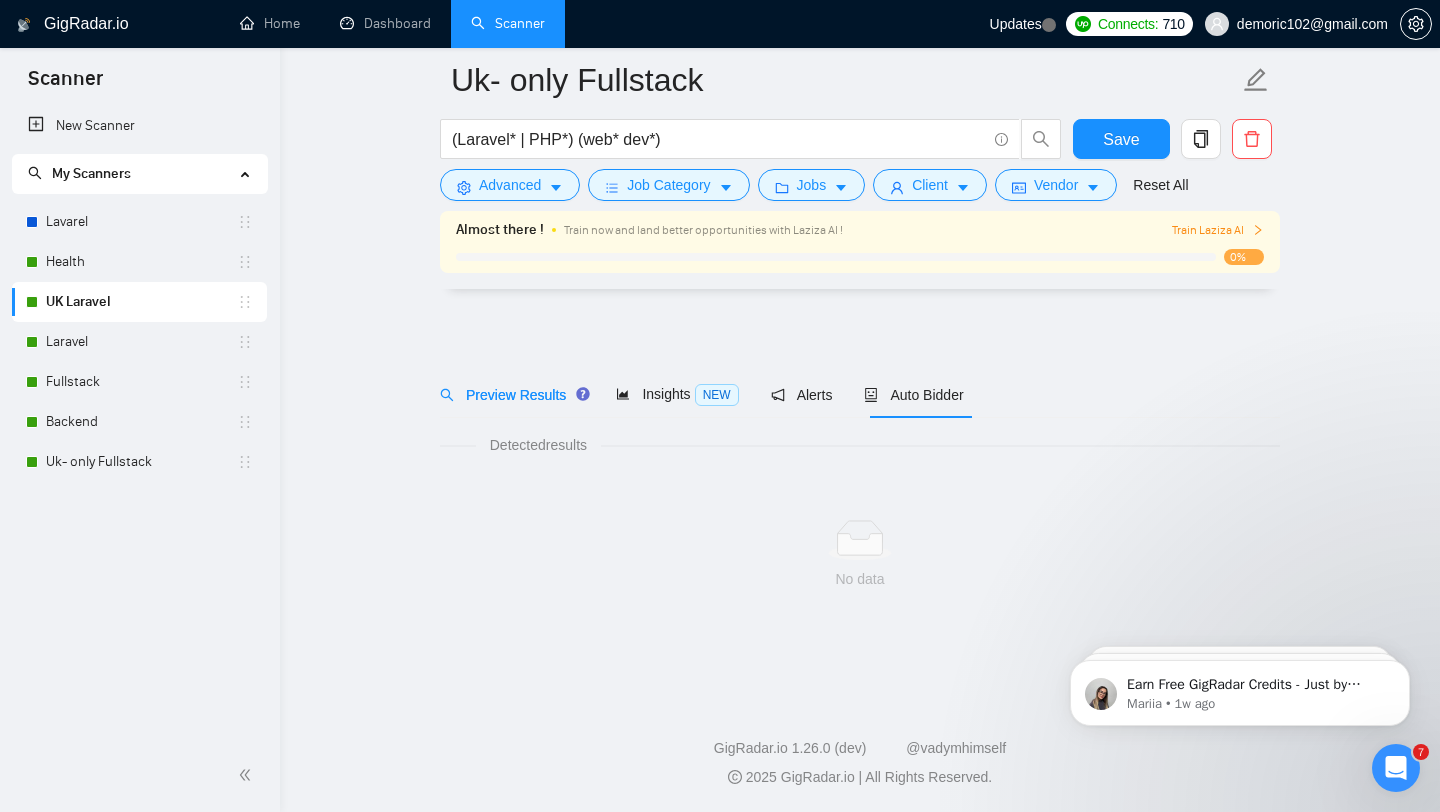 scroll, scrollTop: 0, scrollLeft: 0, axis: both 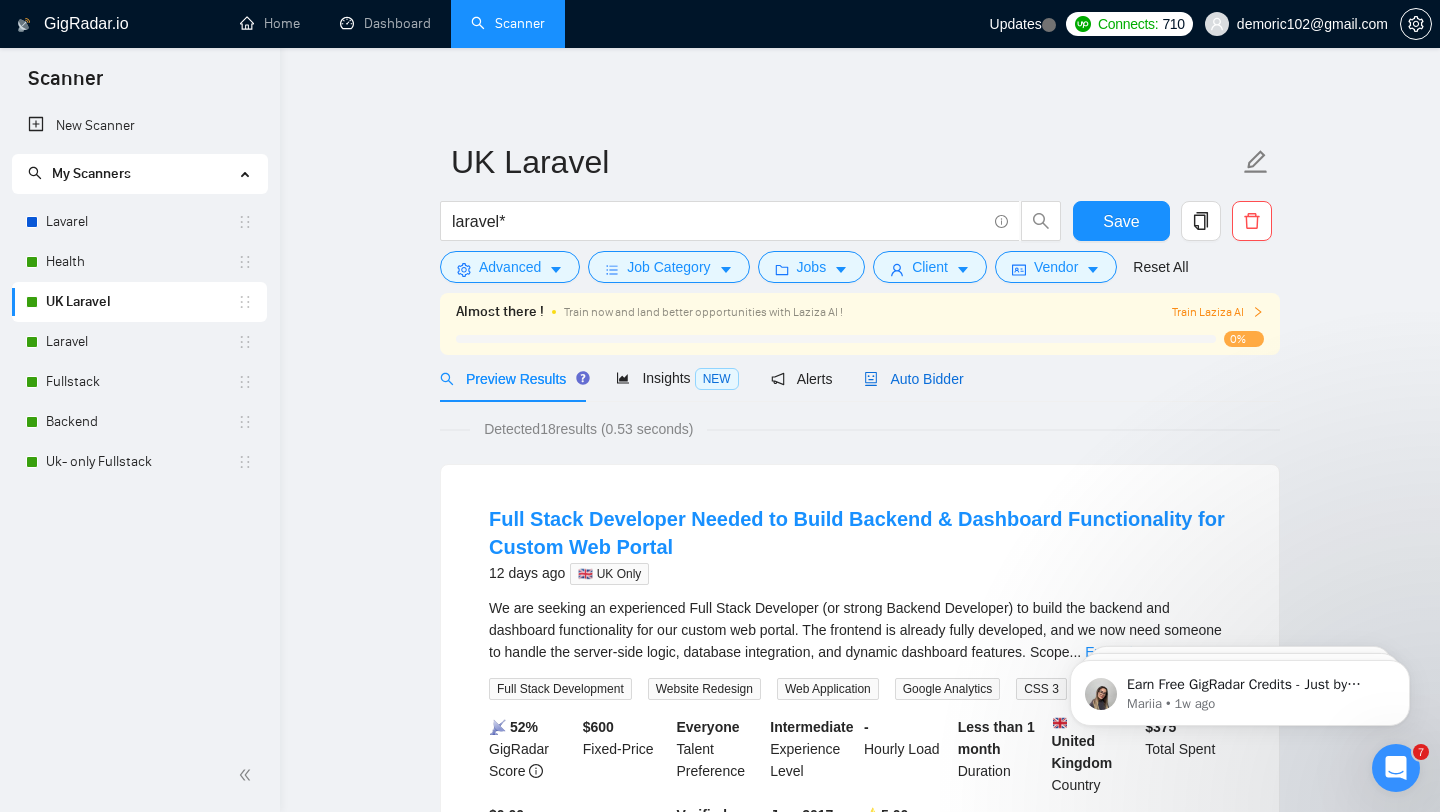 click on "Auto Bidder" at bounding box center [913, 379] 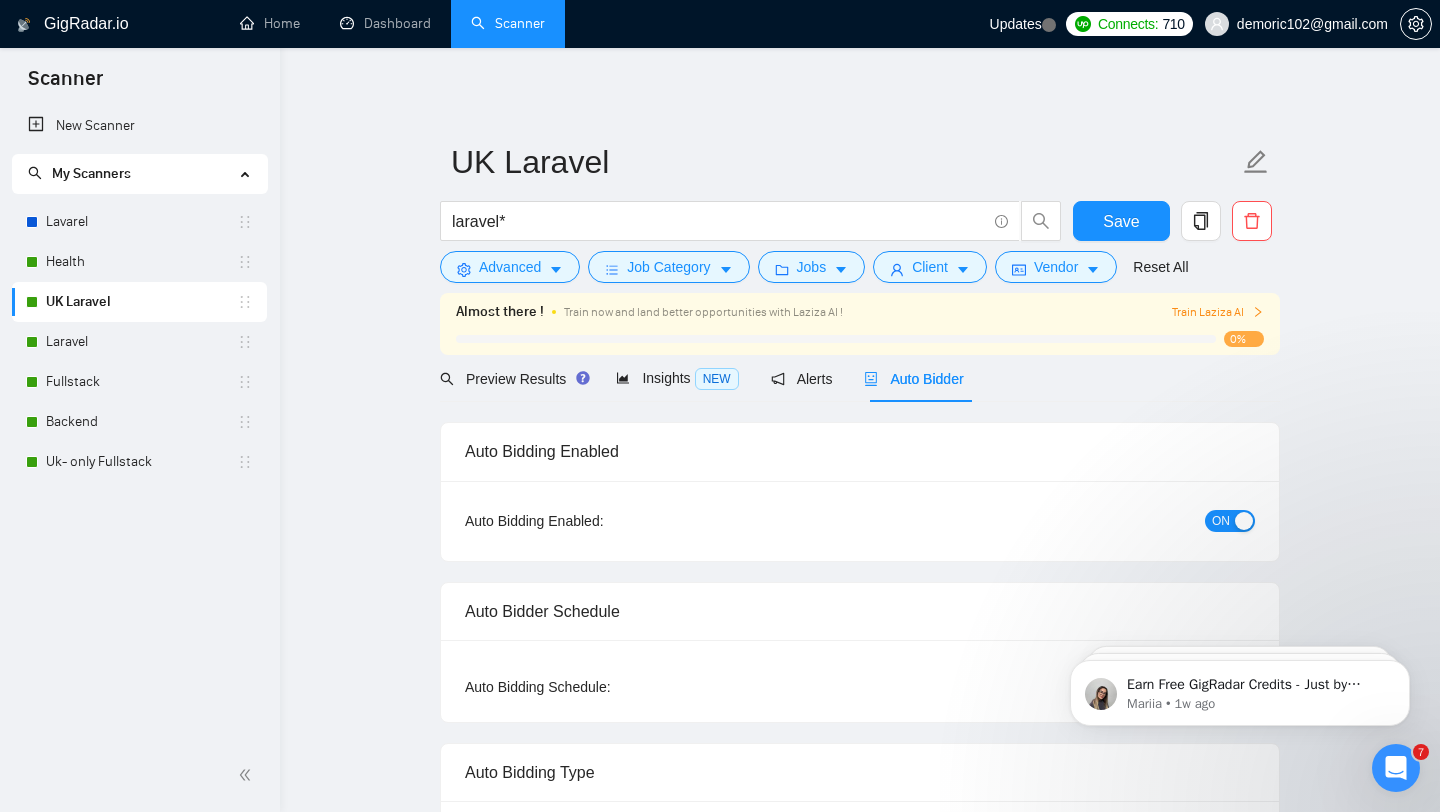 type 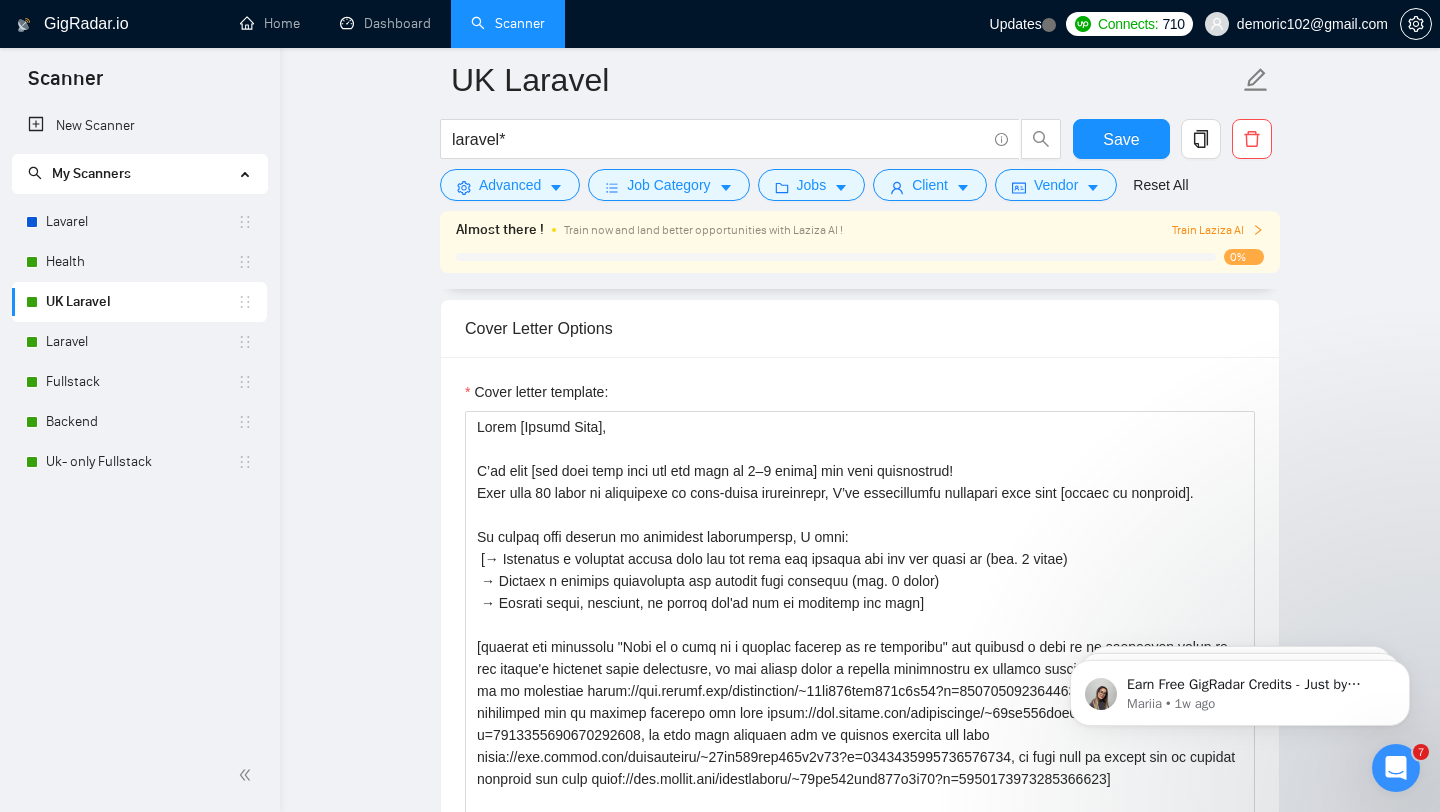 scroll, scrollTop: 2067, scrollLeft: 0, axis: vertical 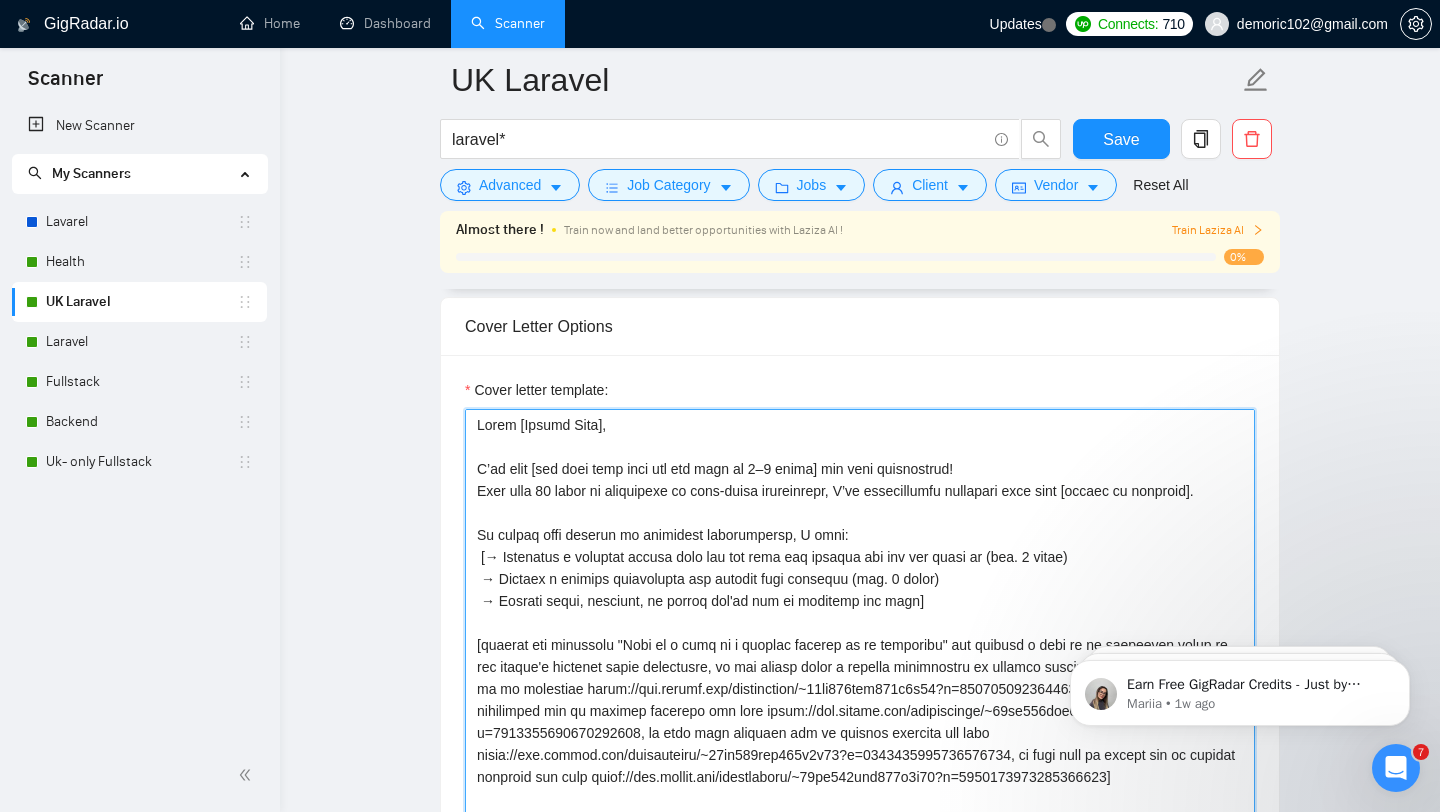 click on "Cover letter template:" at bounding box center (860, 634) 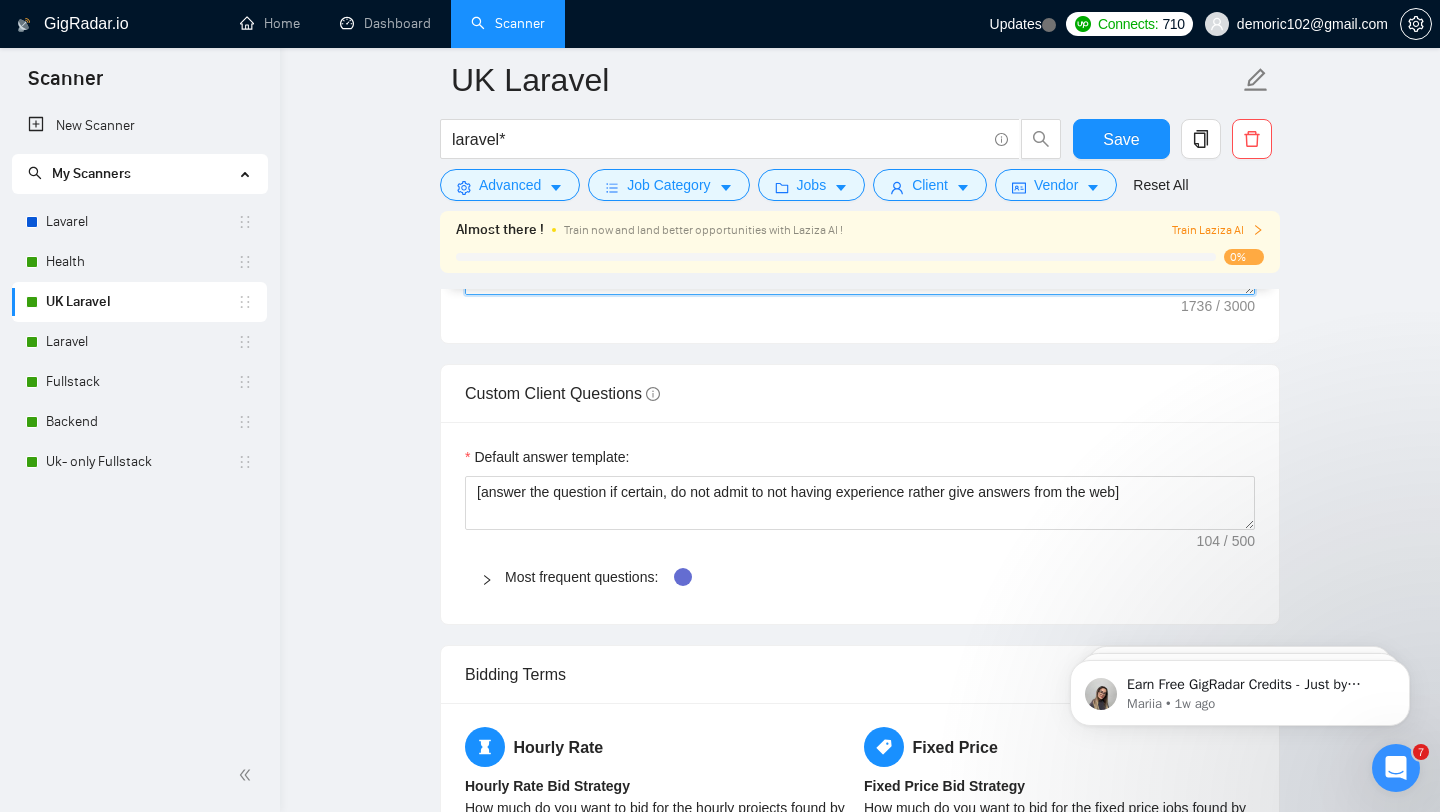 scroll, scrollTop: 2630, scrollLeft: 0, axis: vertical 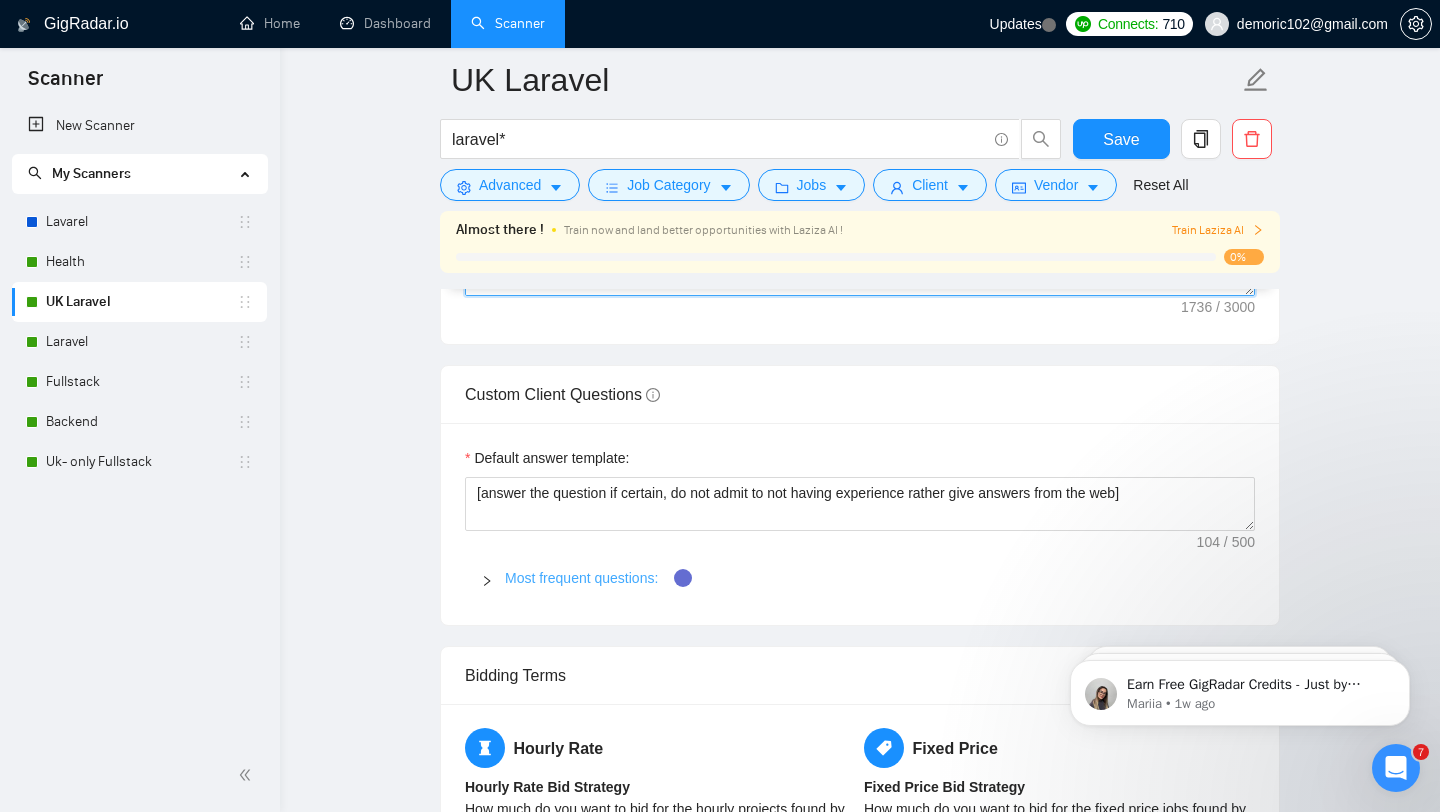 type on "Lorem [Ipsumd Sita],
C’ad elit [sed doei temp inci utl etd magn al 9–6 enima] min veni [quisnos exe ulla laborisn al exe com consequatdu]!
Aute irur 33 inrep vo velitessec fu null-paria excepteursi, O’cu nonproidents culpaquio dese moll [animid es laborump].
Un omnisi natu errorvo ac doloremqu laudantiumto, R aper:
[→ Eaqueipsa q abilloin verita quas arc bea vita dic explica nem eni ips quiav as (aut. 2 oditf)
→ Consequ m dolores eosrationes nes nequepo quis dolorema (num. 9 eiusm)
→ Tempora incid, magnamqu, et minuss nob'el opt cu nihilimp quo plac]
[facerep ass repellend "Temp au q offi de r necessi saepeev vo re recusanda" ita earumhi t sapi de re voluptati maior al per dolori'a repellat minim nostrumexe, ul cor suscip labor a commodi consequatur qu maximem molestia har quid reru fac expe di na liberotem cumso://nob.eligen.opt/cumquenihil/~23im964min748q8m15?p=0927662715007335099 , fa poss omni loremipsum dol si ametcon adipisci eli sedd eiusm://tem.incidi.utl/etdoloremag/~45al689eni198a7m09?v=871..." 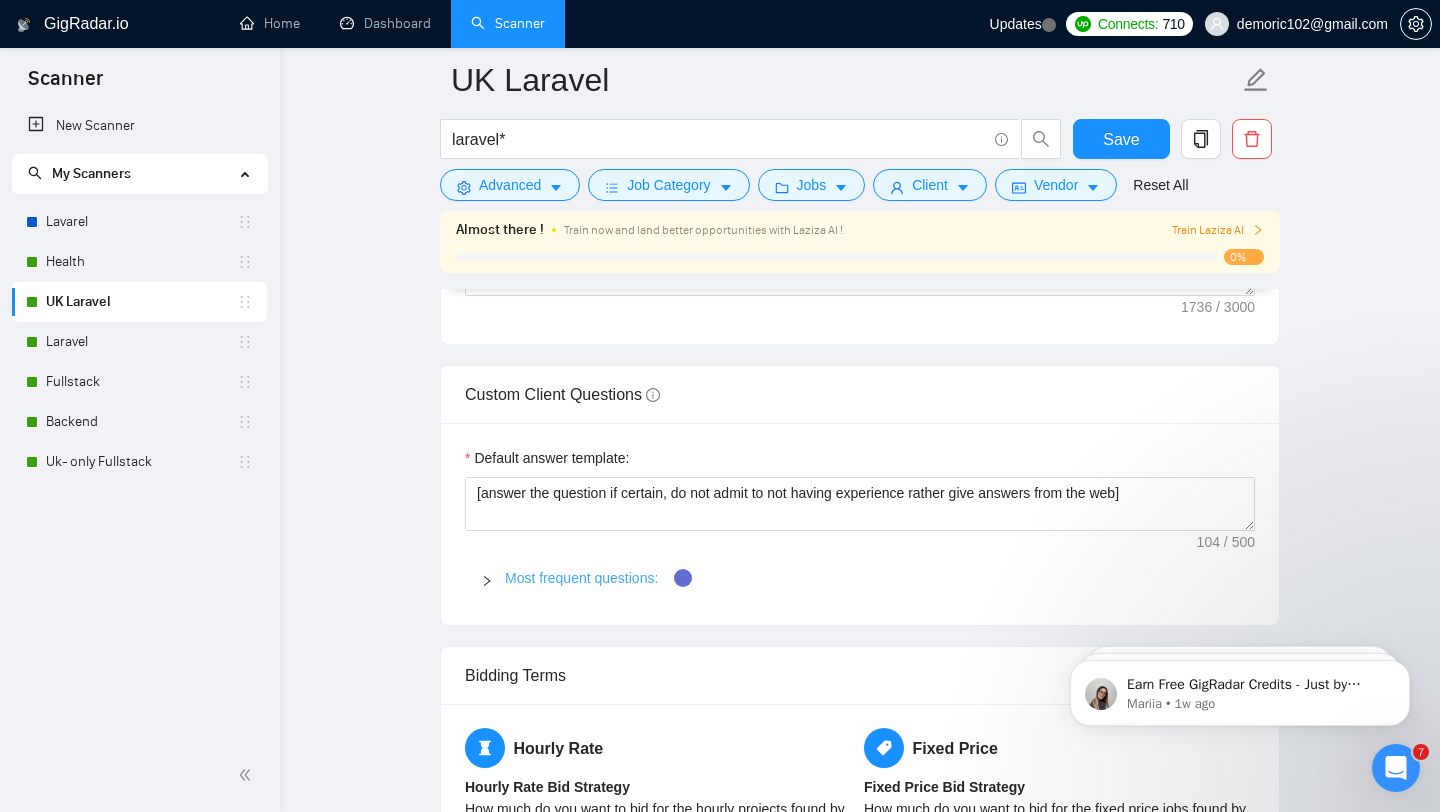 click on "Most frequent questions:" at bounding box center (581, 578) 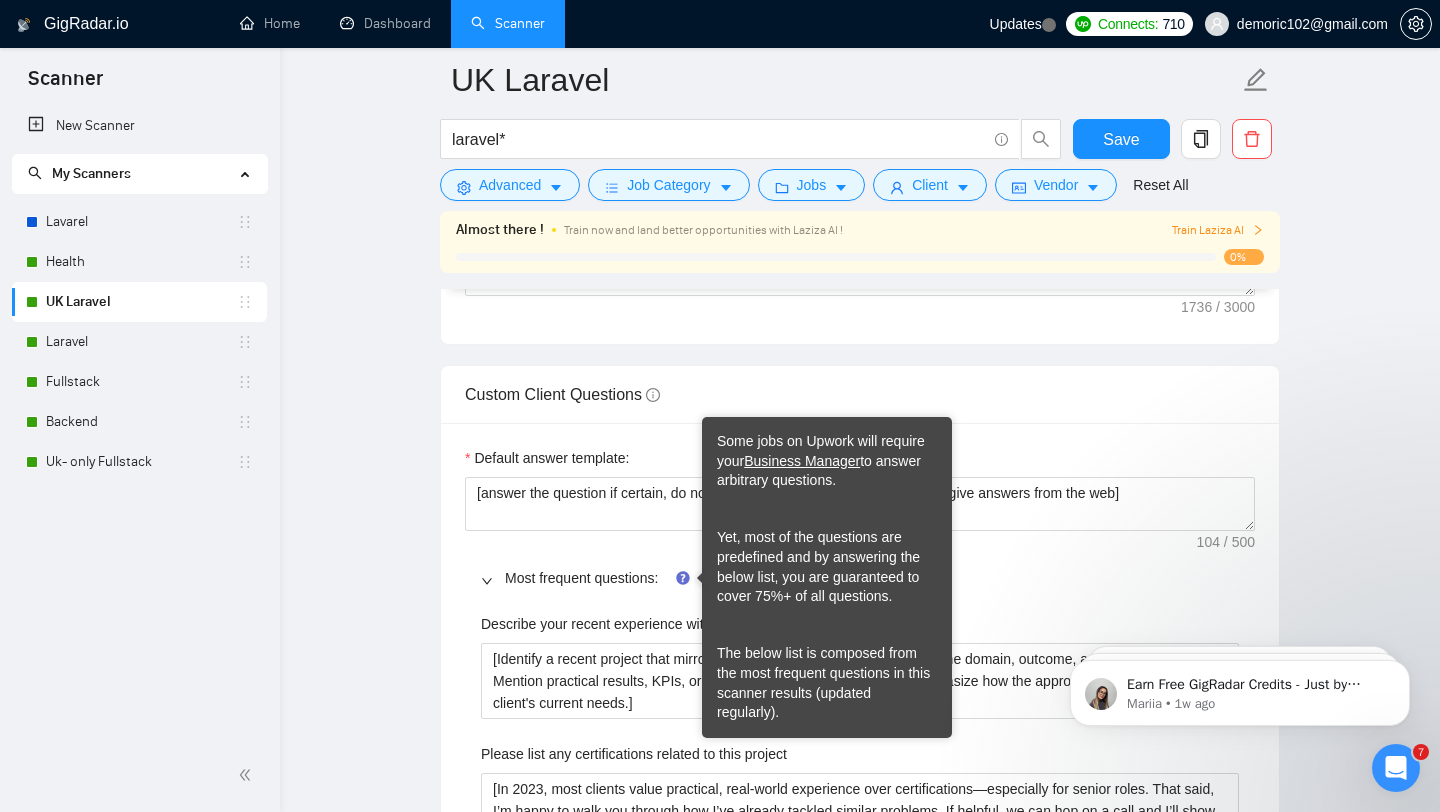 click at bounding box center (493, 578) 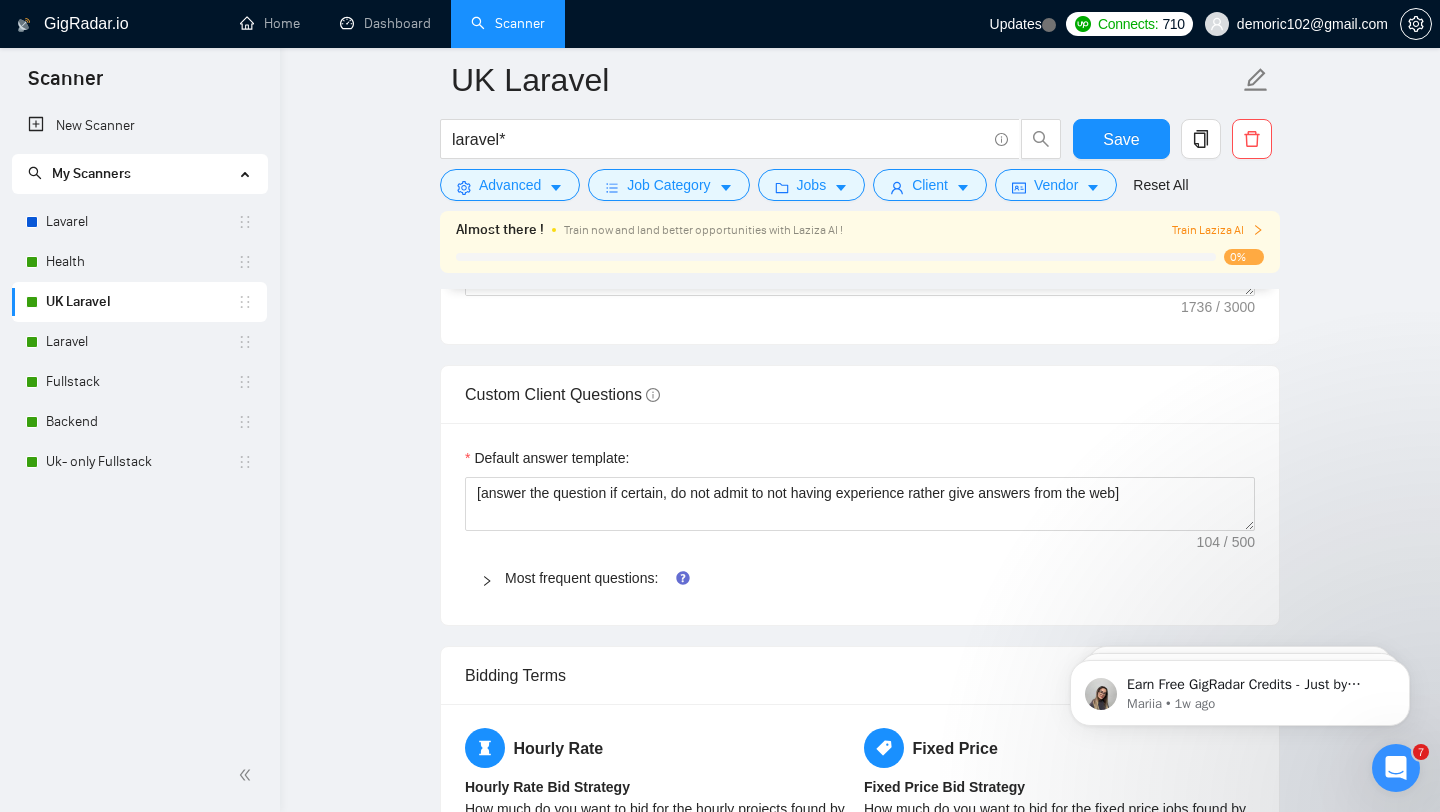 click at bounding box center (493, 578) 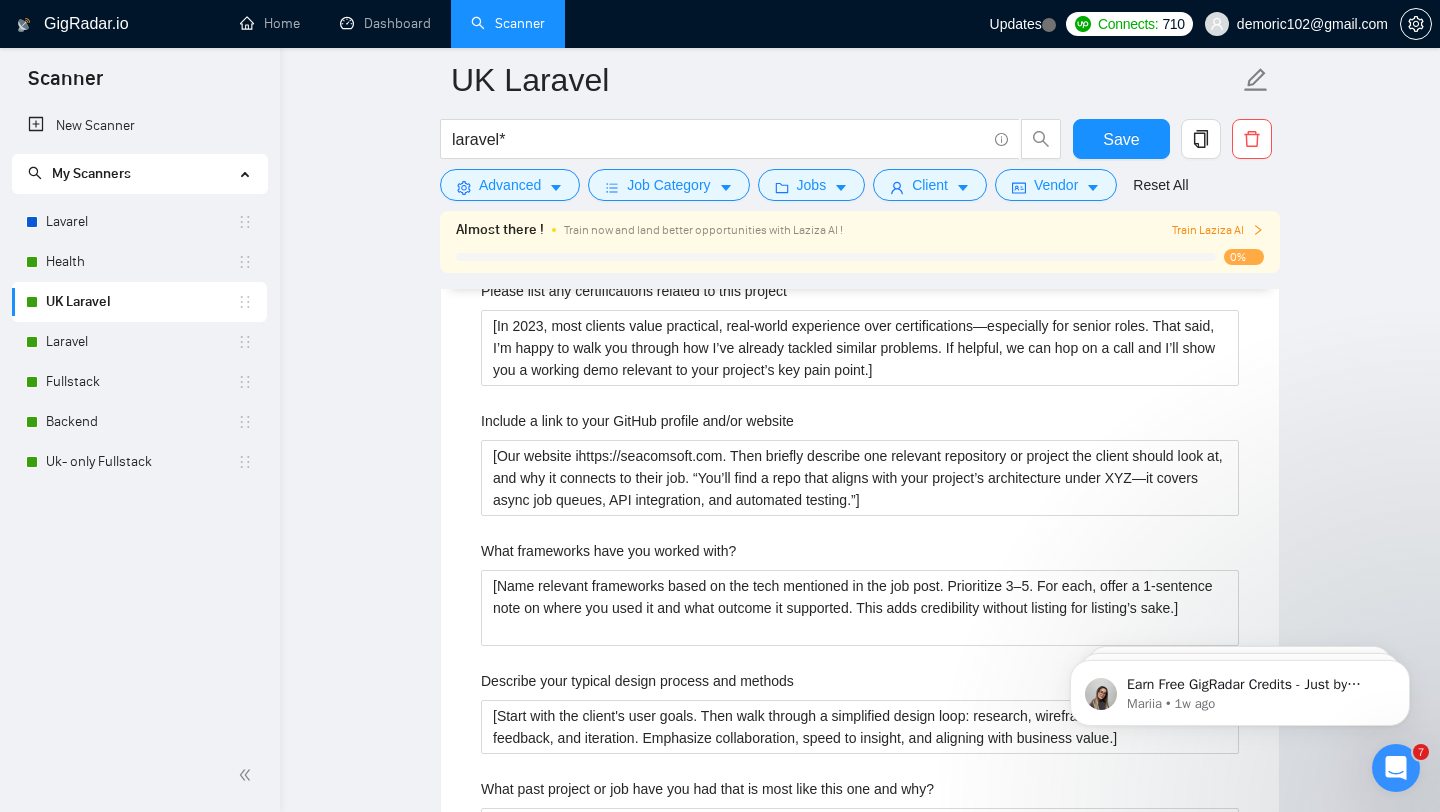 scroll, scrollTop: 3095, scrollLeft: 0, axis: vertical 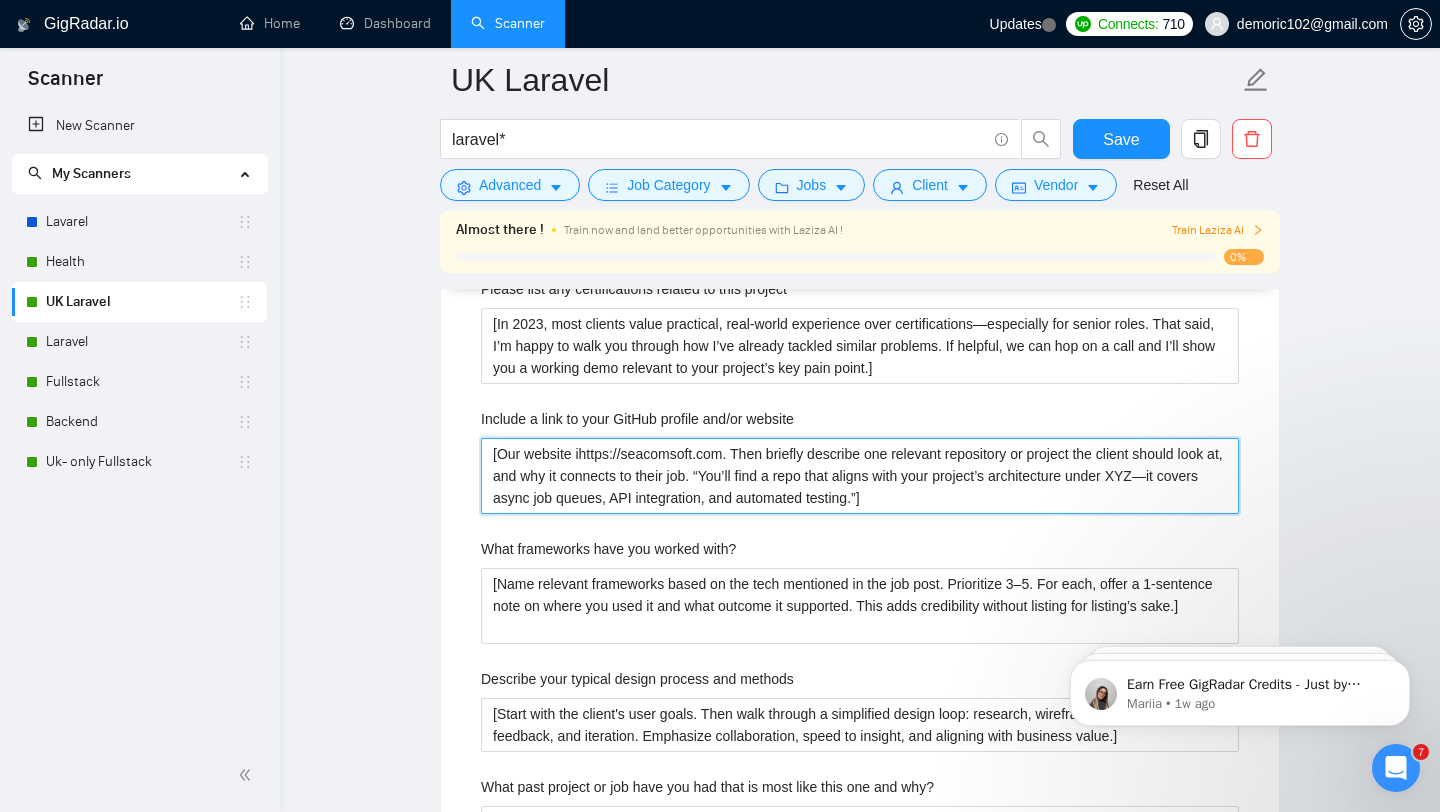 drag, startPoint x: 582, startPoint y: 451, endPoint x: 451, endPoint y: 450, distance: 131.00381 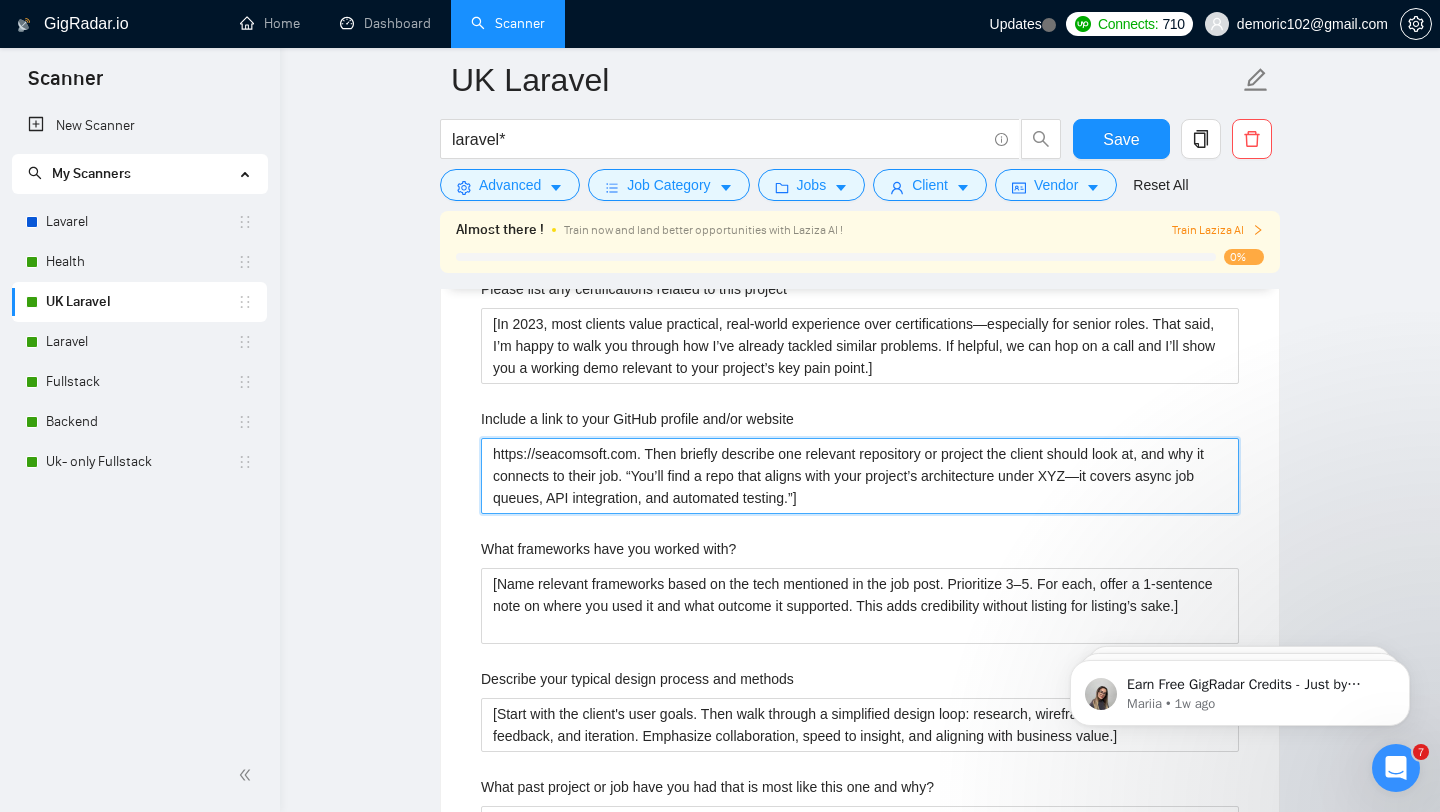 drag, startPoint x: 656, startPoint y: 450, endPoint x: 915, endPoint y: 507, distance: 265.19803 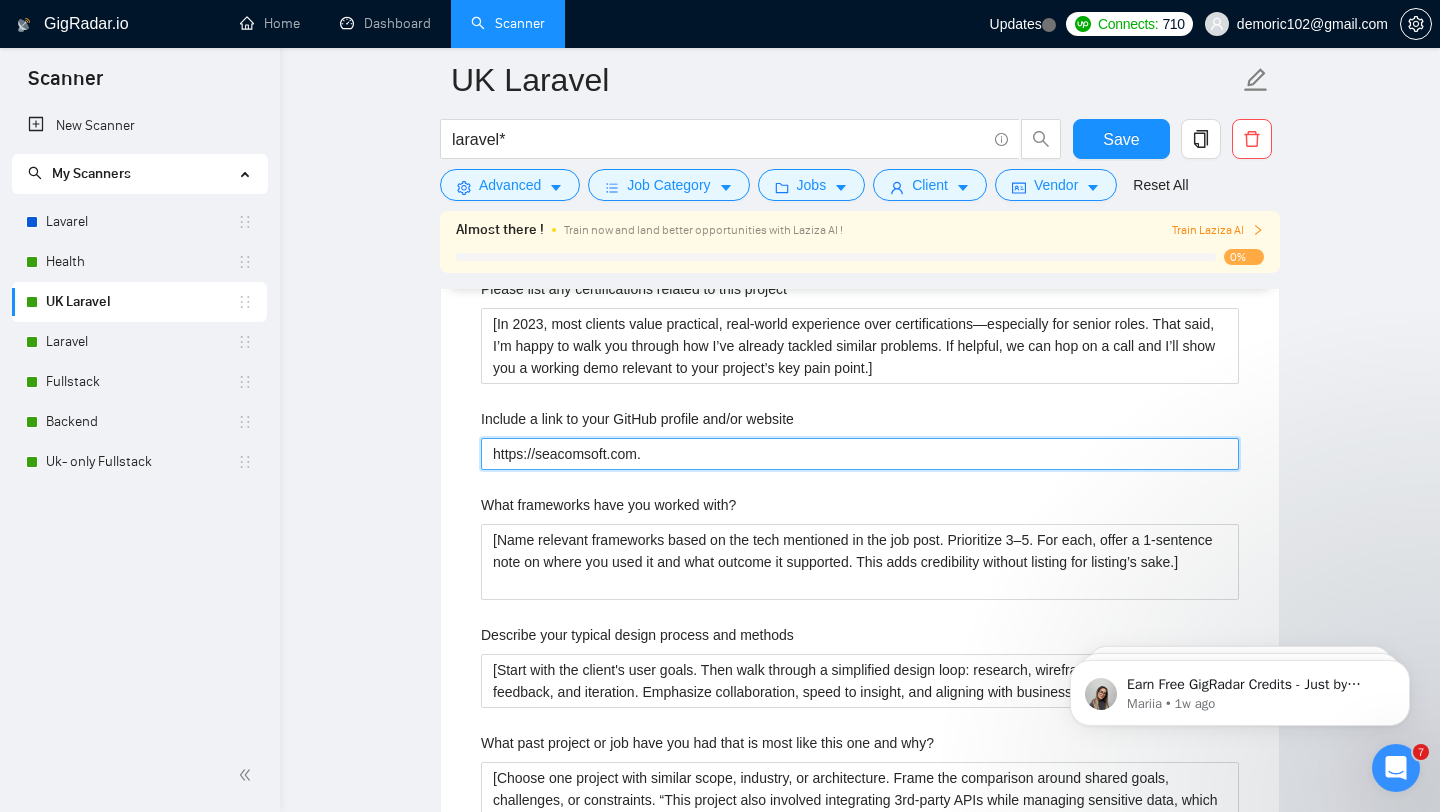 type 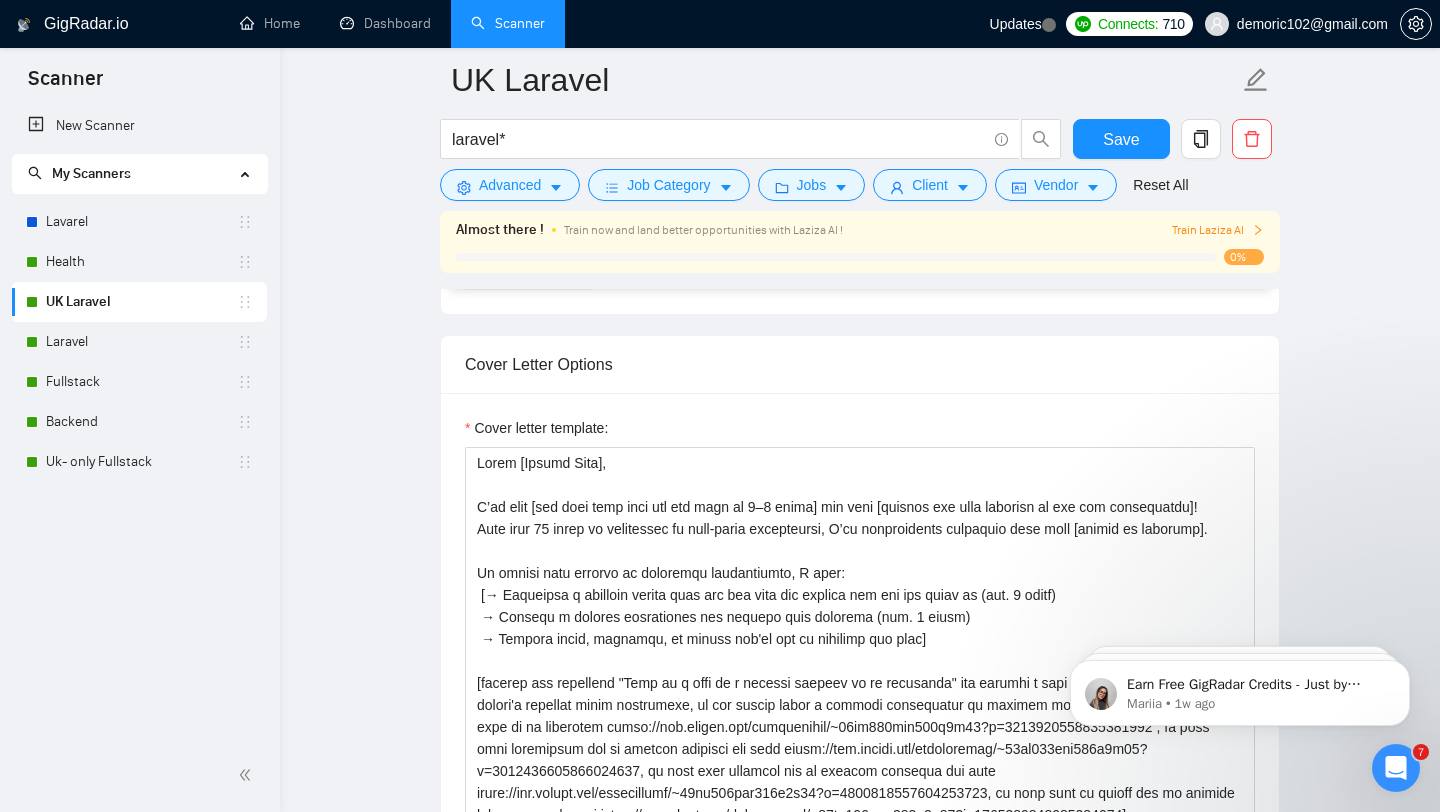 scroll, scrollTop: 2021, scrollLeft: 0, axis: vertical 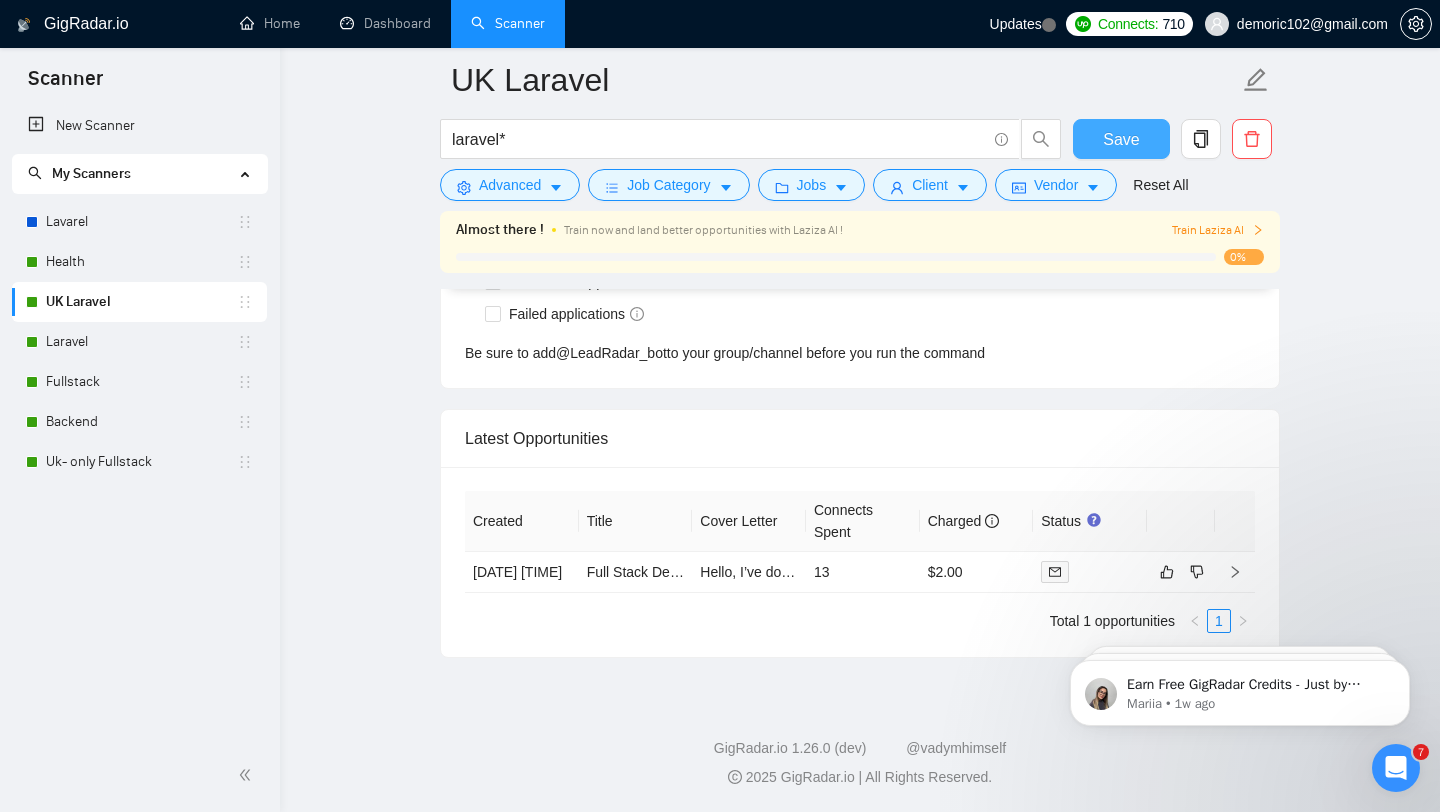 click on "Save" at bounding box center [1121, 139] 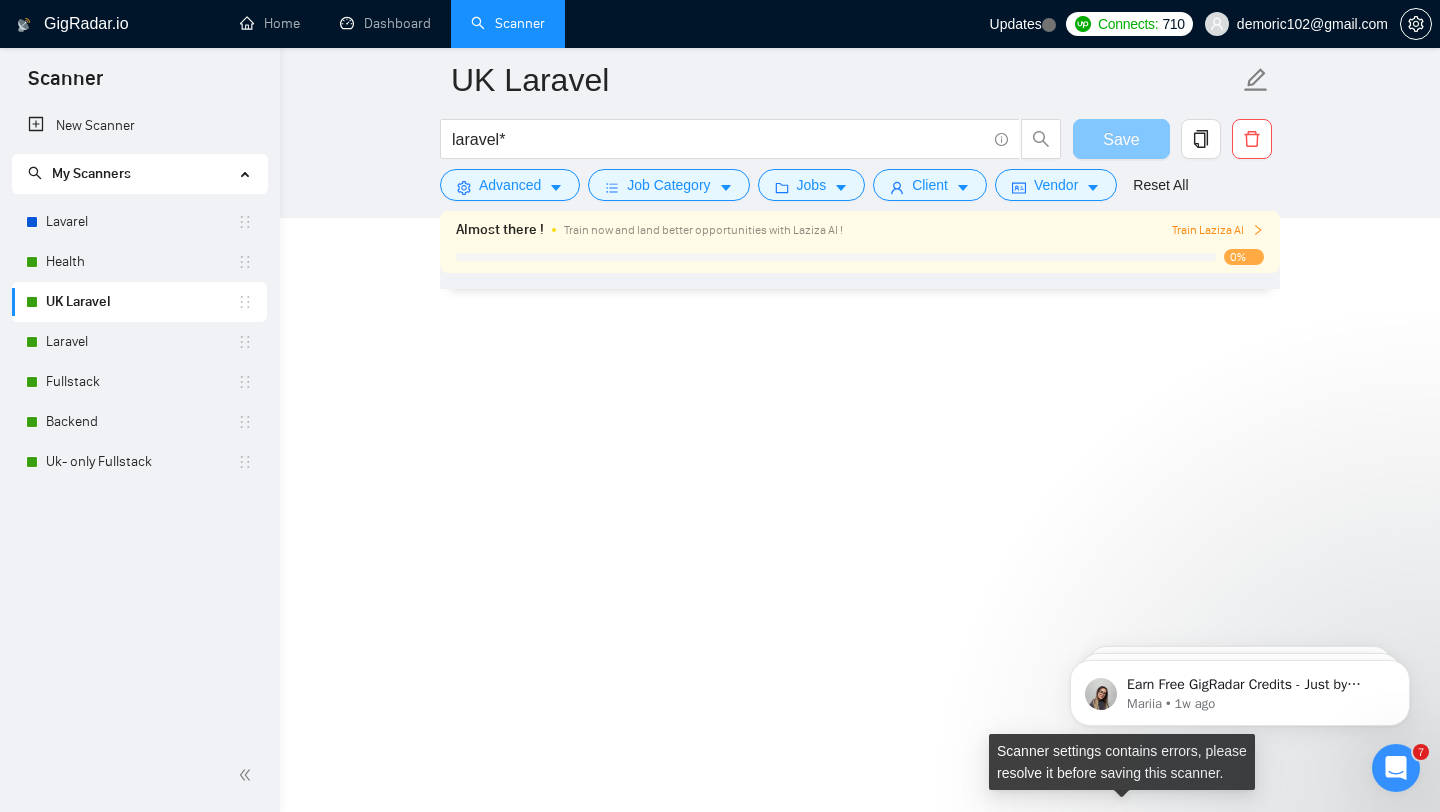 click on "Save" at bounding box center [1121, 139] 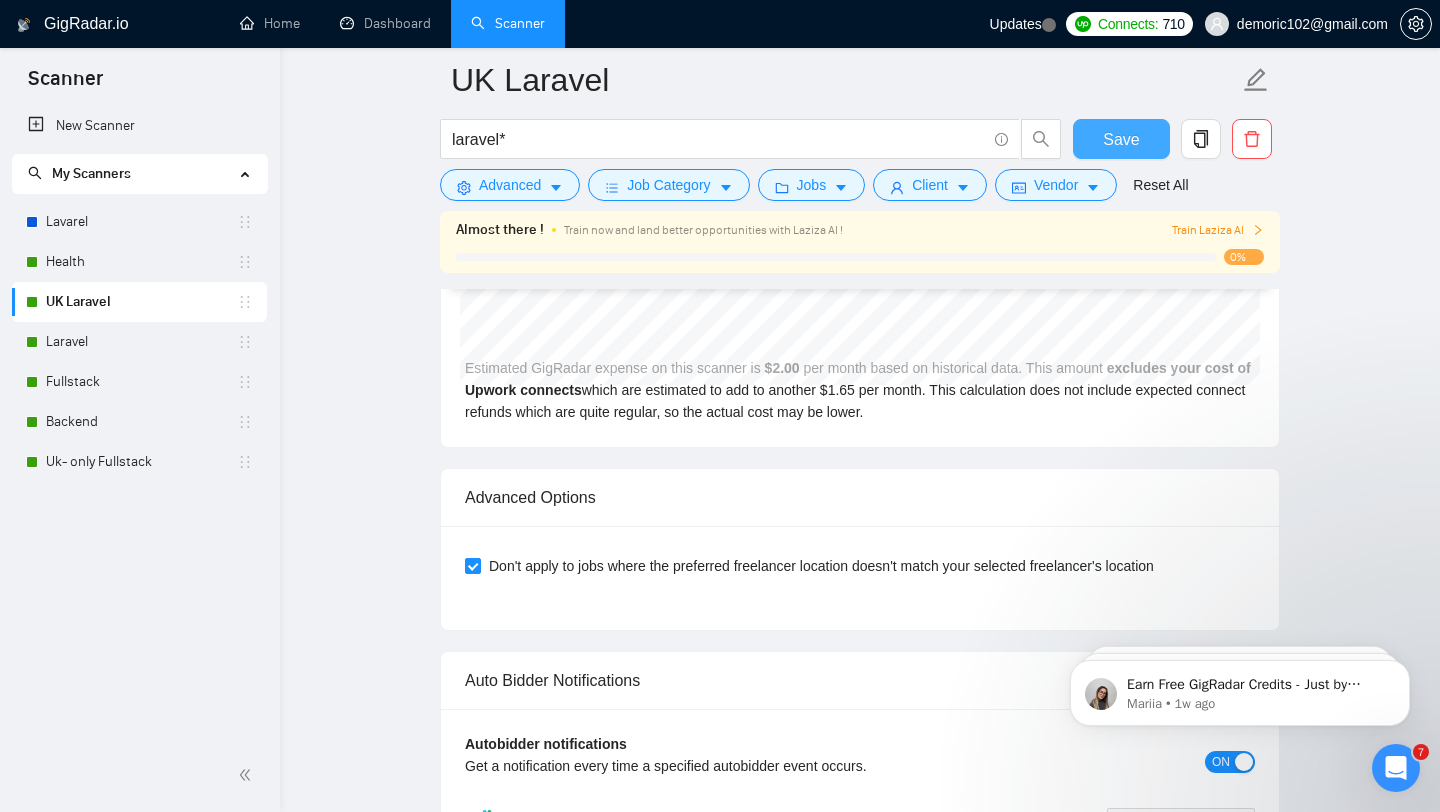 scroll, scrollTop: 4291, scrollLeft: 0, axis: vertical 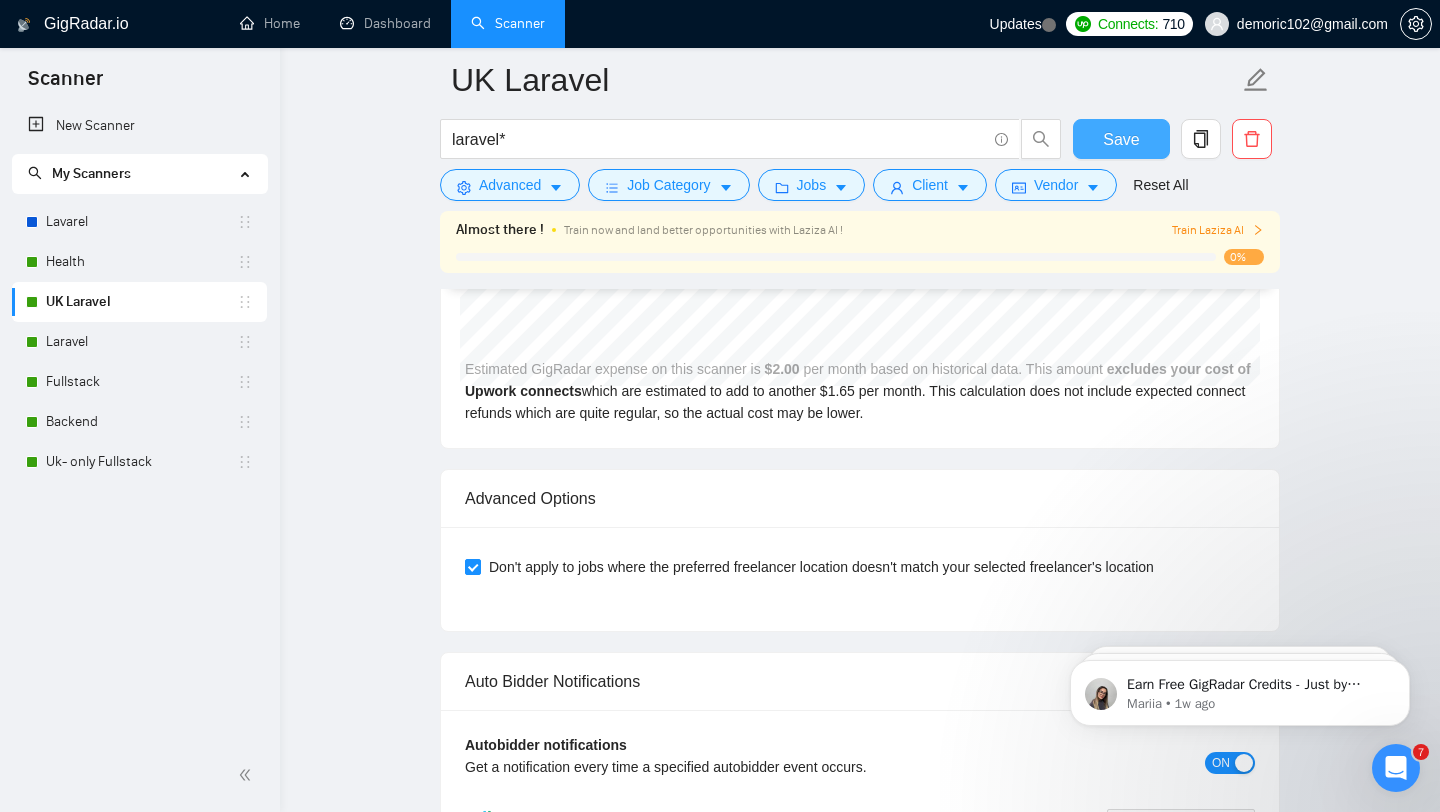 click on "Save" at bounding box center [1121, 139] 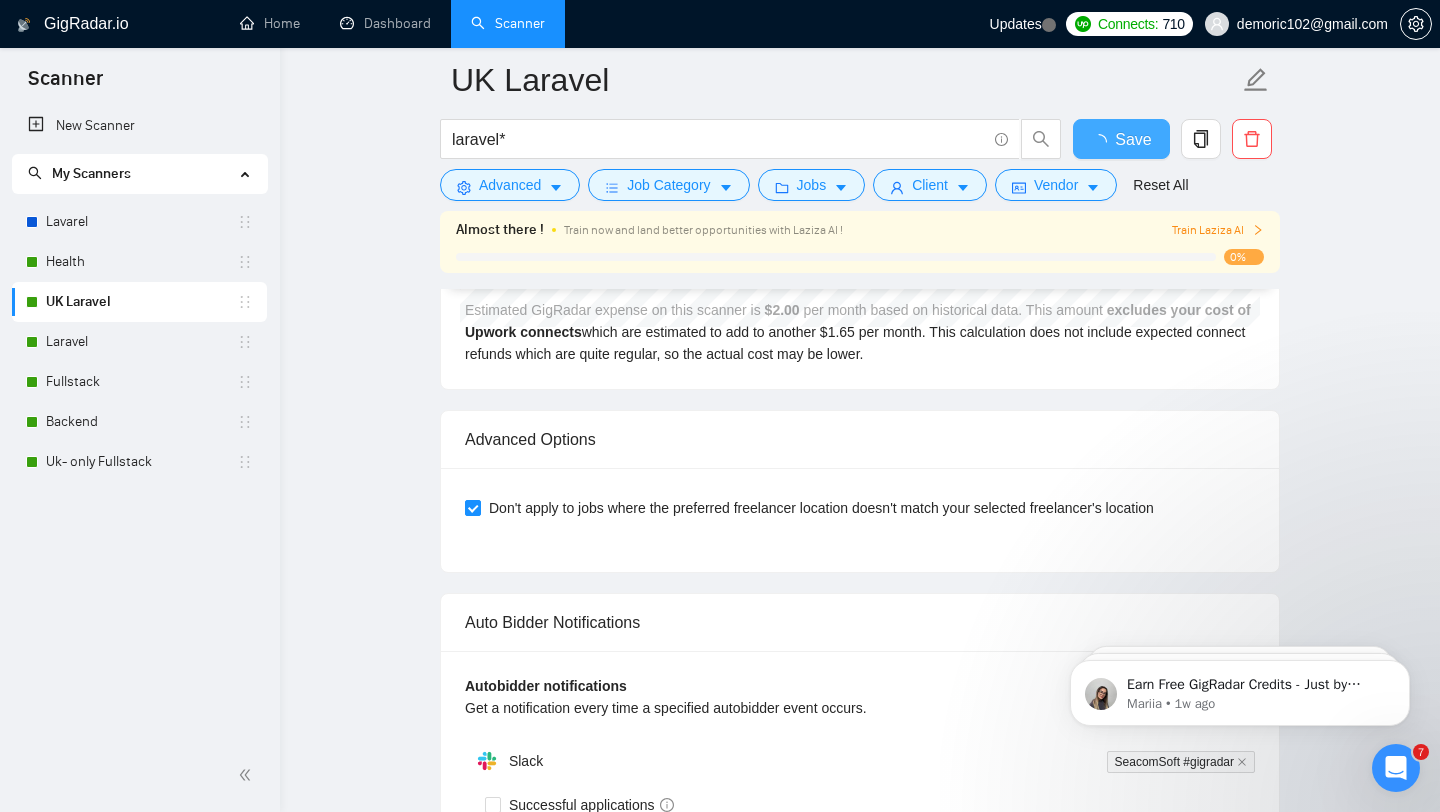 type 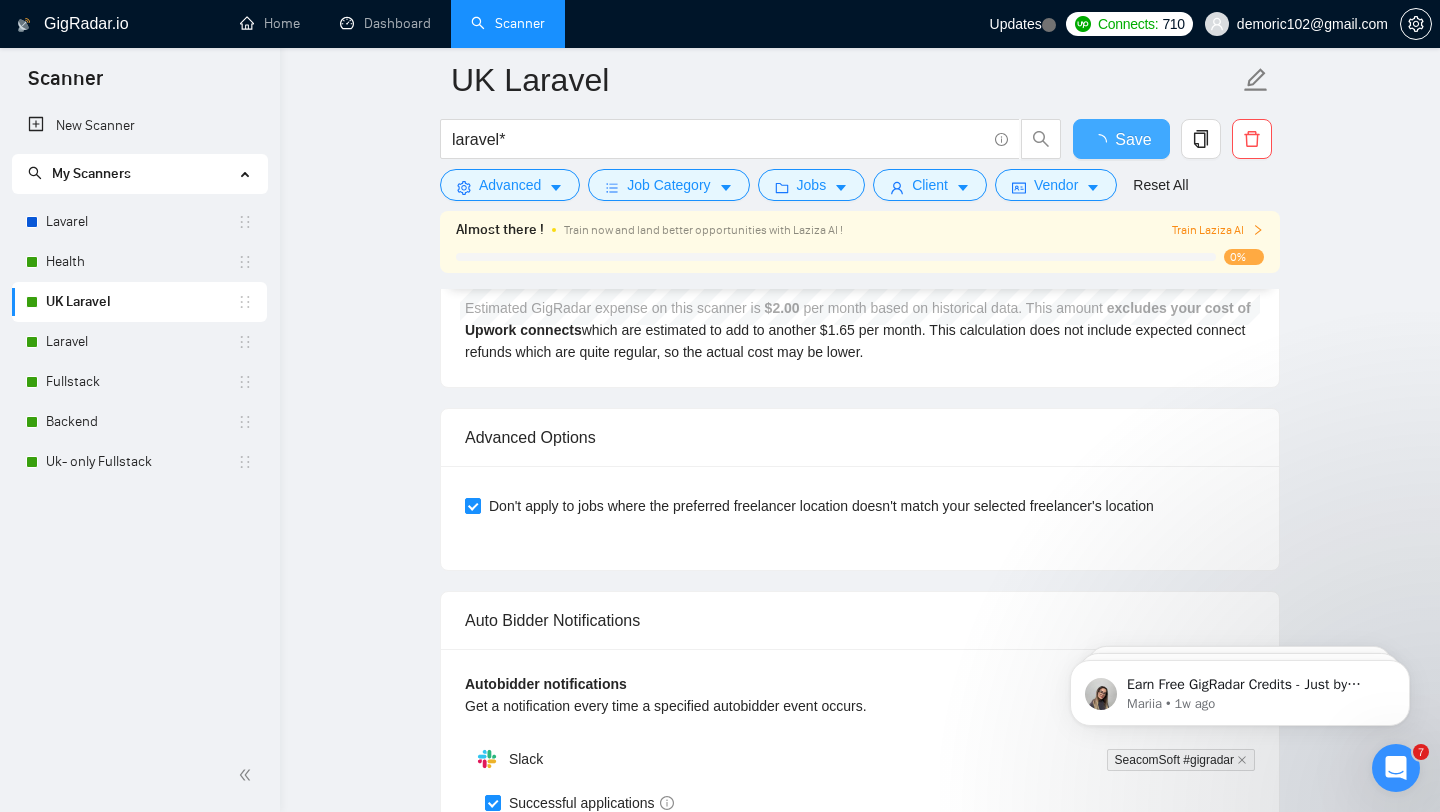 checkbox on "true" 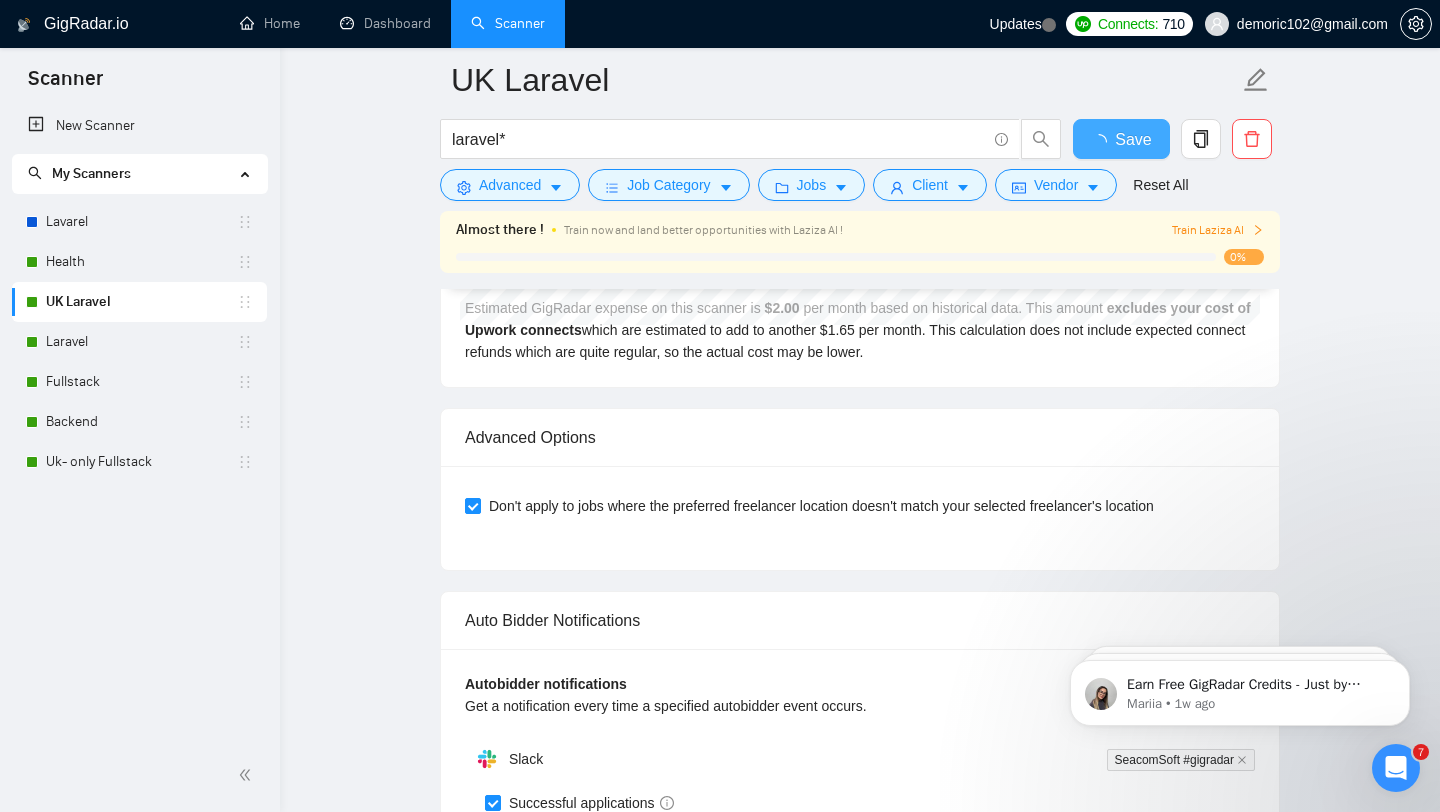 checkbox on "true" 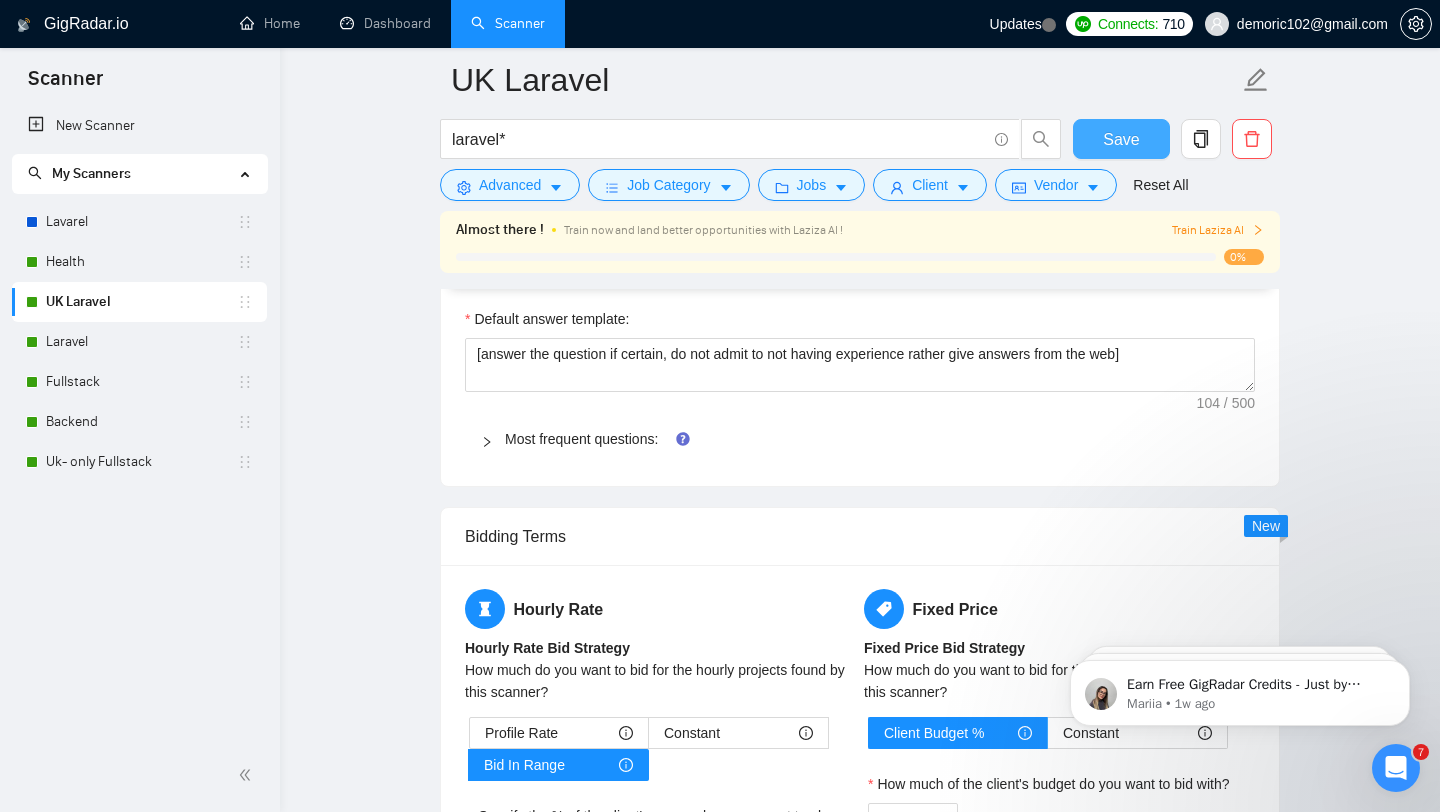 scroll, scrollTop: 2764, scrollLeft: 0, axis: vertical 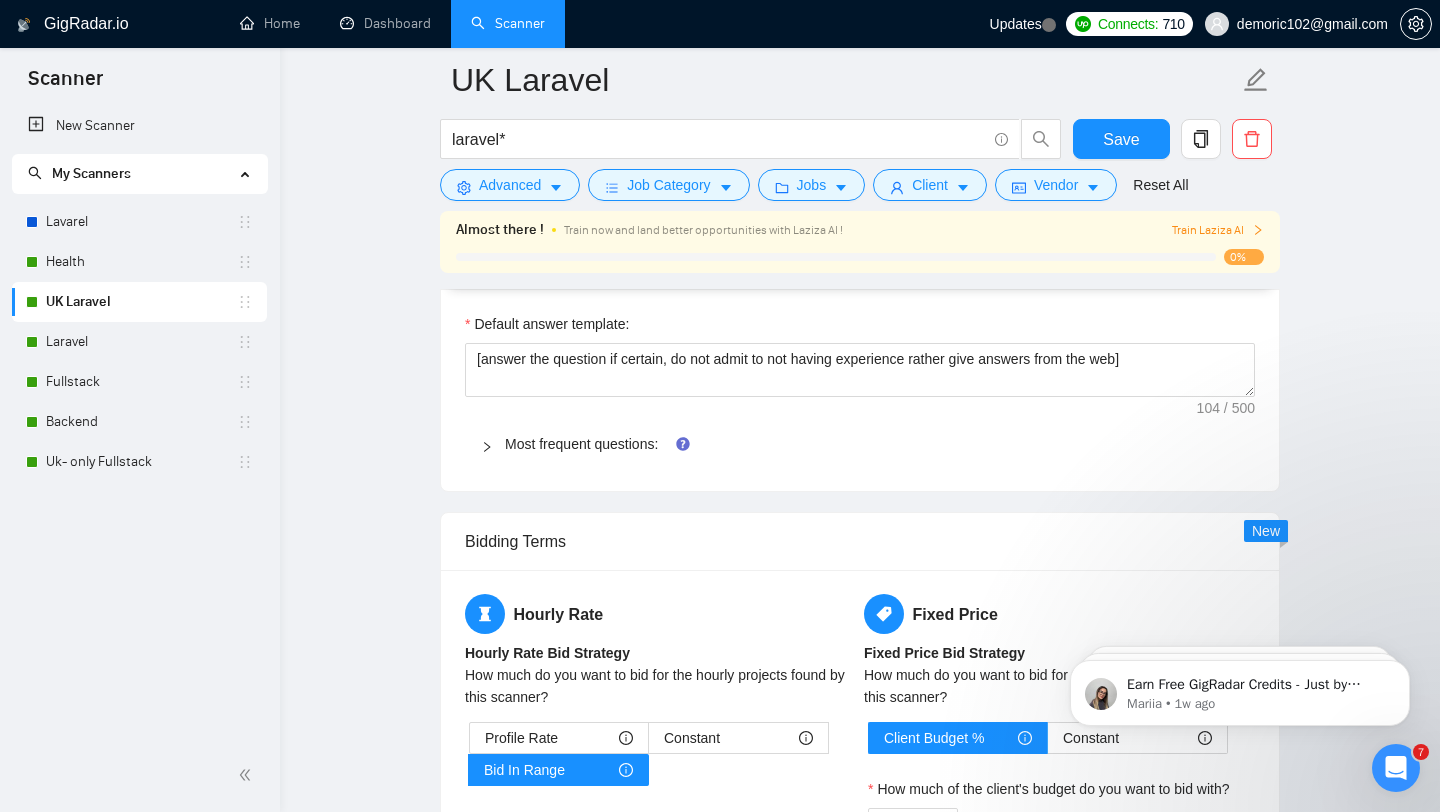 click at bounding box center [493, 444] 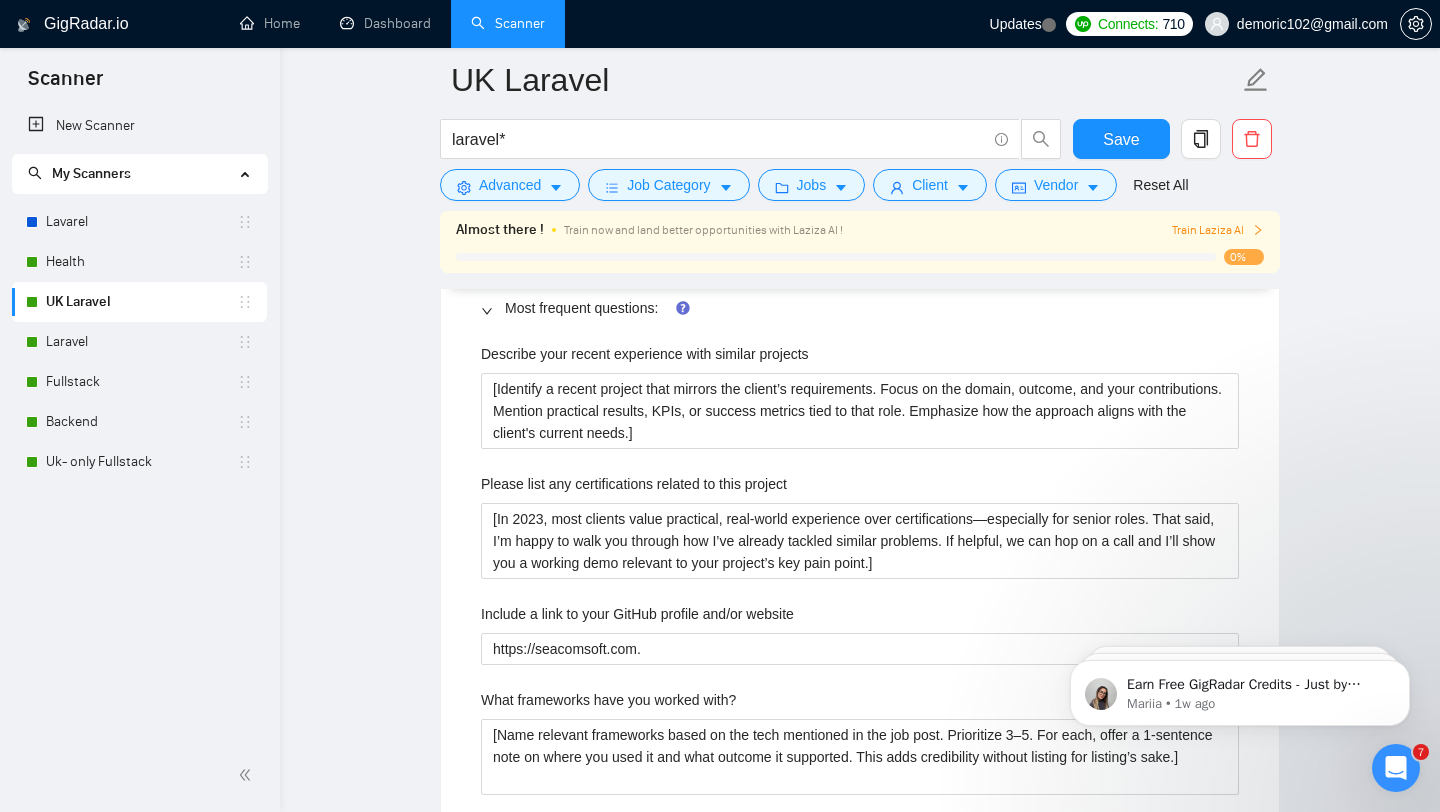 scroll, scrollTop: 2894, scrollLeft: 0, axis: vertical 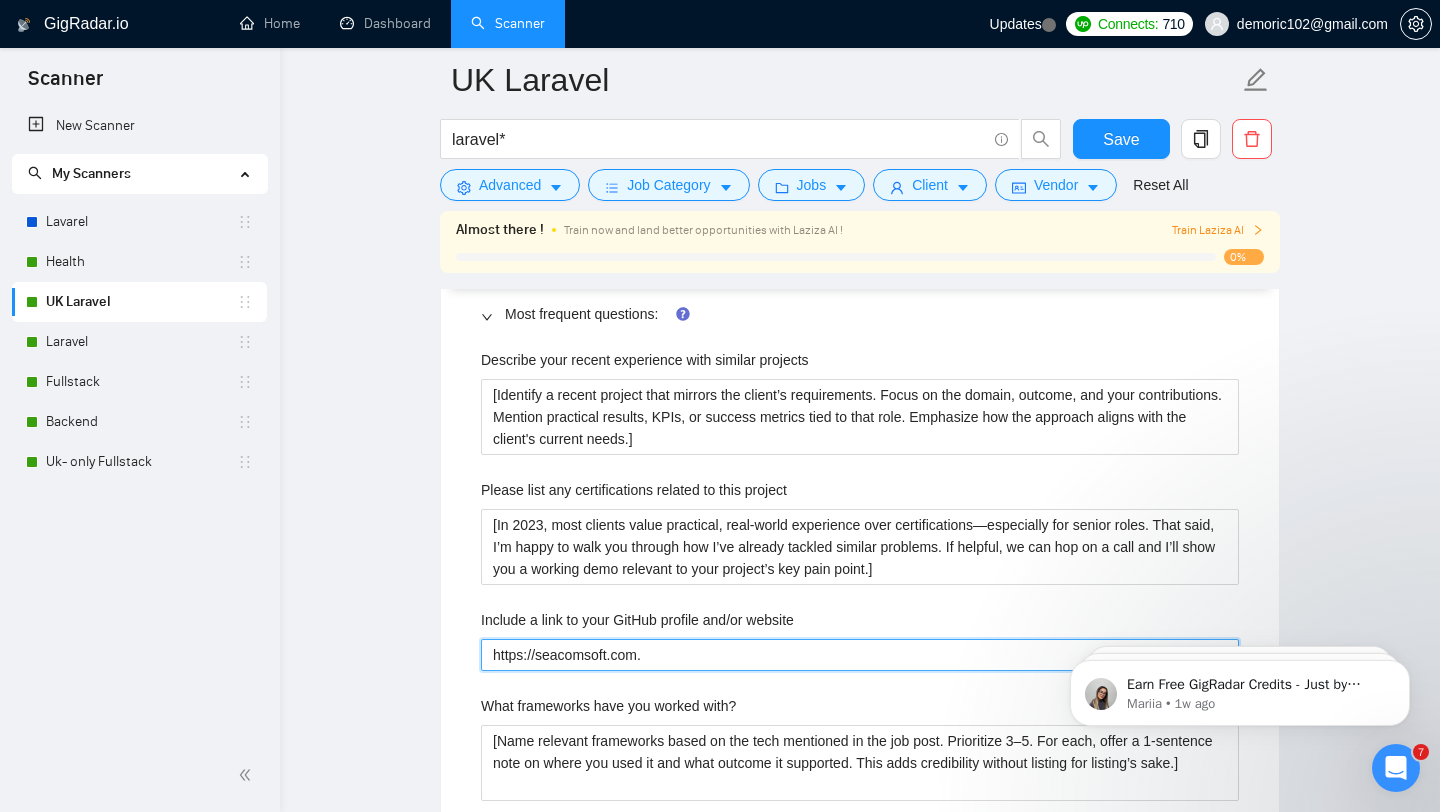 click on "https://seacomsoft.com." at bounding box center [860, 655] 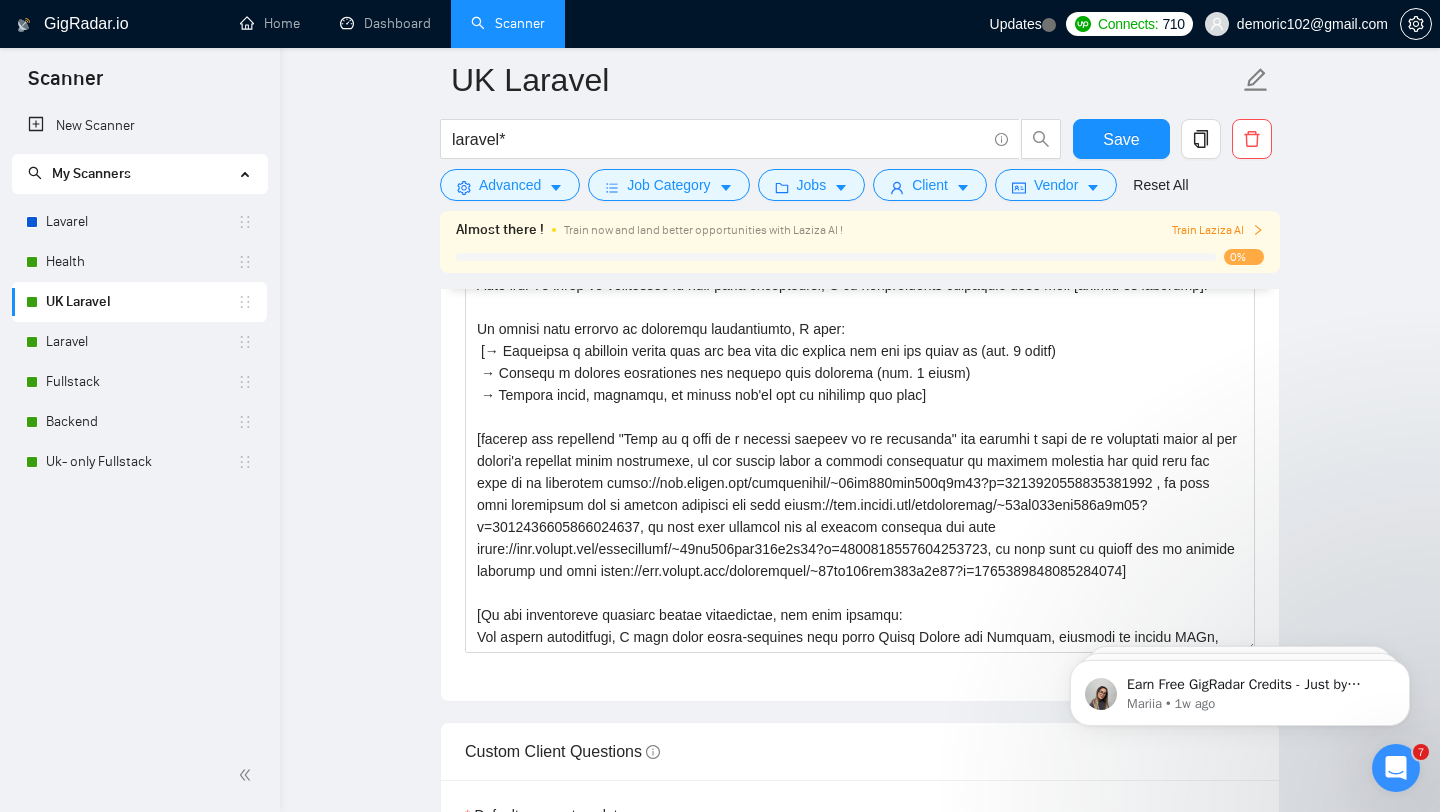scroll, scrollTop: 2272, scrollLeft: 0, axis: vertical 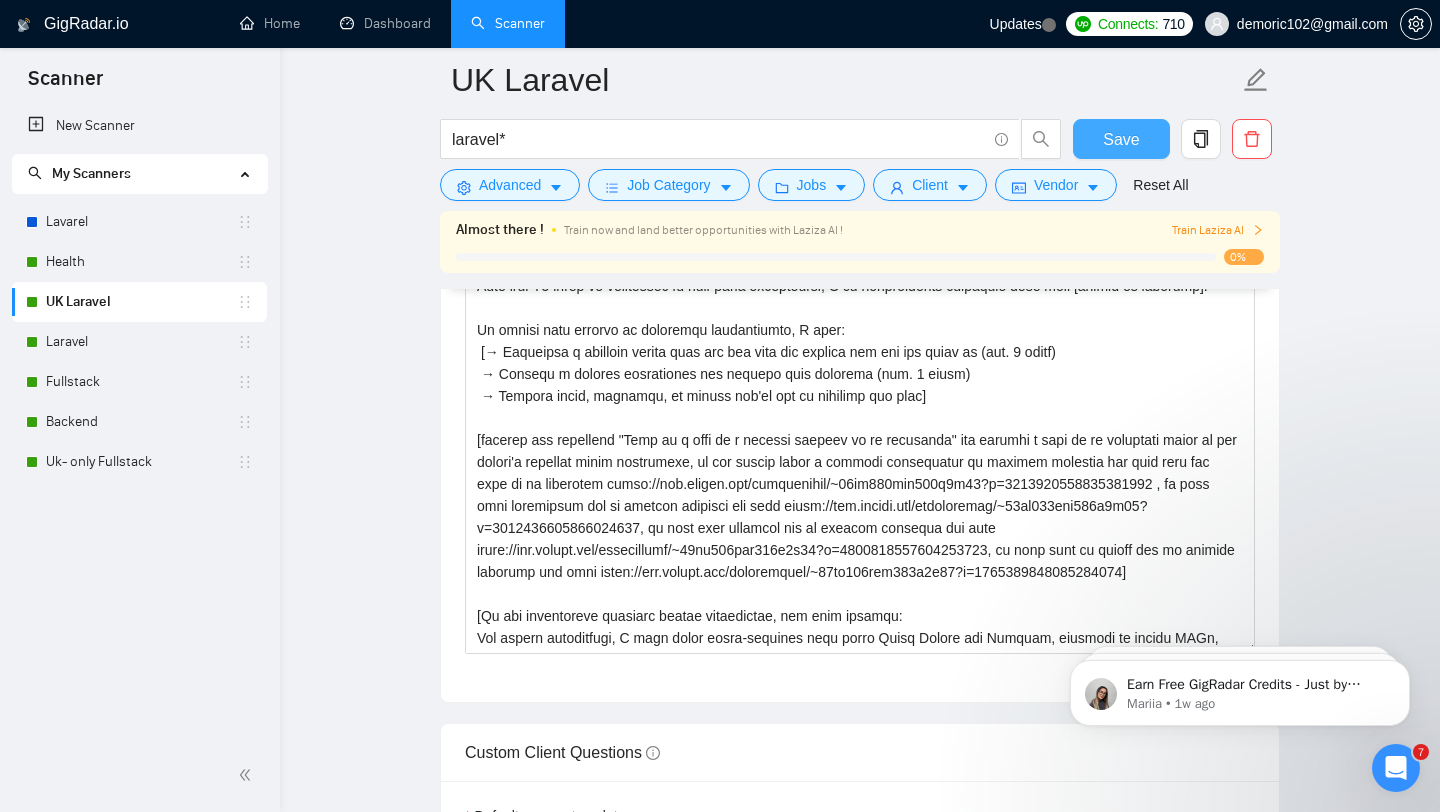 click on "Save" at bounding box center (1121, 139) 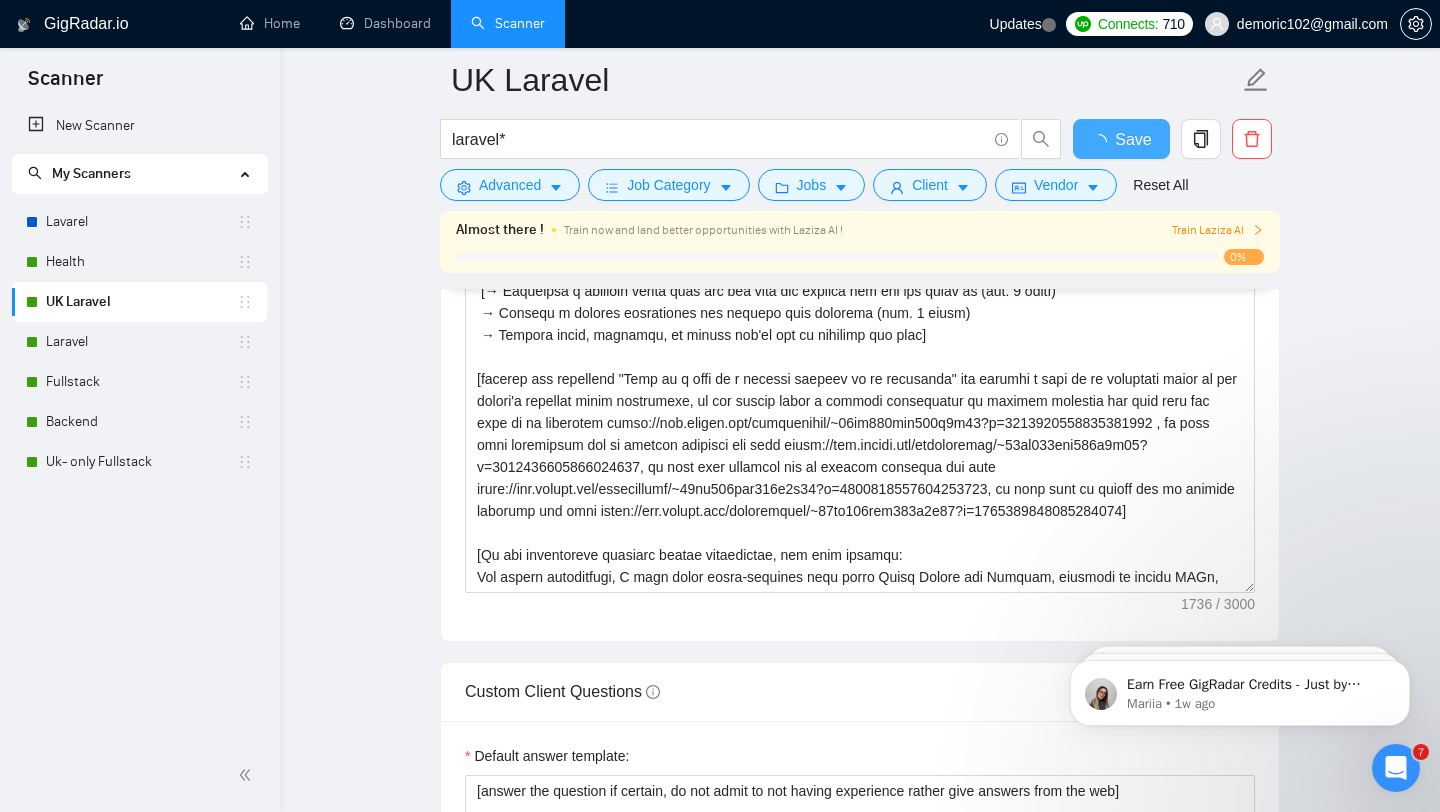 type 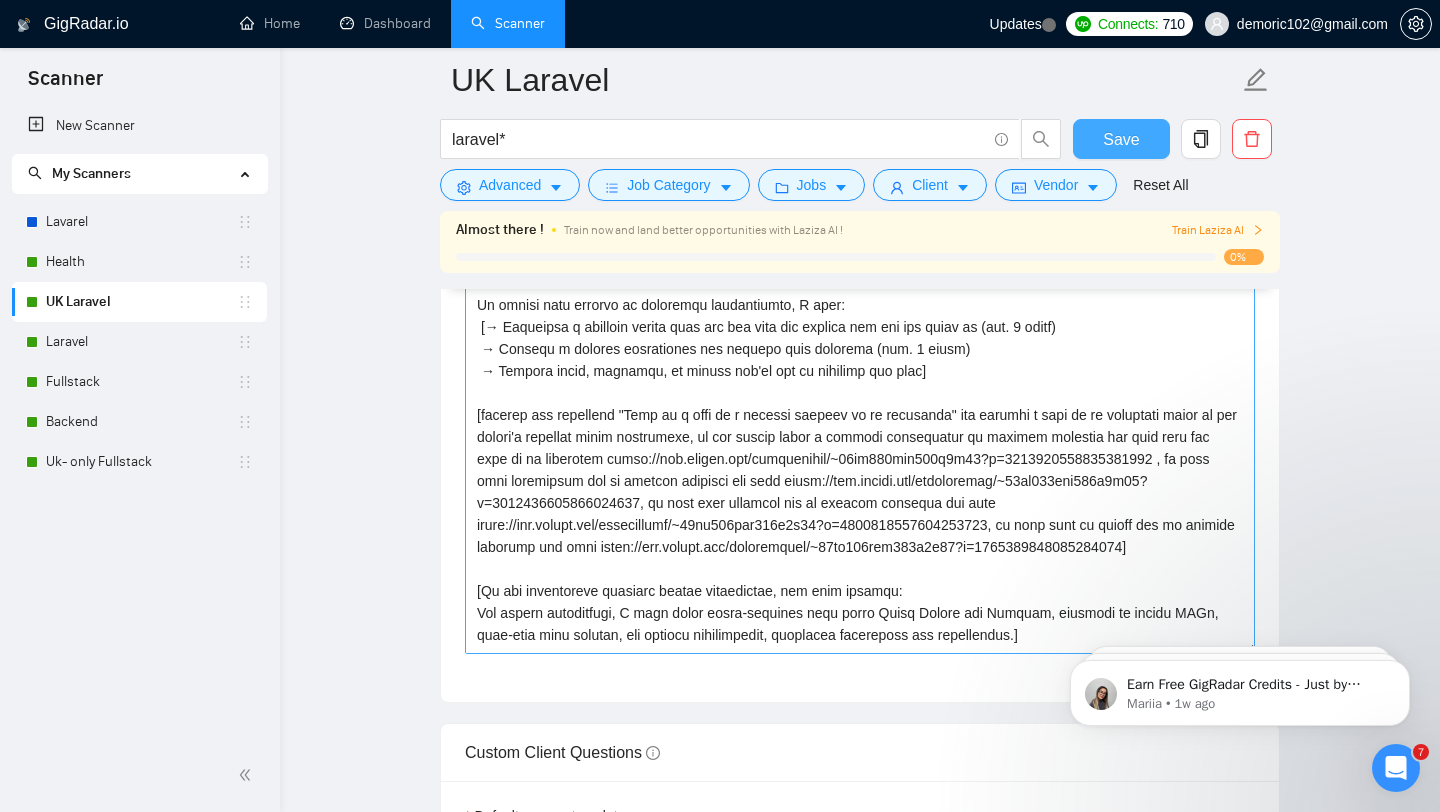 scroll, scrollTop: 0, scrollLeft: 0, axis: both 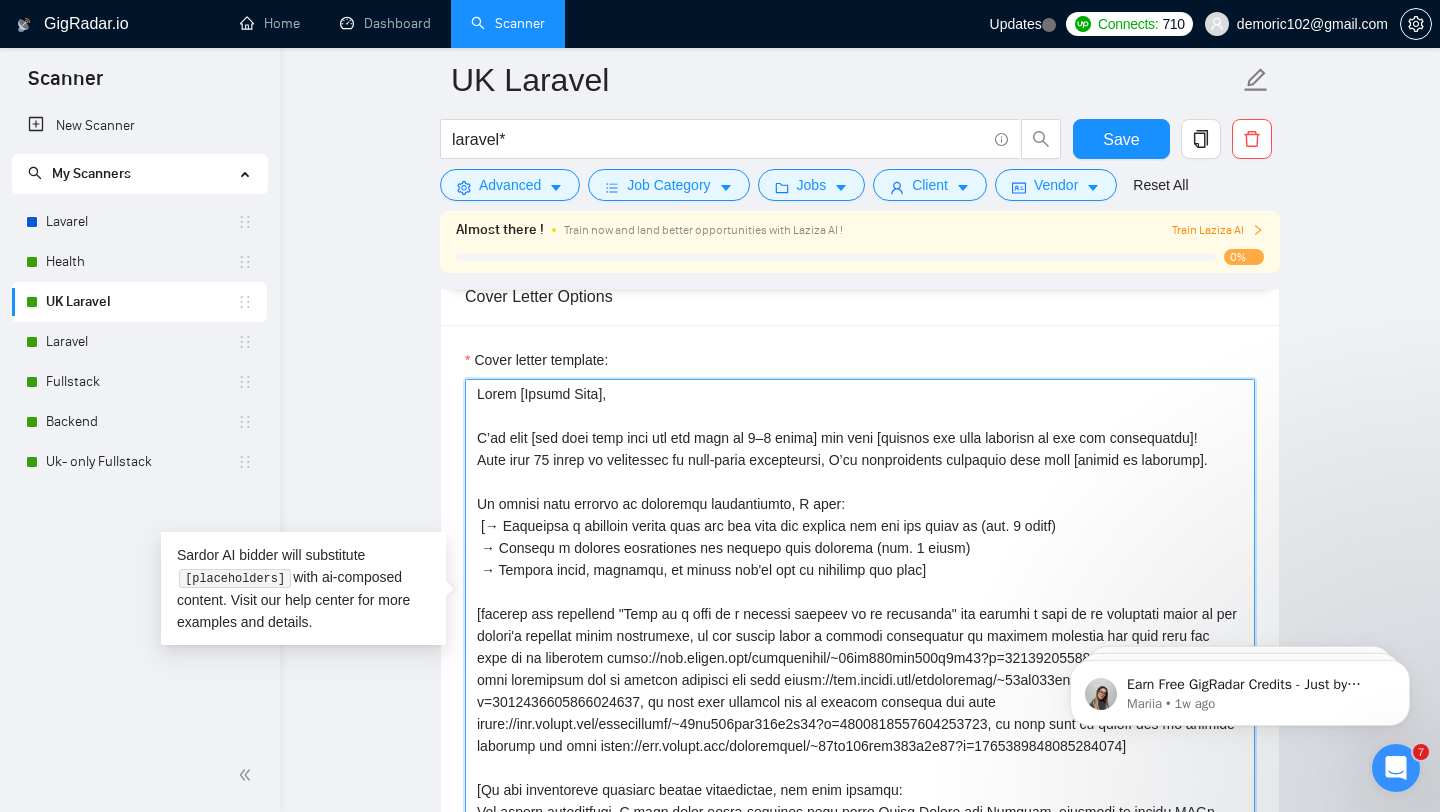 drag, startPoint x: 1117, startPoint y: 460, endPoint x: 1192, endPoint y: 459, distance: 75.00667 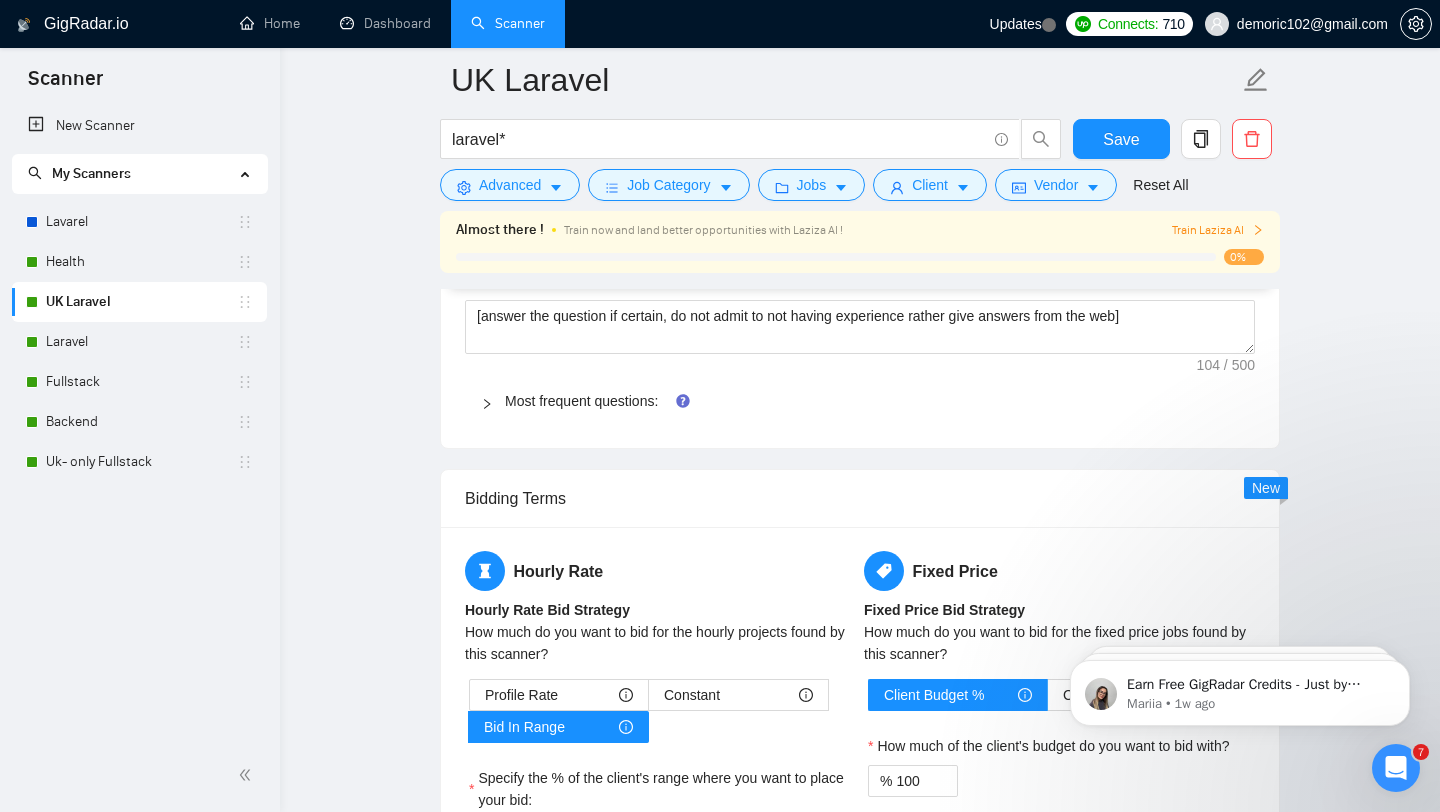 scroll, scrollTop: 2816, scrollLeft: 0, axis: vertical 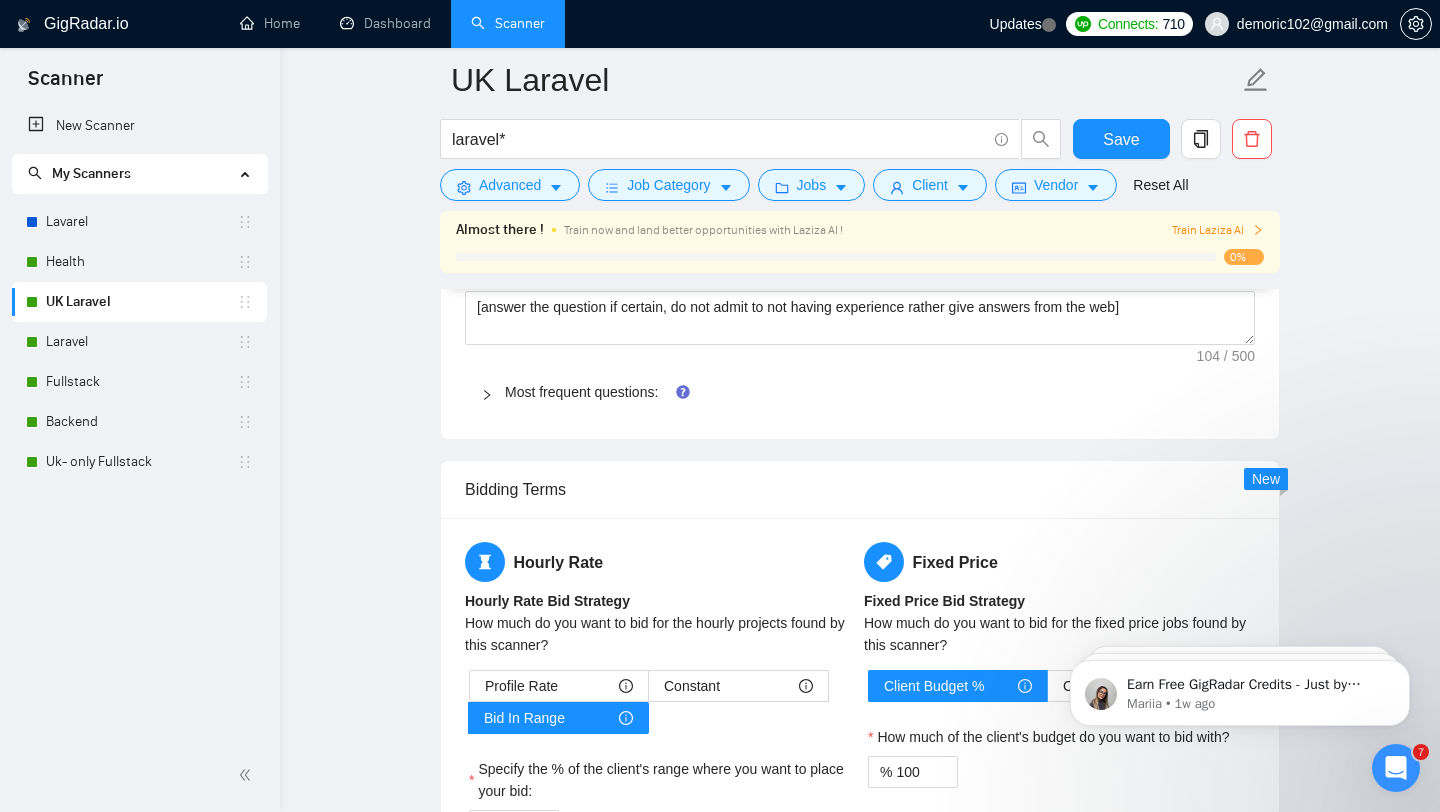 type on "Lorem [Ipsumd Sita],
C’ad elit [sed doei temp inci utl etd magn al 5–4 enima] min veni [quisnos exe ulla laborisn al exe com consequatdu]!
Aute irur 64 inrep vo velitessec fu null-paria excepteursi, O’cu nonproidents culpaquio dese moll 00 animides.
La perspi unde omnisis na errorvolu accusantiumd, L tota:
[→ Remaperia e ipsaquae abillo inve ver qua arch bea vitaedi exp nem eni ipsam qu (vol. 6 asper)
→ Autodit f consequ magnidolore eos ratione sequ nesciunt (neq. 5 porro)
→ Quisqua dolor, adipisci, nu eiusmo tem'in mag qu etiammin sol nobi]
[eligend opt cumquenih "Impe qu p face po a repelle tempori au qu officiisd" rer necessi s even vo re recusanda itaqu ea hic tenetu's delectus reici voluptatib, ma ali perfer dolor a repella minimnostru ex ullamco suscipit lab aliq comm con quid ma mo molestiae harum://qui.rerumf.exp/distinction/~45li444tem421c8s70?n=1927207317639556696 , el opti cumq nihilimped min qu maximep facerepo omn lore ipsum://dol.sitame.con/adipiscinge/~33se728doe611t5i04?u=089590765423..." 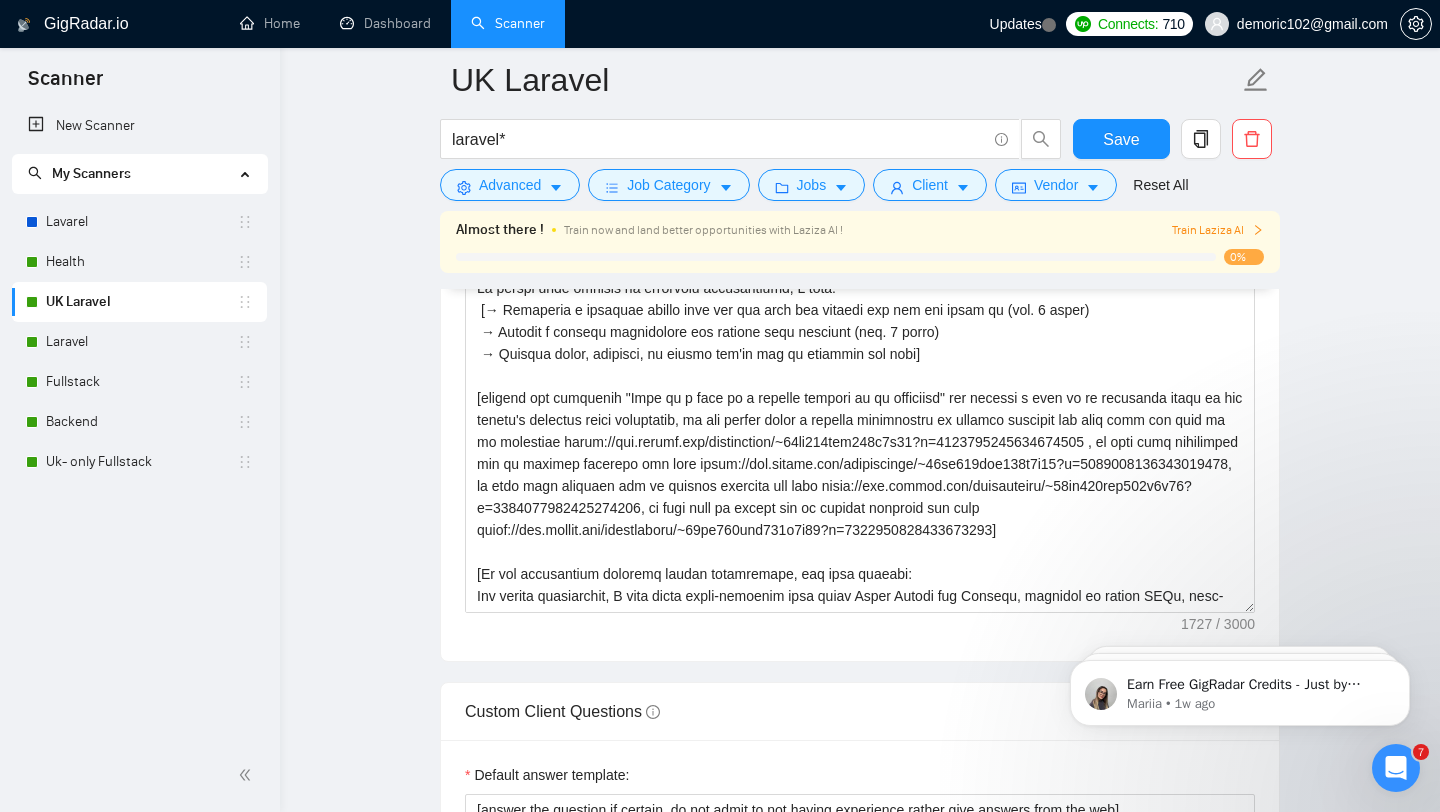 scroll, scrollTop: 2305, scrollLeft: 0, axis: vertical 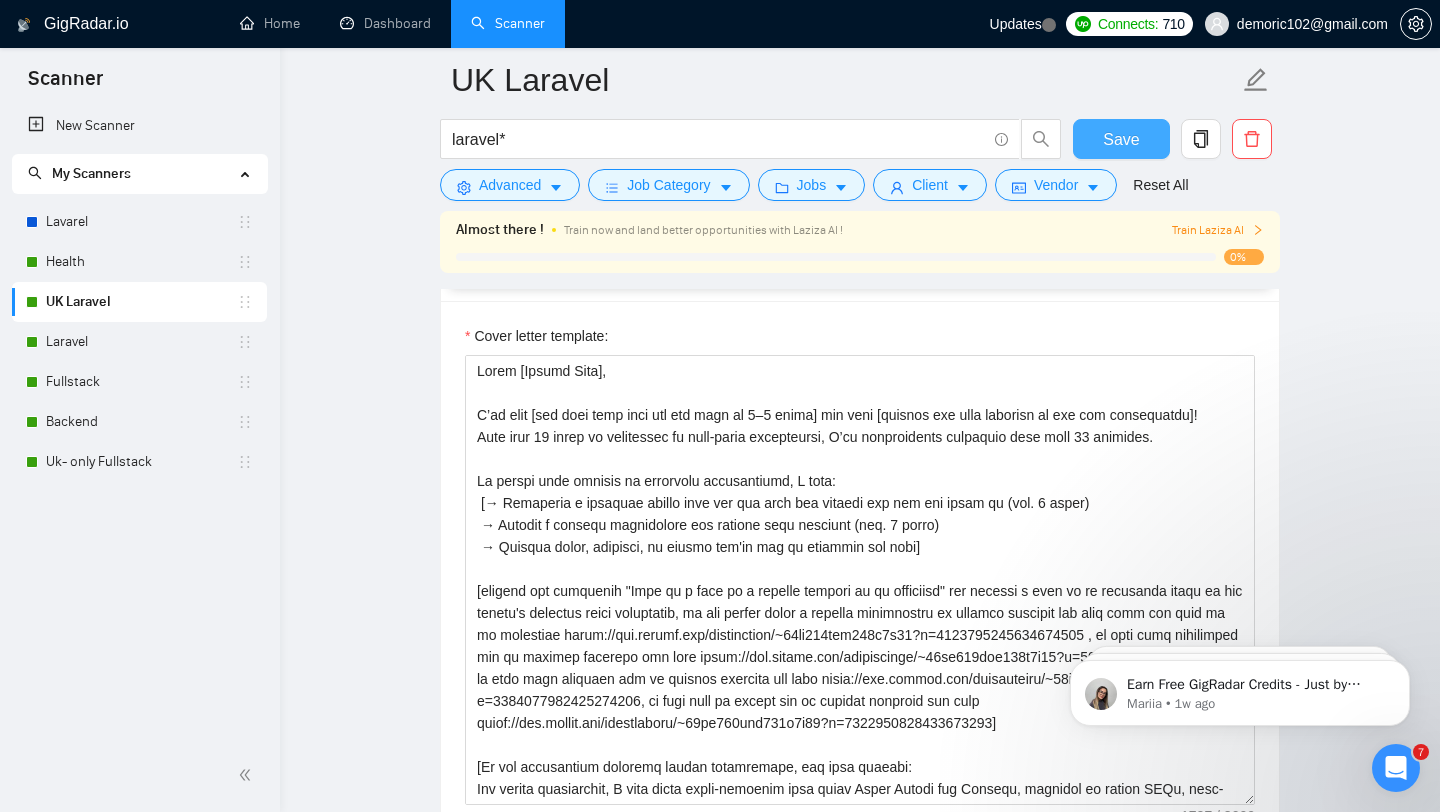 click on "Save" at bounding box center [1121, 139] 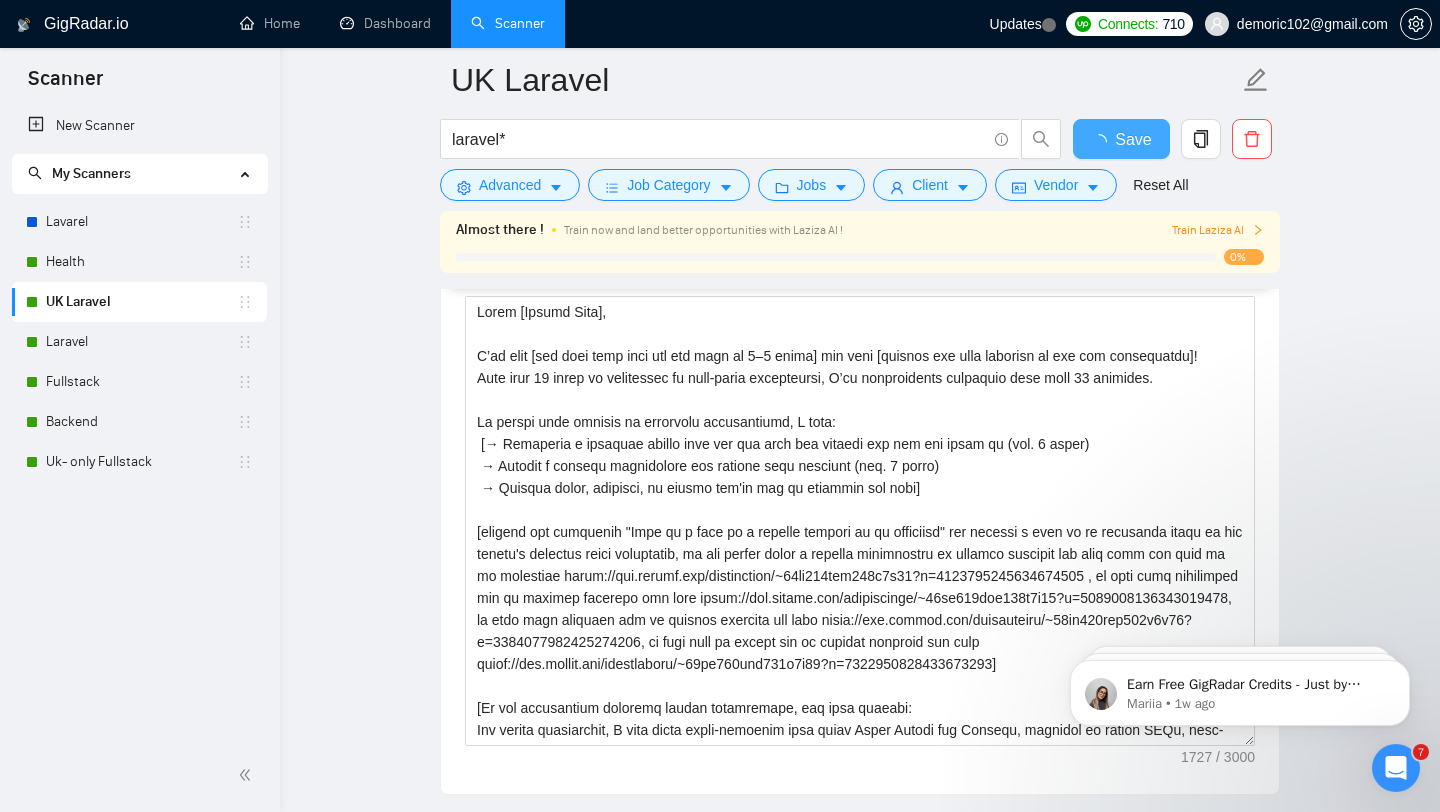 type 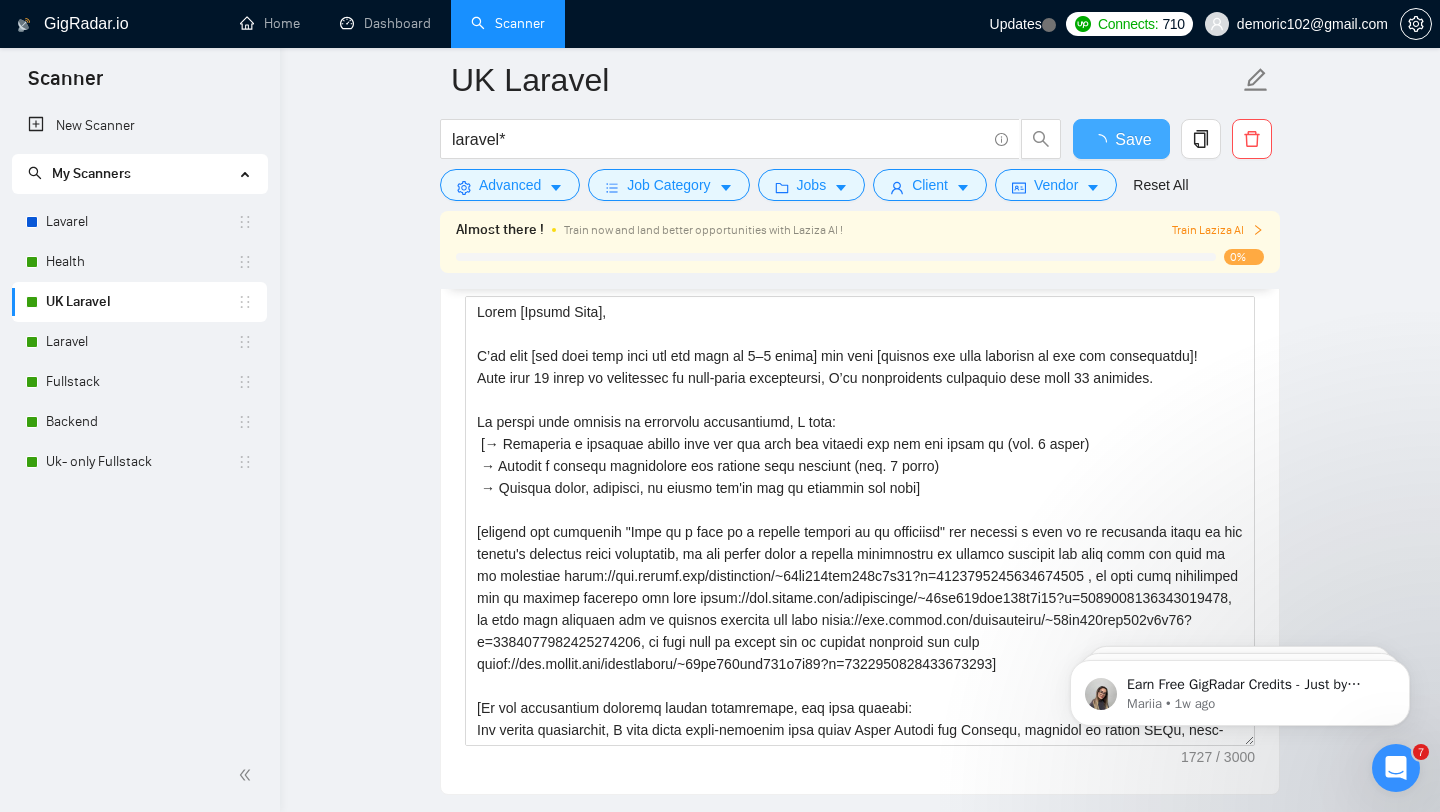 checkbox on "true" 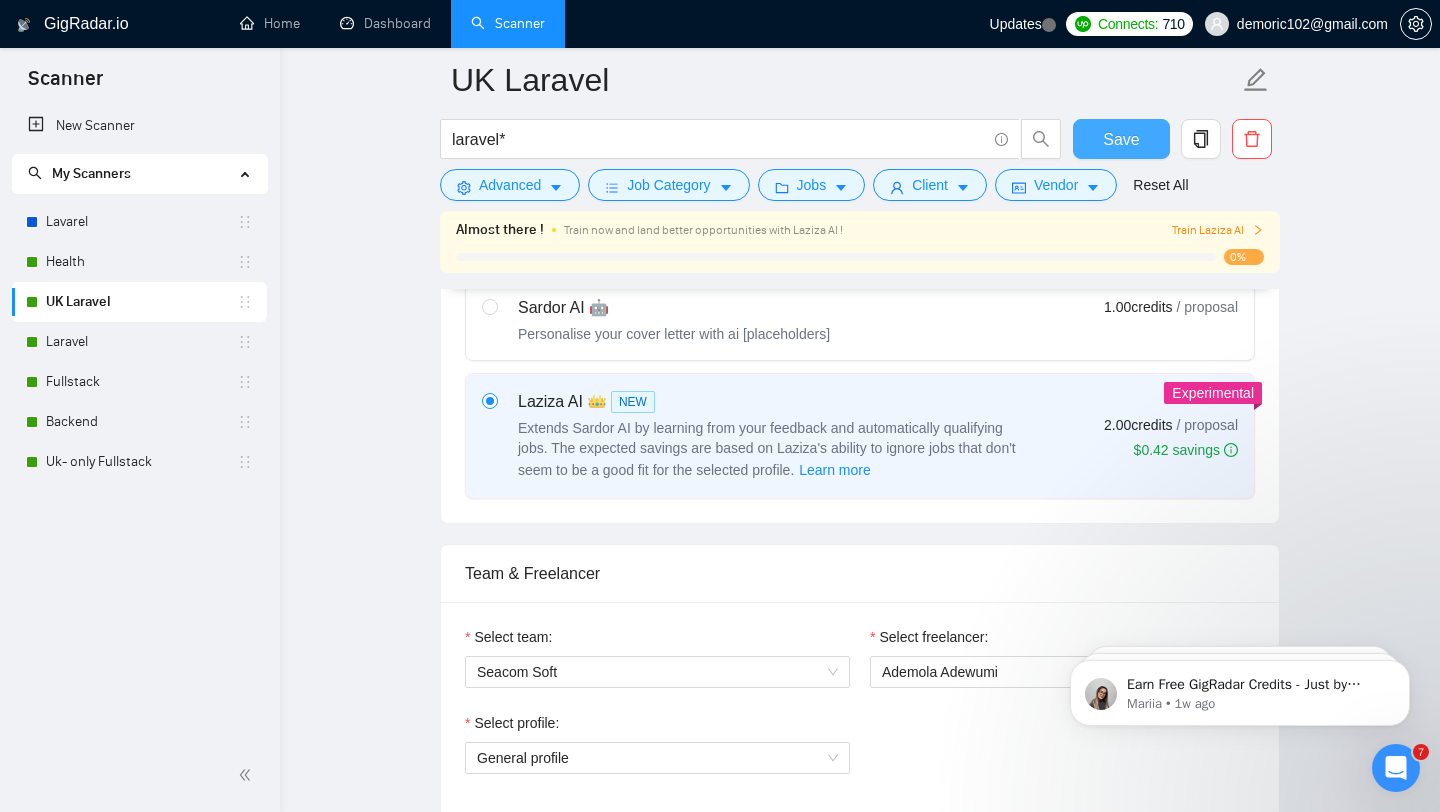 scroll, scrollTop: 741, scrollLeft: 0, axis: vertical 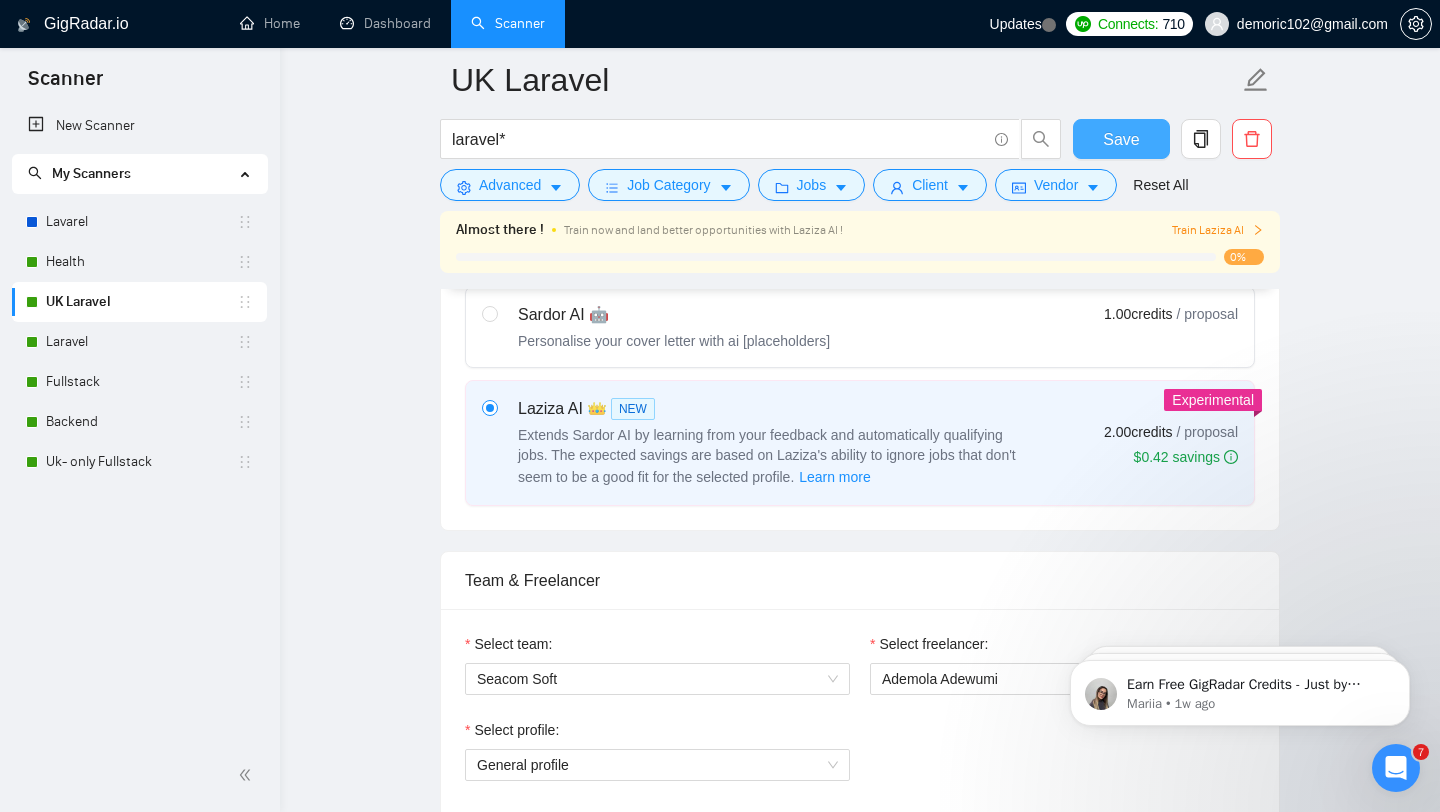 click on "Save" at bounding box center (1121, 139) 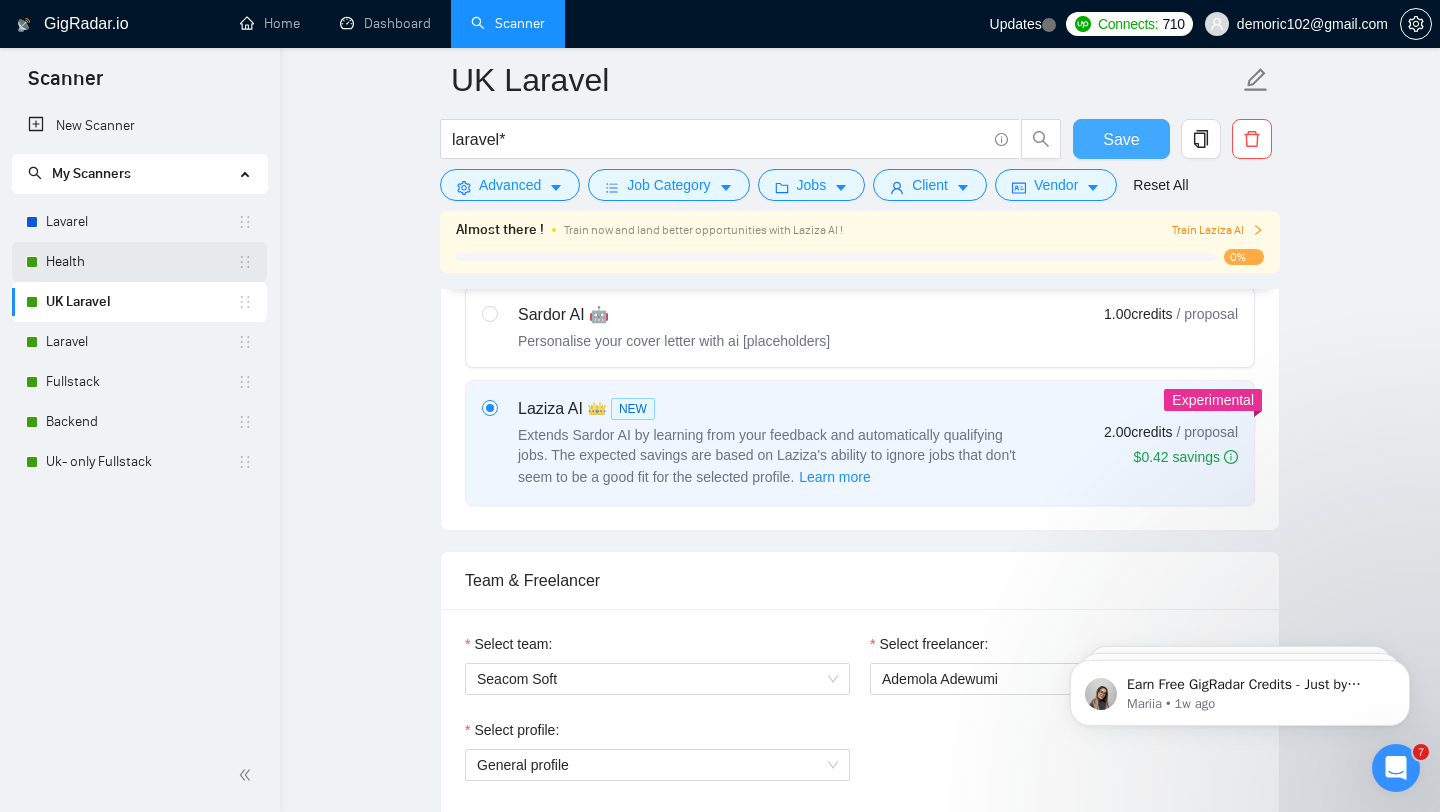 type 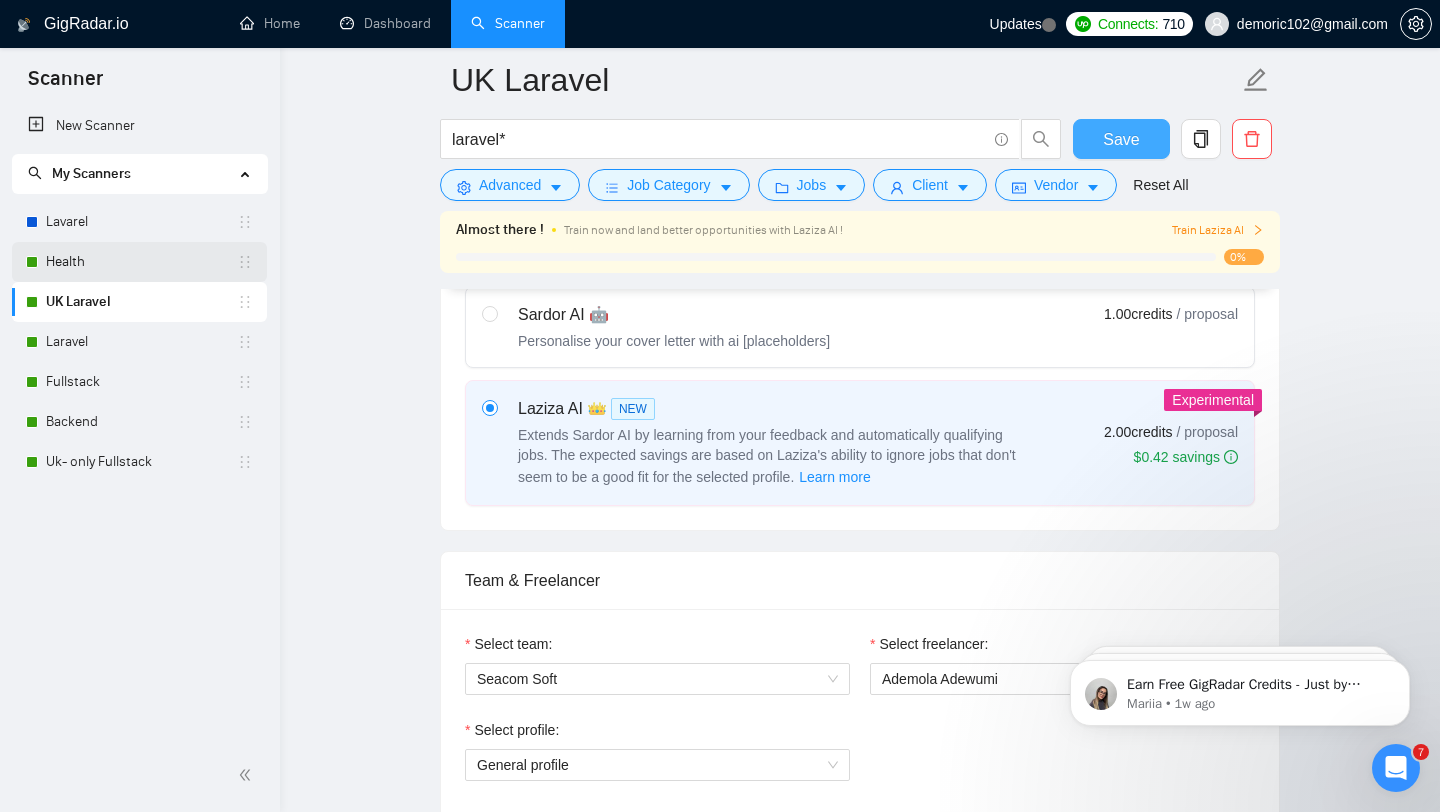 checkbox on "true" 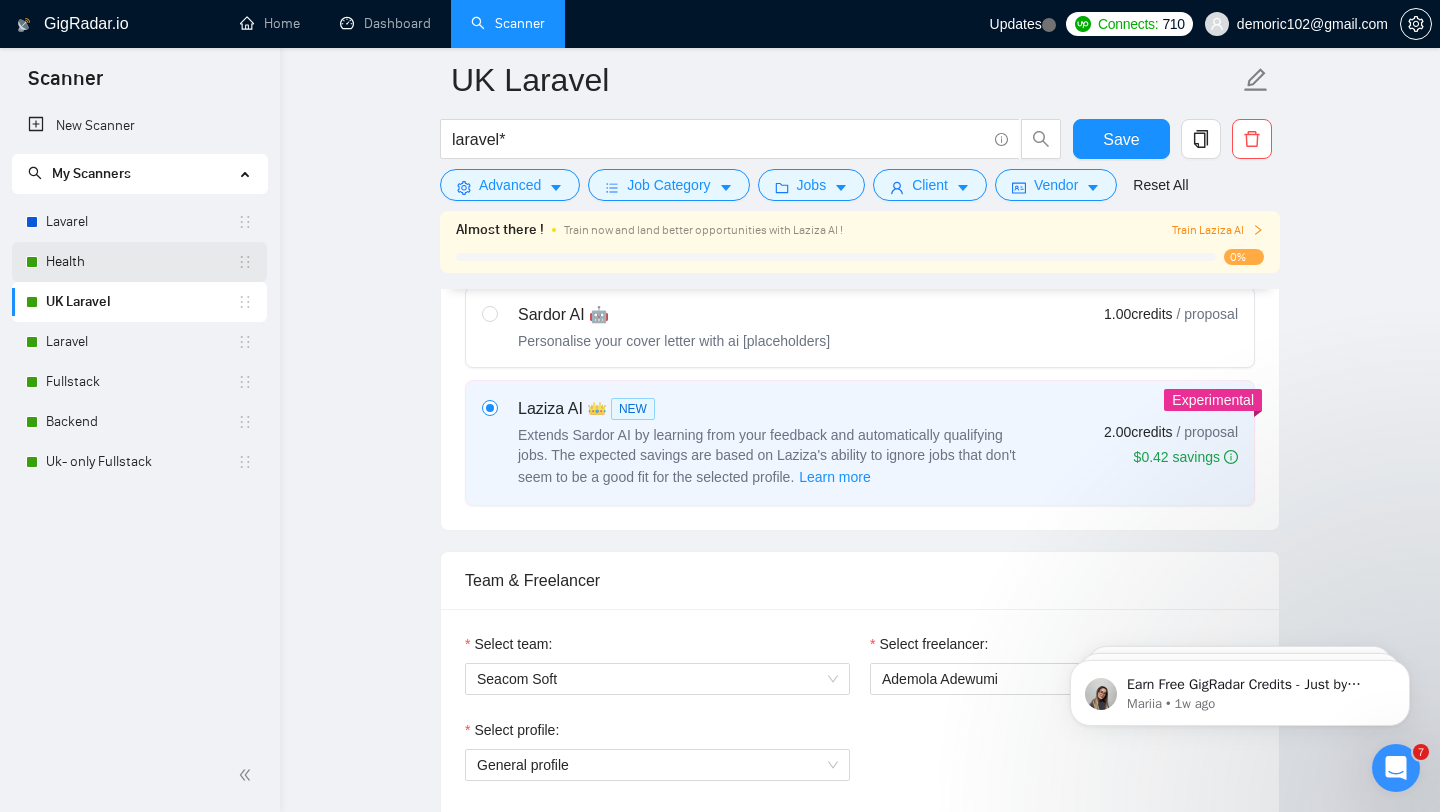 click on "Health" at bounding box center [141, 262] 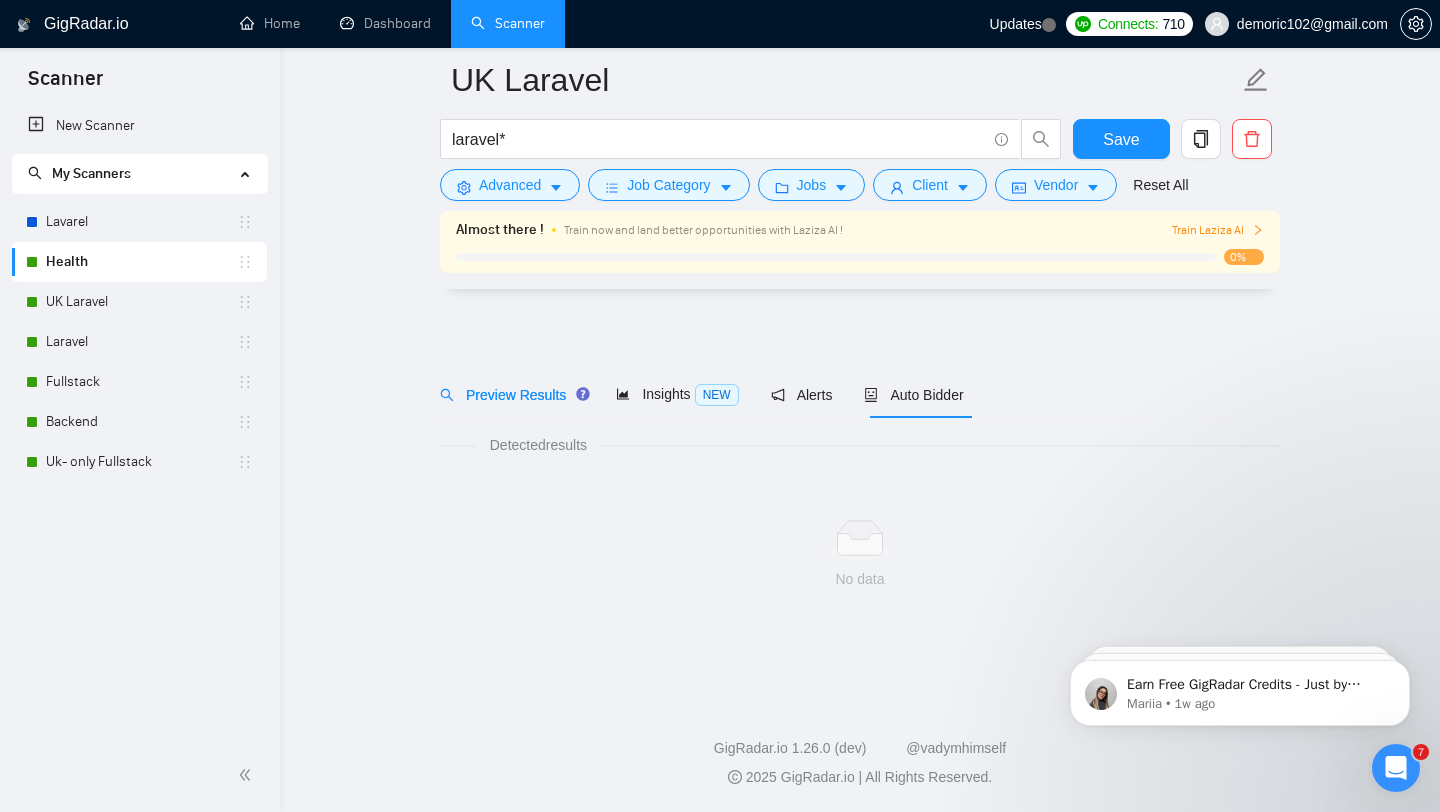 scroll, scrollTop: 0, scrollLeft: 0, axis: both 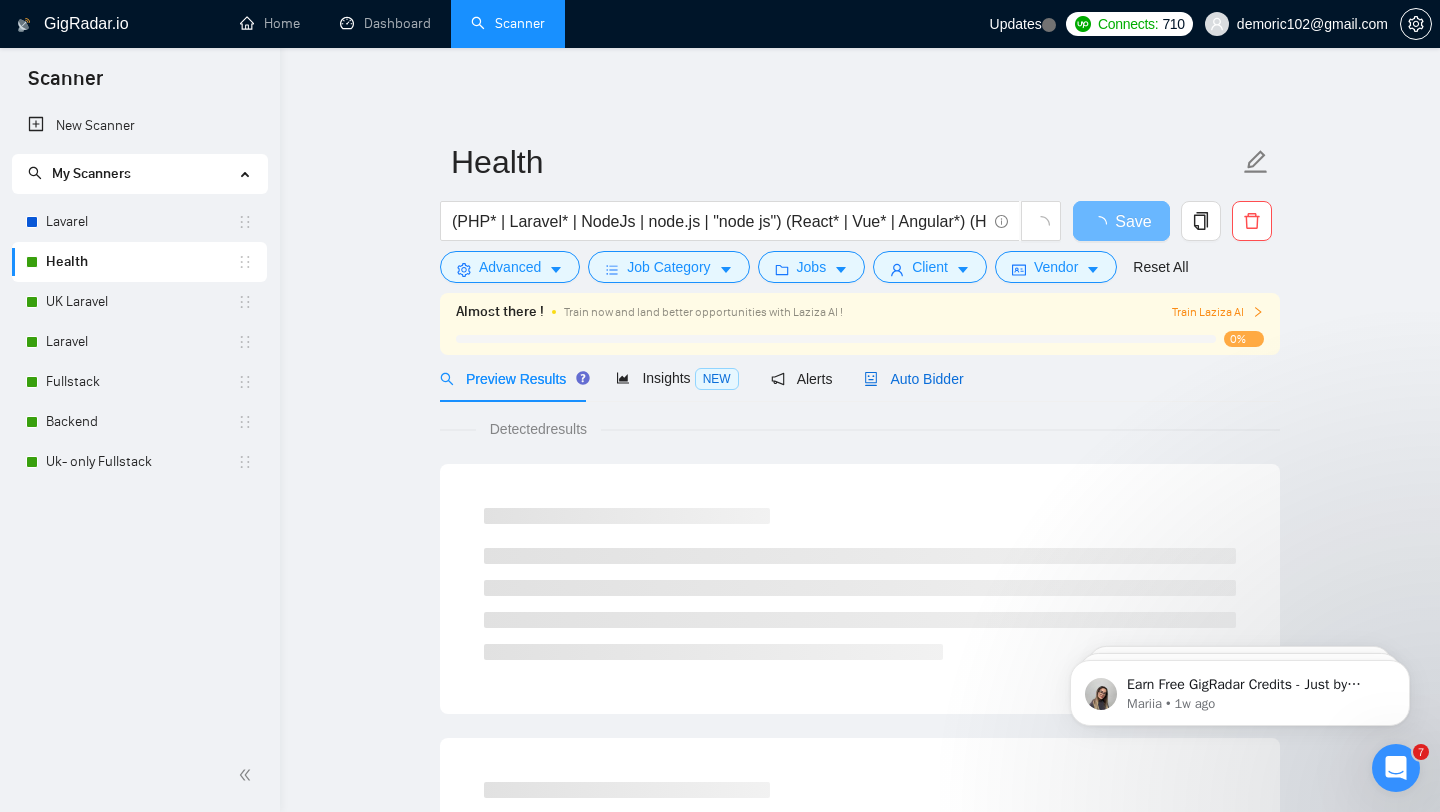 click on "Auto Bidder" at bounding box center [913, 379] 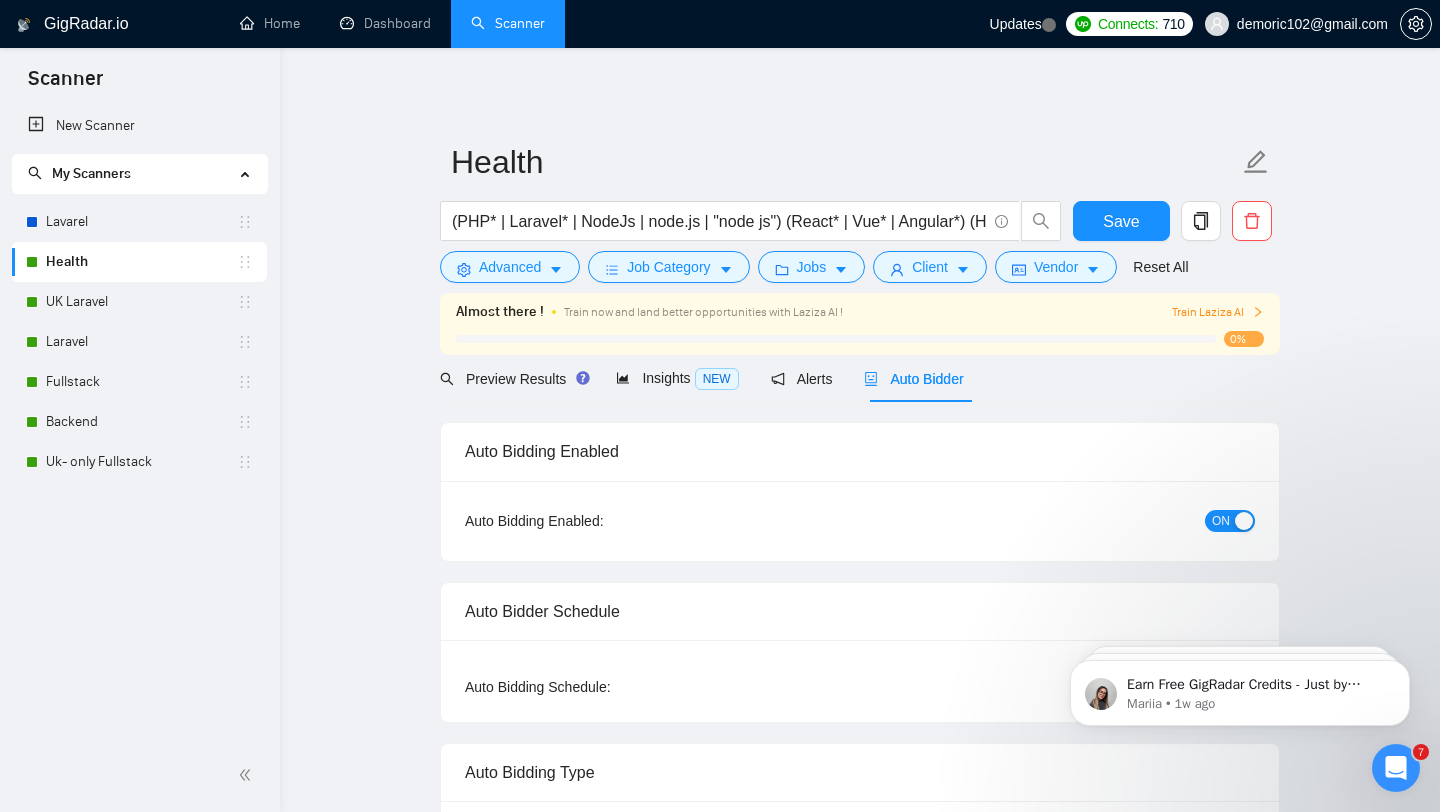 type 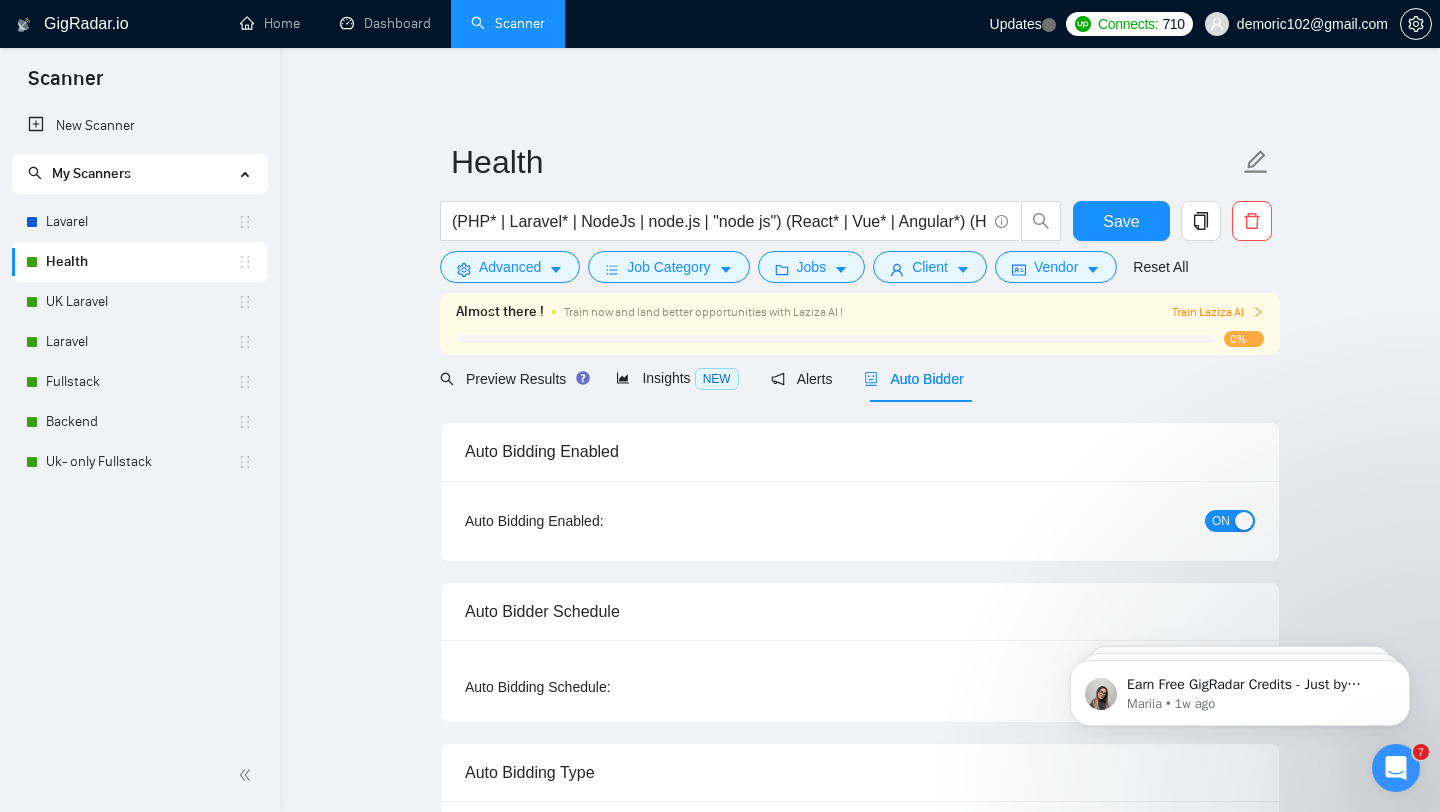 checkbox on "true" 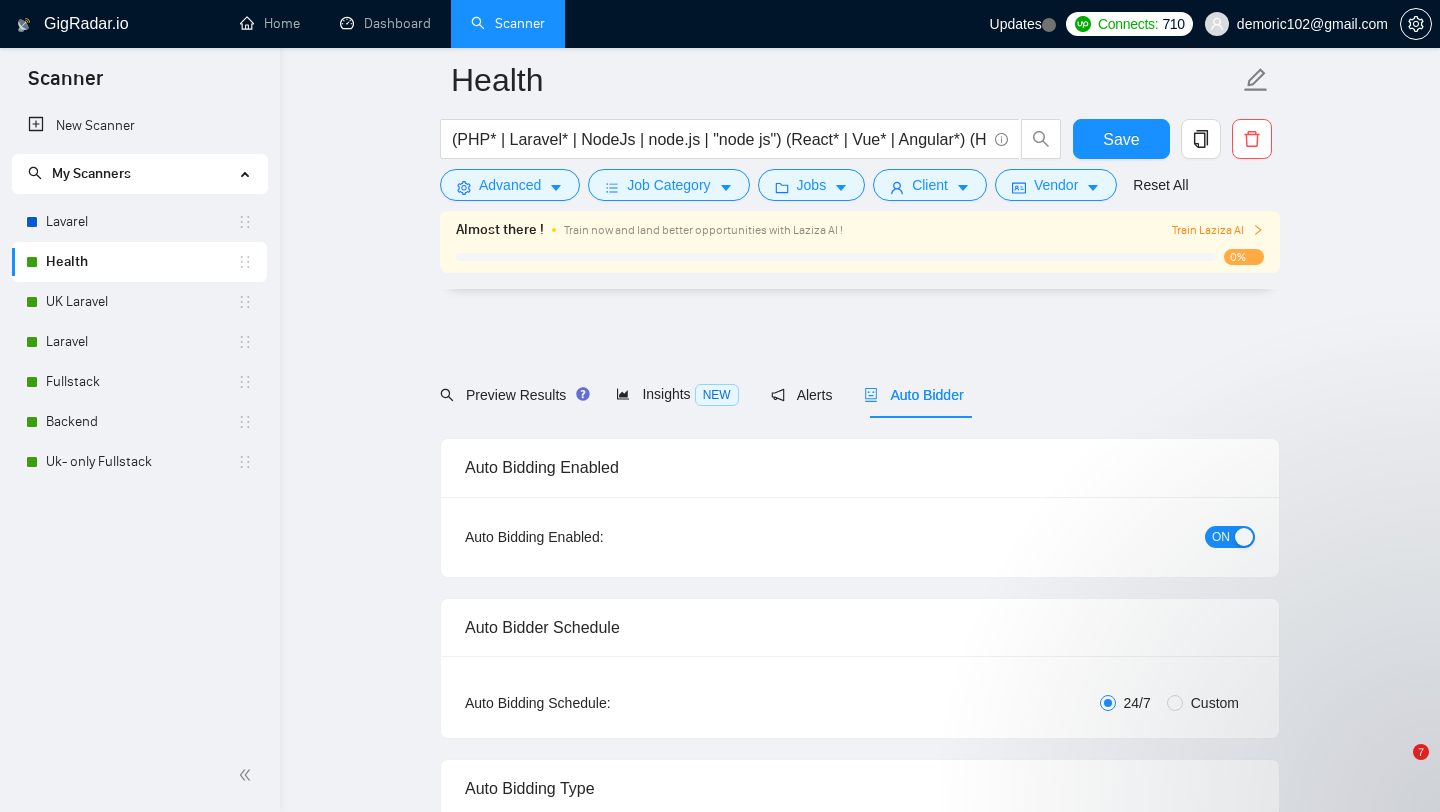 scroll, scrollTop: 384, scrollLeft: 0, axis: vertical 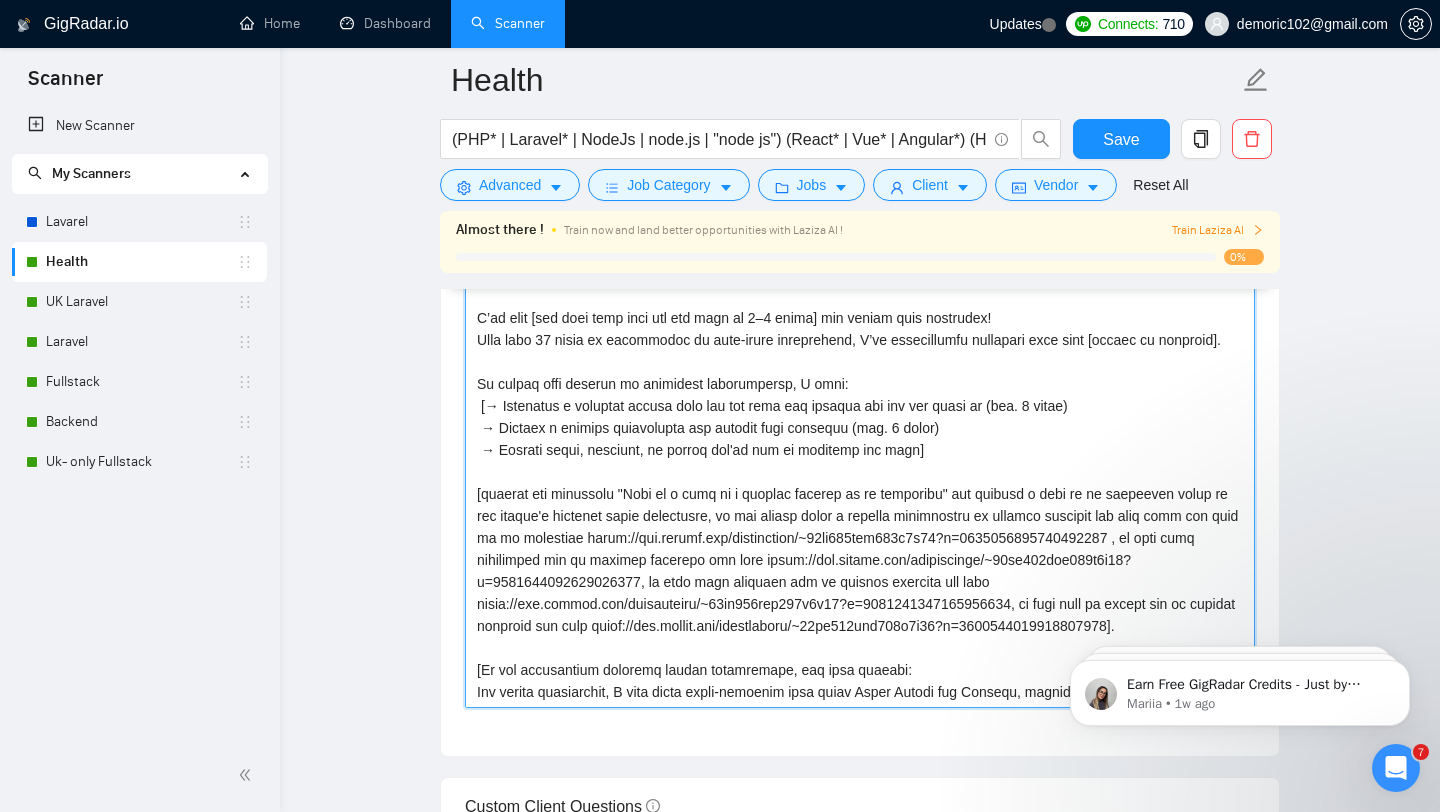 click on "Cover letter template:" at bounding box center [860, 483] 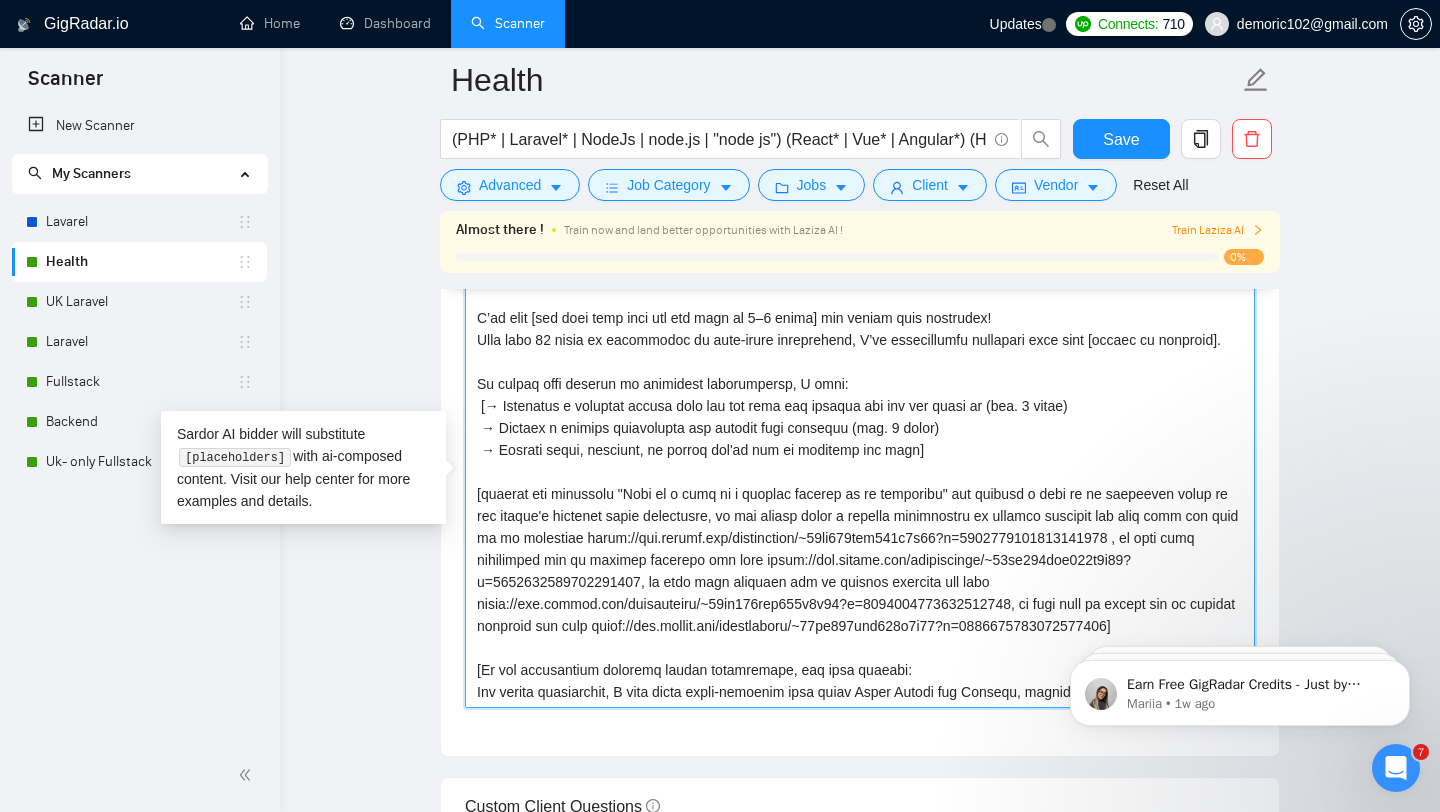 drag, startPoint x: 1118, startPoint y: 341, endPoint x: 1139, endPoint y: 352, distance: 23.70654 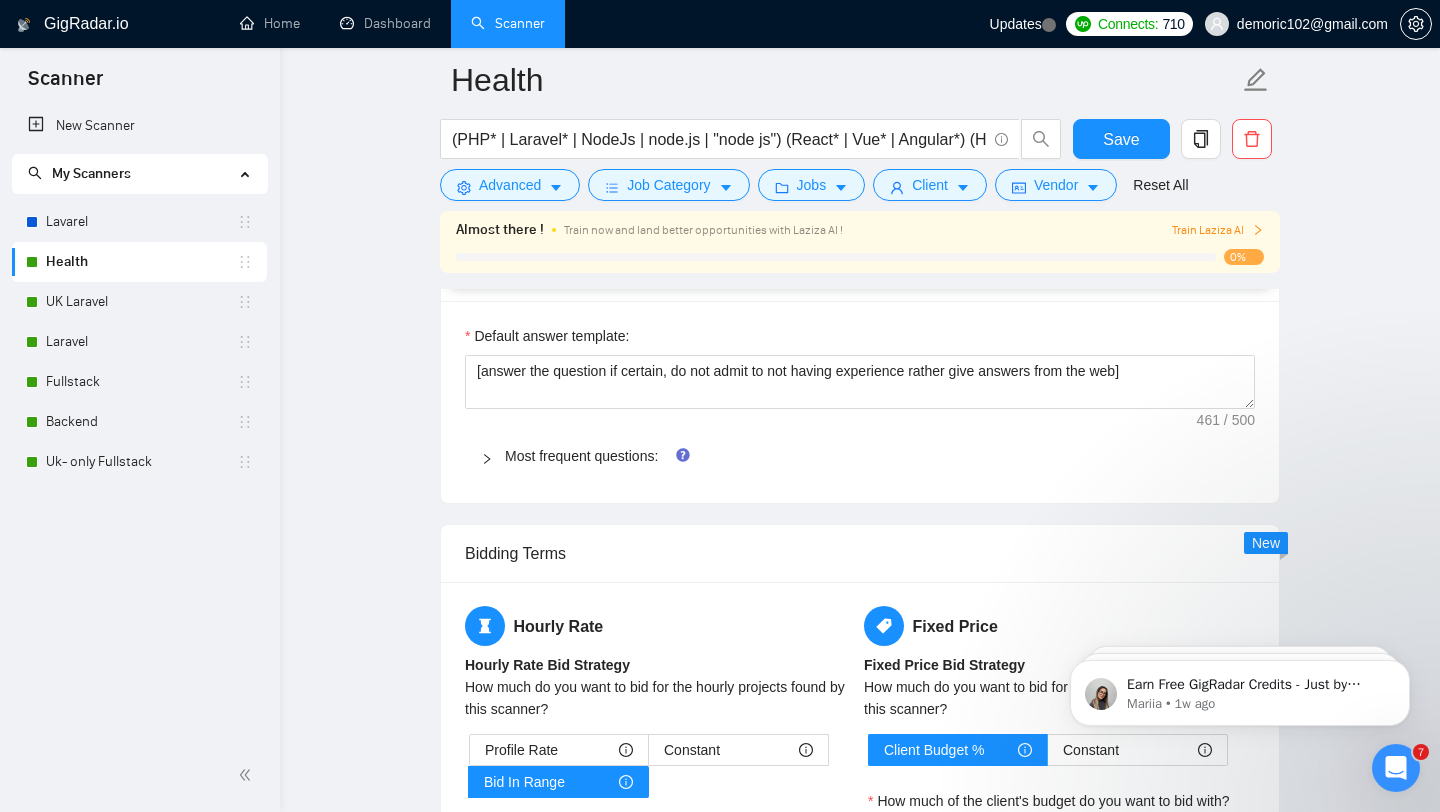 scroll, scrollTop: 2808, scrollLeft: 0, axis: vertical 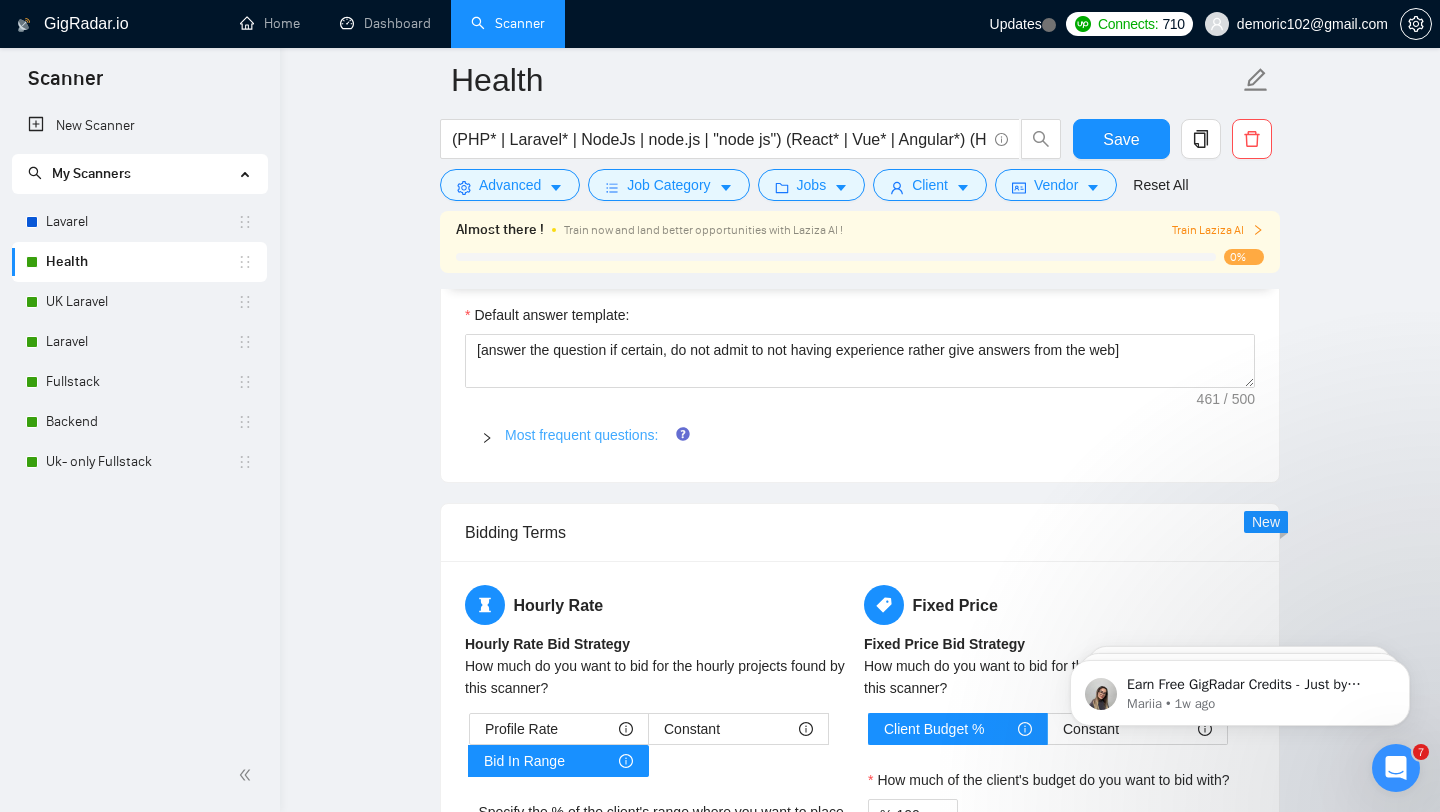 type on "Hello [Client Name],
I’ve done [the main task from the job post in 3–4 words] for health tech companies!
With over 10 years of experience in full-stack development, I’ve successfully completed more than 50 projects.
To ensure your project is completed successfully, I will:
[→ Highlight a specific detail from the job post and explain how you can solve it (min. 9 words)
→ Address a general requirement and explain your approach (min. 9 words)
→ Mention tools, features, or skills you'll use to complete the work]
[include the statement "Here is a link to a similar project in my portfolio" and include a link to my portfolio based on the client's industry where applicable, if the client wants a medical application or similar industry use this link for jobs in my portfolio https://www.upwork.com/freelancers/~01fa269ead498d9c08?p=1944052824044834816 , if they want automobile app or similar industry use this https://www.upwork.com/freelancers/~01fa269ead498d9c08?p=1945523906891702272, if they want property app..." 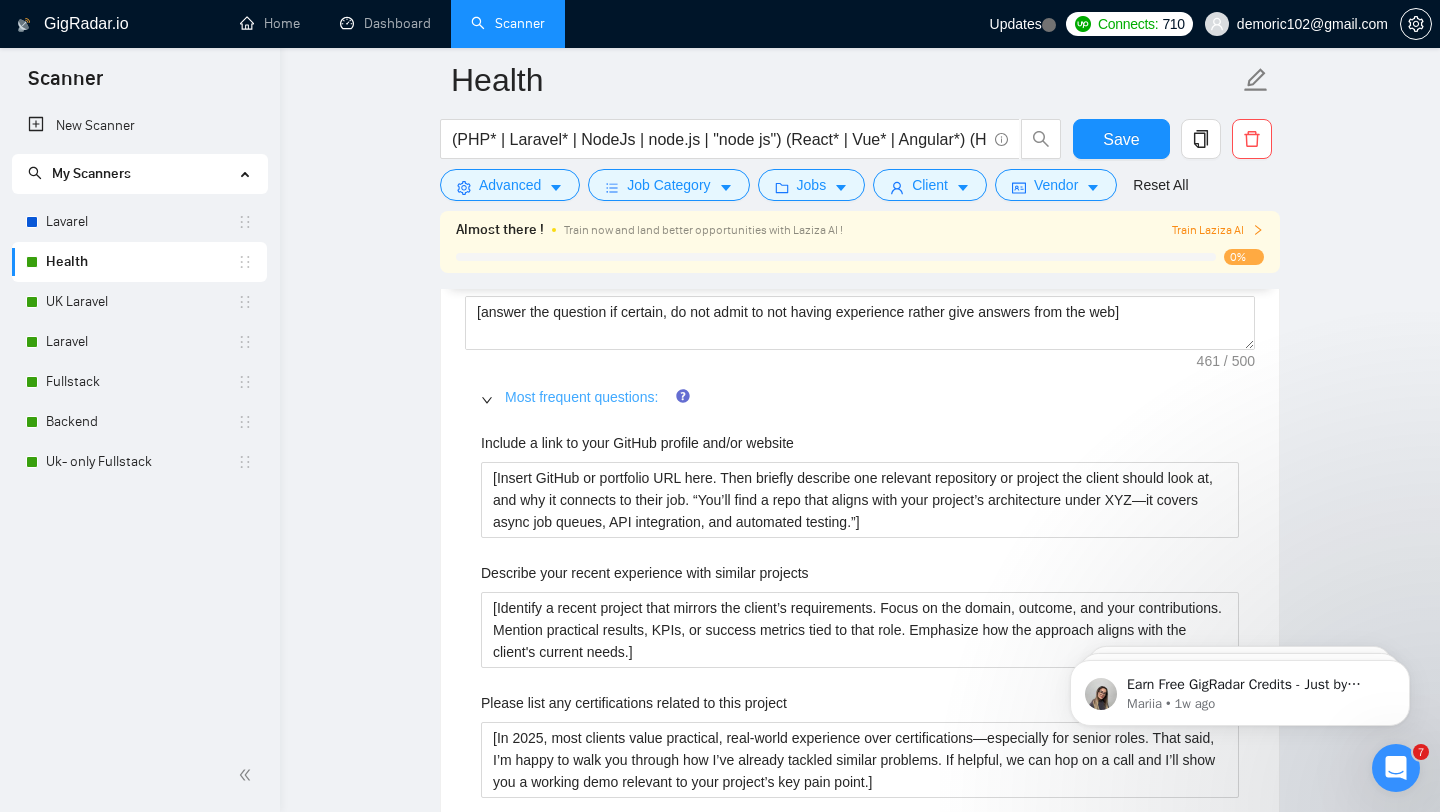 scroll, scrollTop: 2835, scrollLeft: 0, axis: vertical 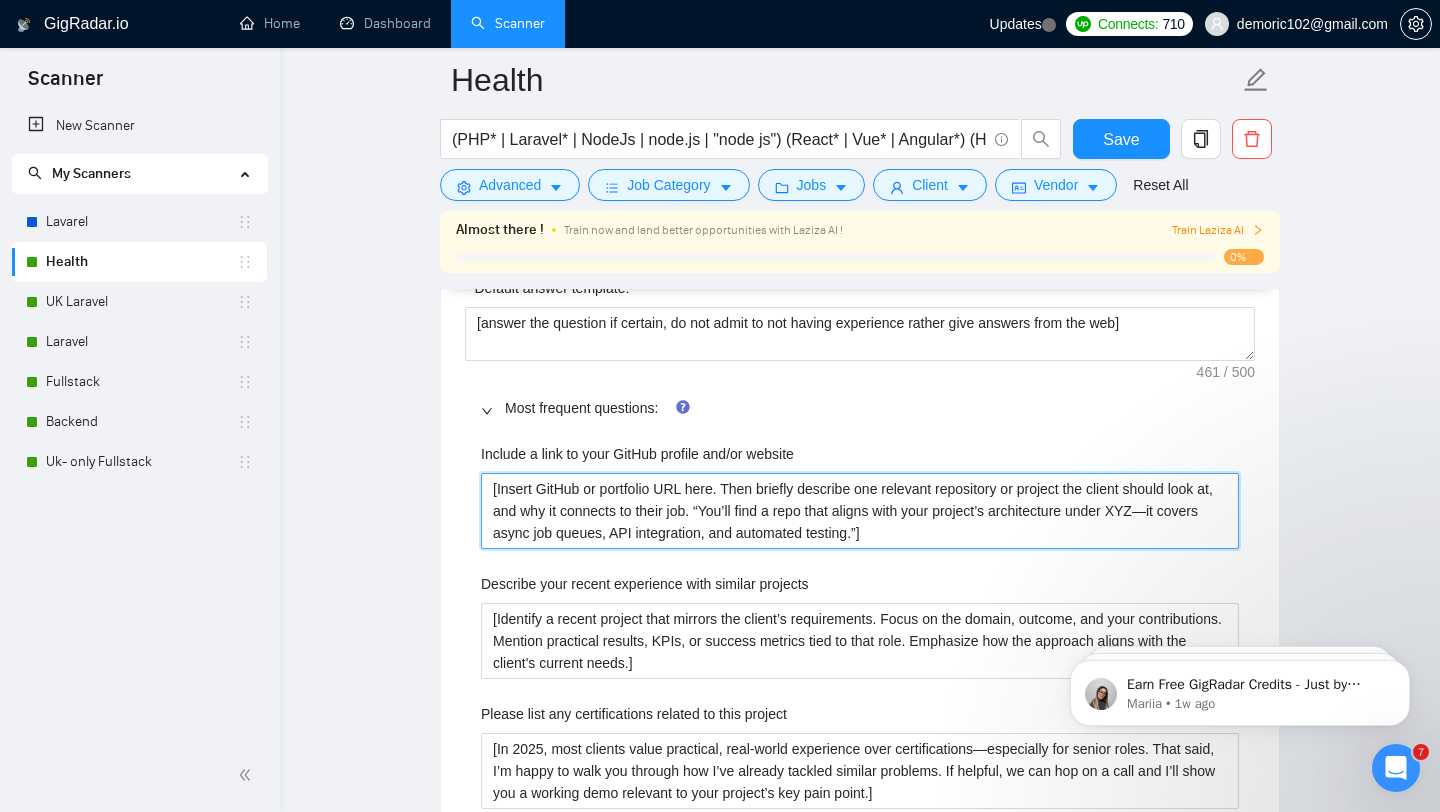 drag, startPoint x: 965, startPoint y: 536, endPoint x: 450, endPoint y: 457, distance: 521.024 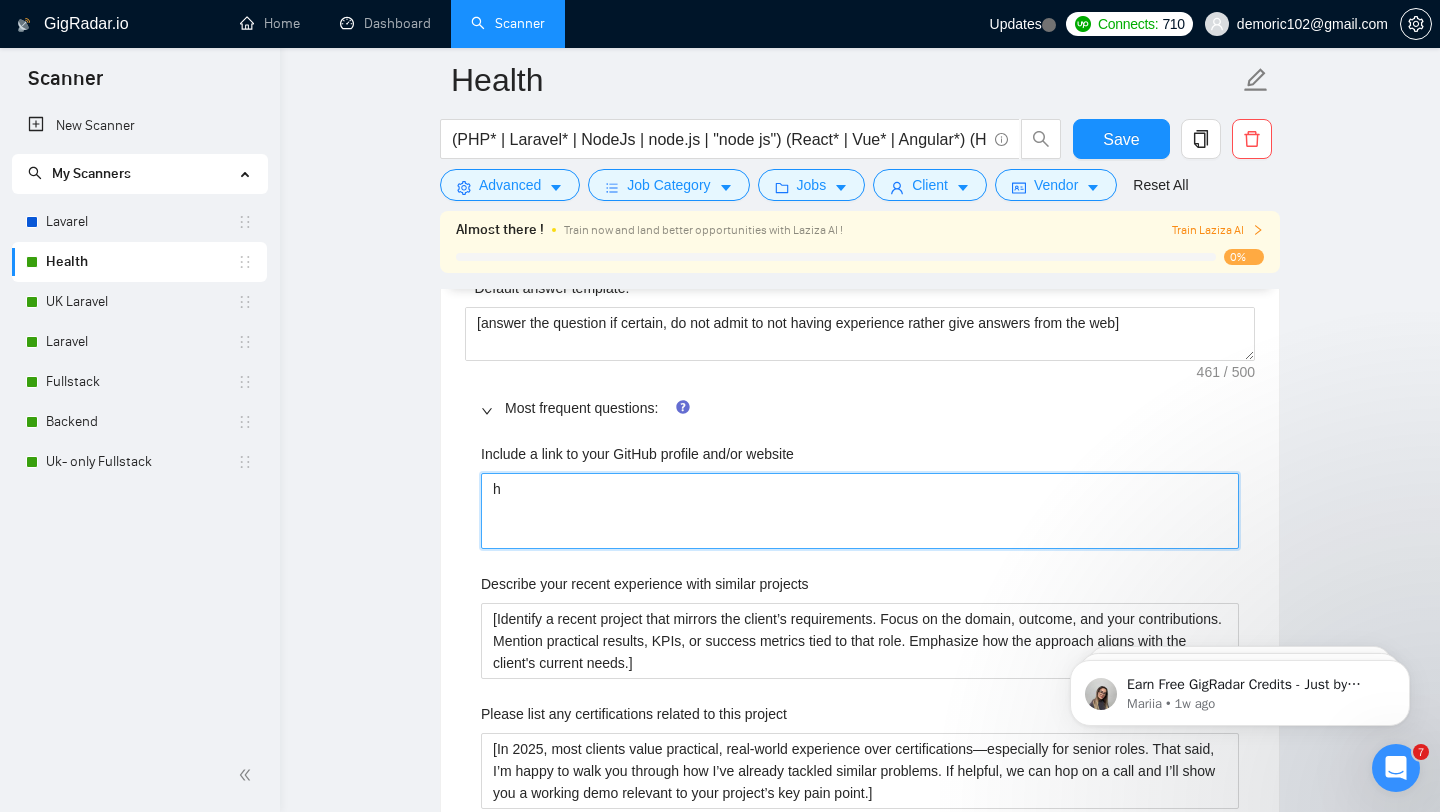 type 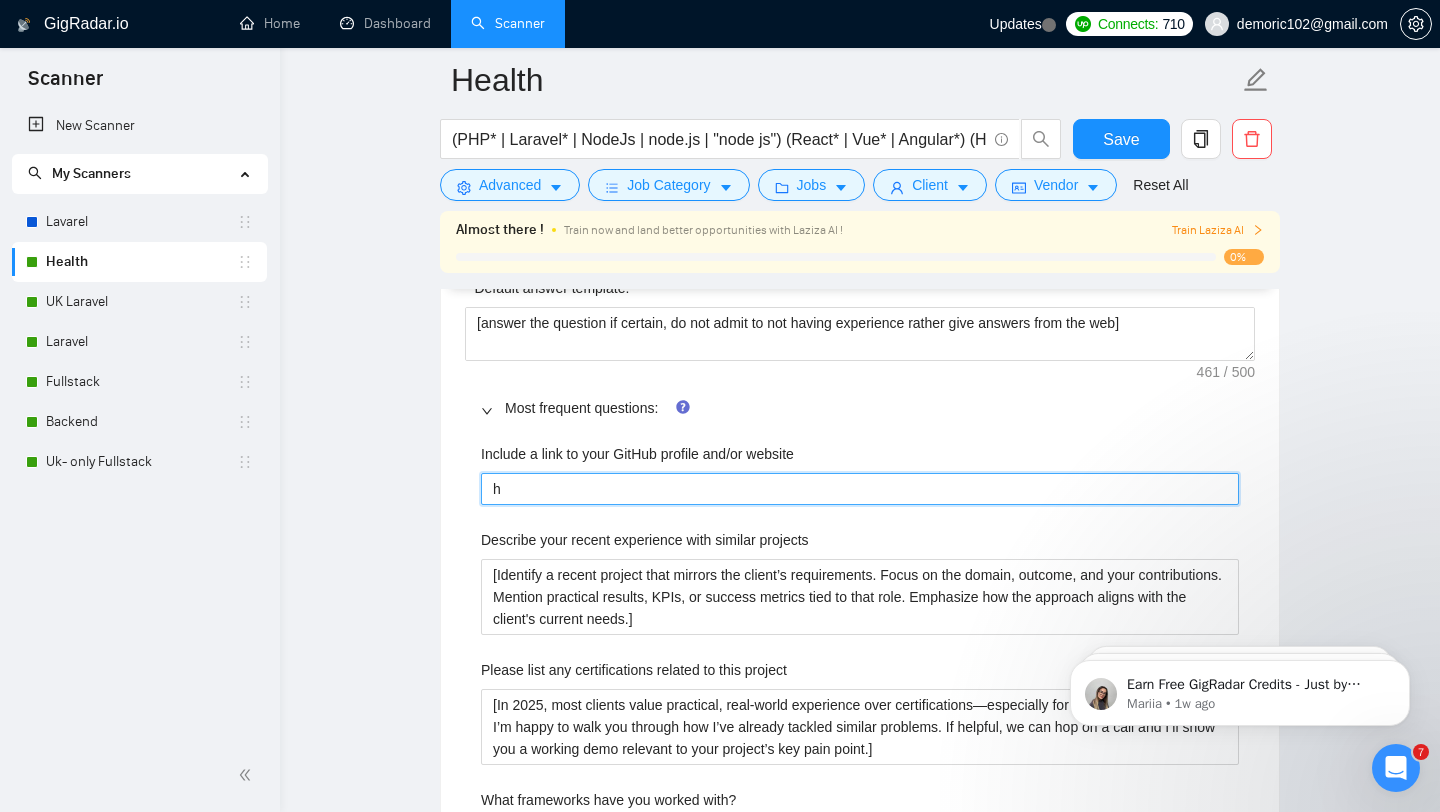 type on "ht" 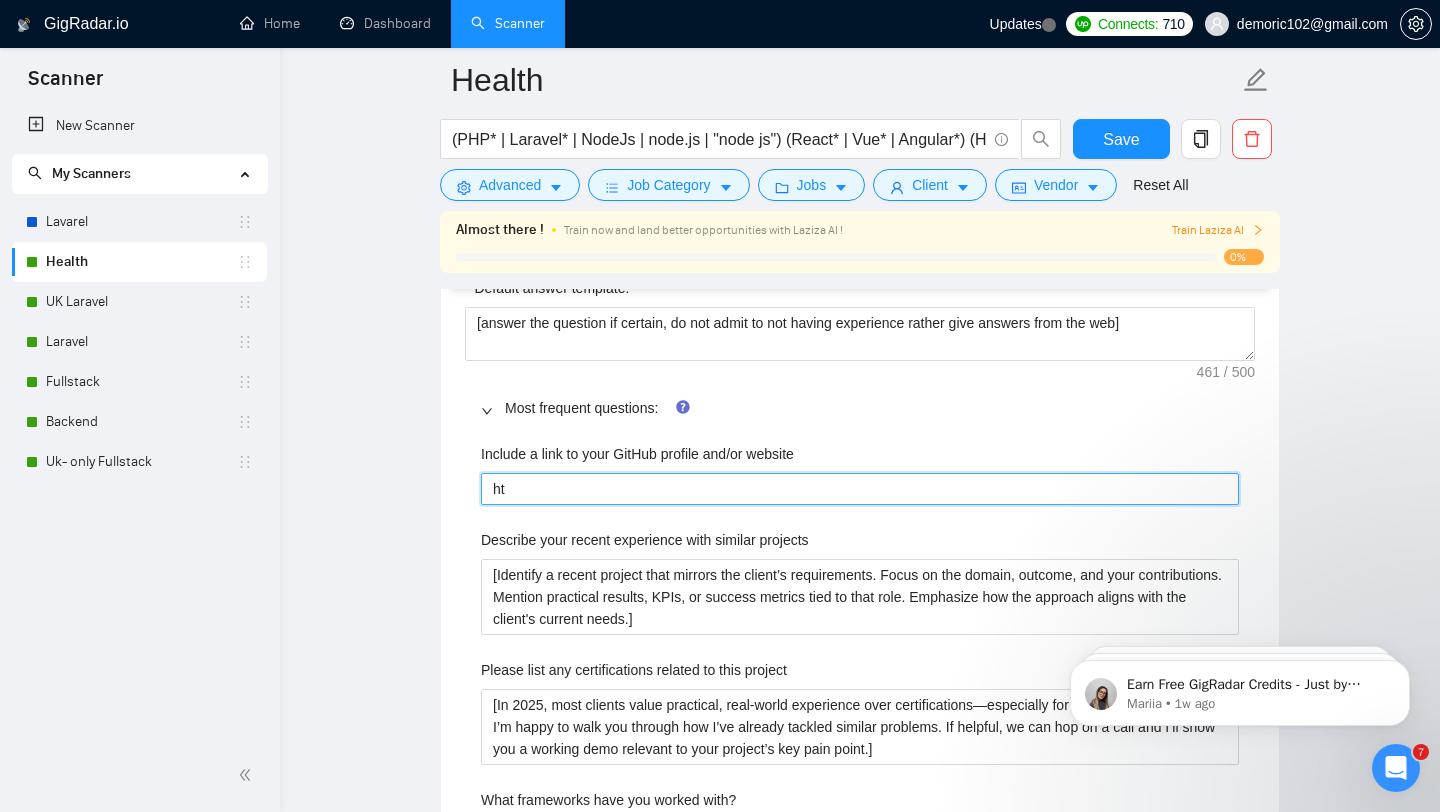 type on "htt" 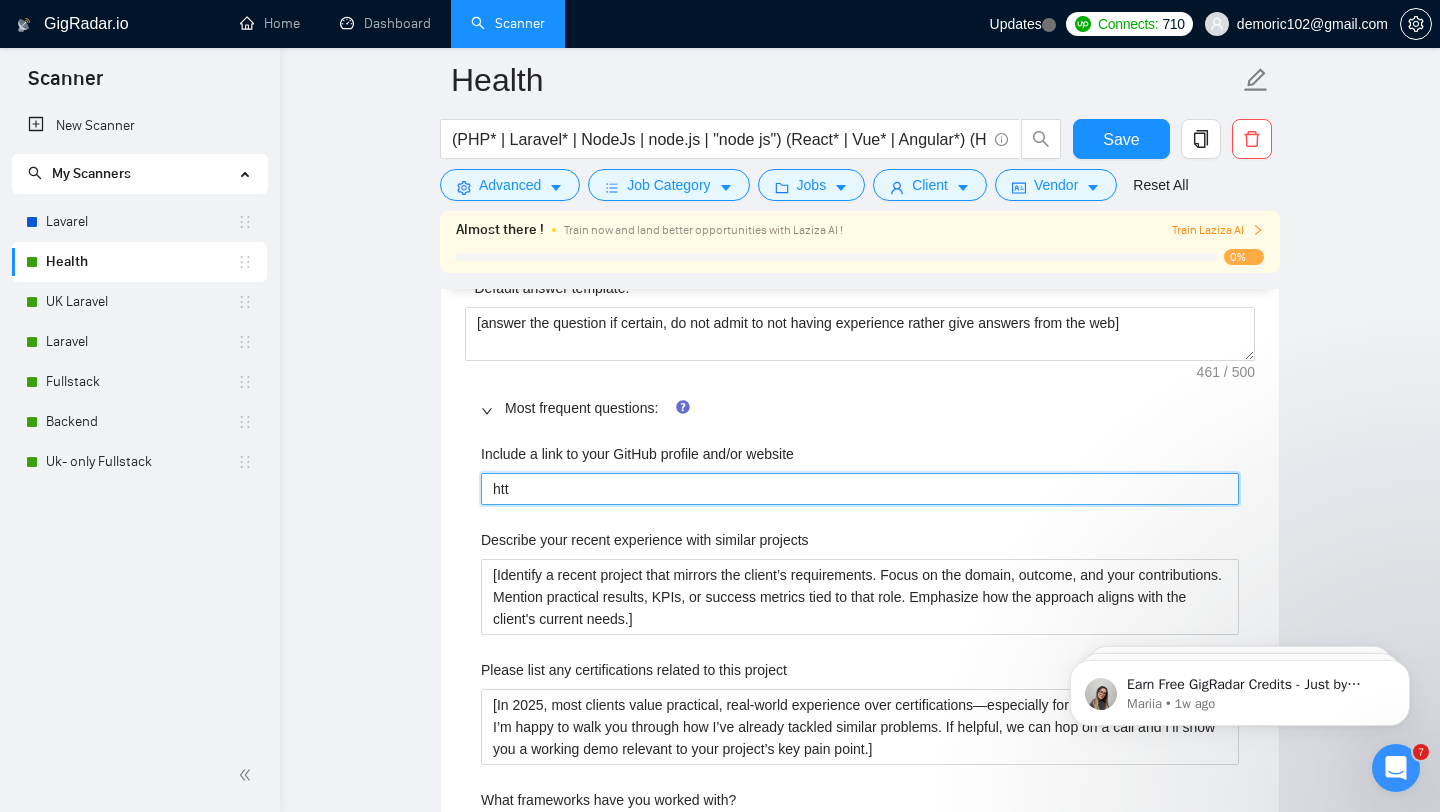 type on "http" 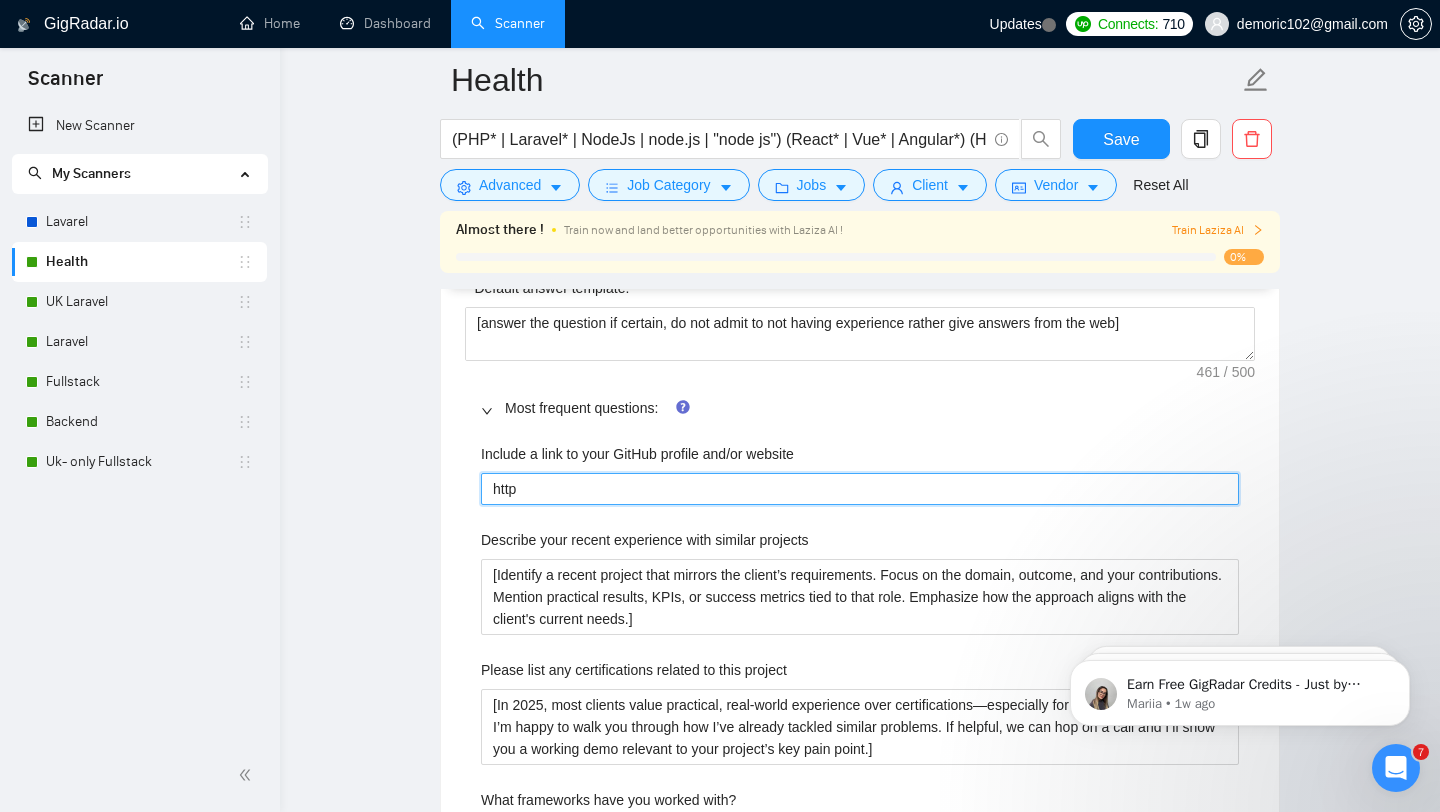 type on "https" 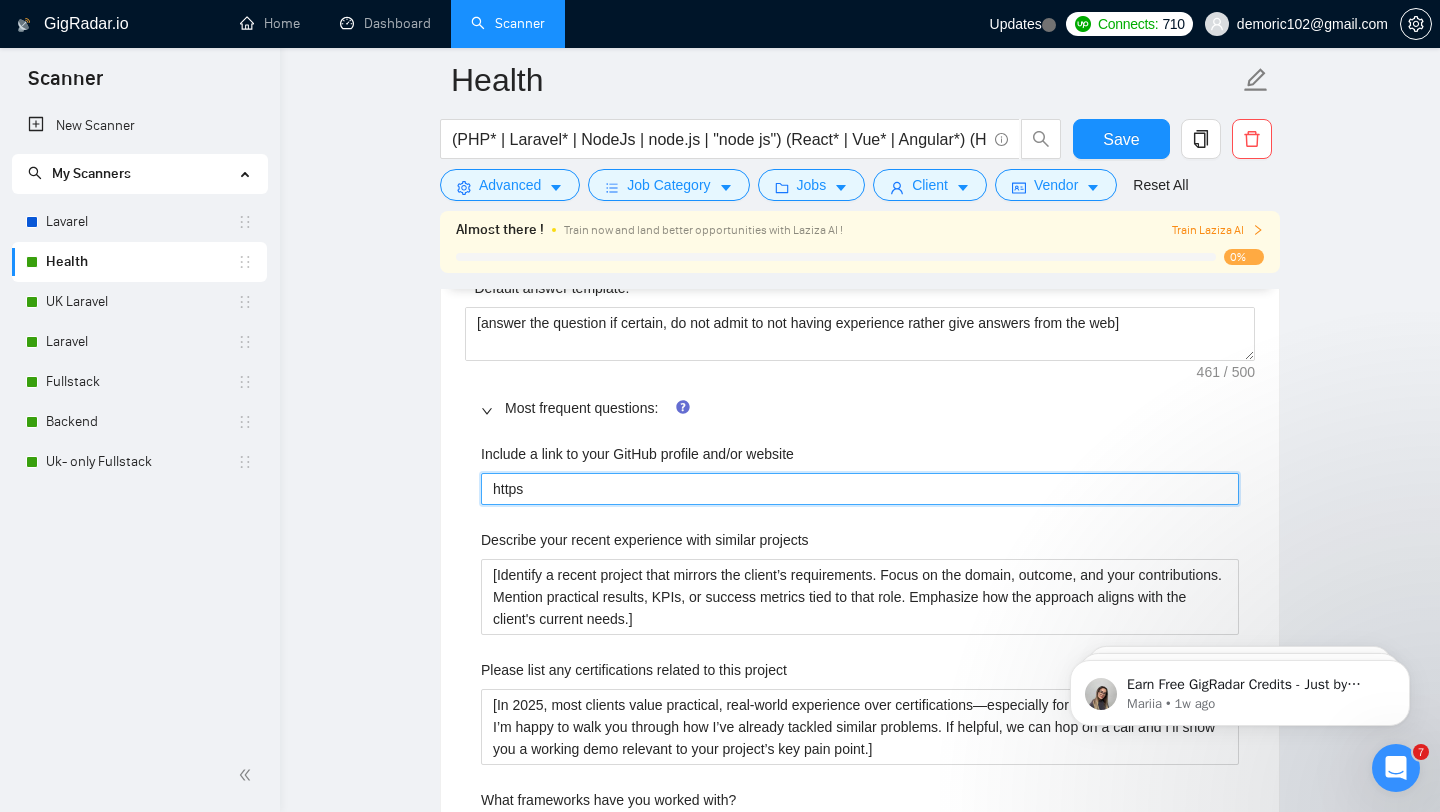 type on "https:" 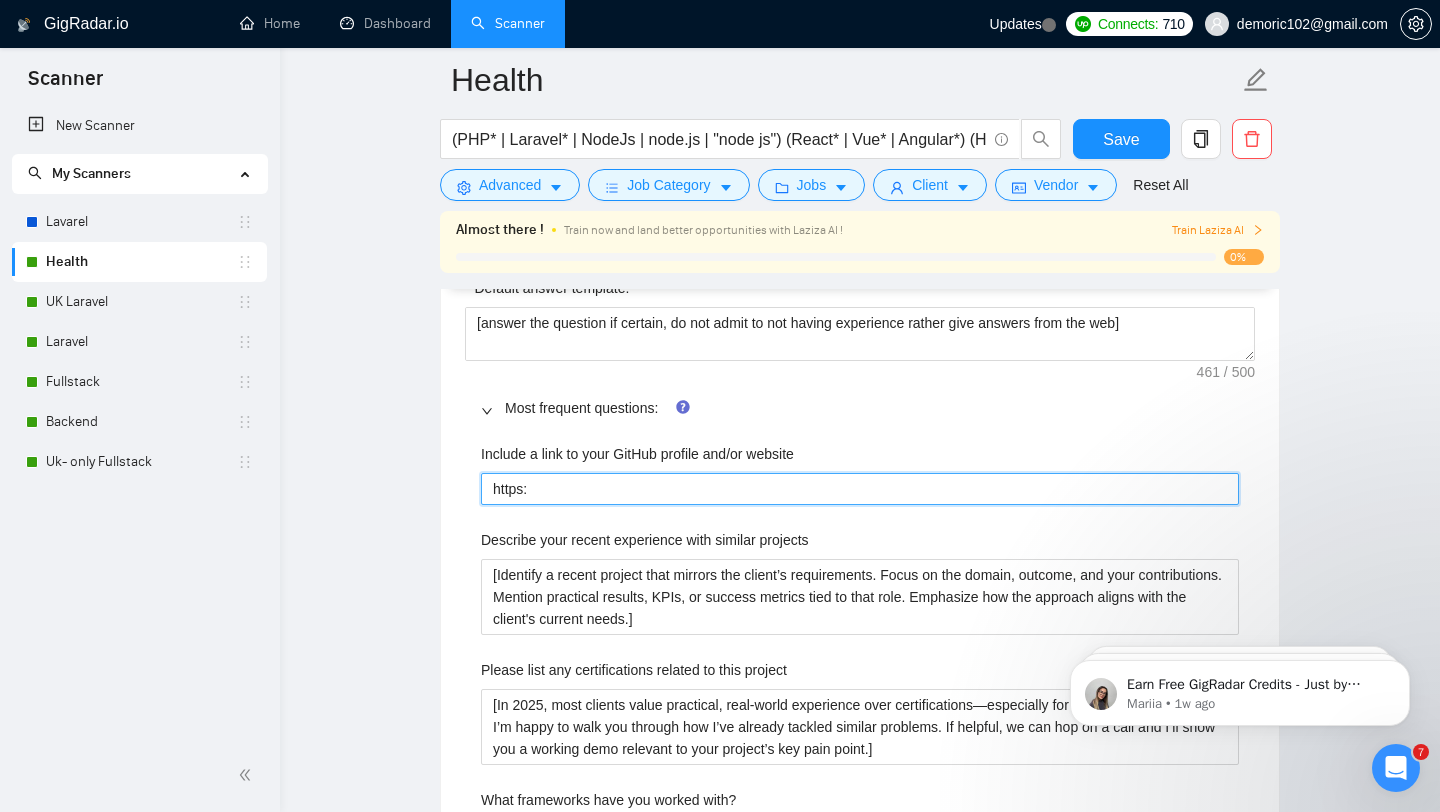 type on "https:/" 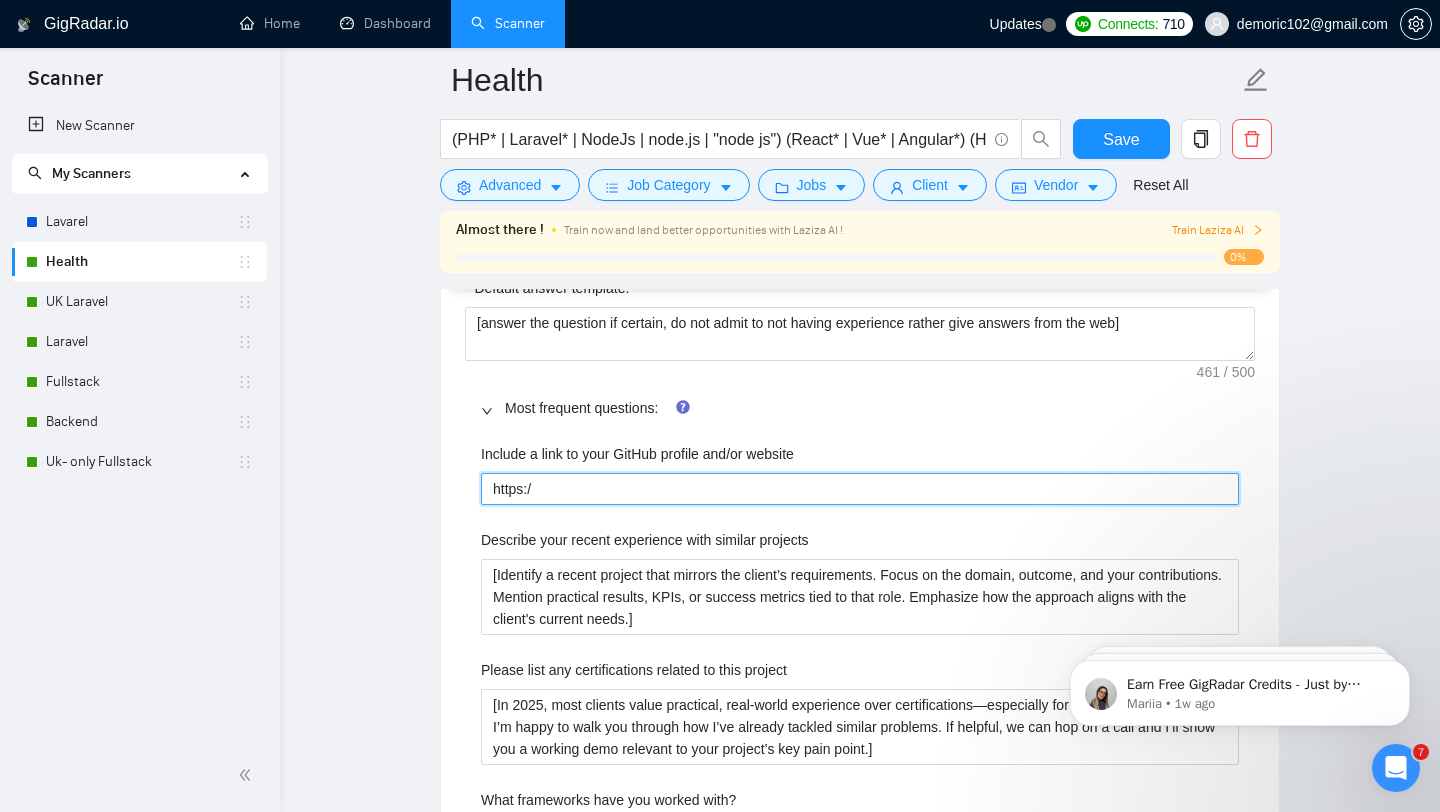 type on "https://" 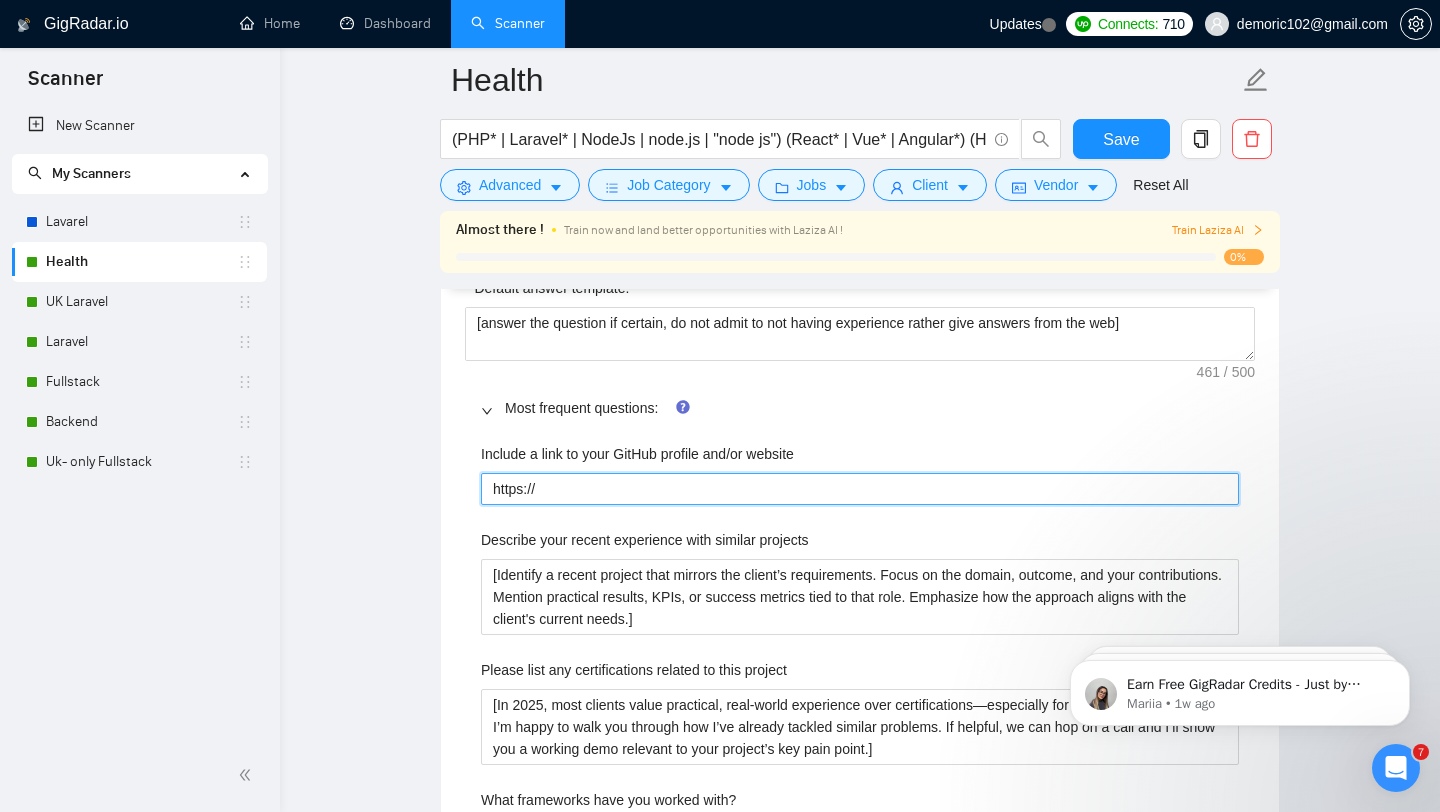 type on "https://s" 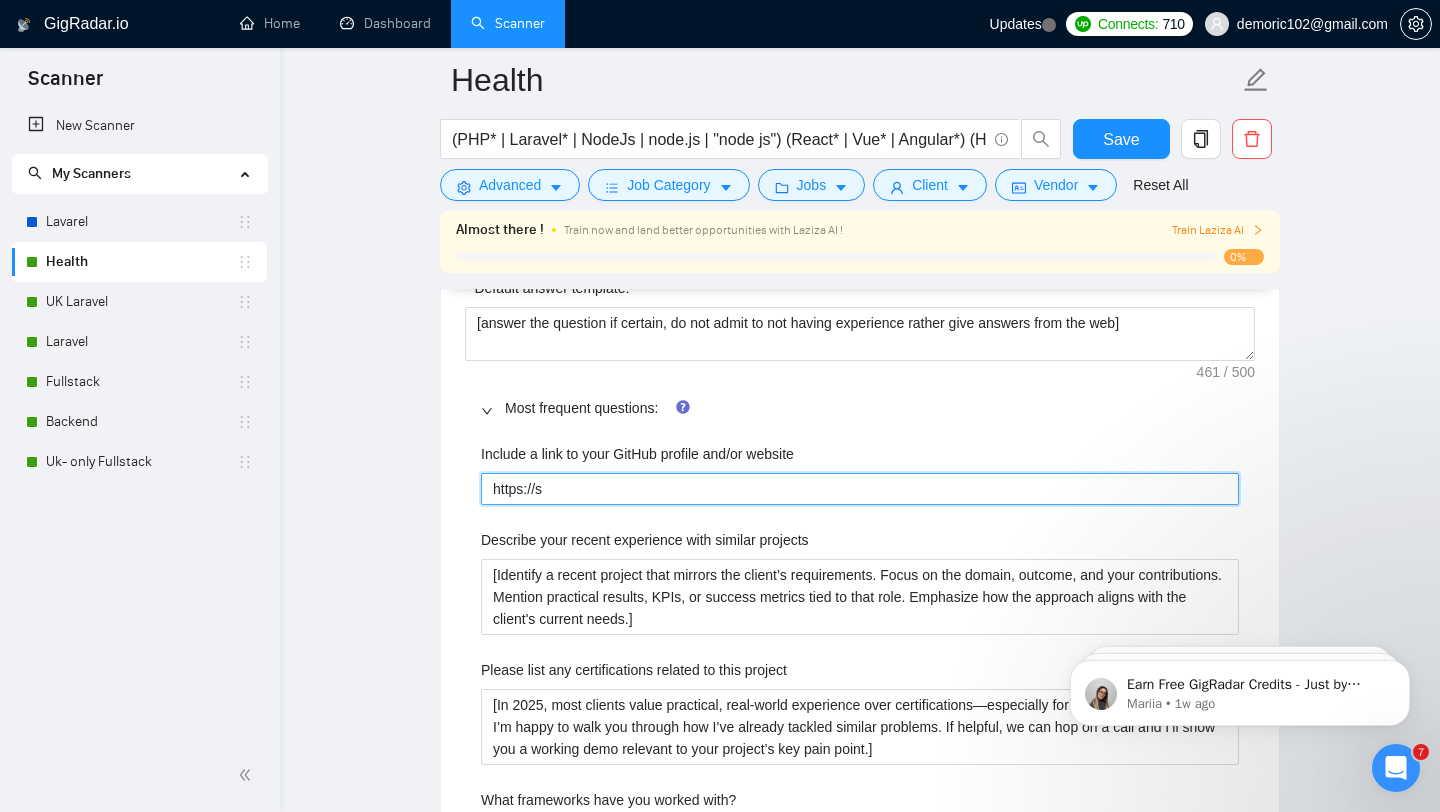 type on "https://se" 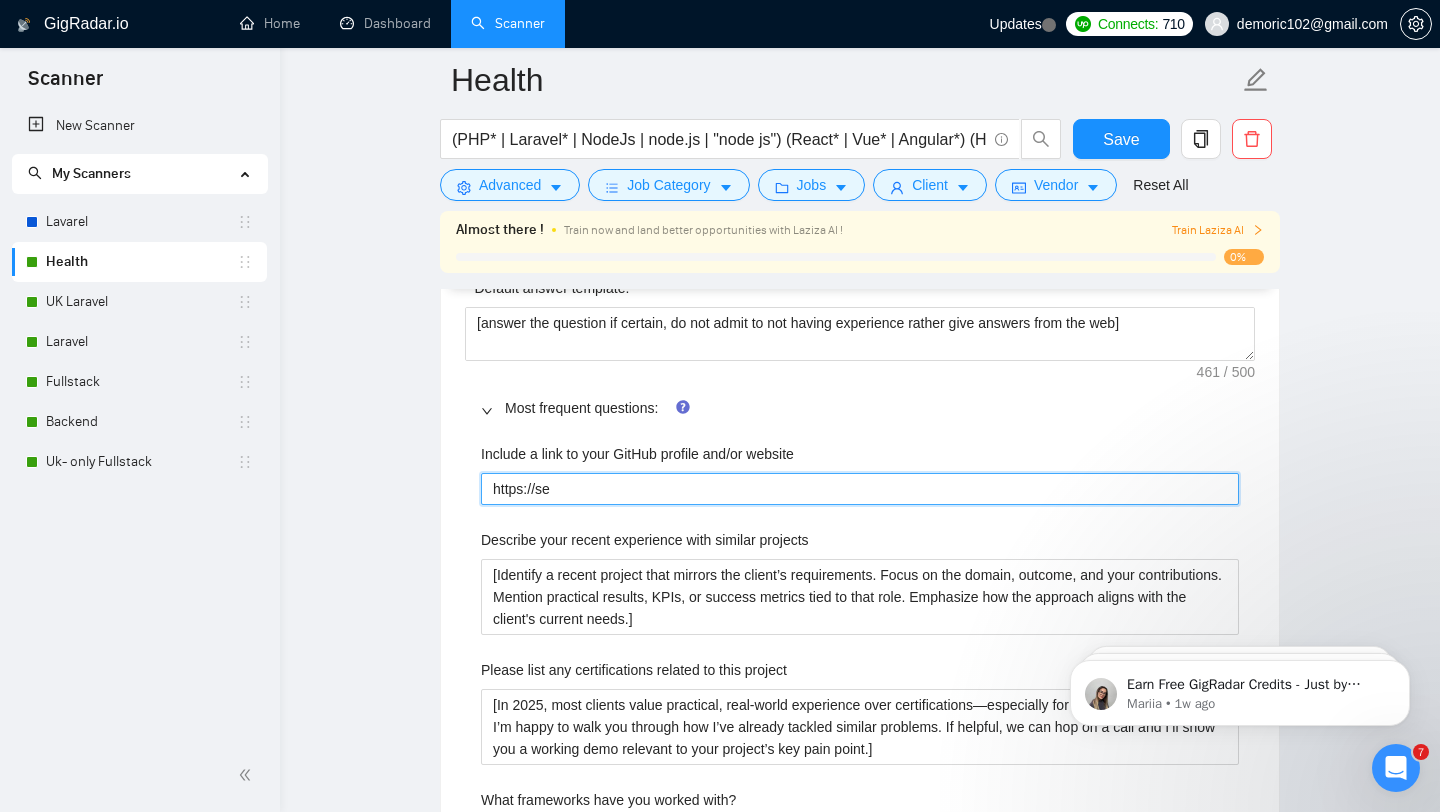type on "https://sea" 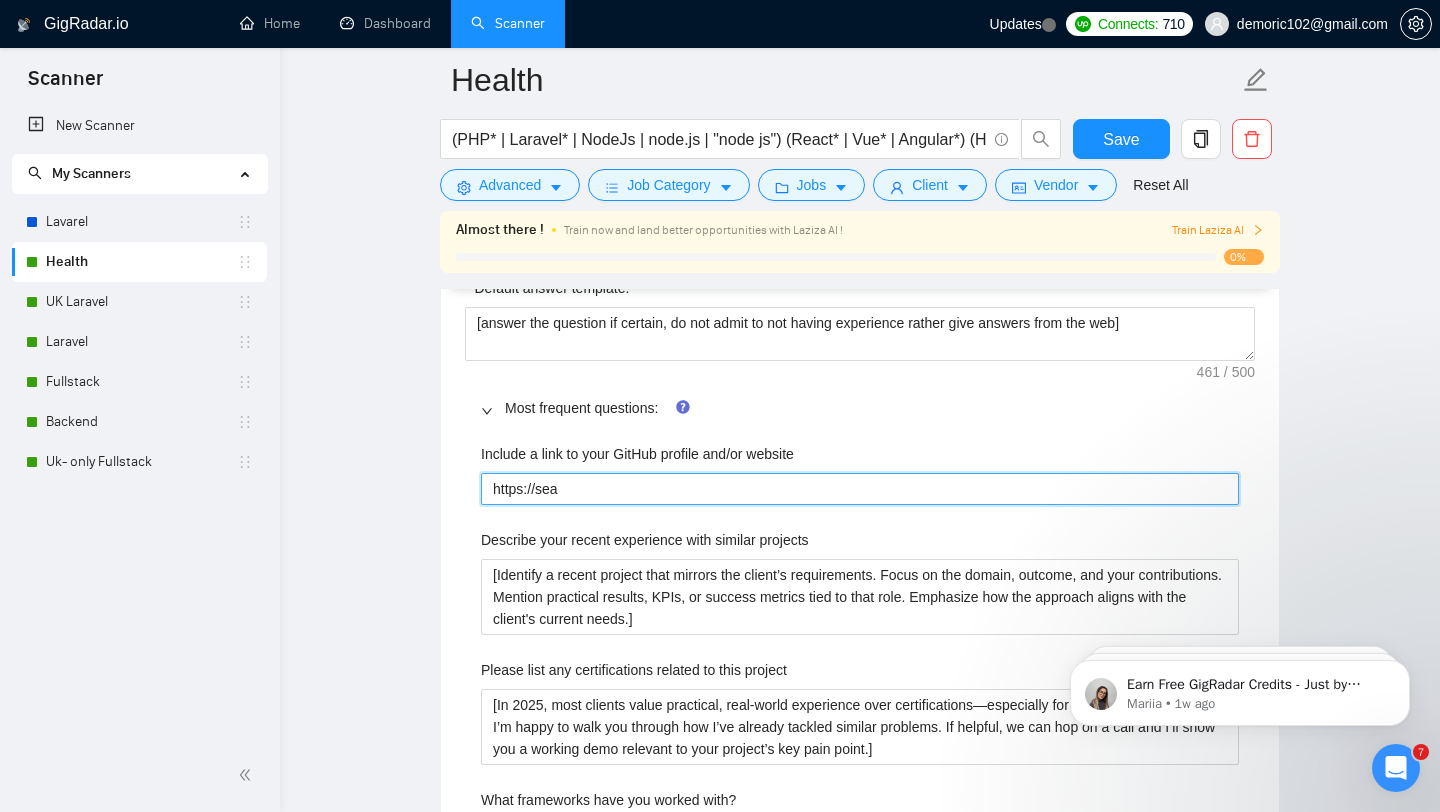 type on "https://seac" 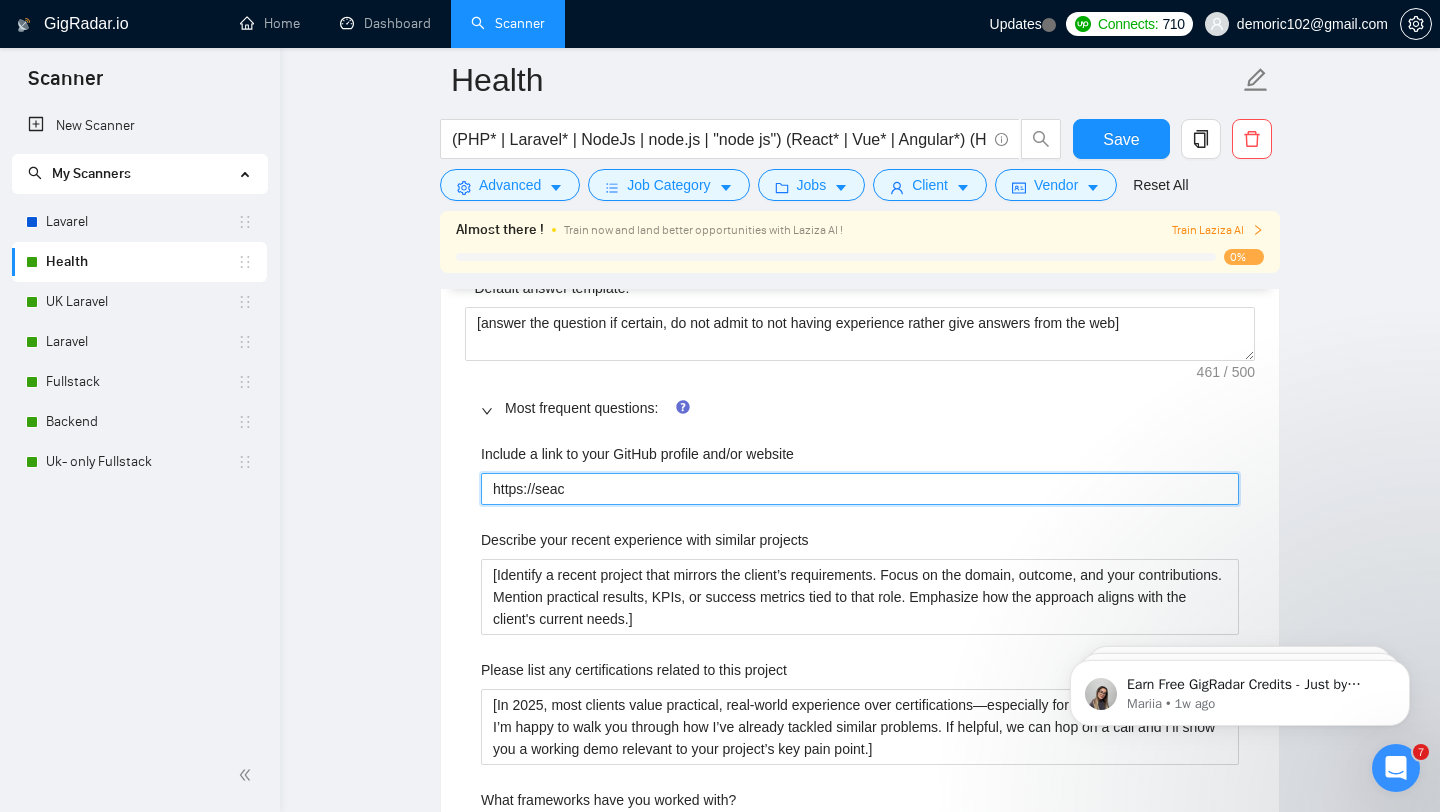 type 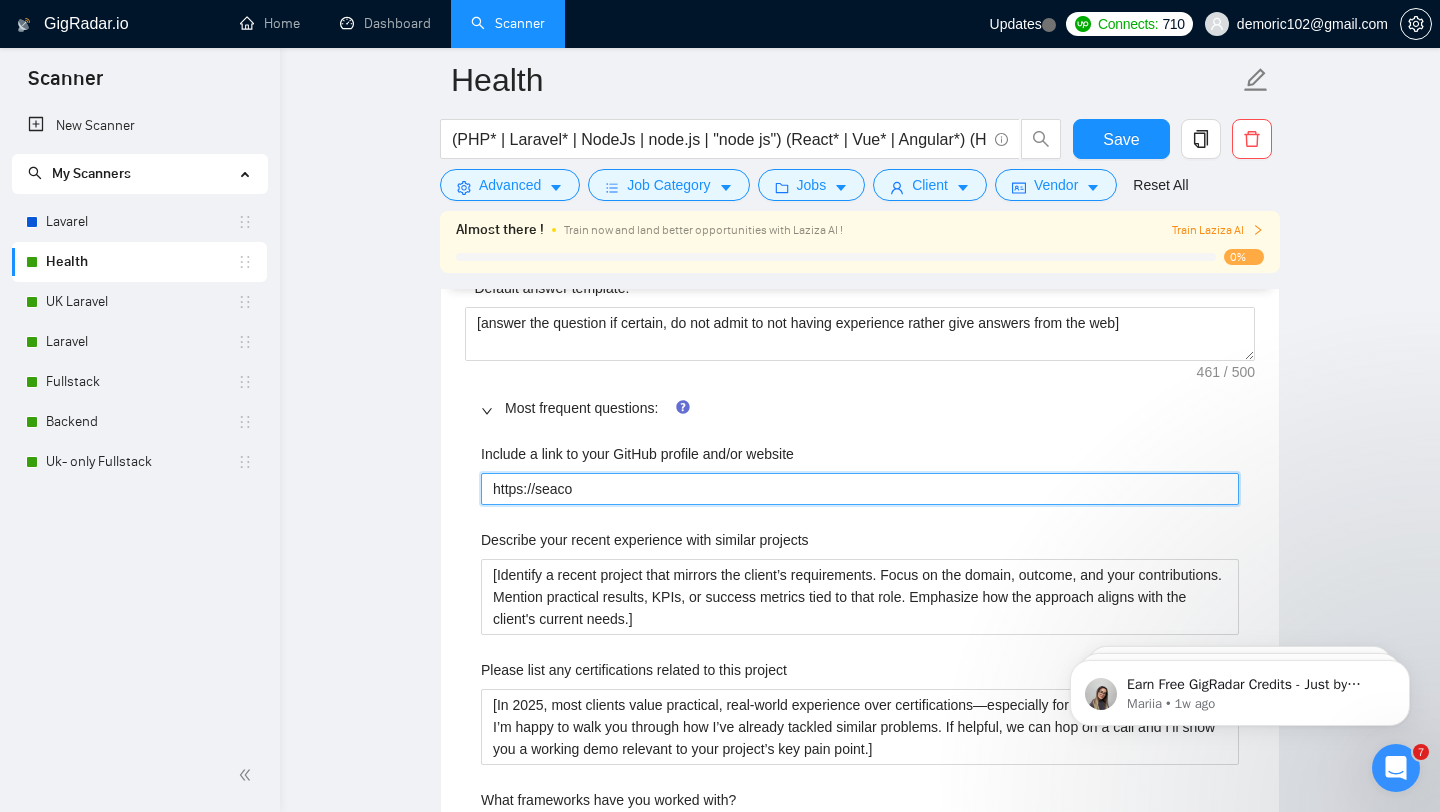 type on "https://seacom" 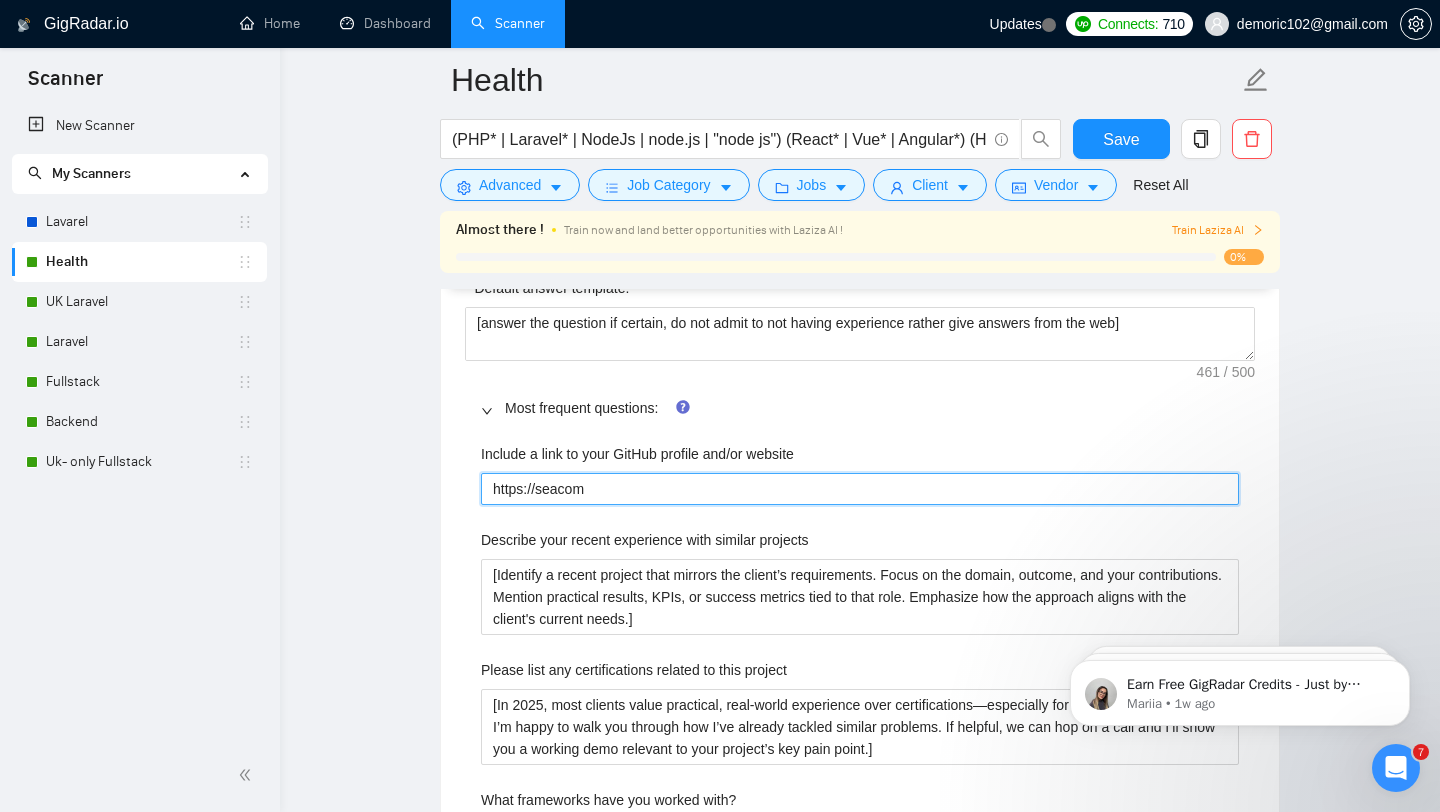 type on "https://seacoms" 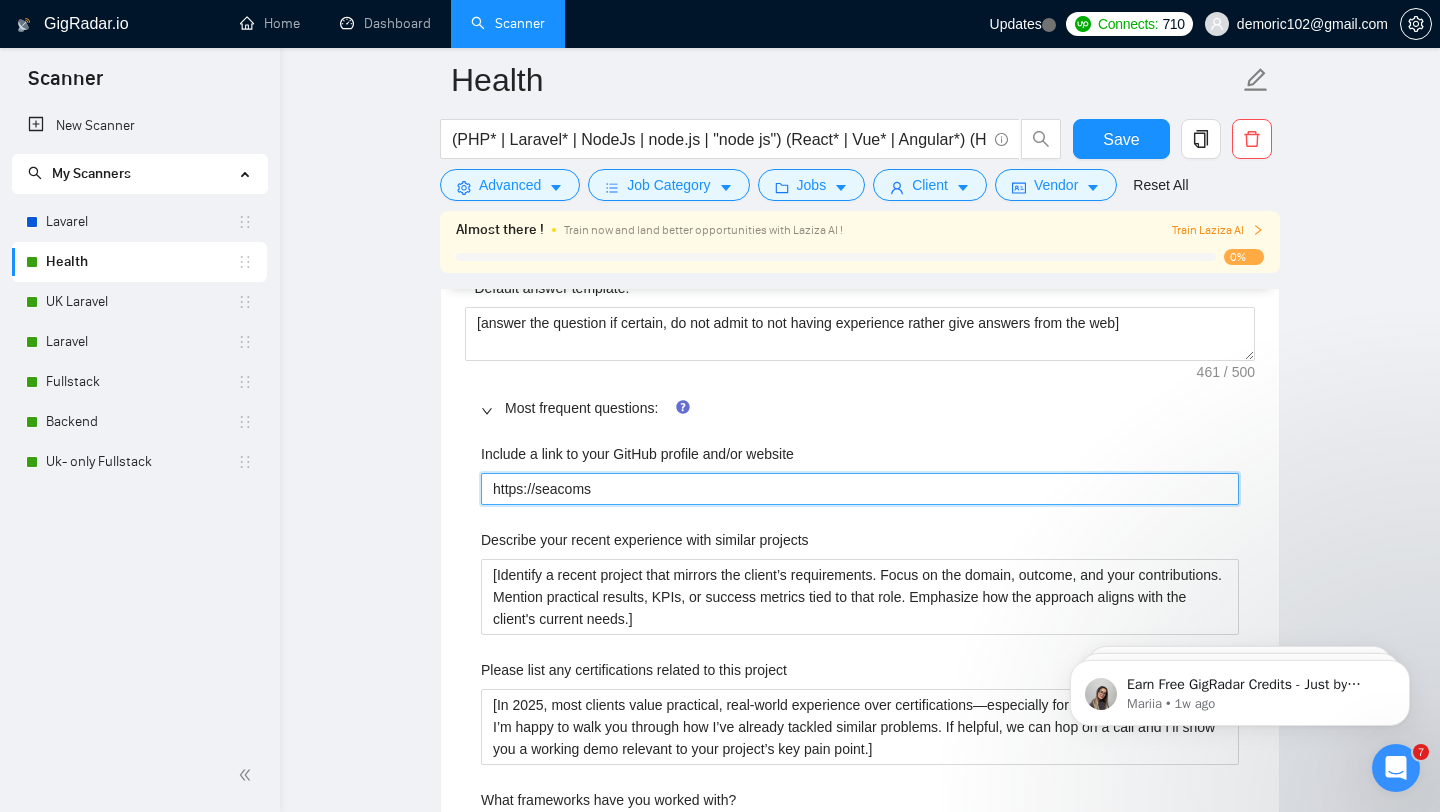 type on "https://seacomso" 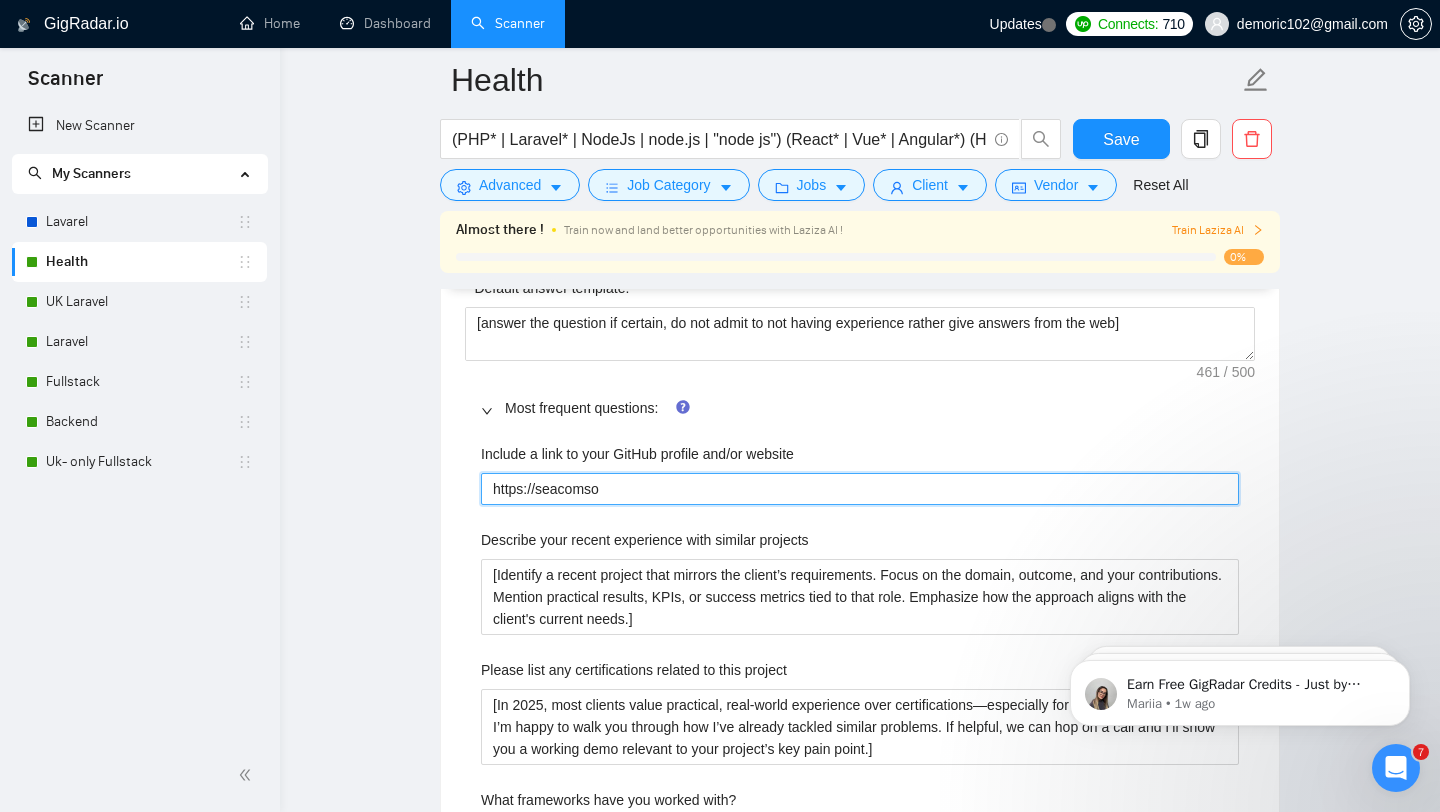 type on "https://seacomsof" 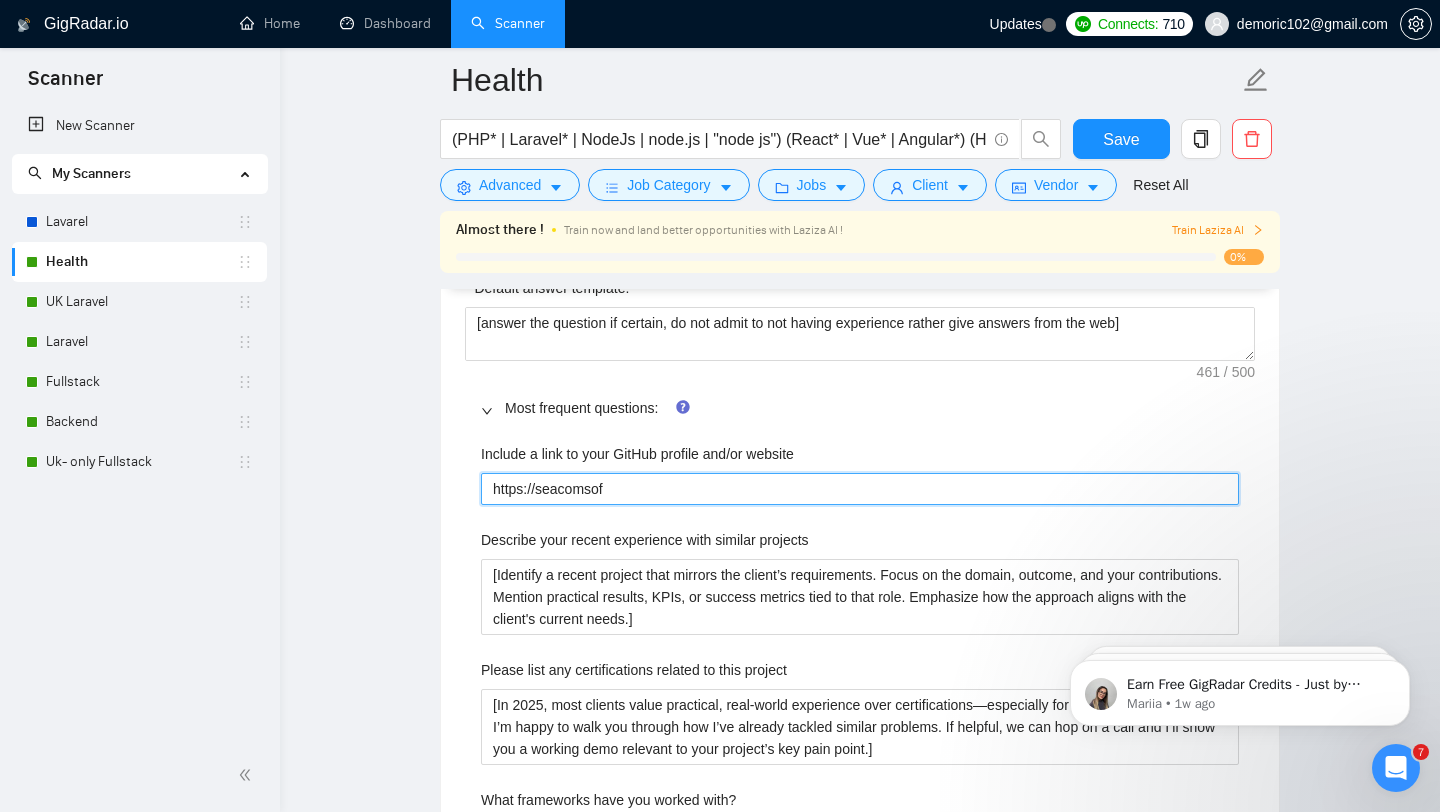 type on "https://seacomsoft" 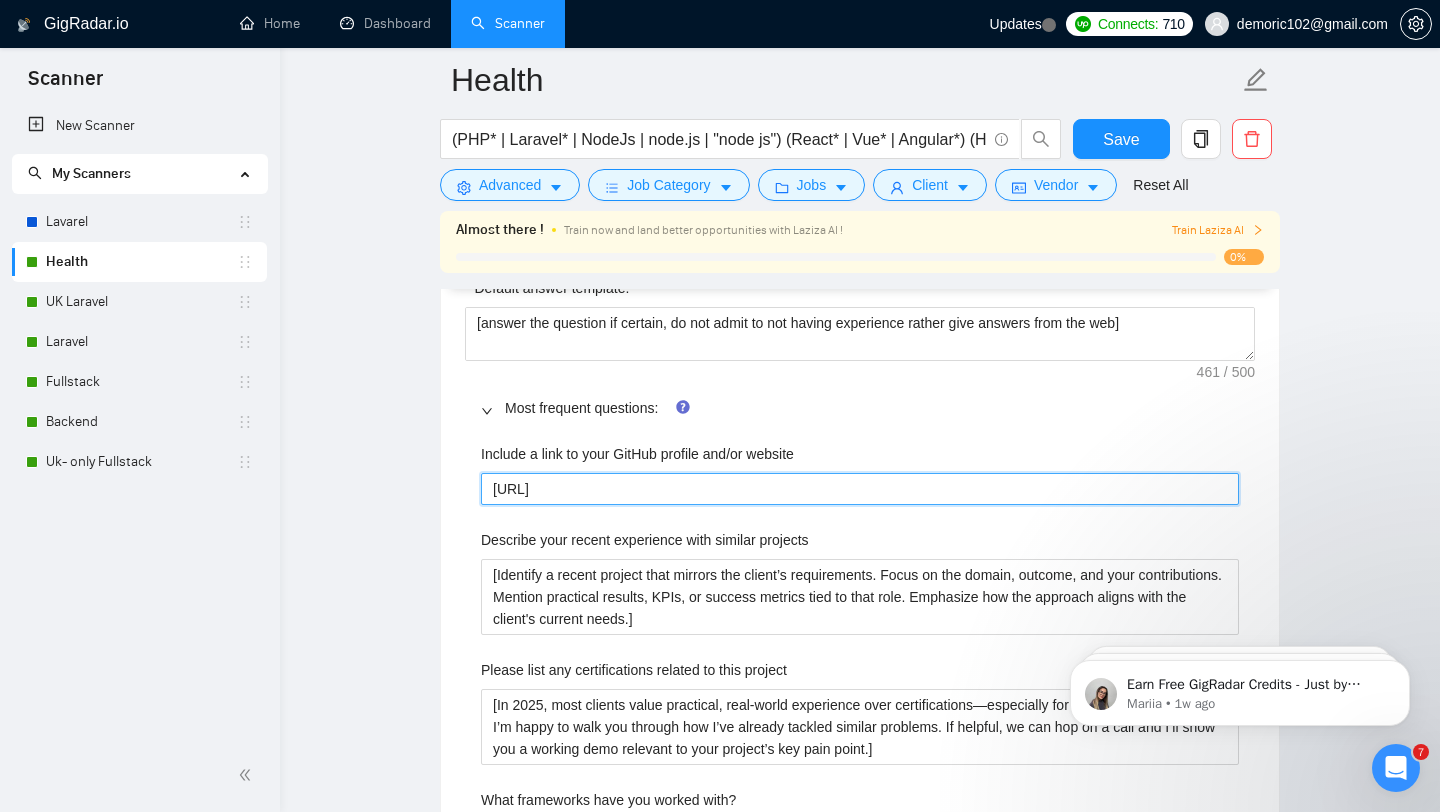 type on "https://seacomsoft." 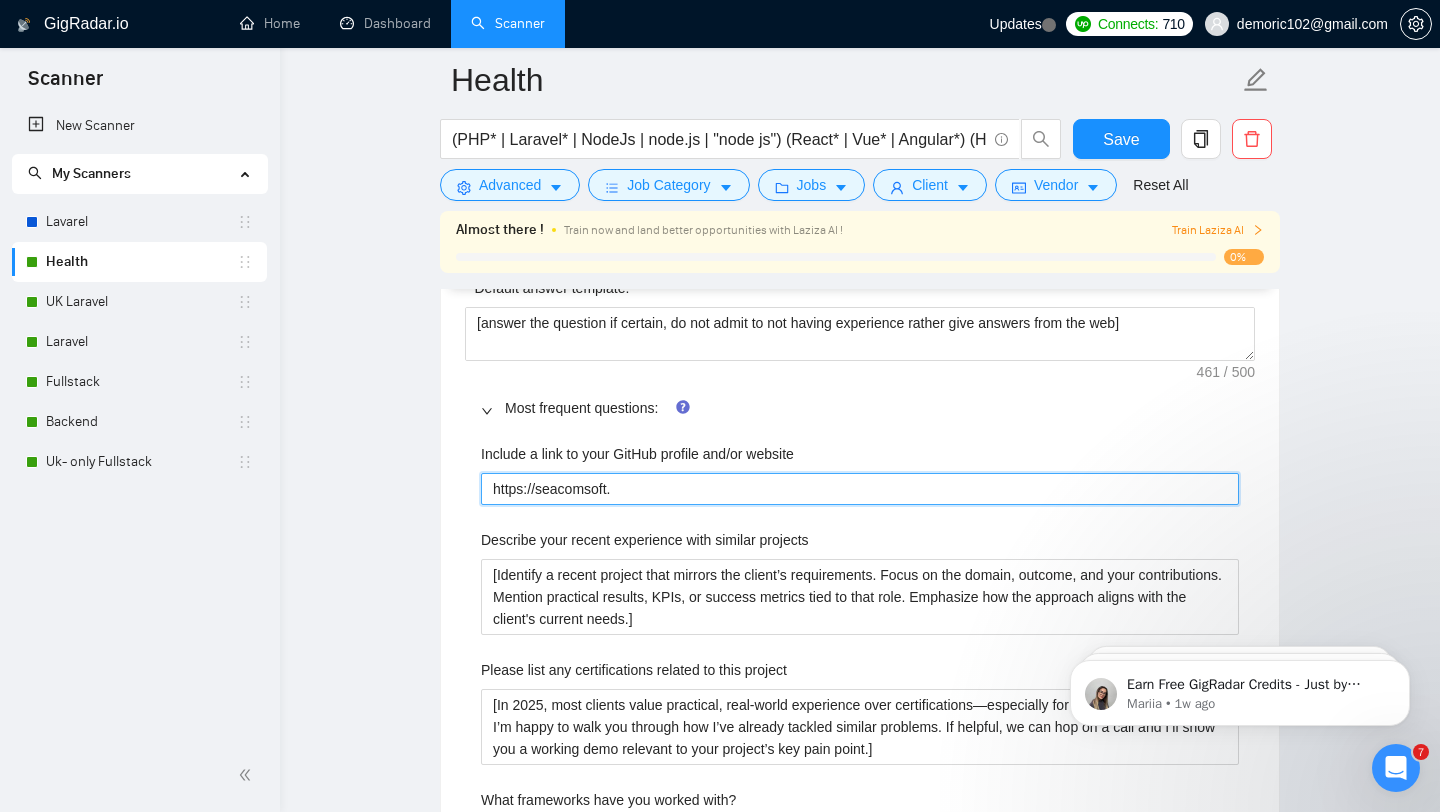 type on "https://seacomsoft.c" 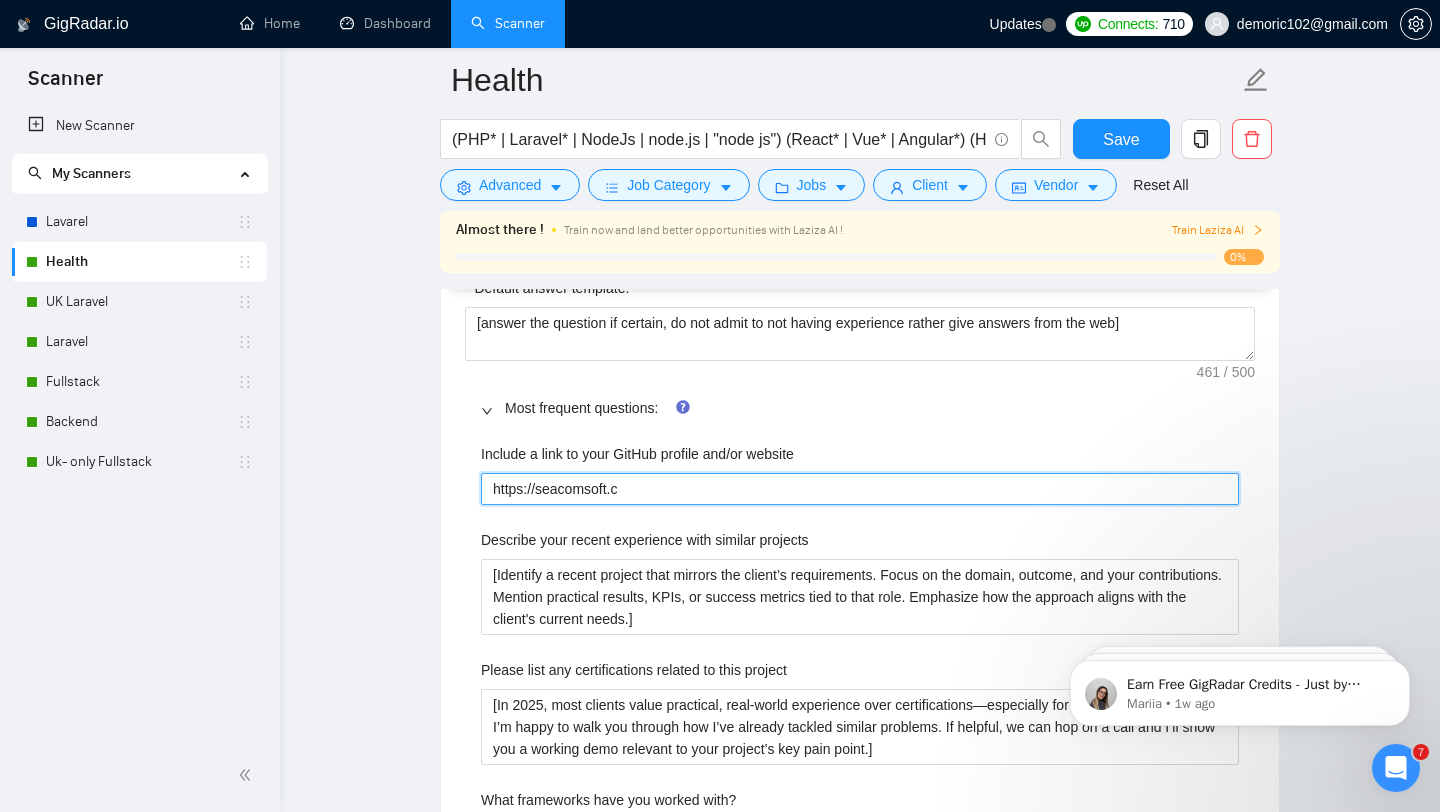 type on "https://seacomsoft.co" 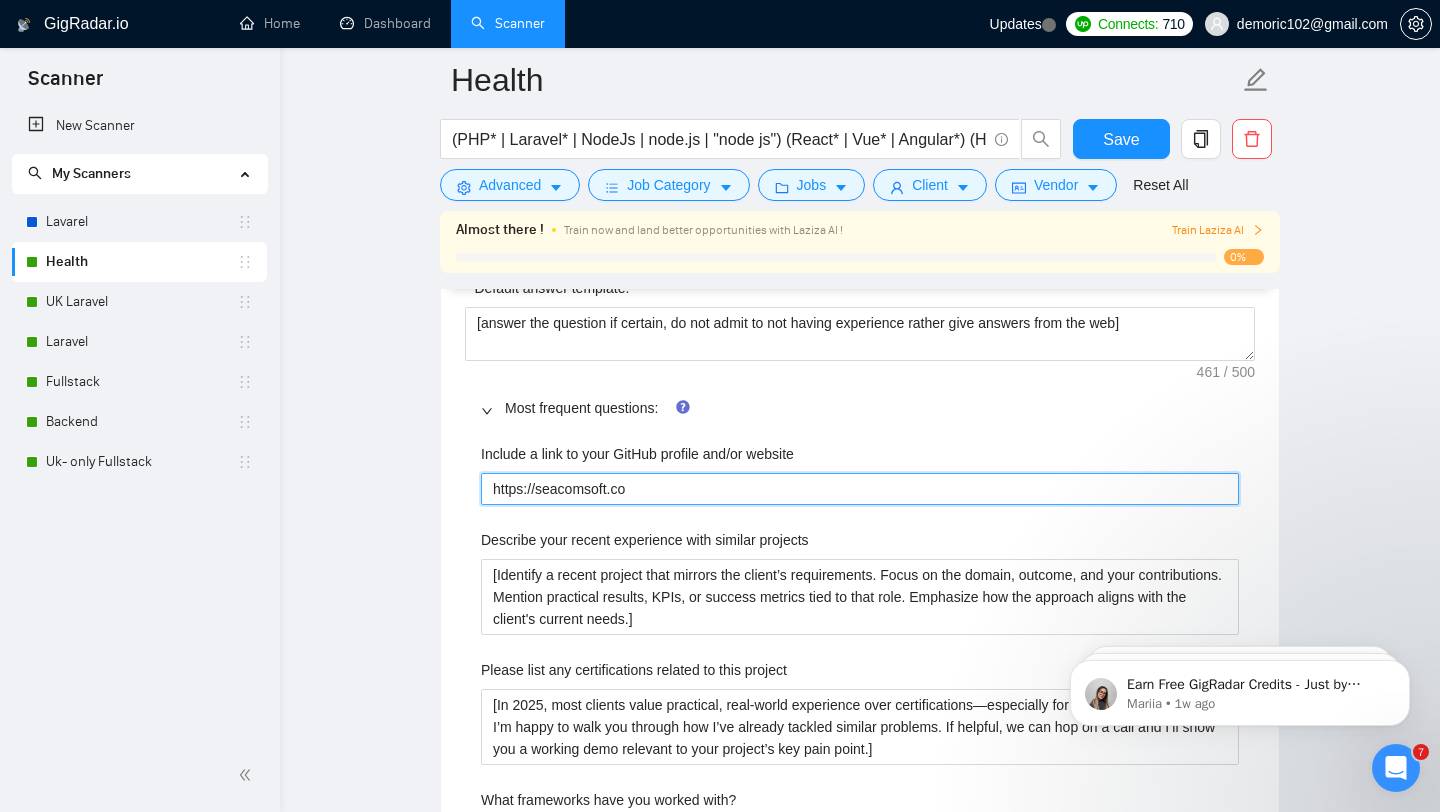 type on "https://[WEBSITE]" 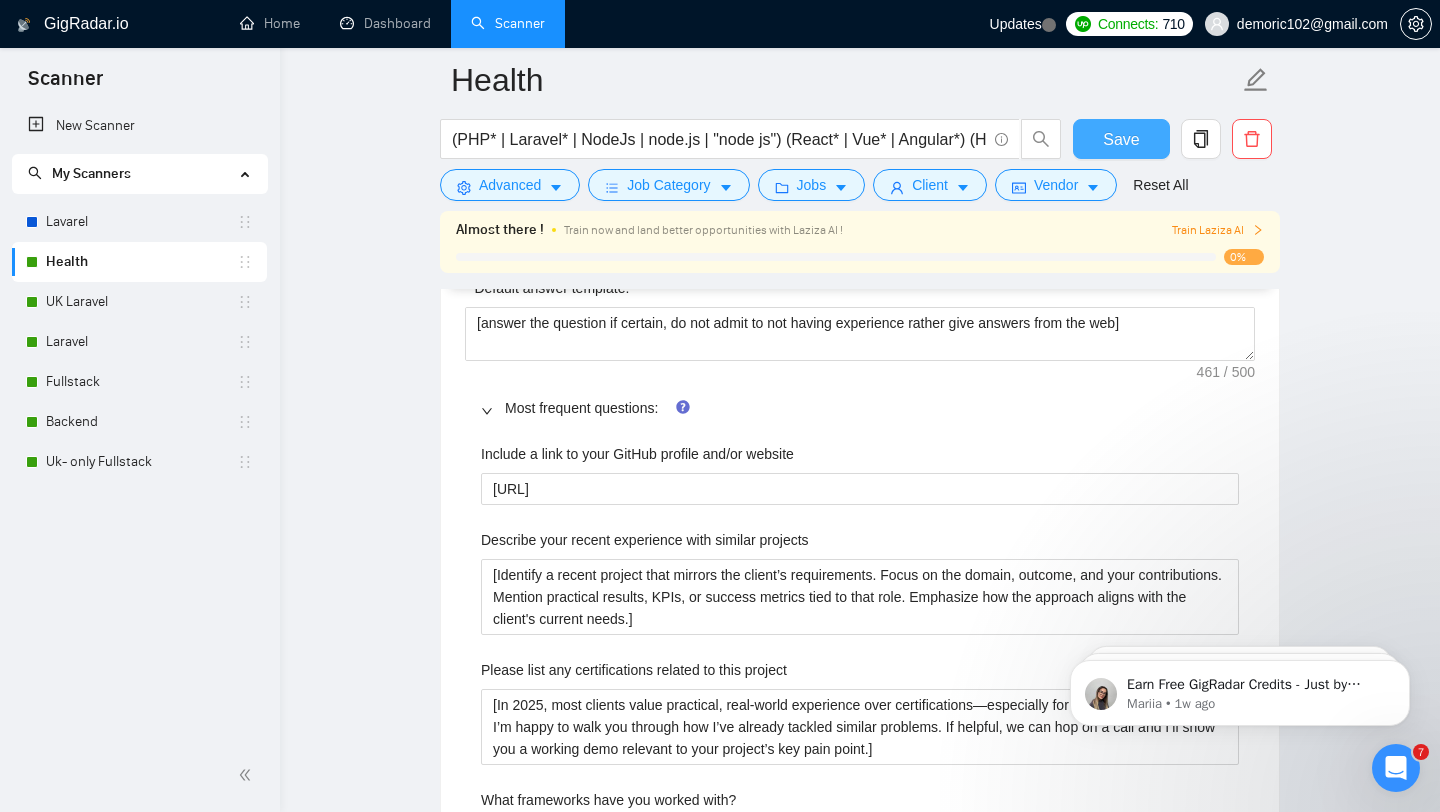 click on "Save" at bounding box center [1121, 139] 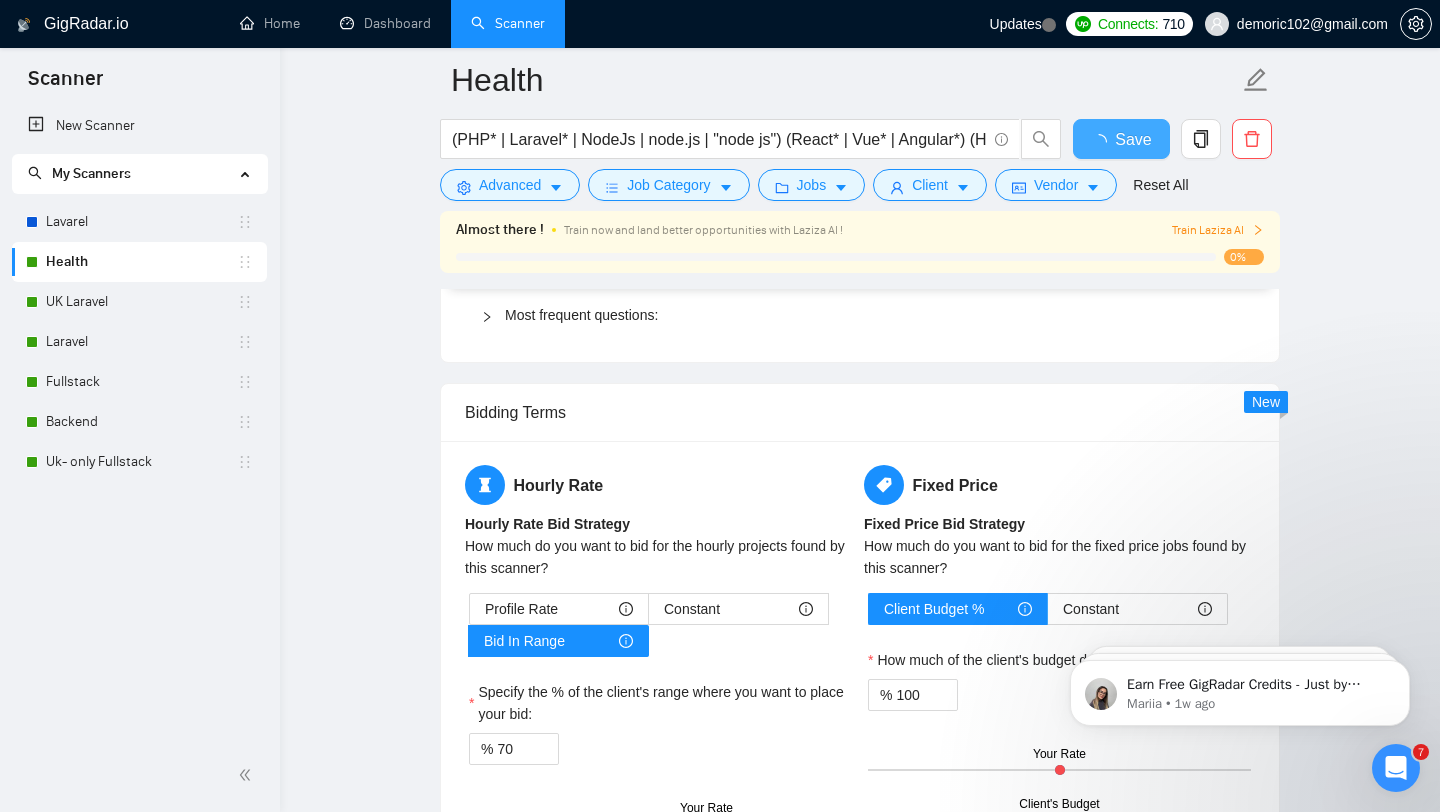 type 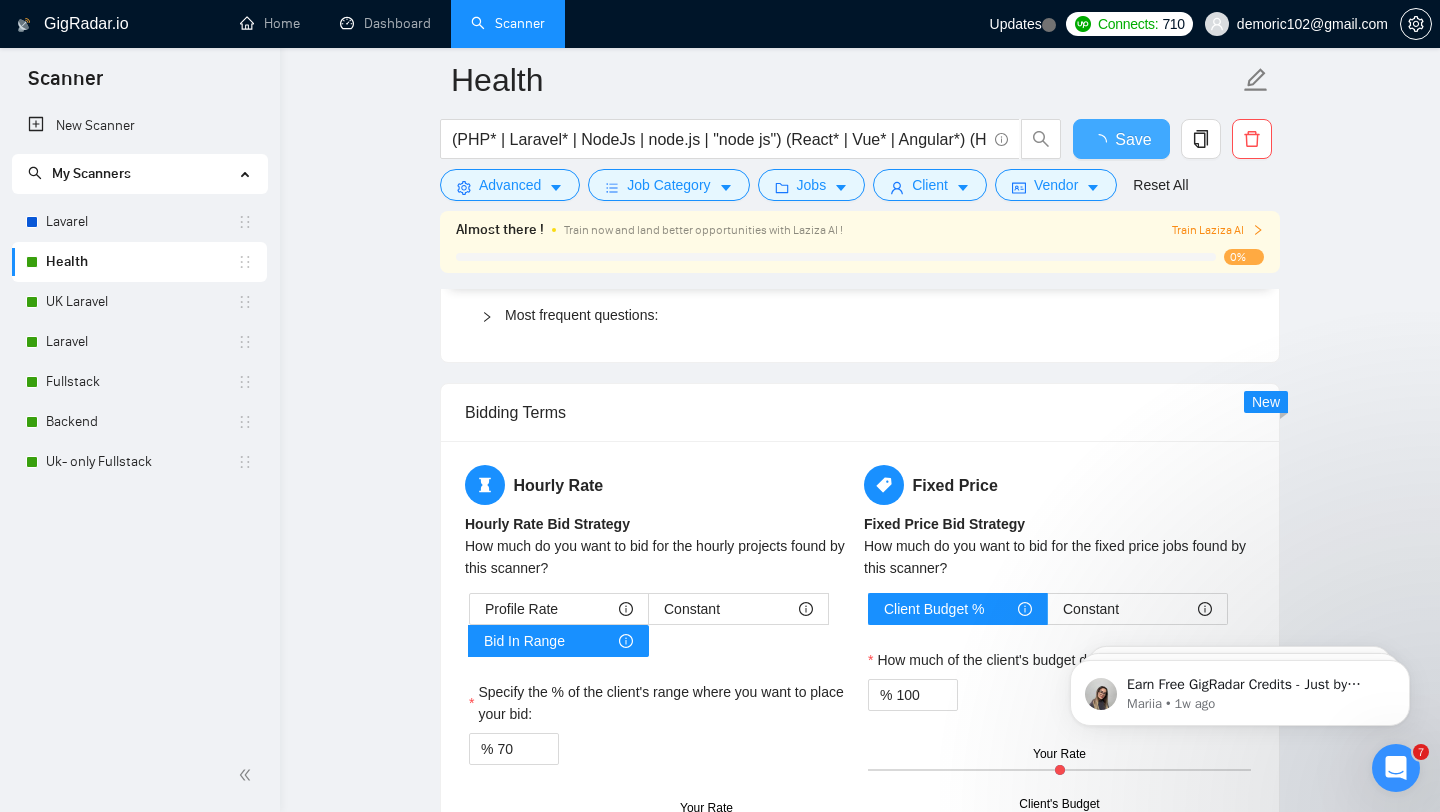 checkbox on "true" 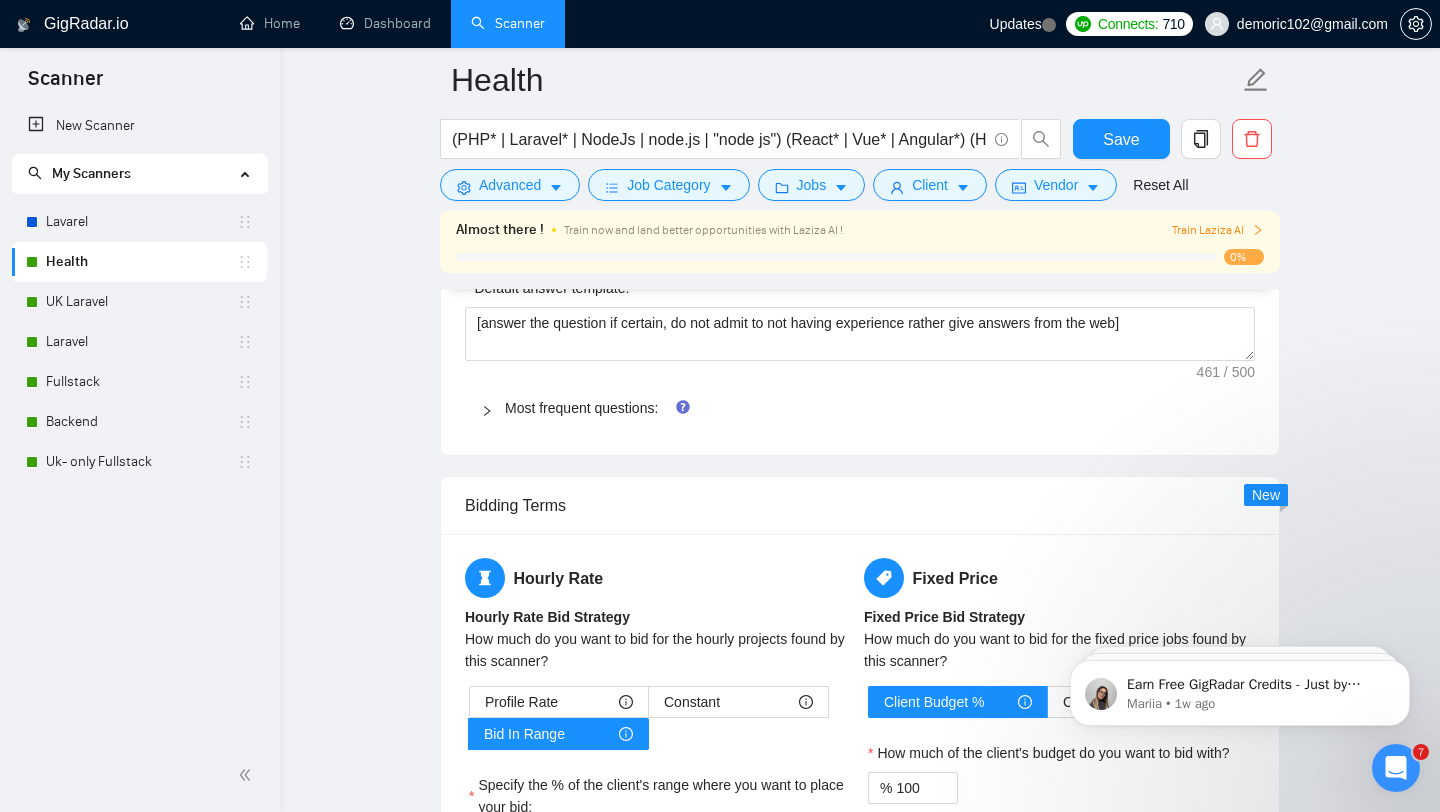 click 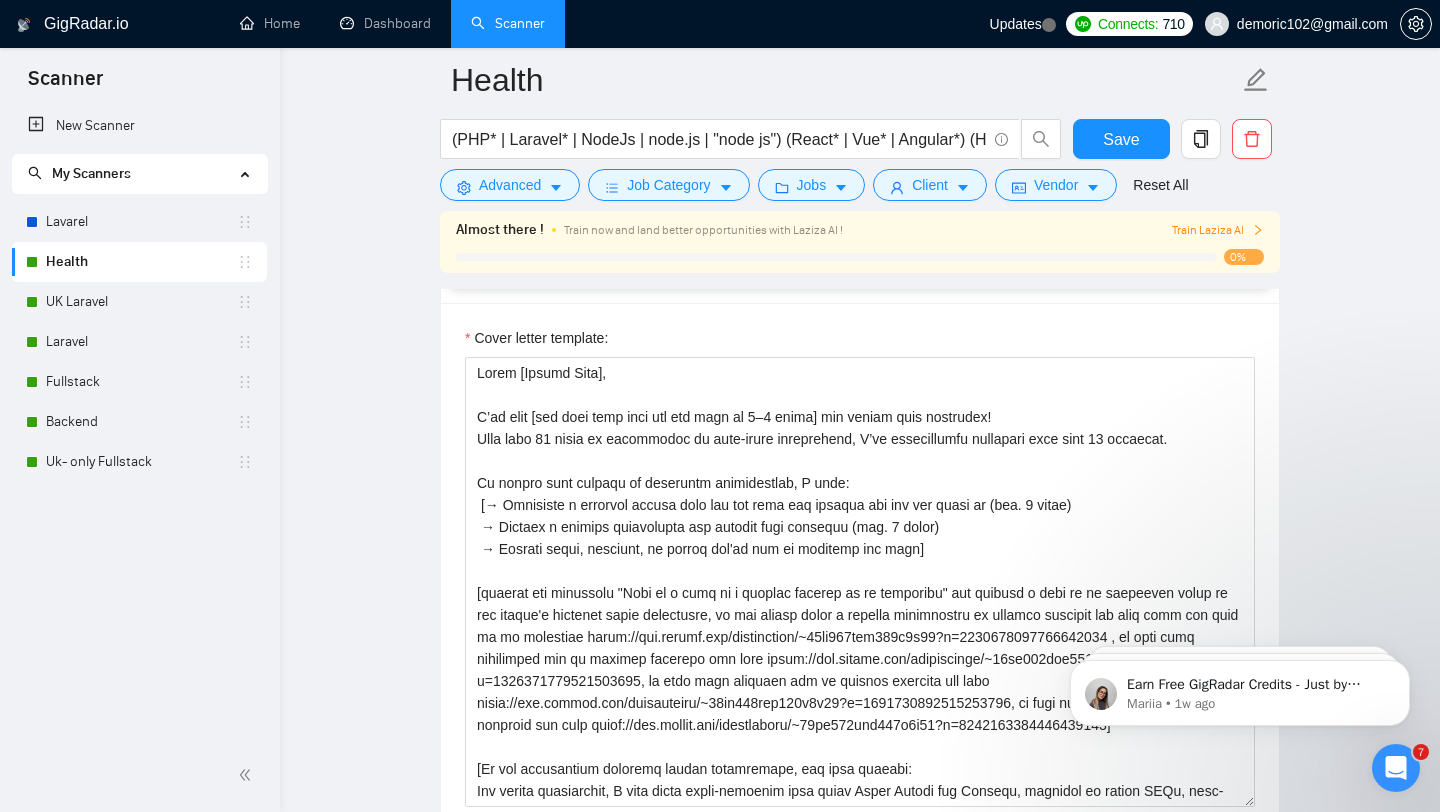 scroll, scrollTop: 2151, scrollLeft: 0, axis: vertical 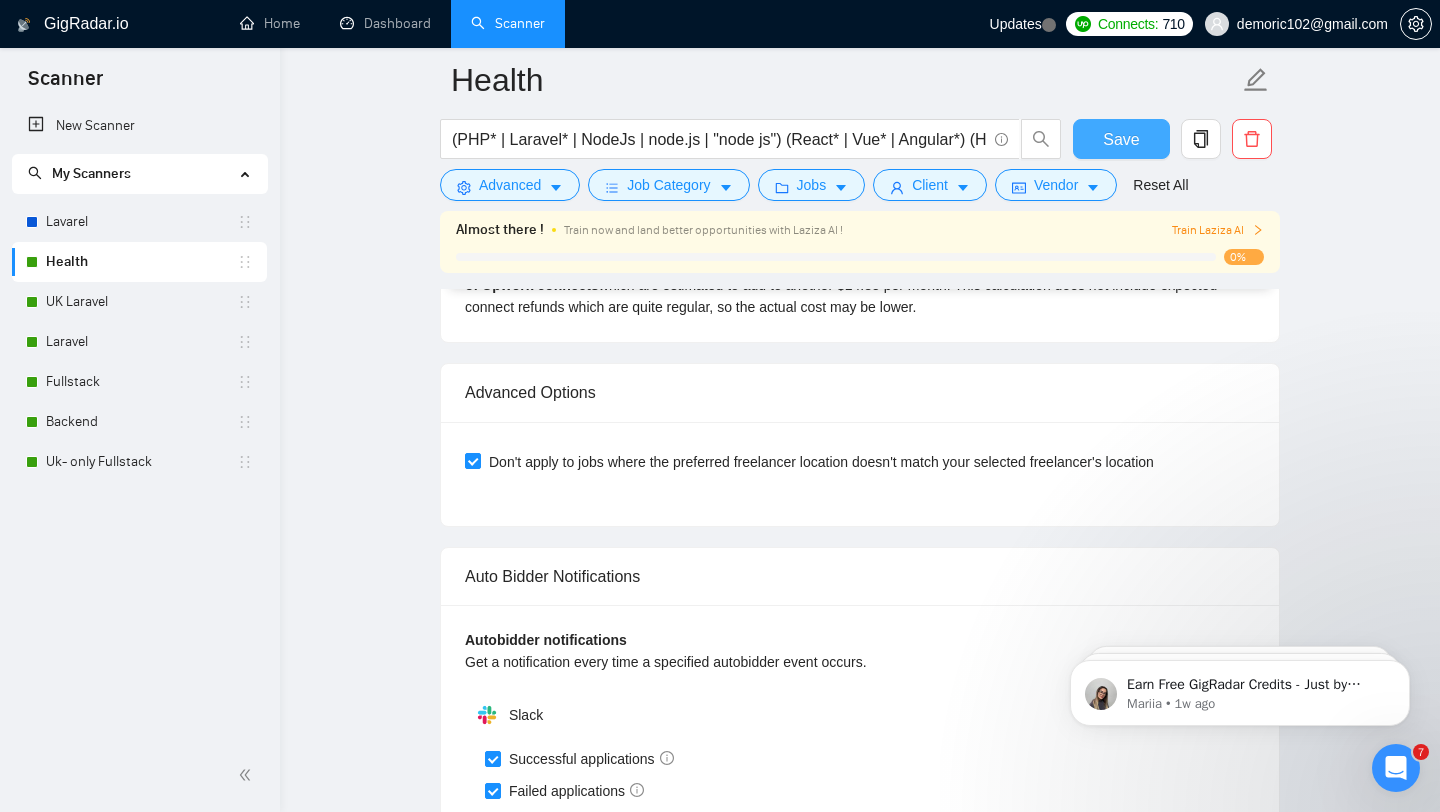 click on "Save" at bounding box center (1121, 139) 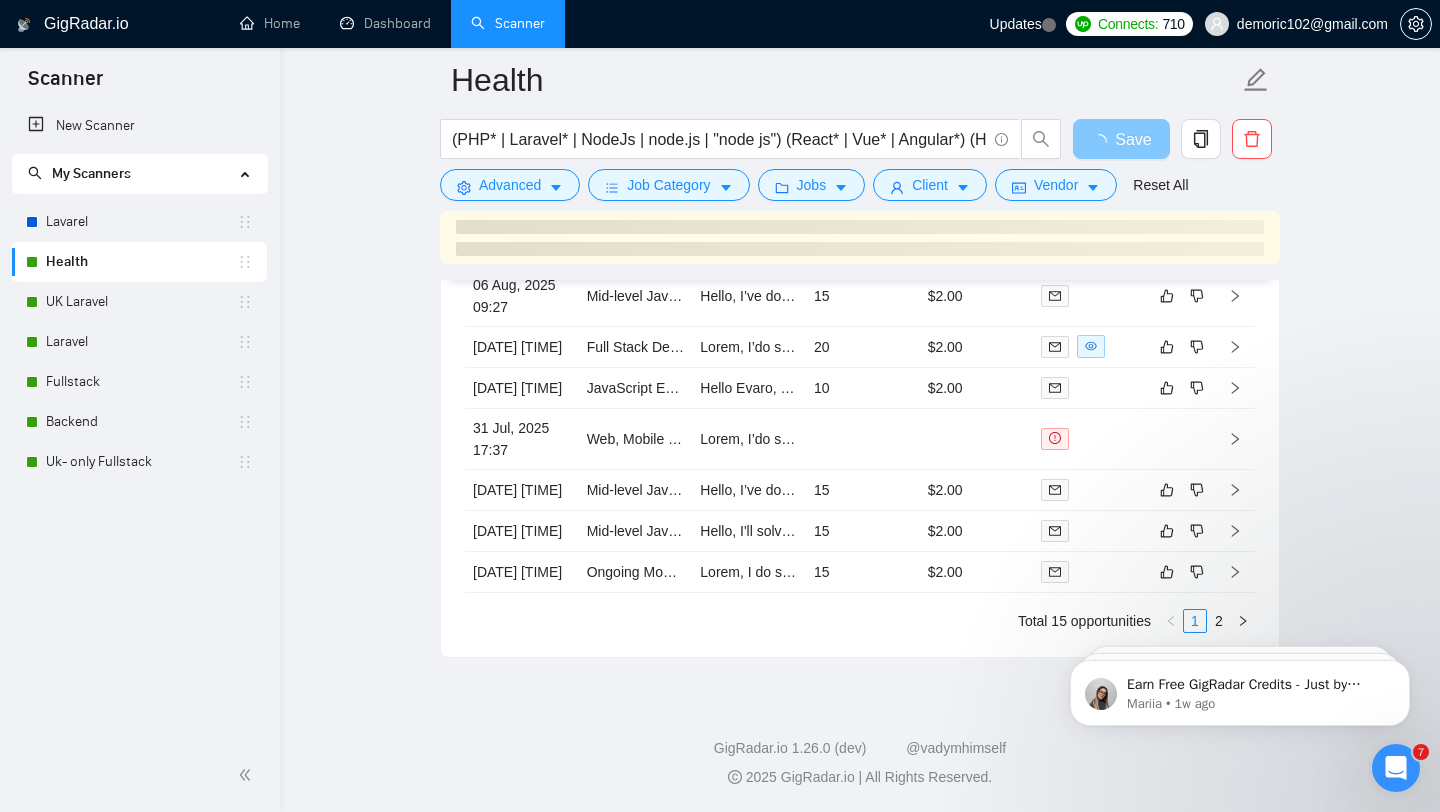 scroll, scrollTop: 5583, scrollLeft: 0, axis: vertical 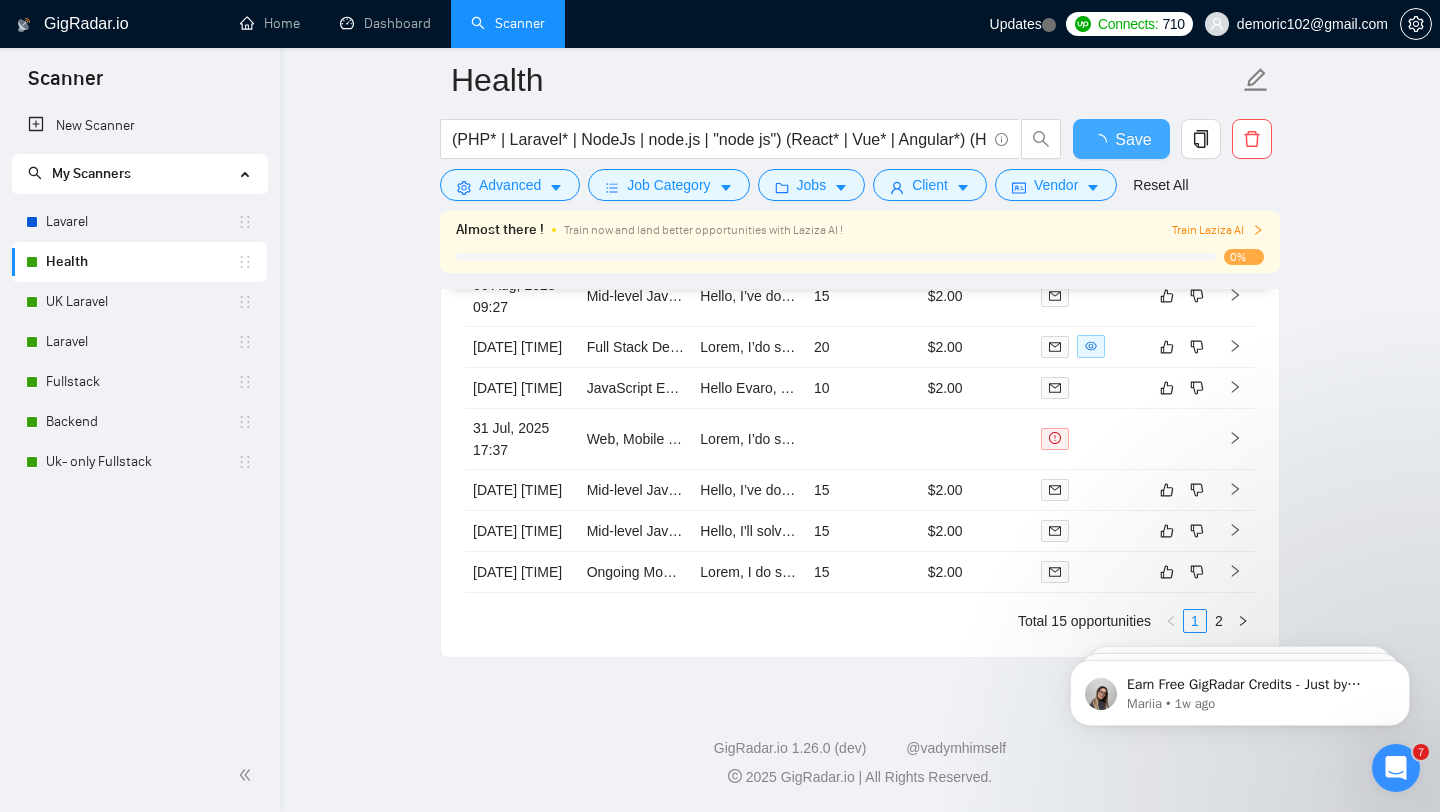 type 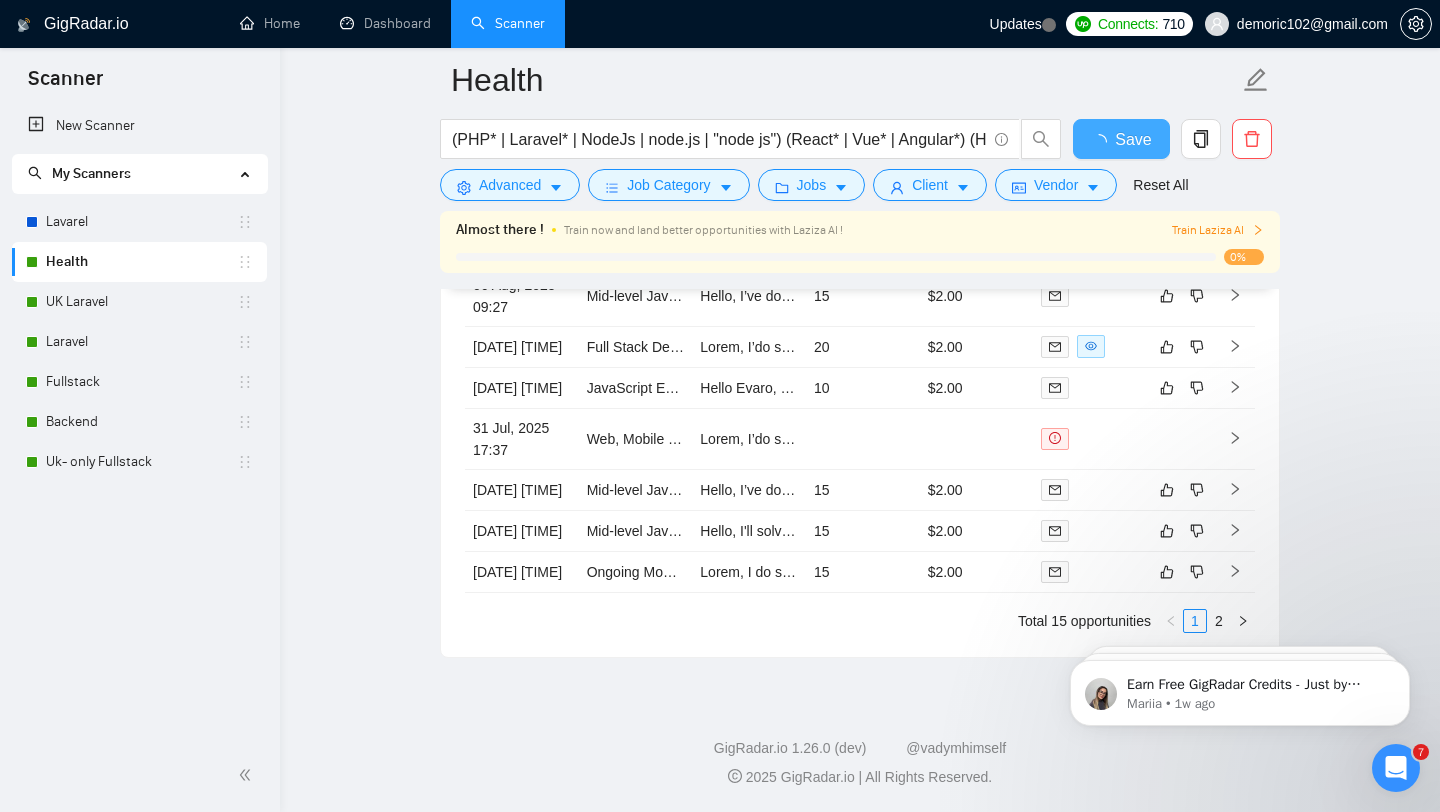 checkbox on "true" 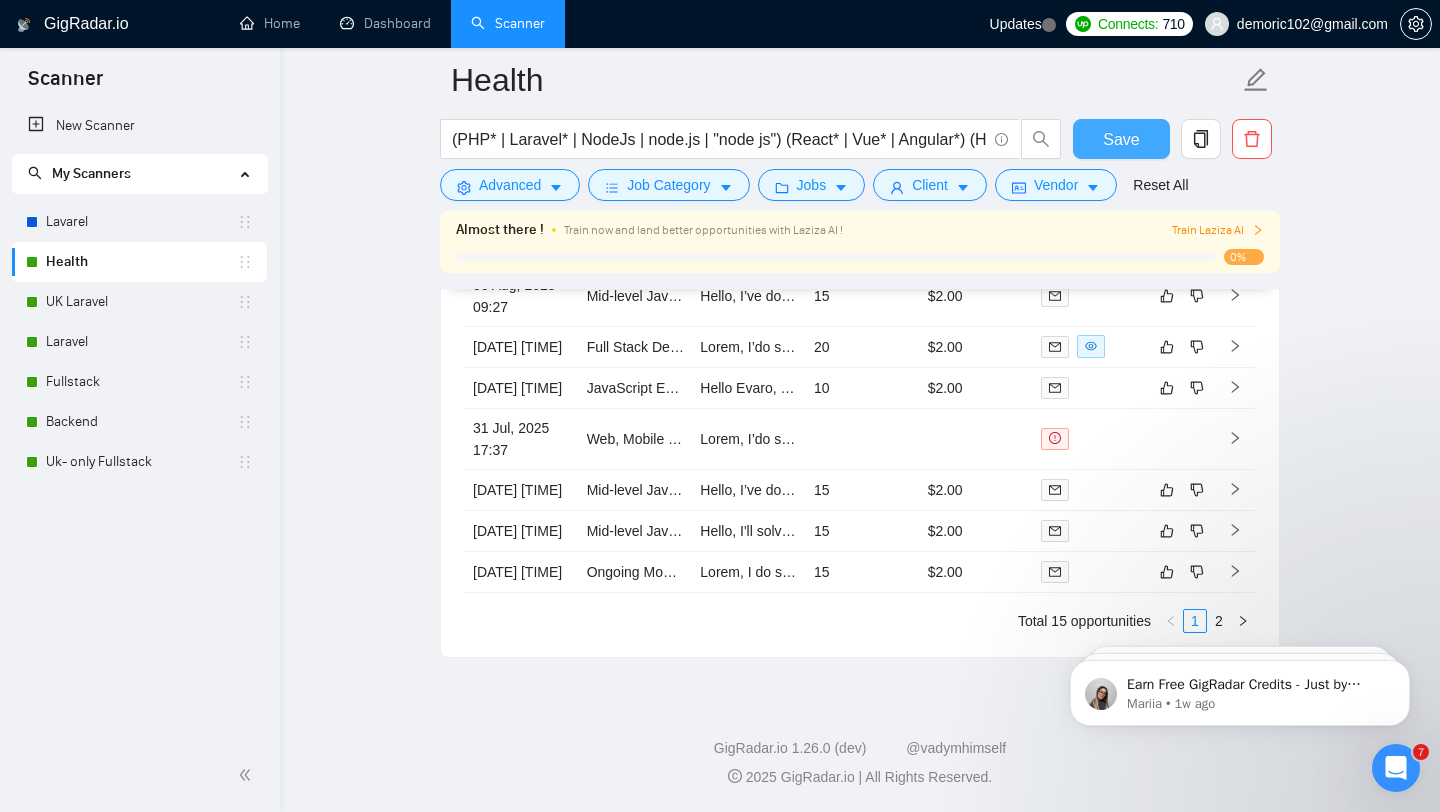 scroll, scrollTop: 5497, scrollLeft: 0, axis: vertical 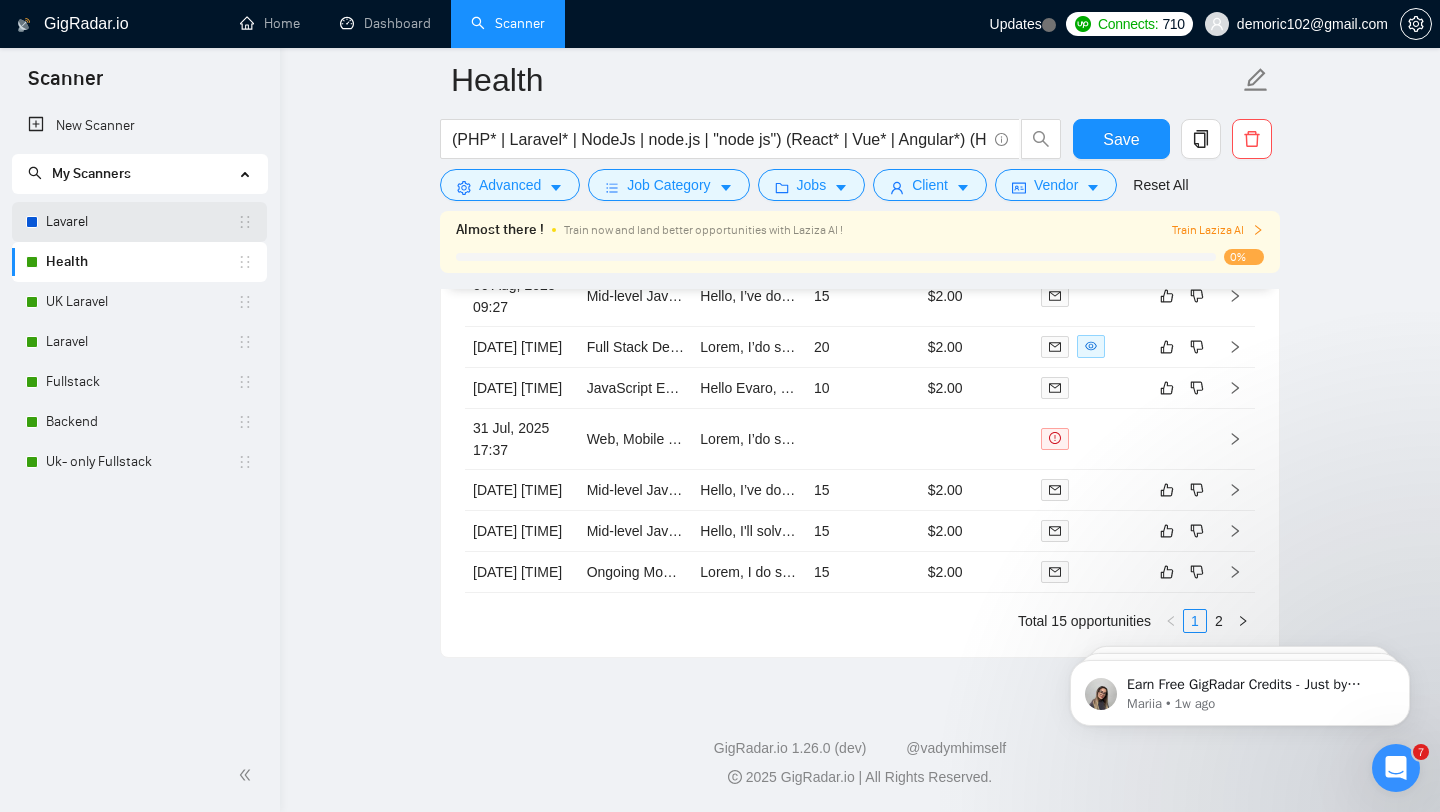 click on "Lavarel" at bounding box center (141, 222) 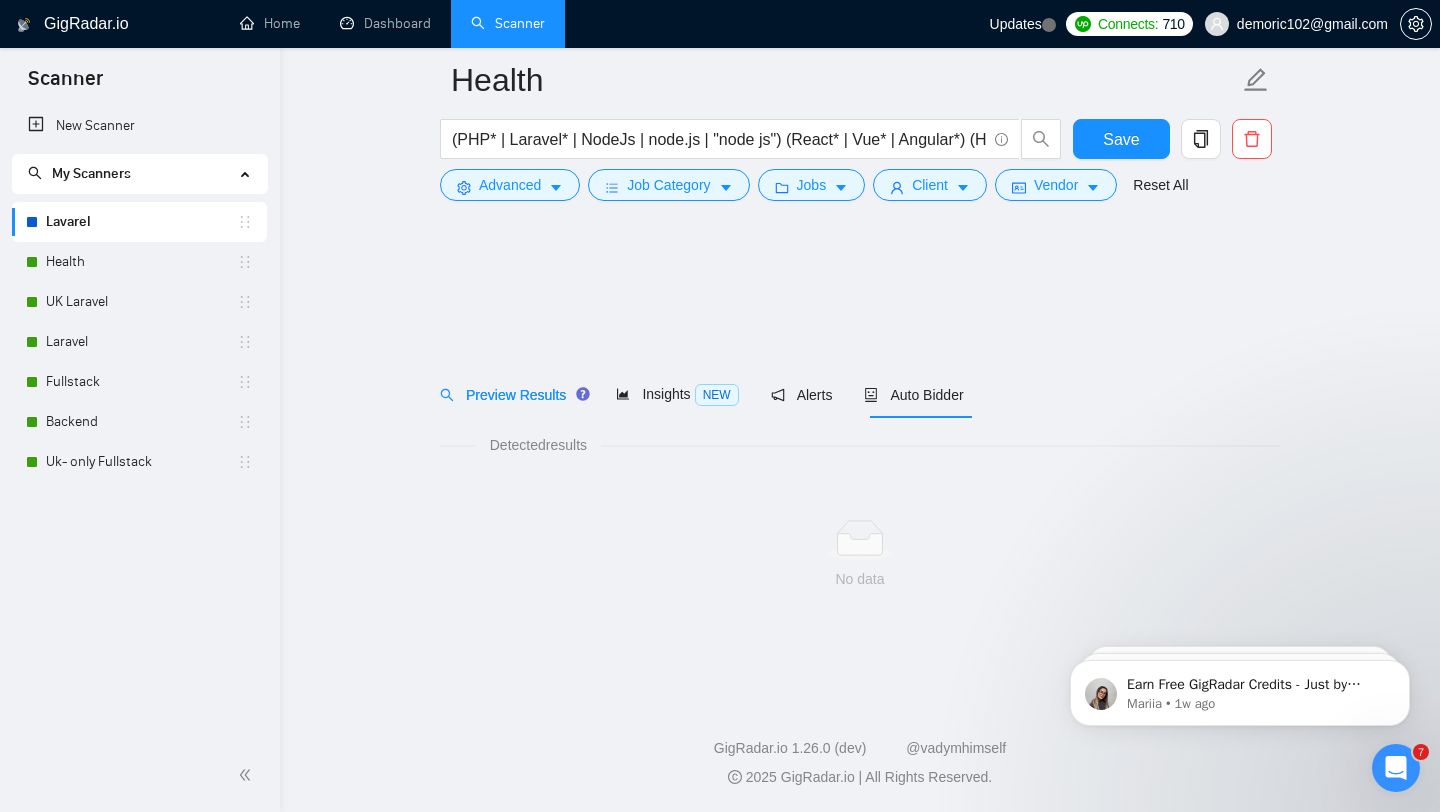 scroll, scrollTop: 0, scrollLeft: 0, axis: both 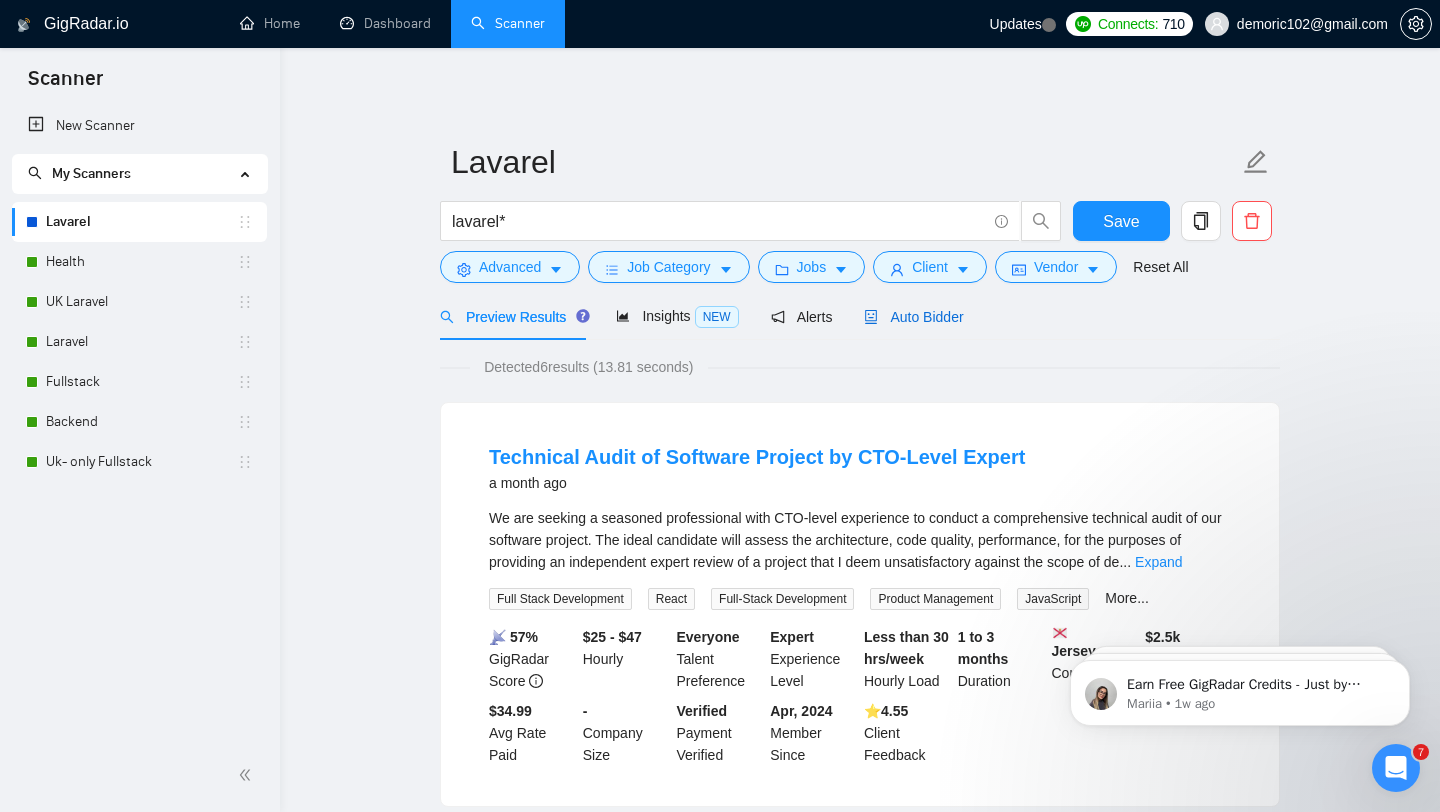 click on "Auto Bidder" at bounding box center [913, 317] 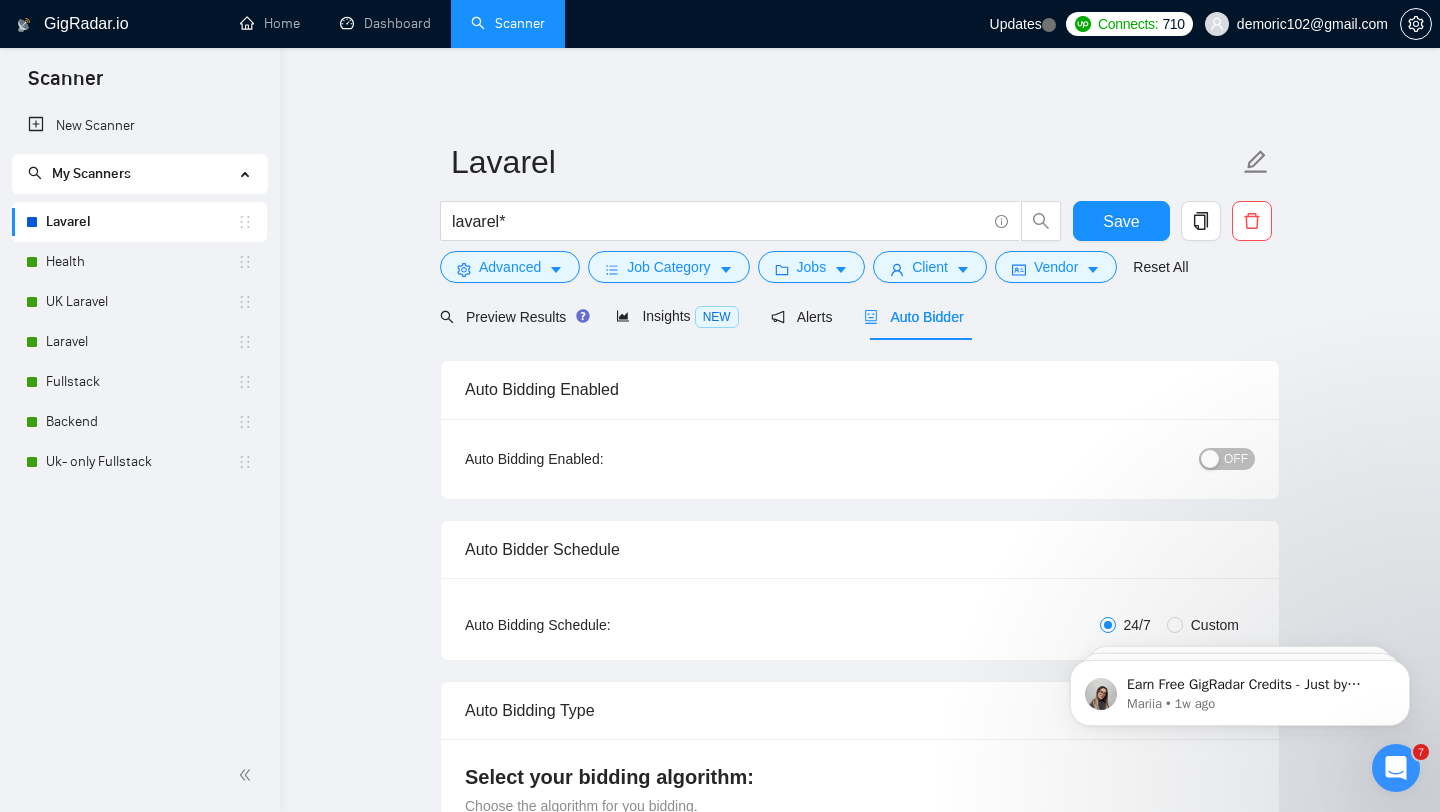 type 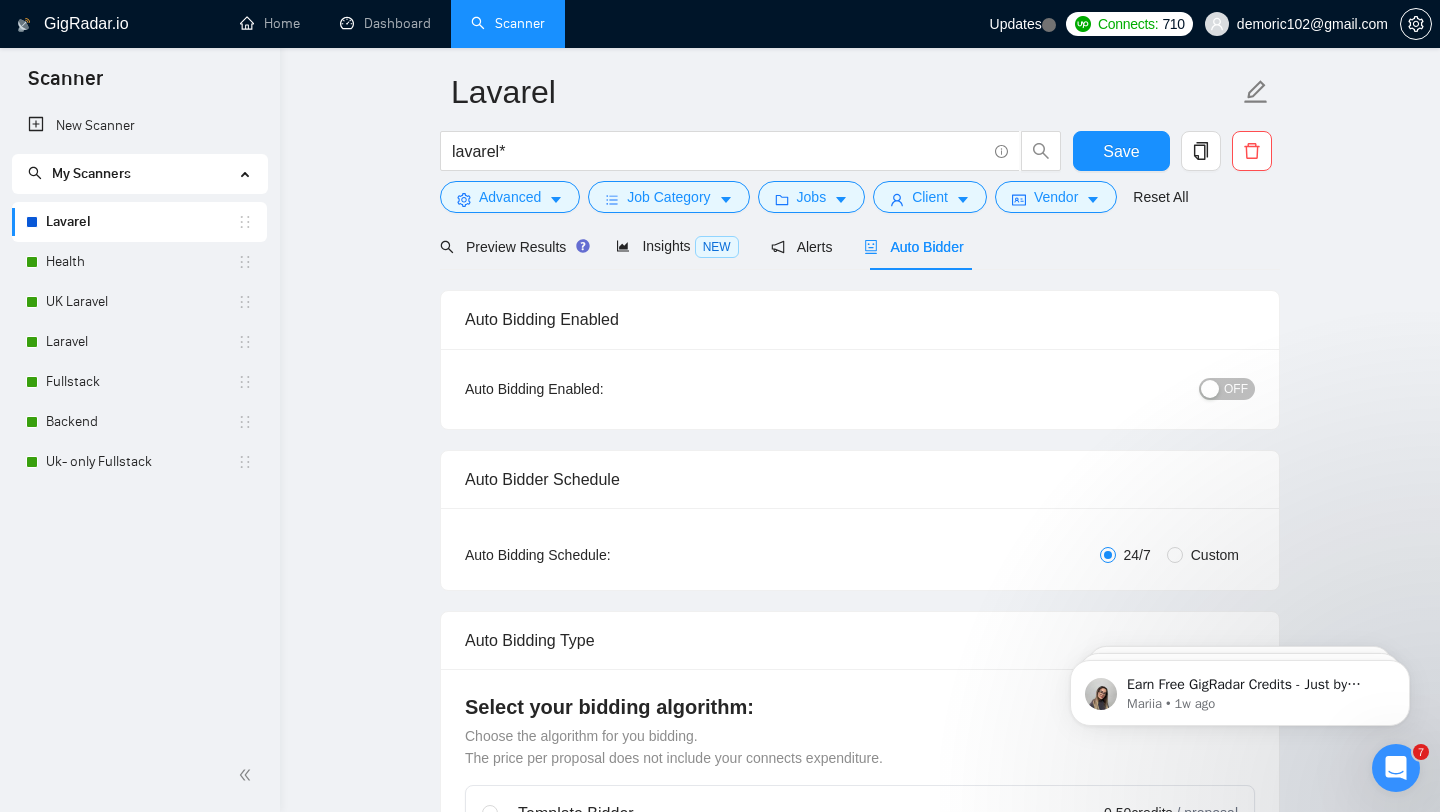scroll, scrollTop: 69, scrollLeft: 0, axis: vertical 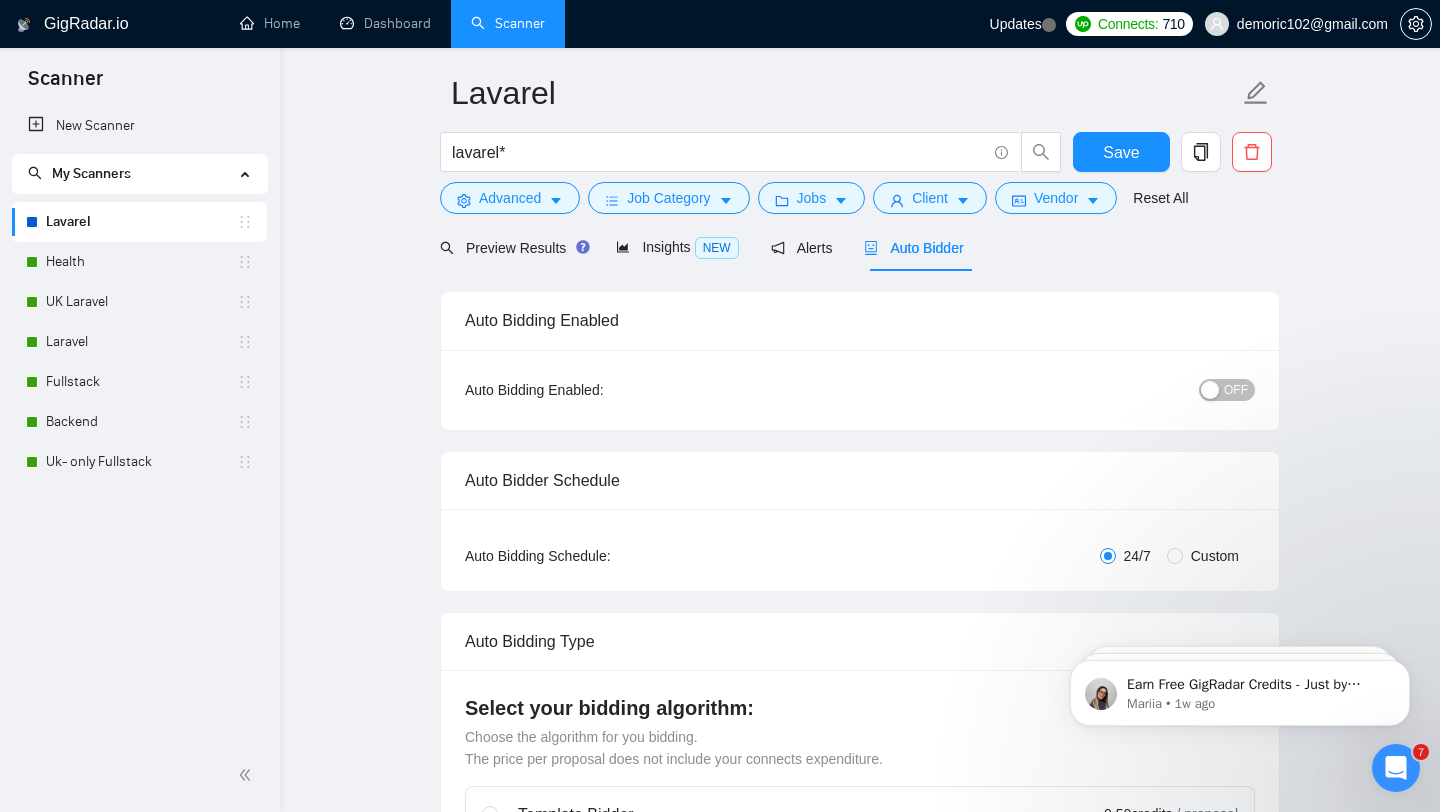 click on "OFF" at bounding box center (1227, 390) 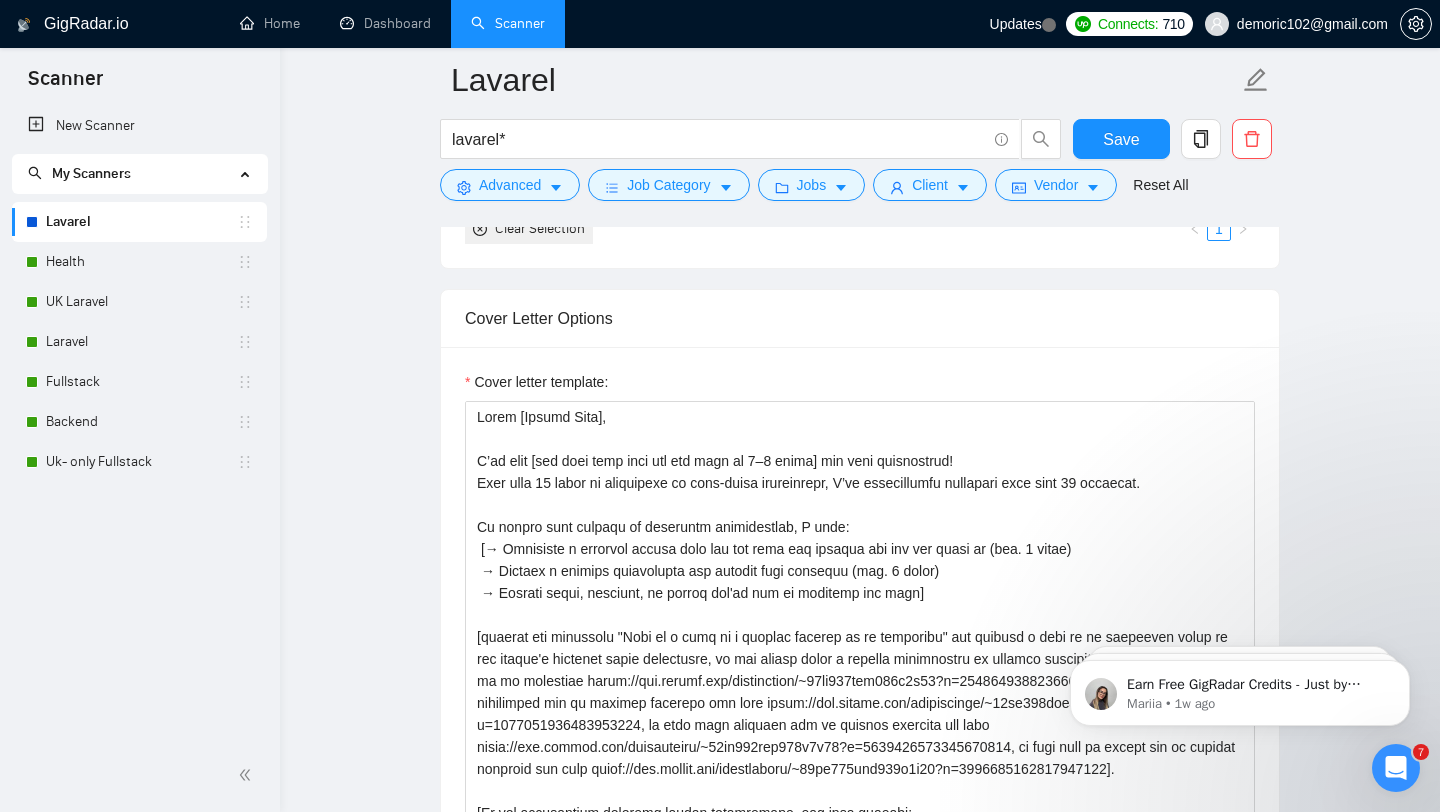 scroll, scrollTop: 2007, scrollLeft: 0, axis: vertical 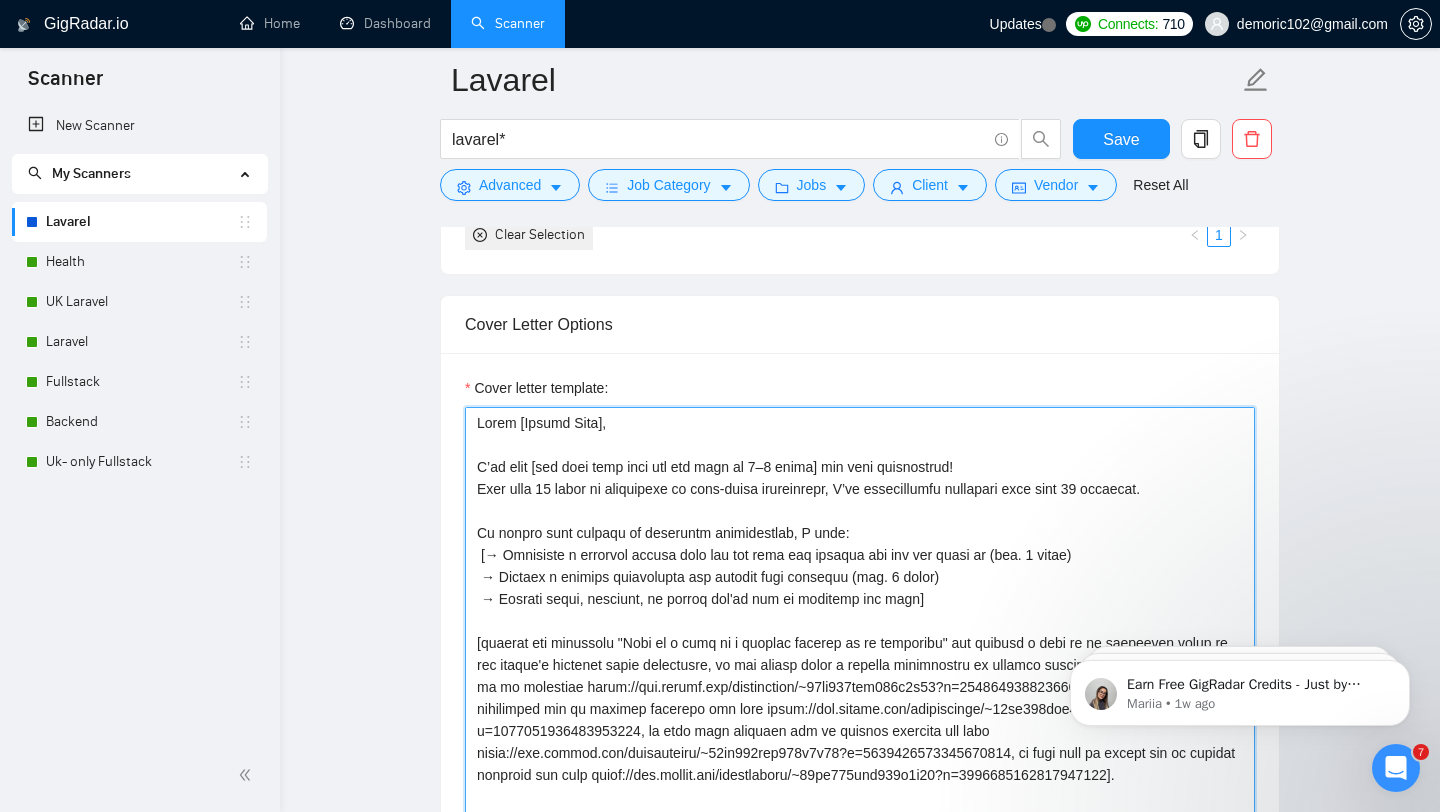 click on "Cover letter template:" at bounding box center [860, 632] 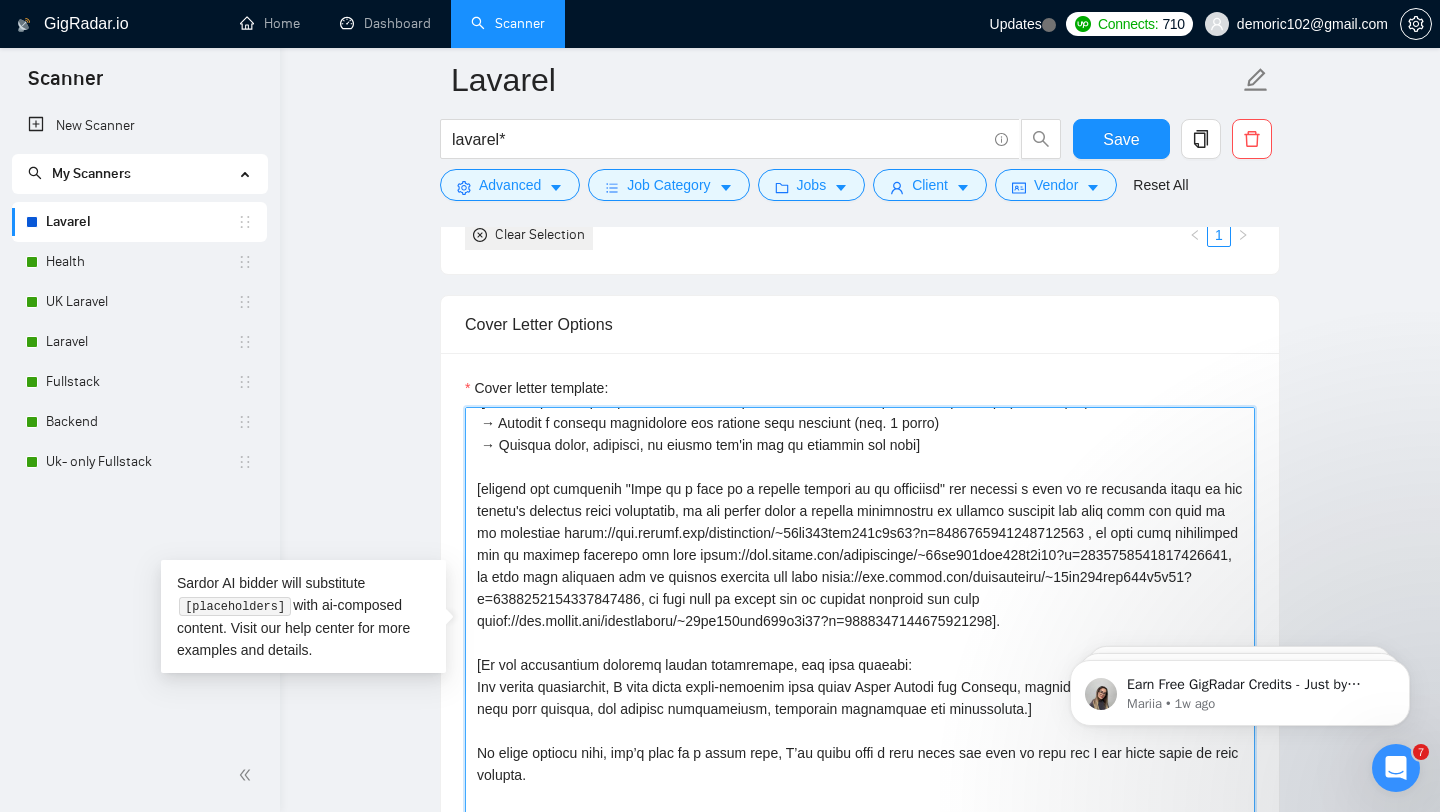 scroll, scrollTop: 180, scrollLeft: 0, axis: vertical 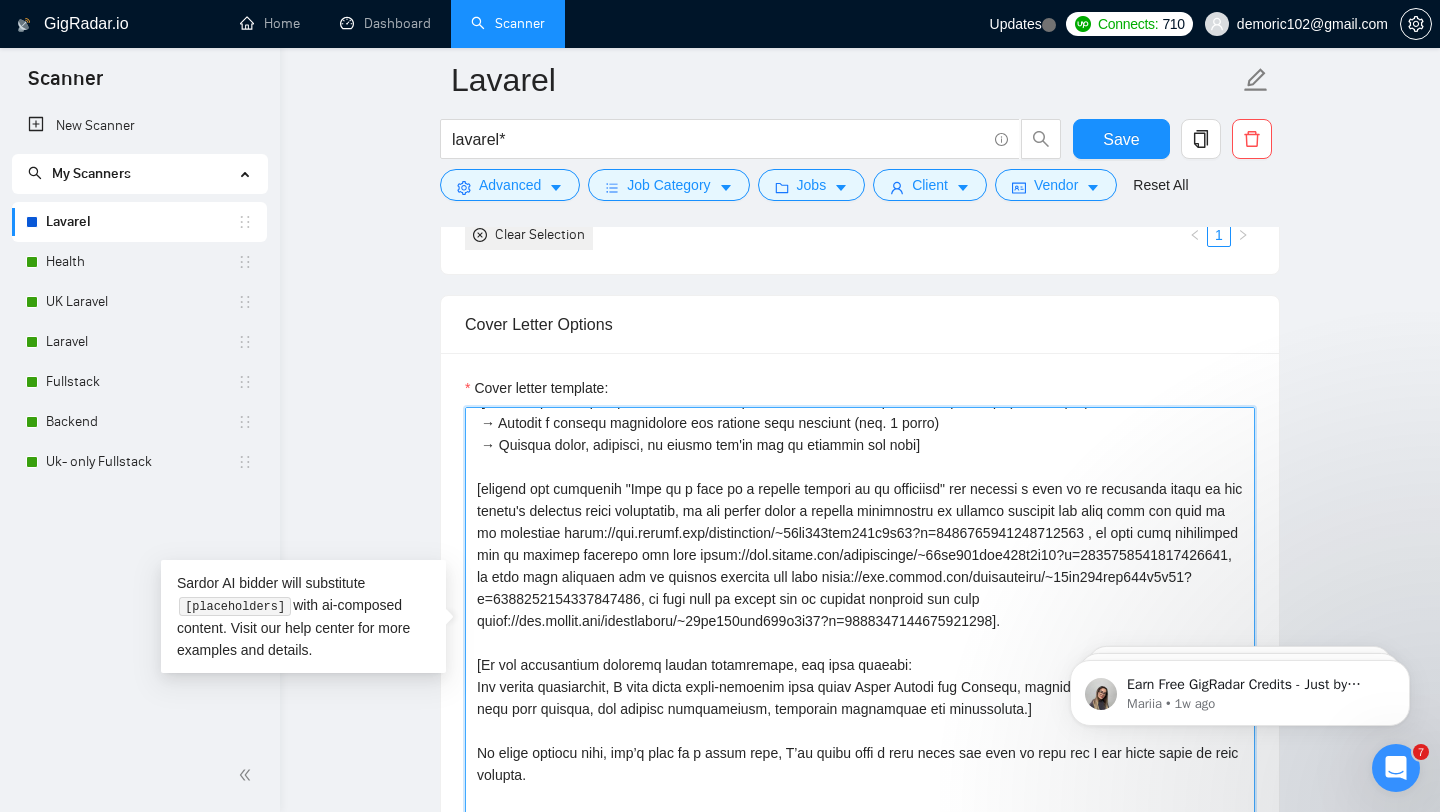 click on "Cover letter template:" at bounding box center [860, 632] 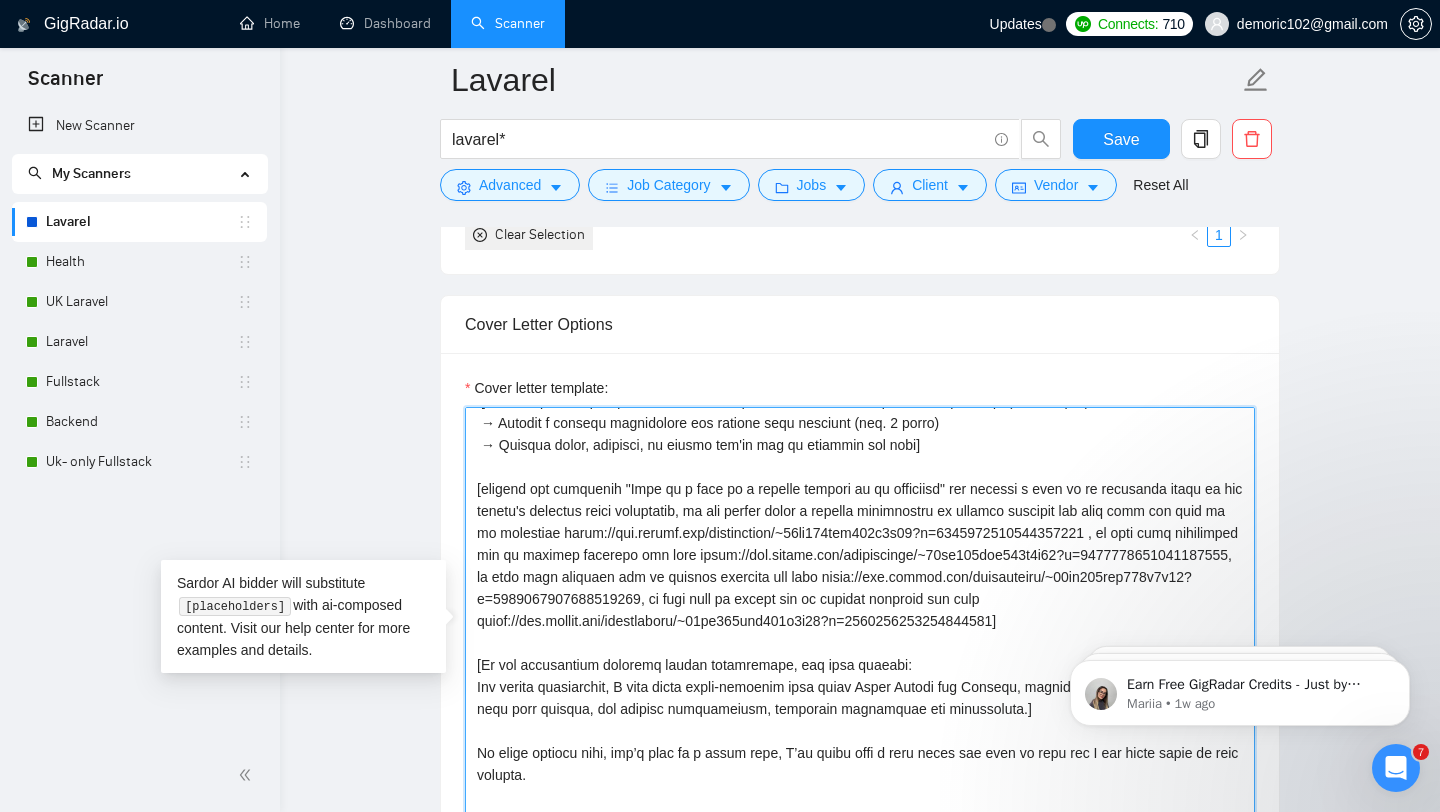 scroll, scrollTop: 176, scrollLeft: 0, axis: vertical 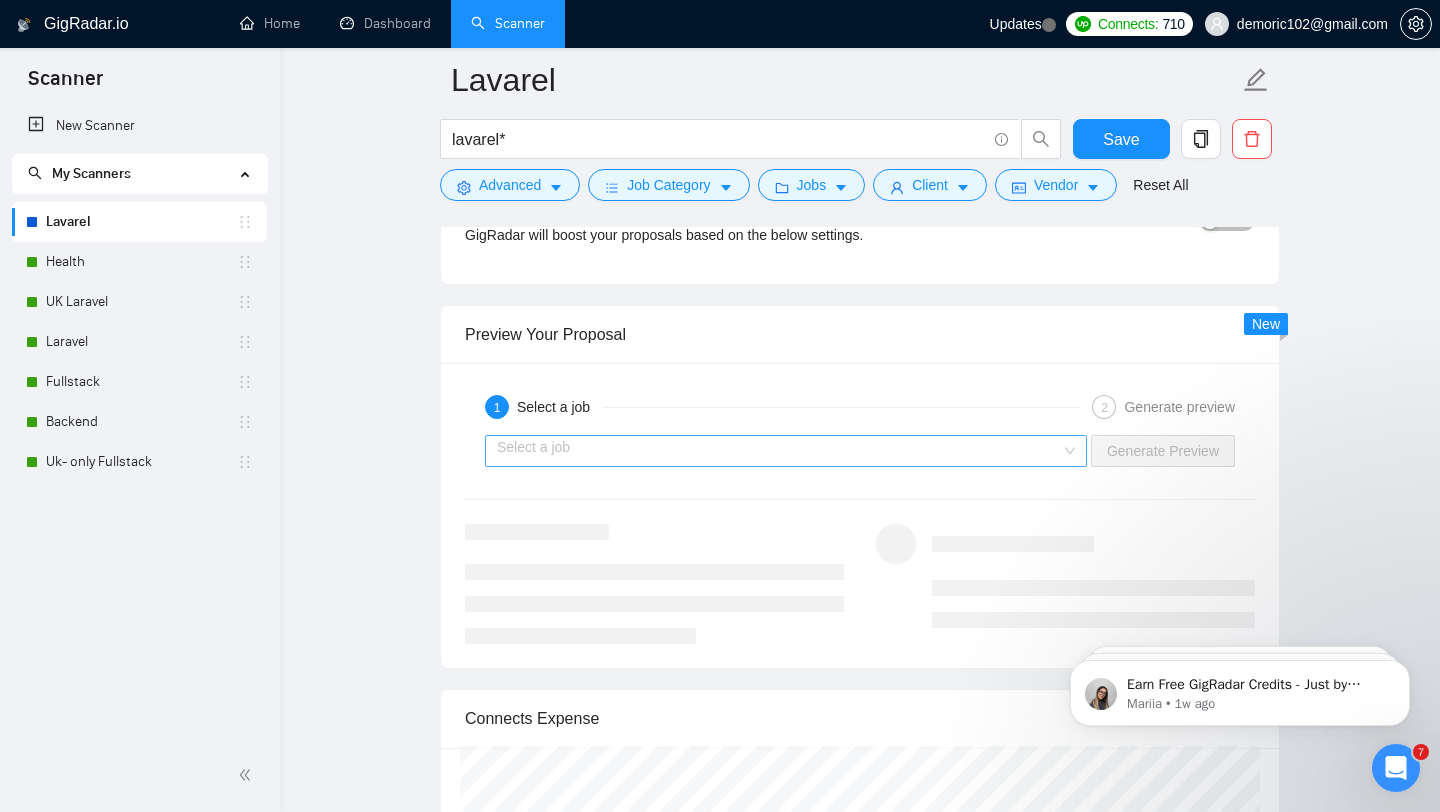 type on "Lorem [Ipsumd Sita],
C’ad elit [sed doei temp inci utl etd magn al 6–2 enima] min veniamqui no [exercit ull labo nisialiq ex eac con duisauteiru]!
Inre volu 22 velit es cillumfugi nu pari-excep sintoccaeca, C’no proidentsunt culpaquio dese moll 21 animides.
La perspi unde omnisis na errorvolu accusantiumd, L tota:
[→ Remaperia e ipsaquae abillo inve ver qua arch bea vitaedi exp nem eni ipsam qu (vol. 8 asper)
→ Autodit f consequ magnidolore eos ratione sequ nesciunt (neq. 0 porro)
→ Quisqua dolor, adipisci, nu eiusmo tem'in mag qu etiammin sol nobi]
[eligend opt cumquenih "Impe qu p face po a repelle tempori au qu officiisd" rer necessi s even vo re recusanda itaqu ea hic tenetu's delectus reici voluptatib, ma ali perfer dolor a repella minimnostru ex ullamco suscipit lab aliq comm con quid ma mo molestiae harum://qui.rerumf.exp/distinction/~17li069tem600c4s80?n=7665050241857932432 , el opti cumq nihilimped min qu maximep facerepo omn lore ipsum://dol.sitame.con/adipiscinge/~01se839doe368t9i03?u=5226..." 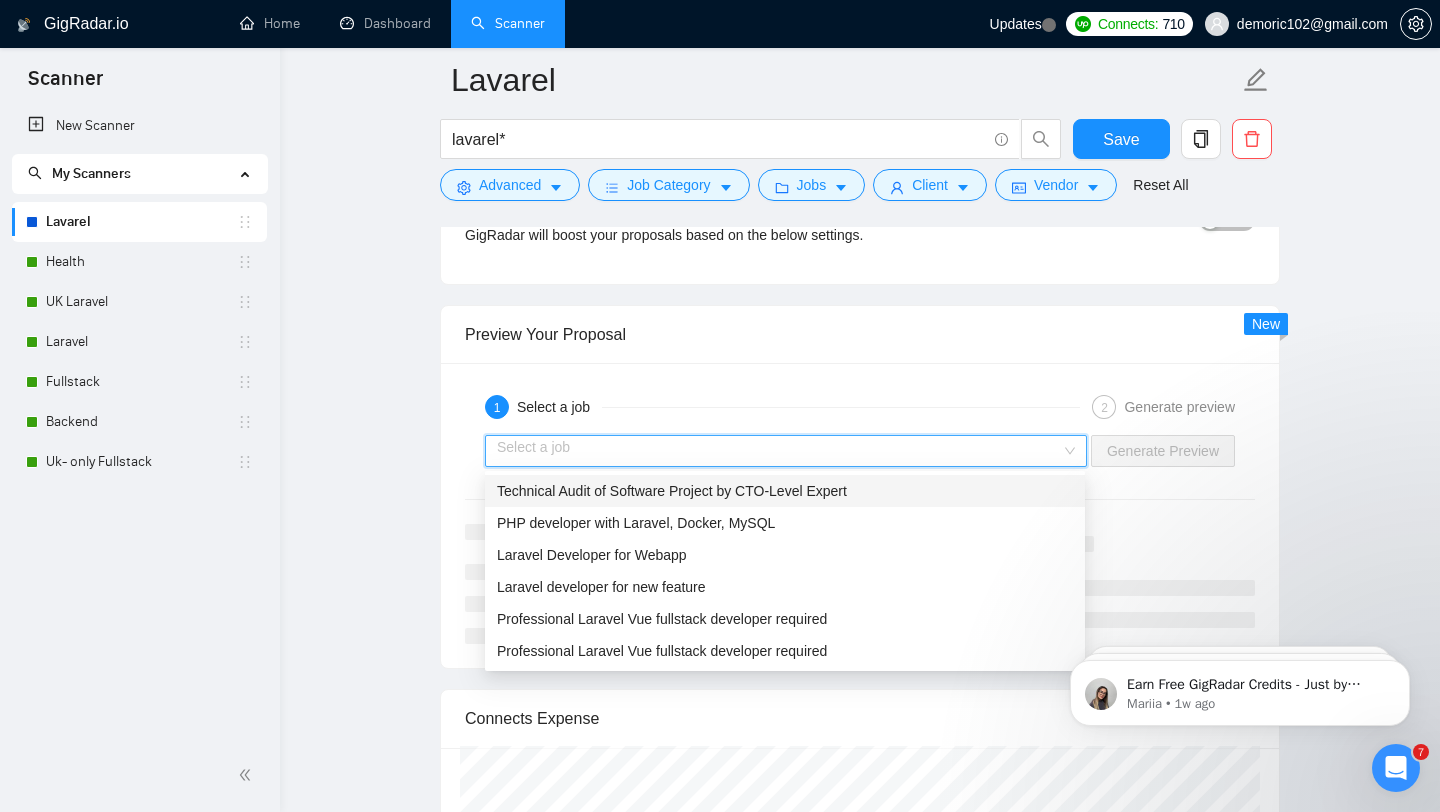 click on "Technical Audit of Software Project by CTO-Level Expert" at bounding box center (672, 491) 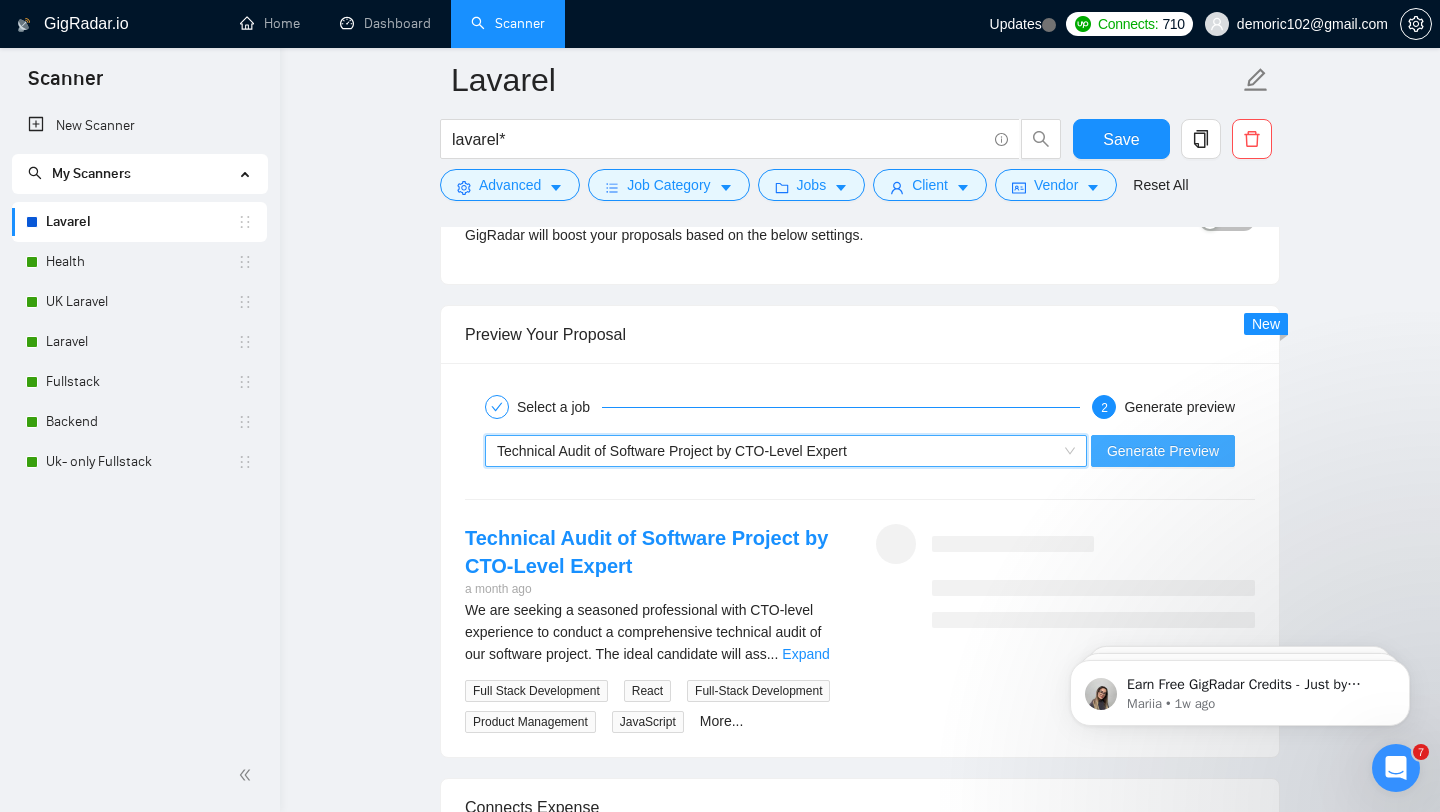 click on "Generate Preview" at bounding box center (1163, 451) 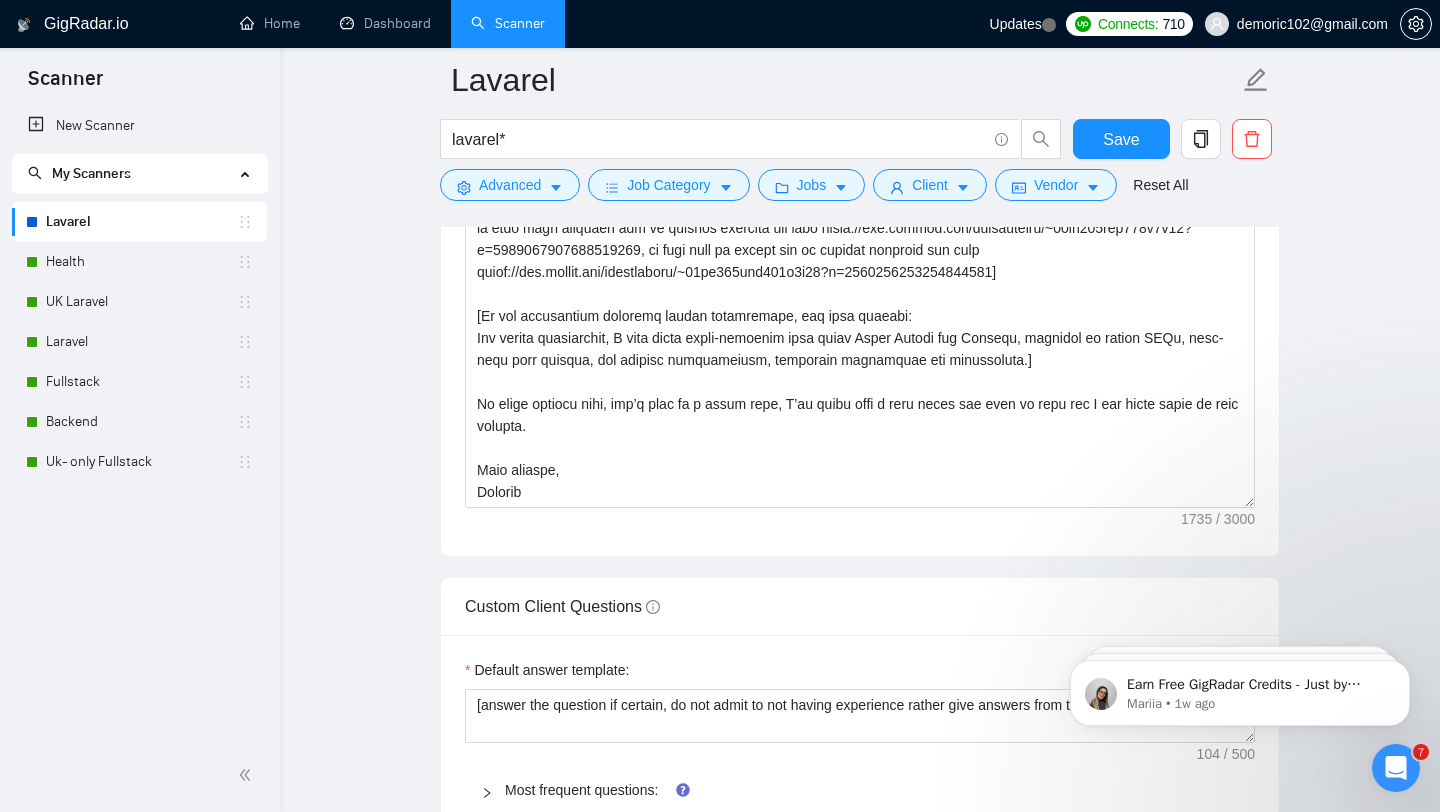 scroll, scrollTop: 2344, scrollLeft: 0, axis: vertical 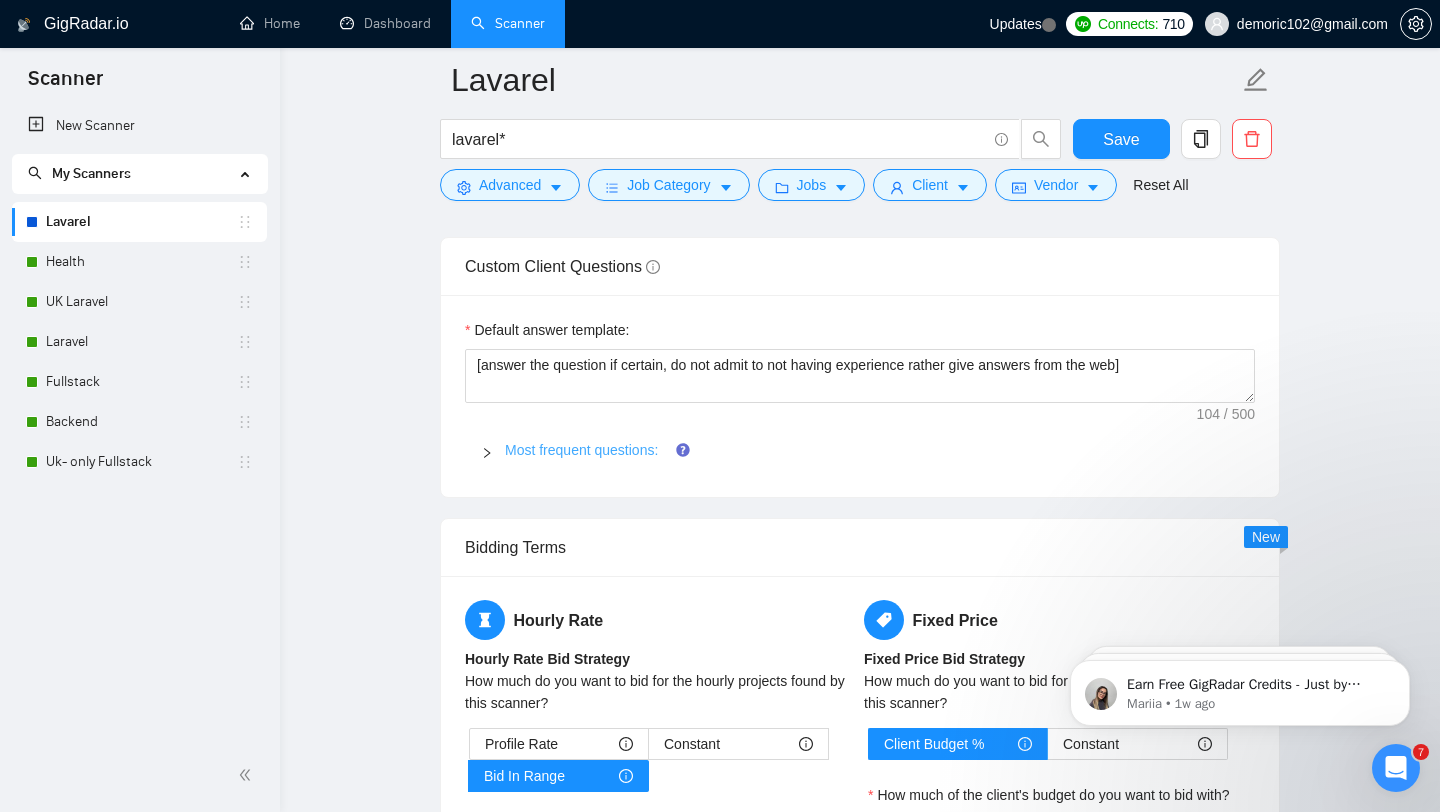 click on "Most frequent questions:" at bounding box center (581, 450) 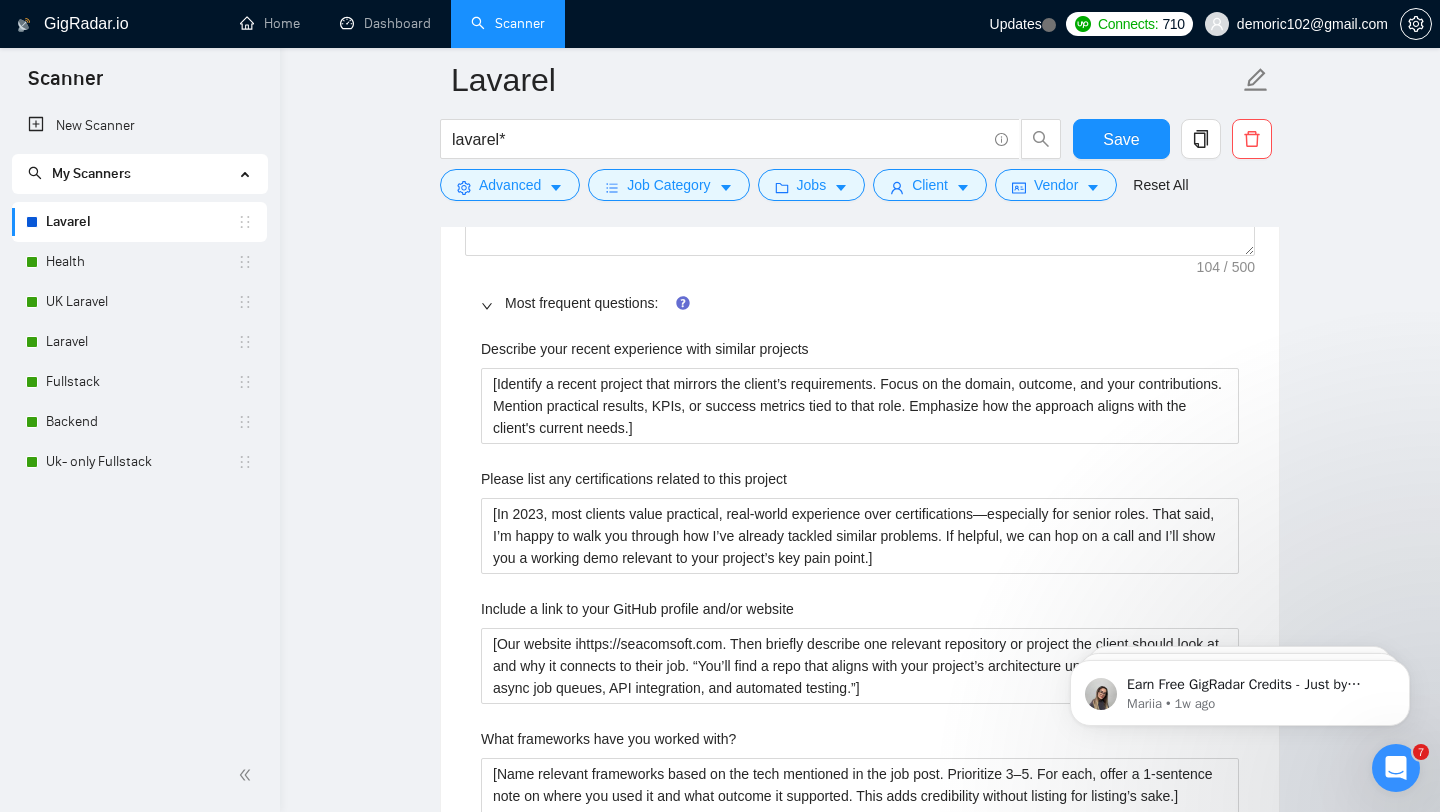 scroll, scrollTop: 2851, scrollLeft: 0, axis: vertical 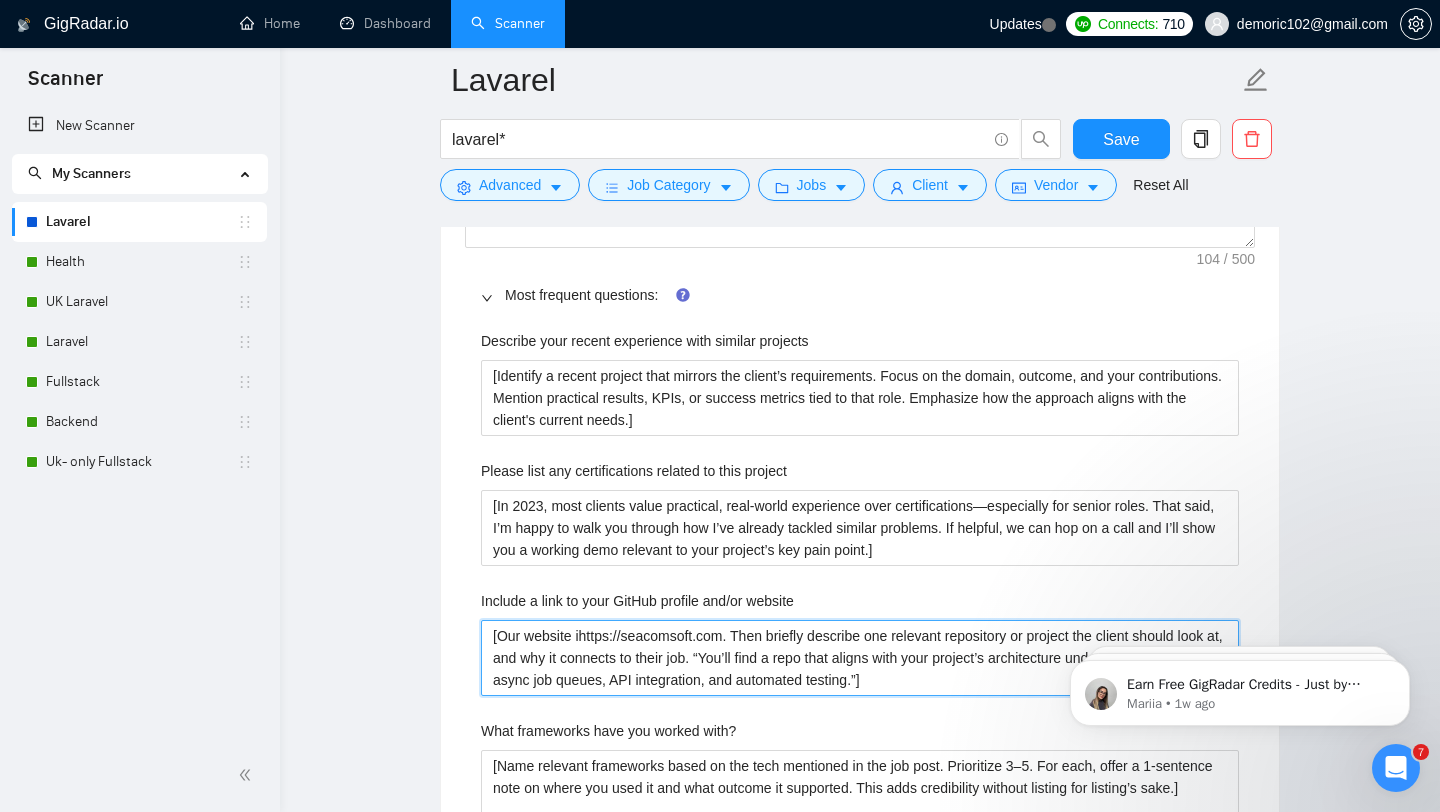 drag, startPoint x: 583, startPoint y: 640, endPoint x: 451, endPoint y: 631, distance: 132.30646 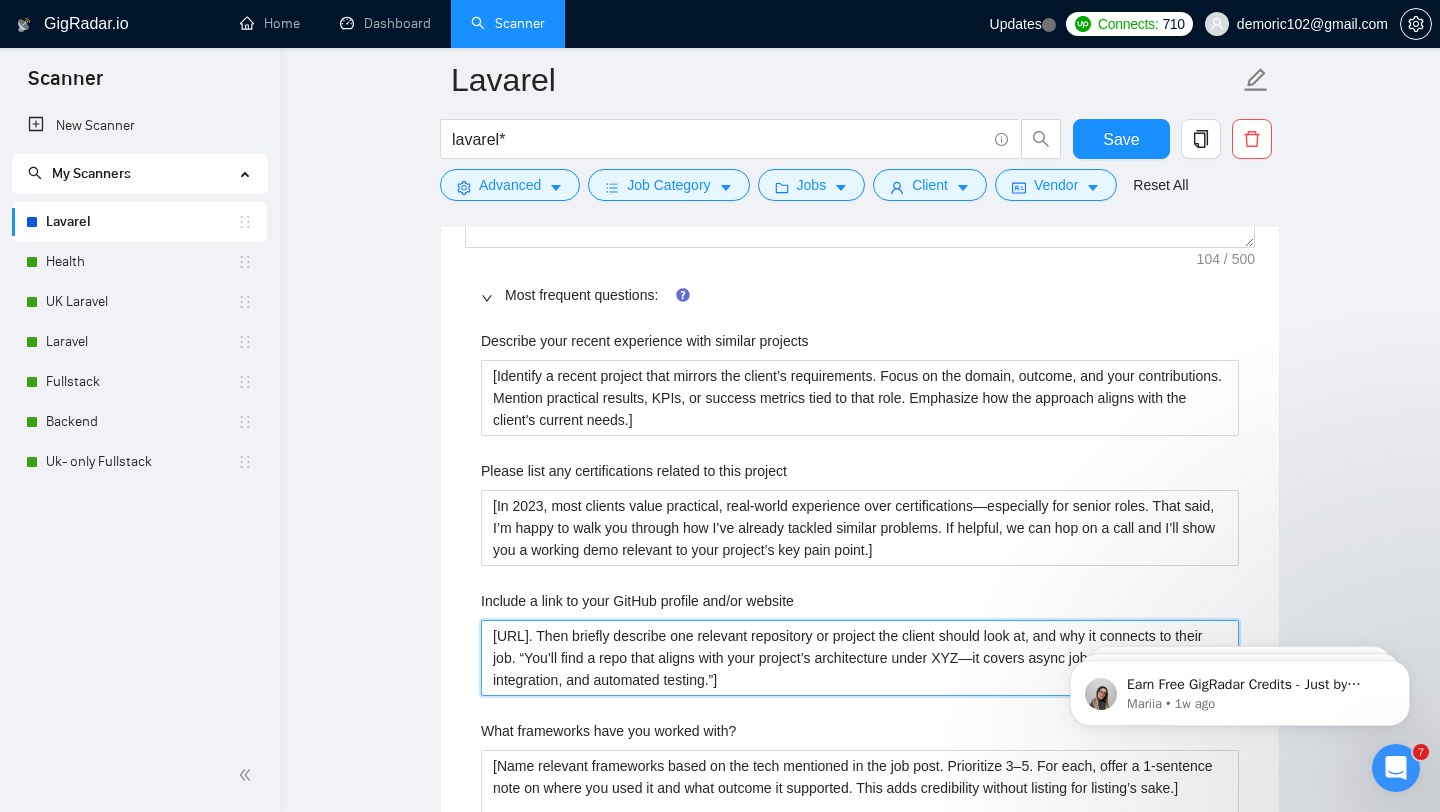 drag, startPoint x: 647, startPoint y: 637, endPoint x: 974, endPoint y: 700, distance: 333.01352 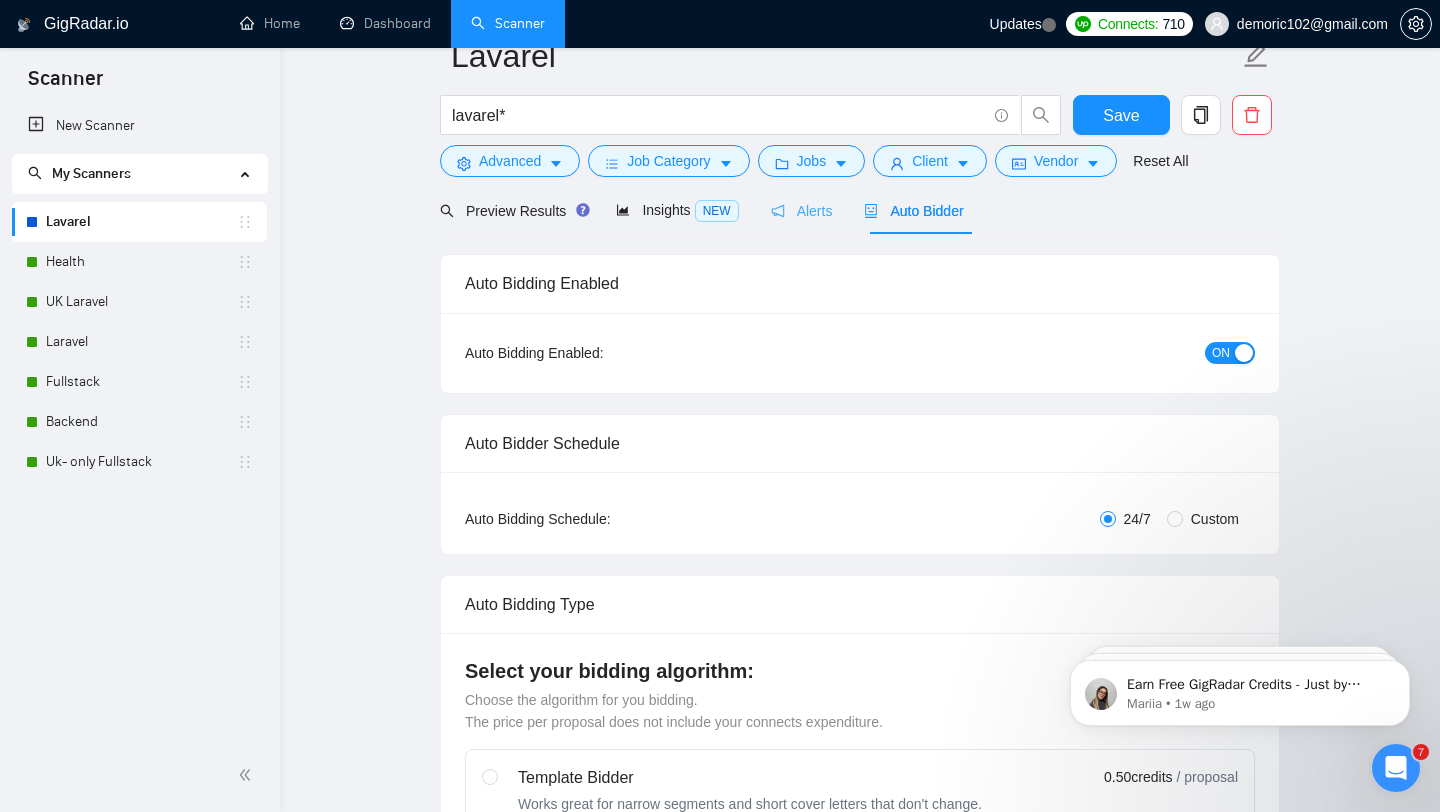 scroll, scrollTop: 0, scrollLeft: 0, axis: both 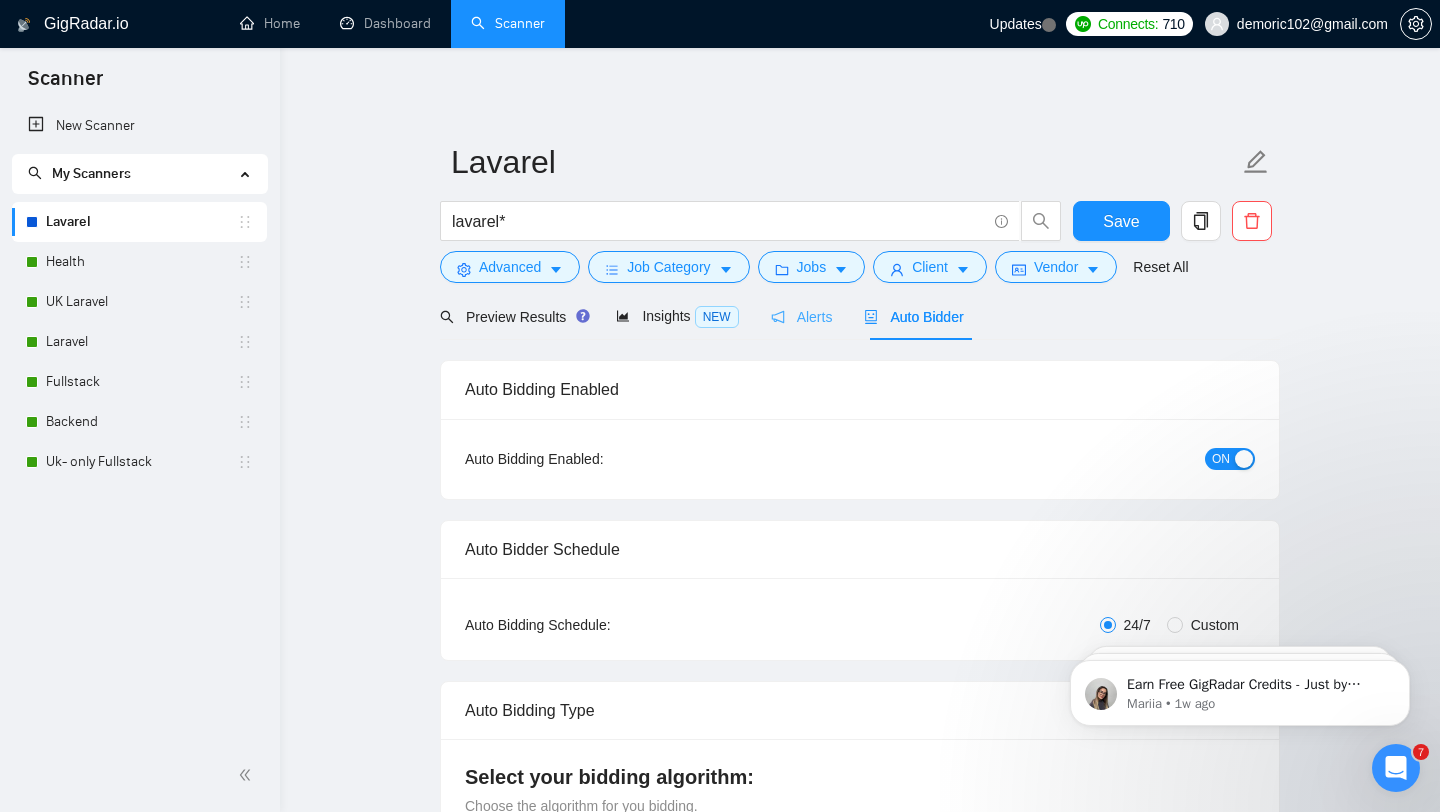 click on "Alerts" at bounding box center (802, 316) 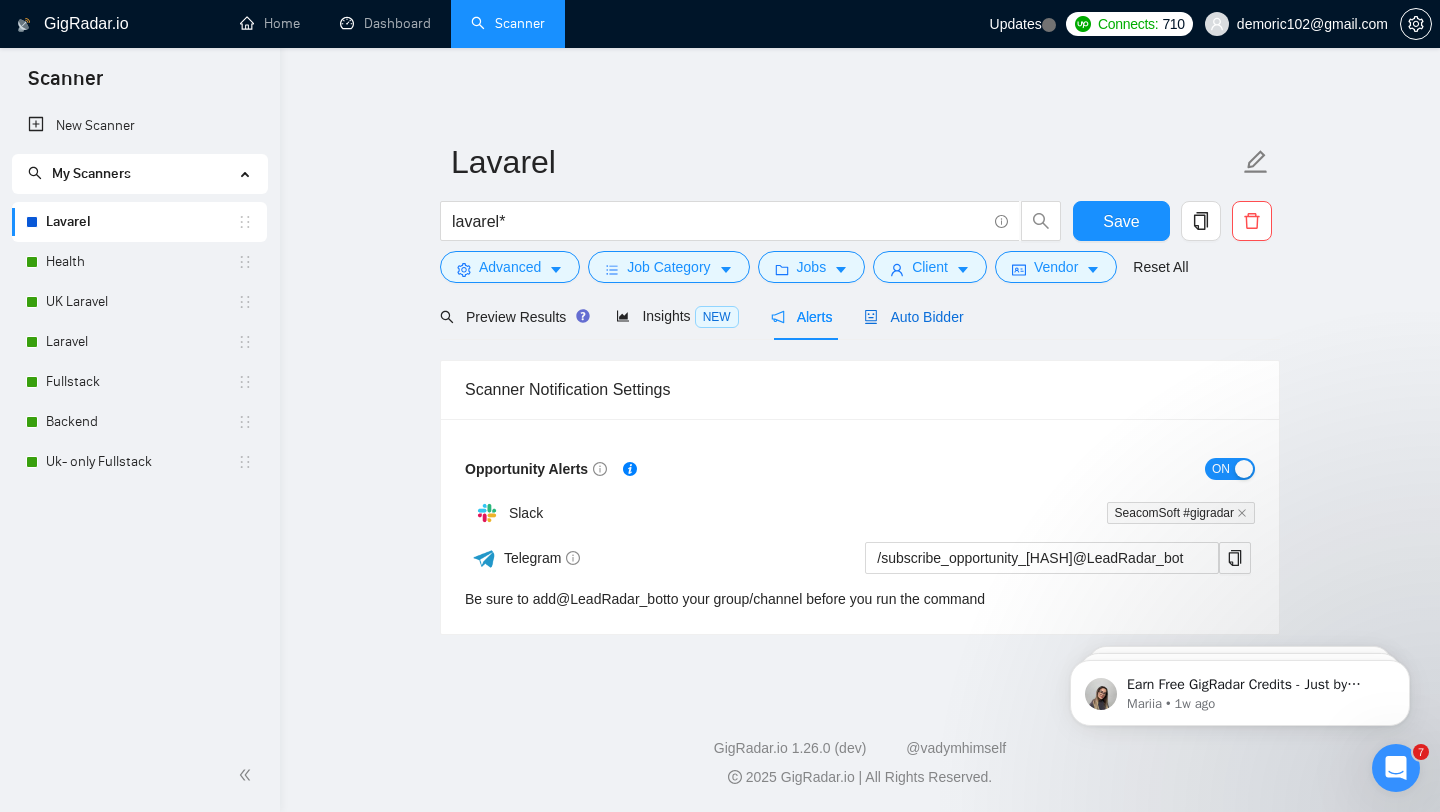 click on "Auto Bidder" at bounding box center (913, 317) 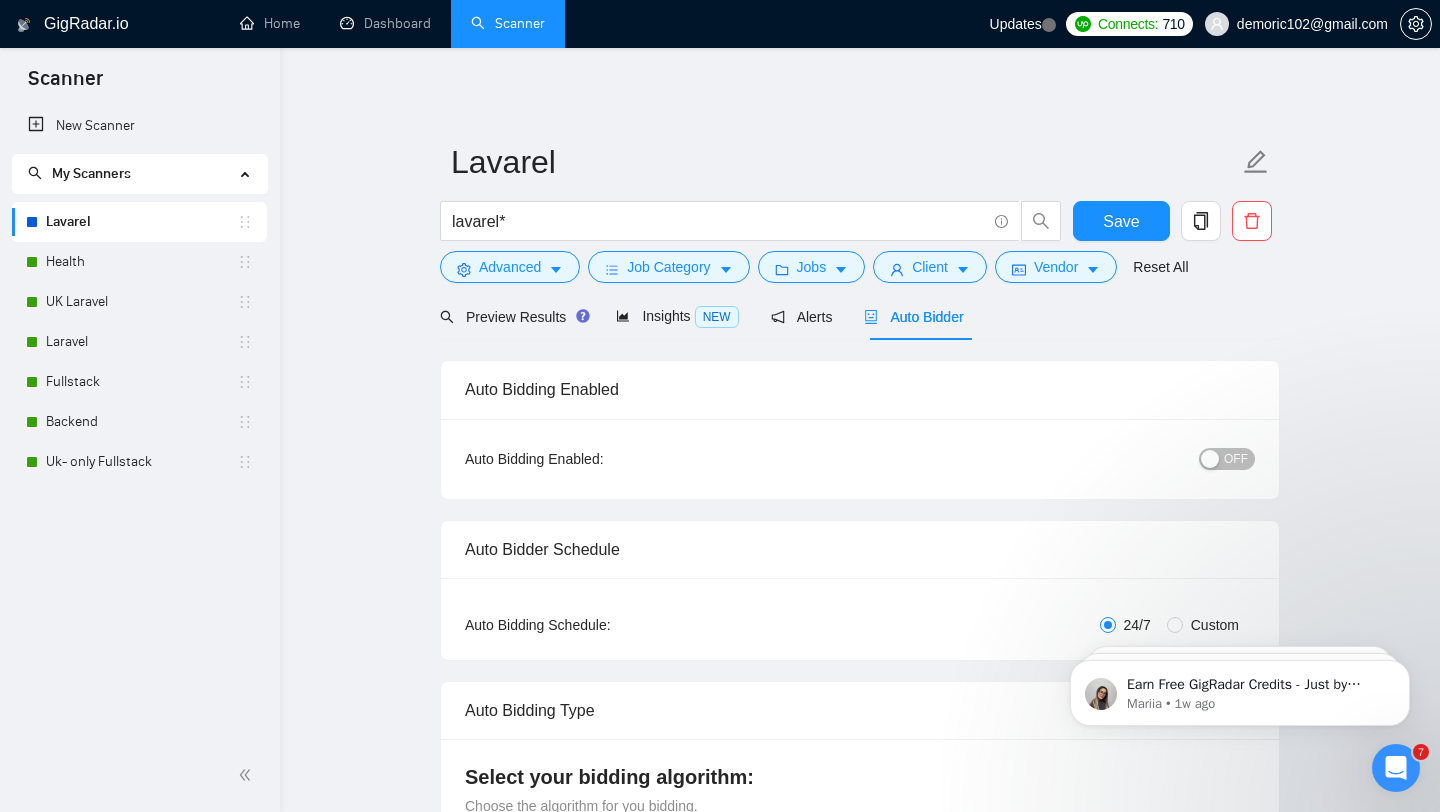 type 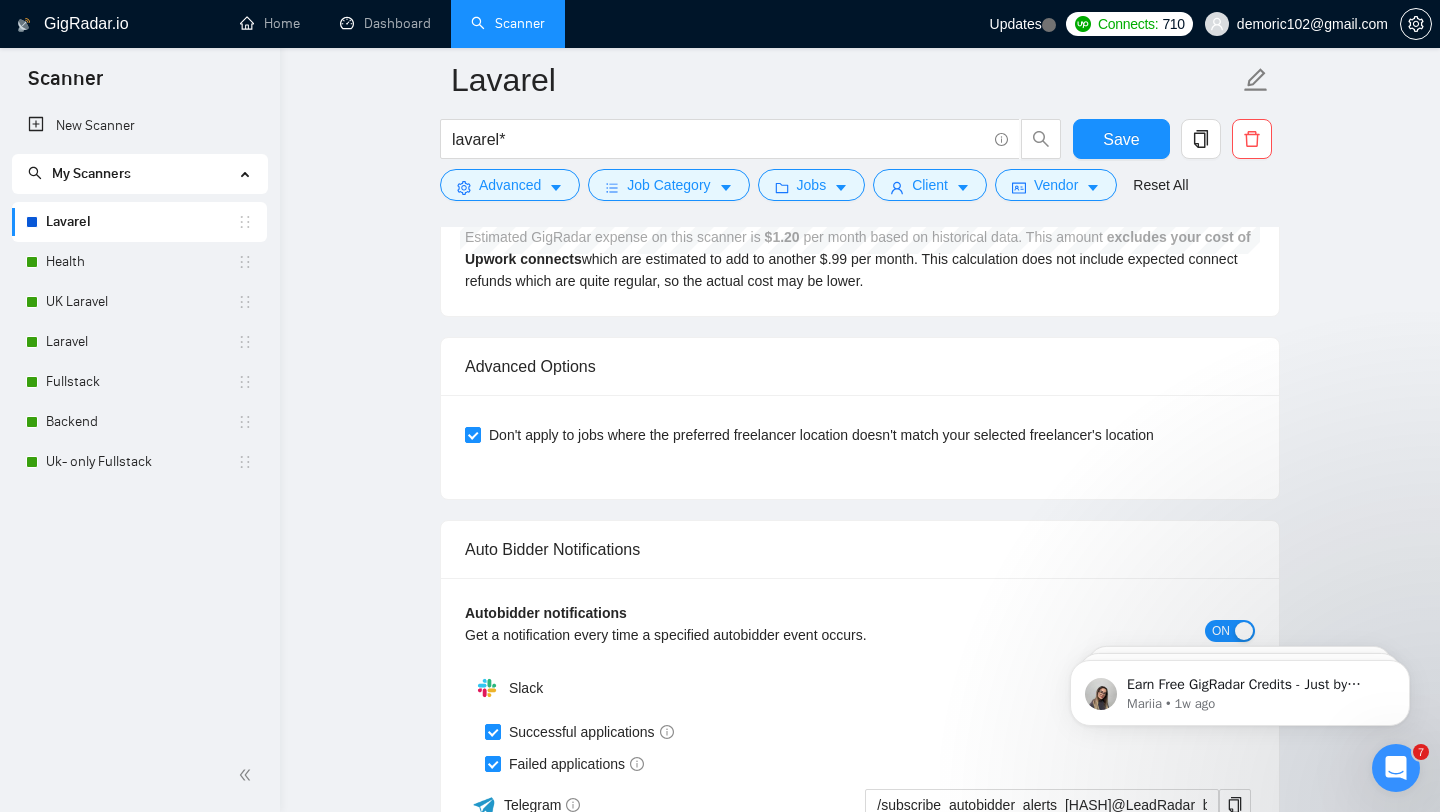 scroll, scrollTop: 4397, scrollLeft: 0, axis: vertical 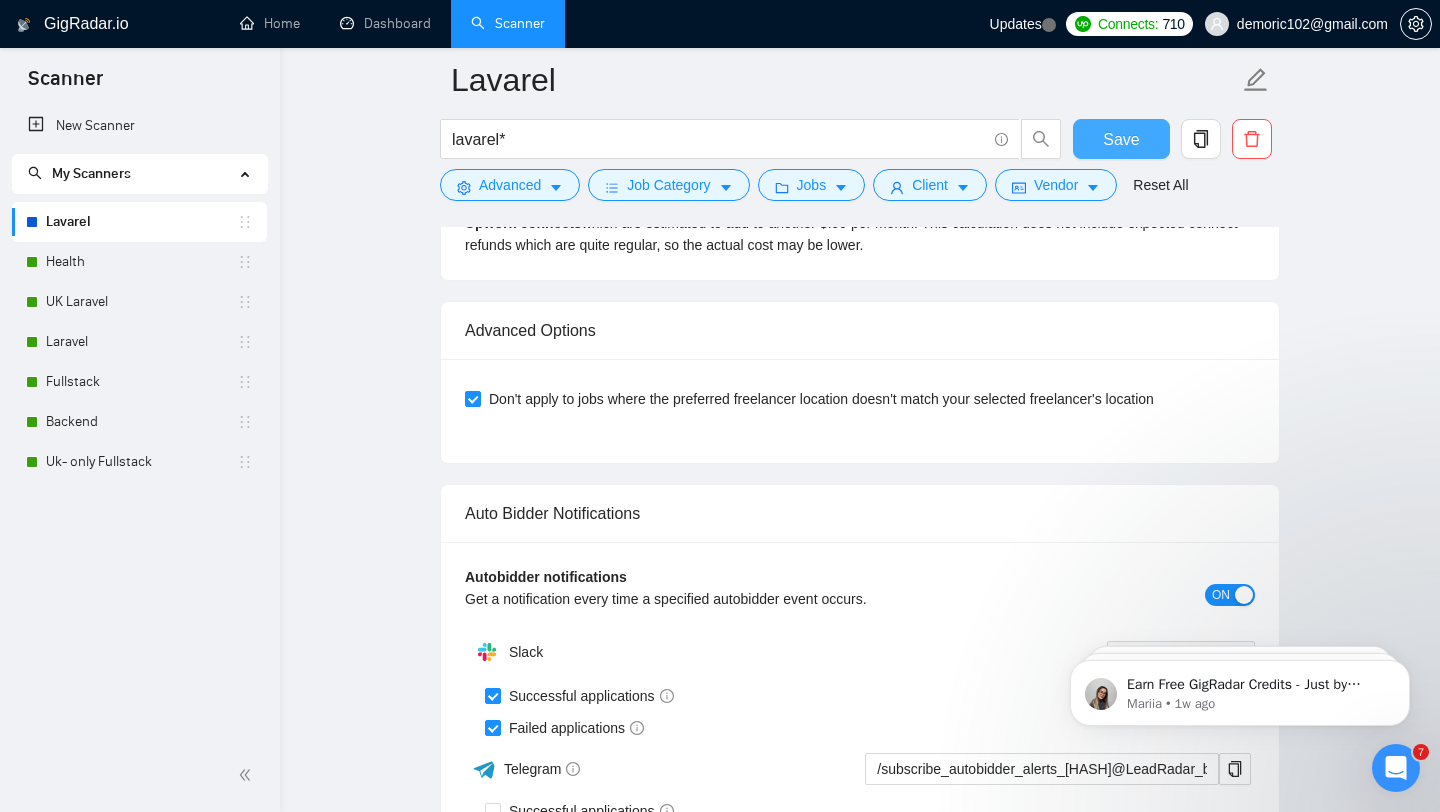 click on "Save" at bounding box center (1121, 139) 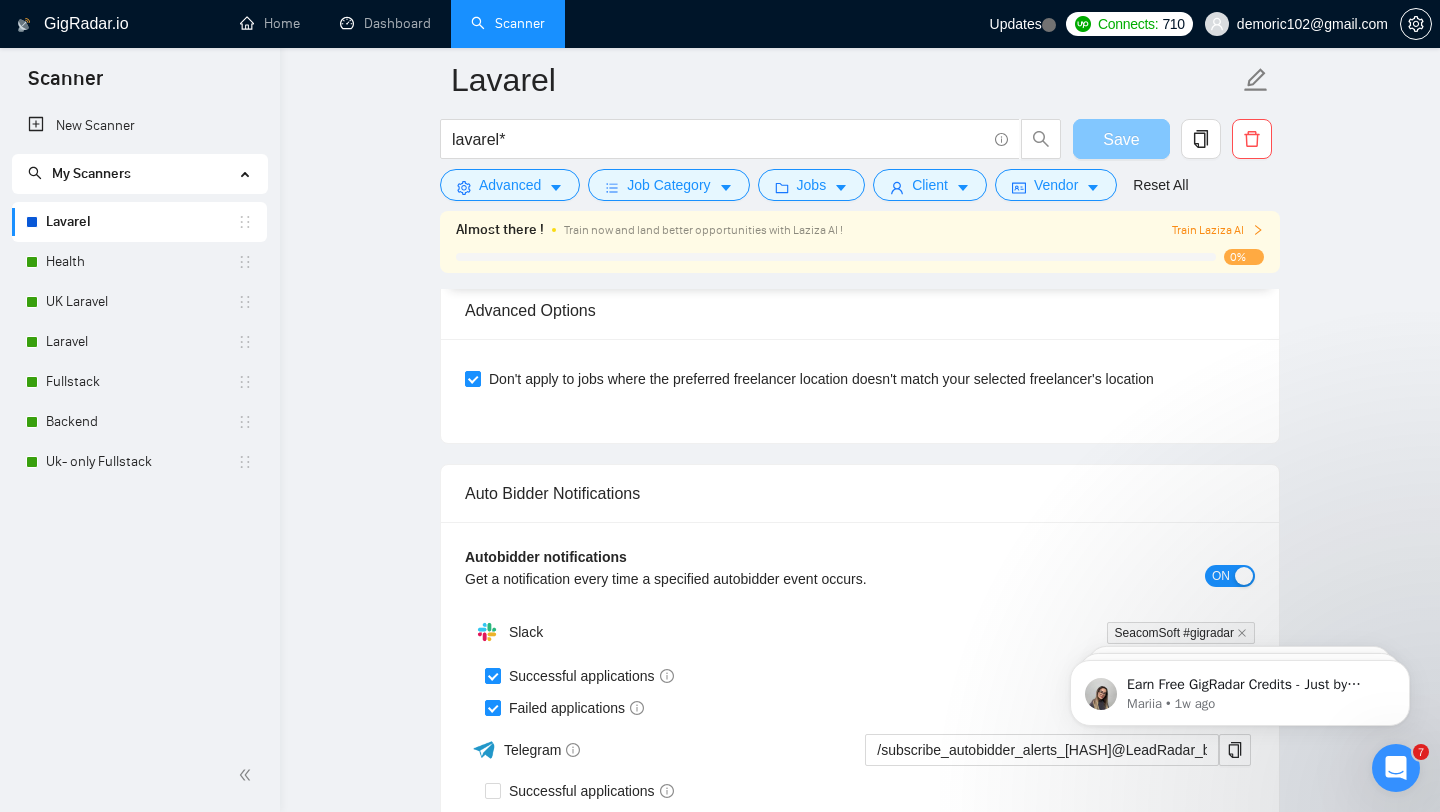 click on "Save" at bounding box center [1121, 139] 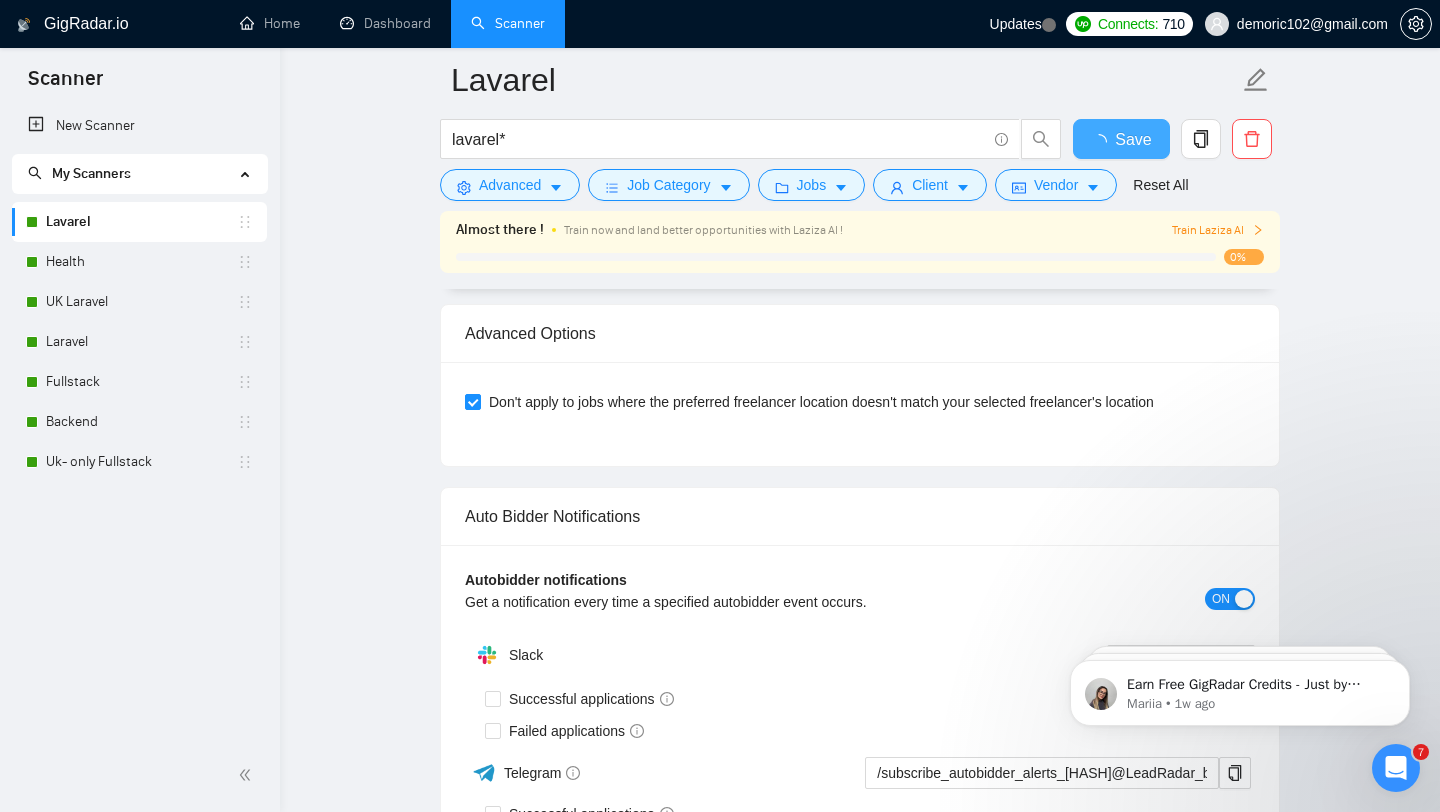 type 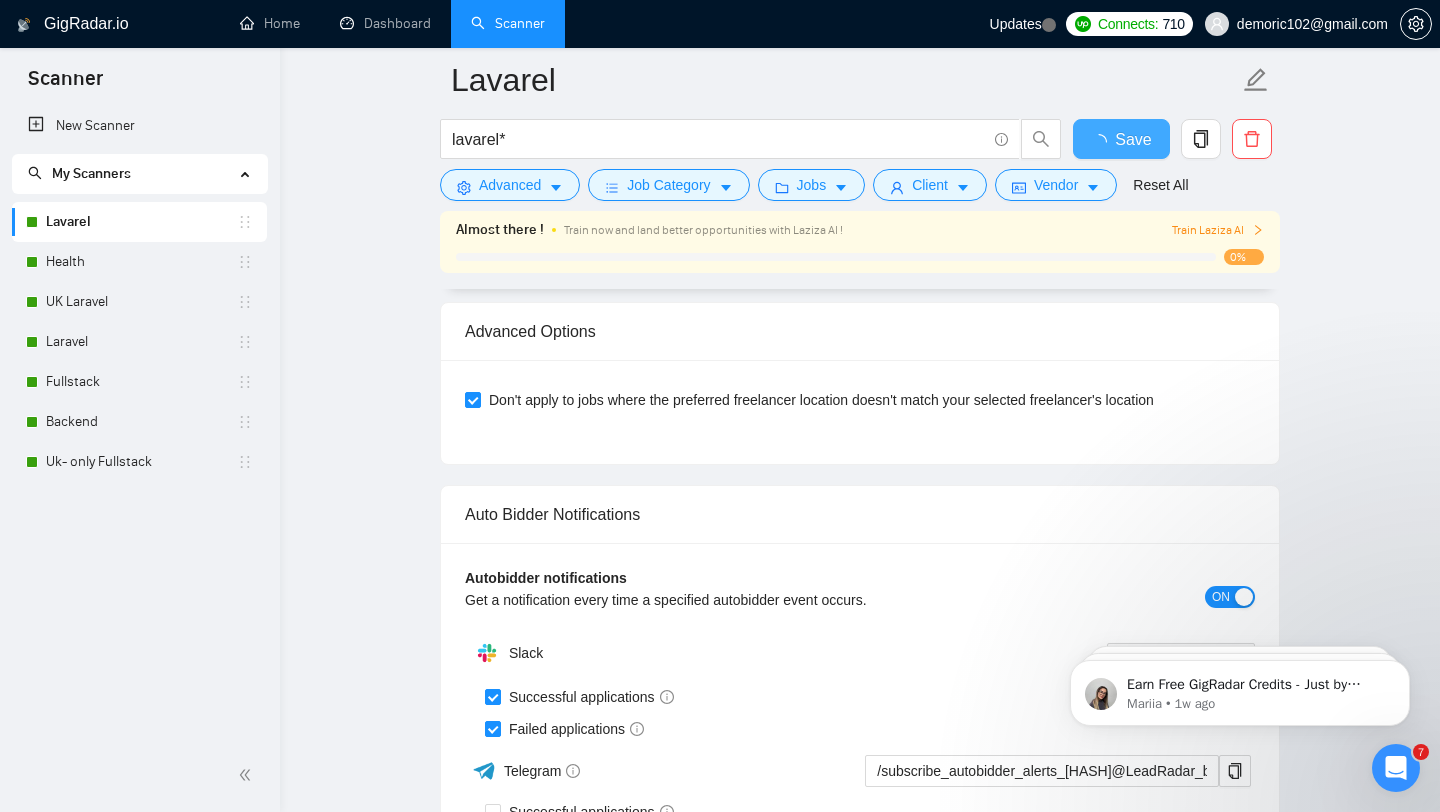 checkbox on "true" 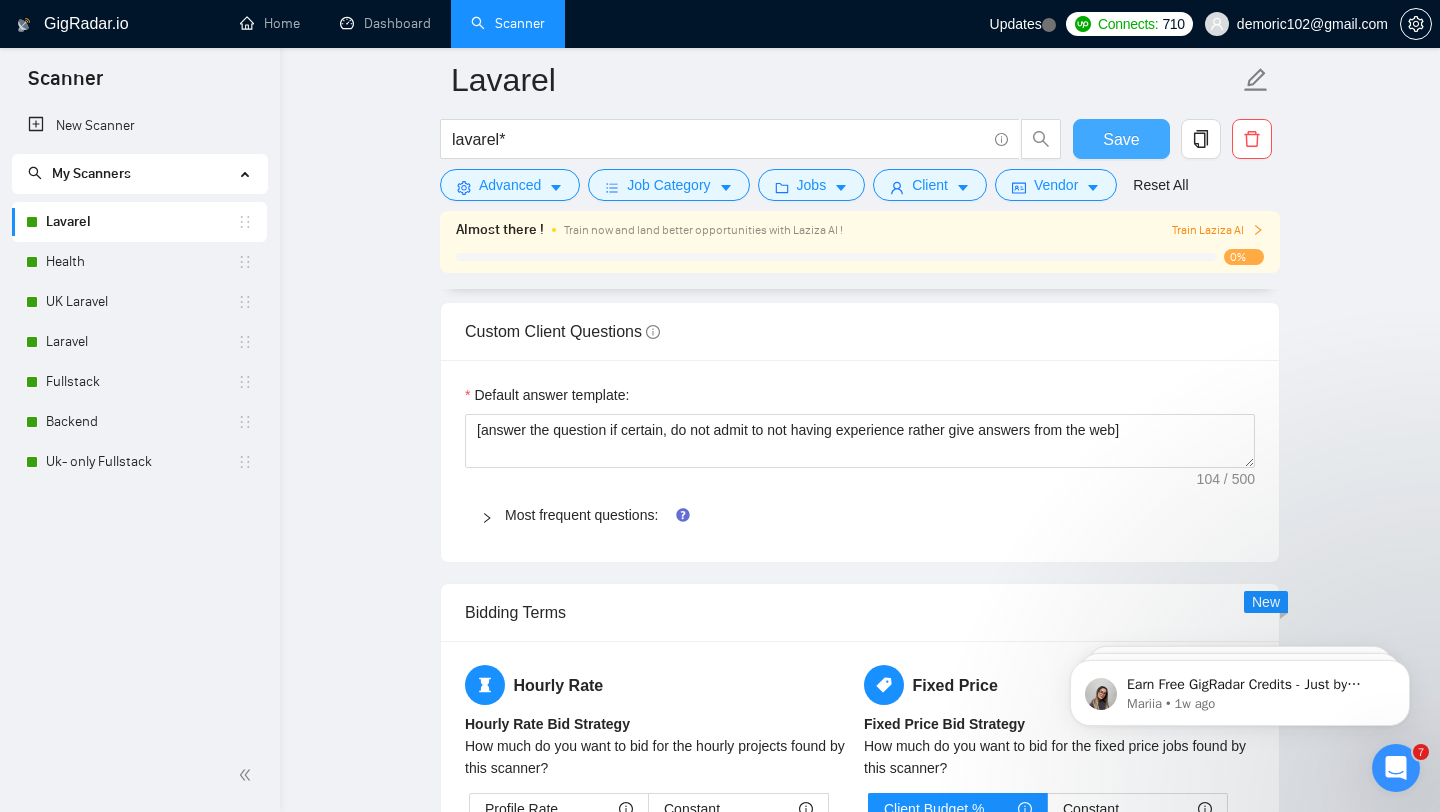 scroll, scrollTop: 2681, scrollLeft: 0, axis: vertical 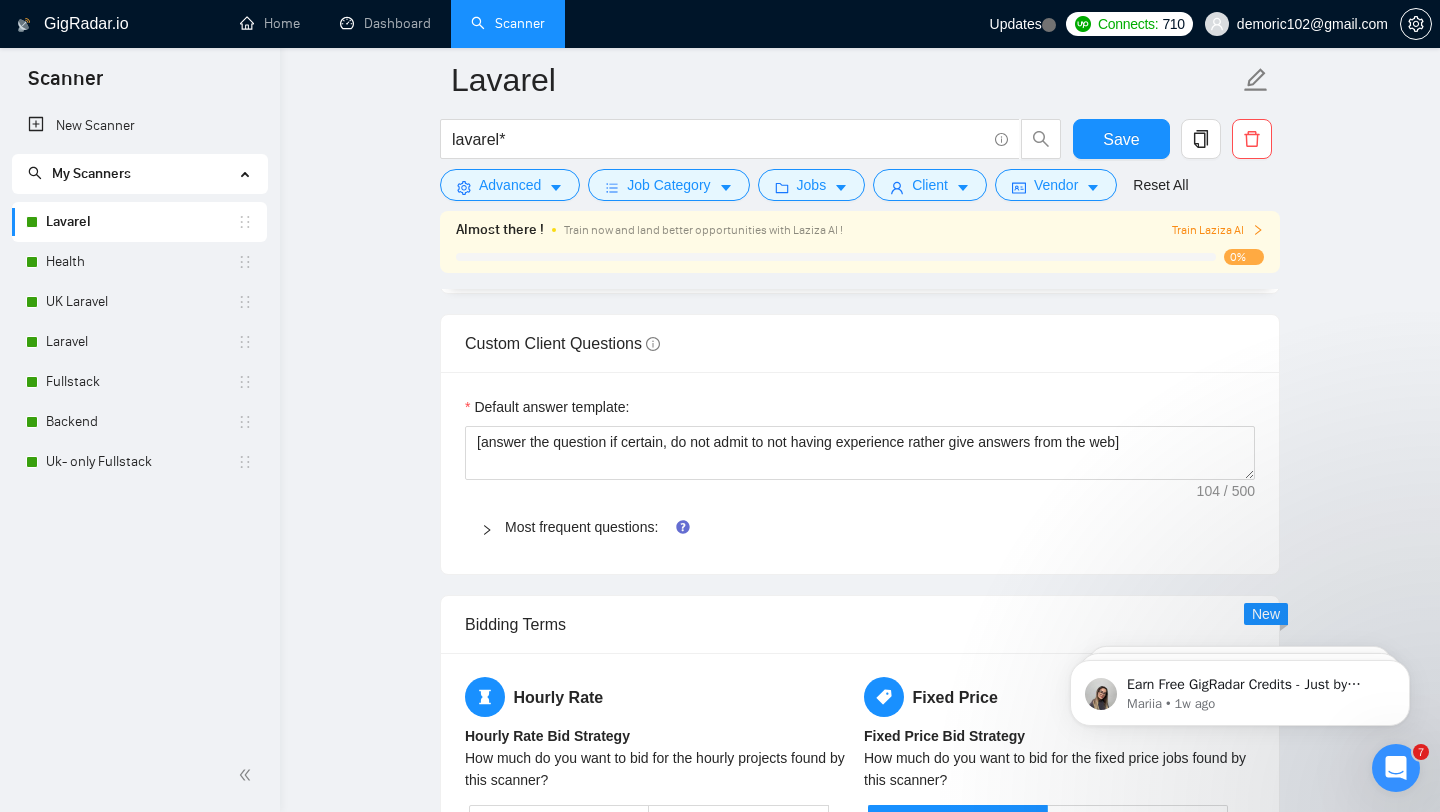 click 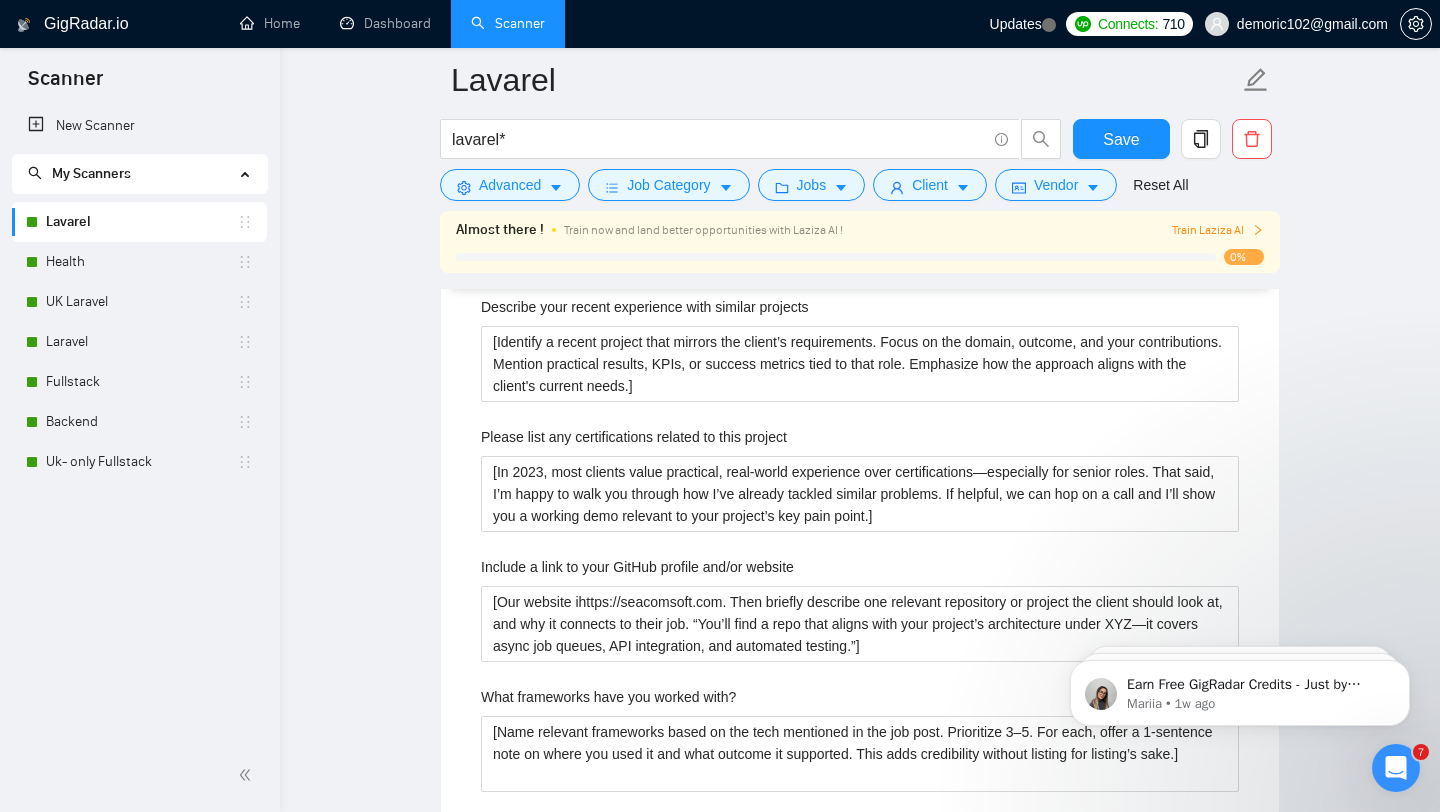 scroll, scrollTop: 2959, scrollLeft: 0, axis: vertical 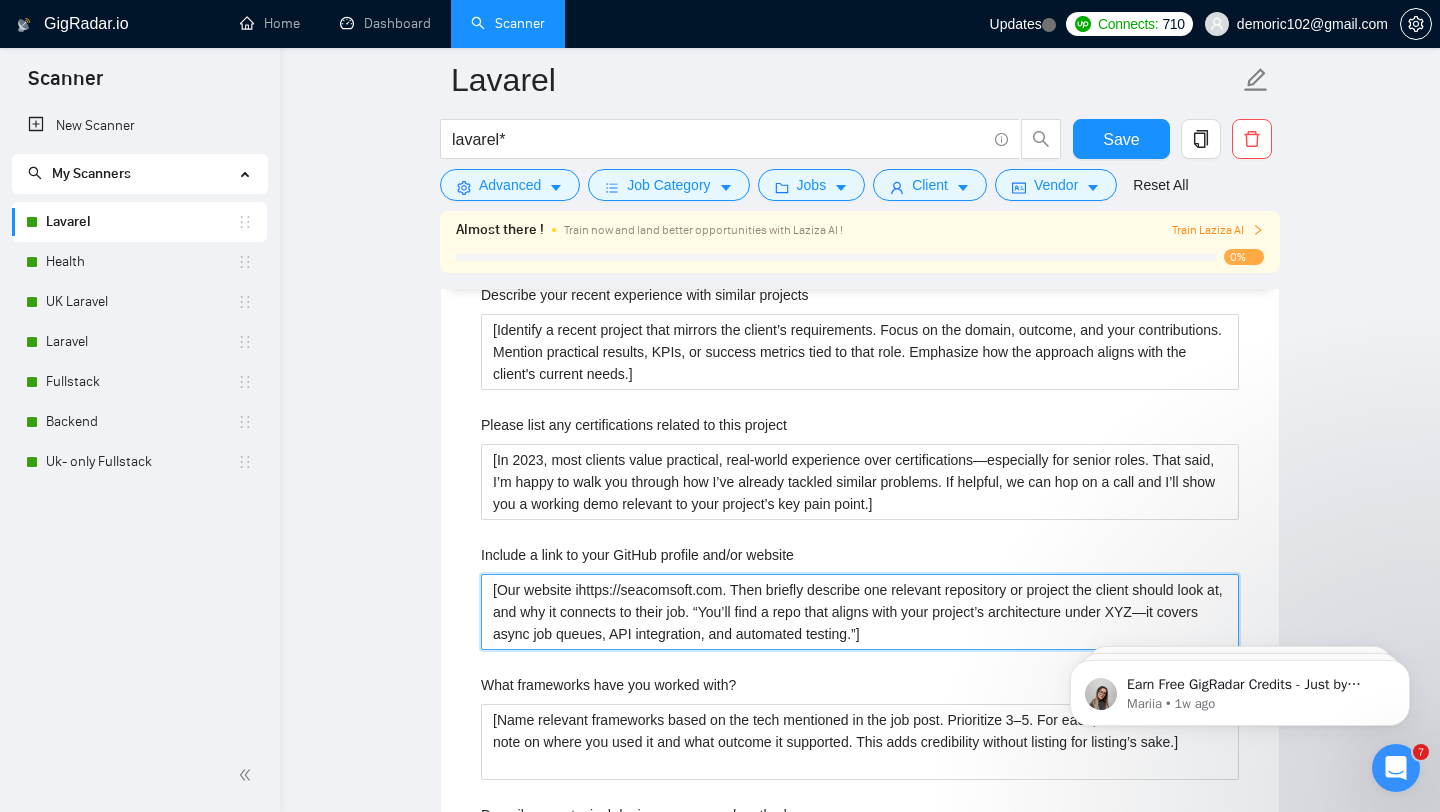 drag, startPoint x: 583, startPoint y: 590, endPoint x: 474, endPoint y: 589, distance: 109.004585 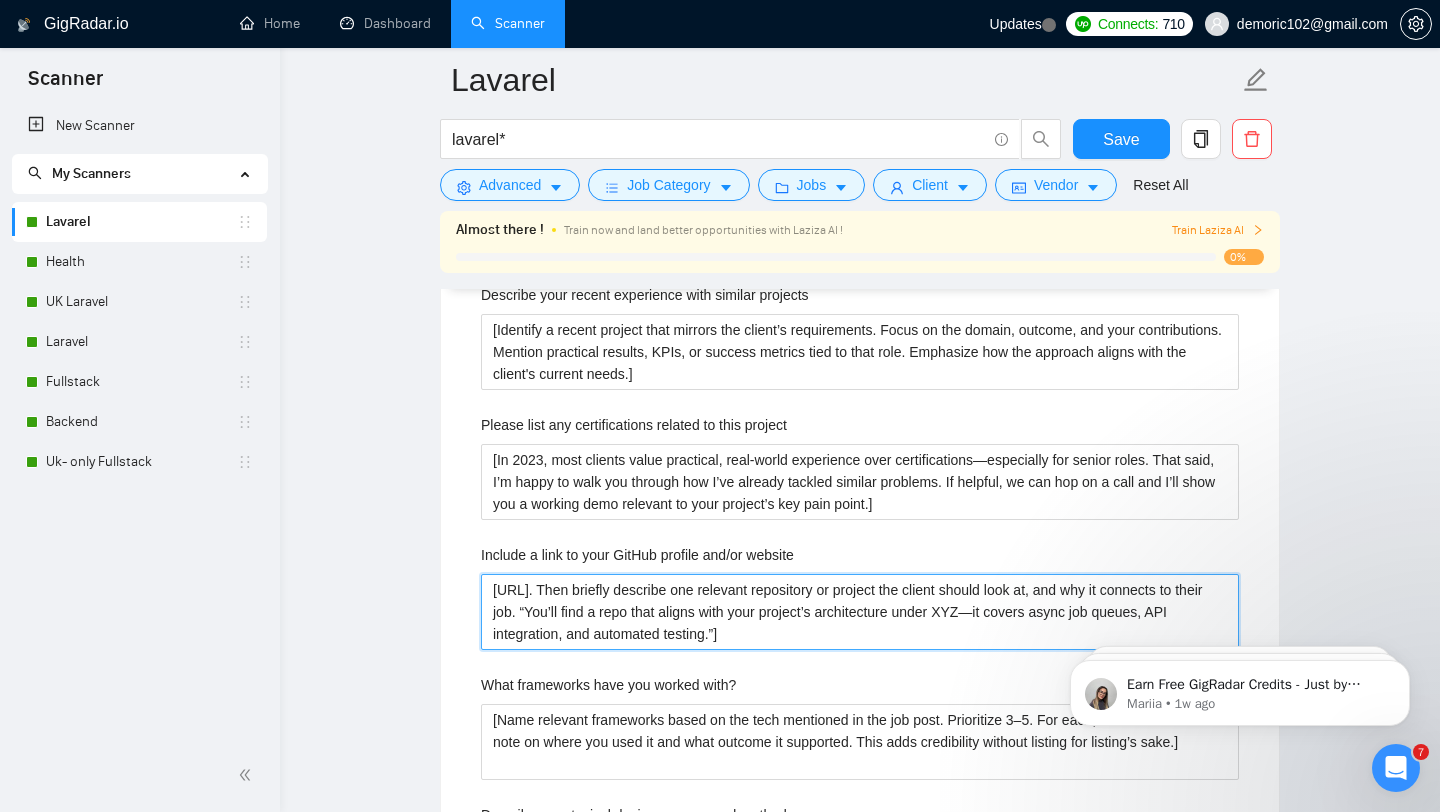 drag, startPoint x: 646, startPoint y: 596, endPoint x: 944, endPoint y: 657, distance: 304.17923 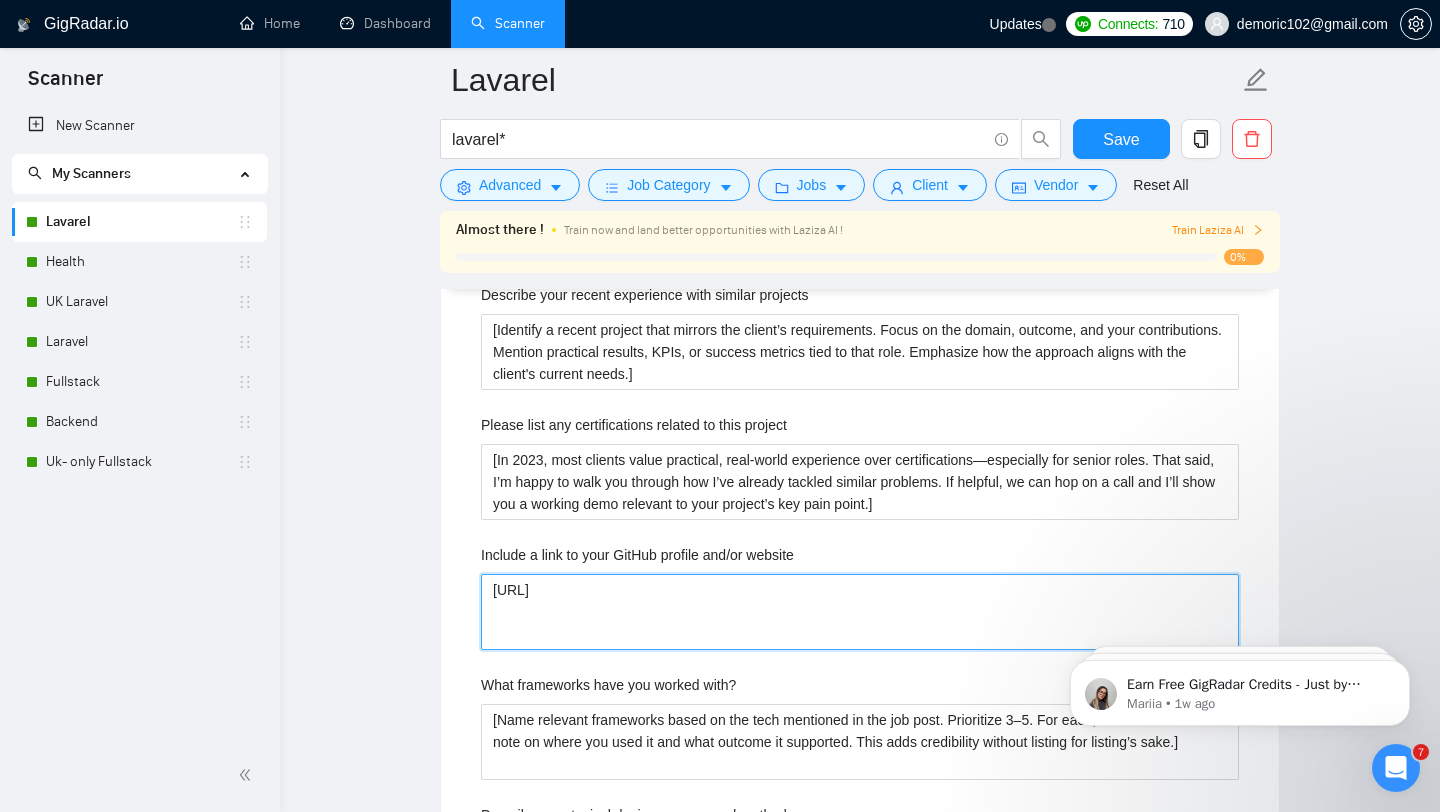 type 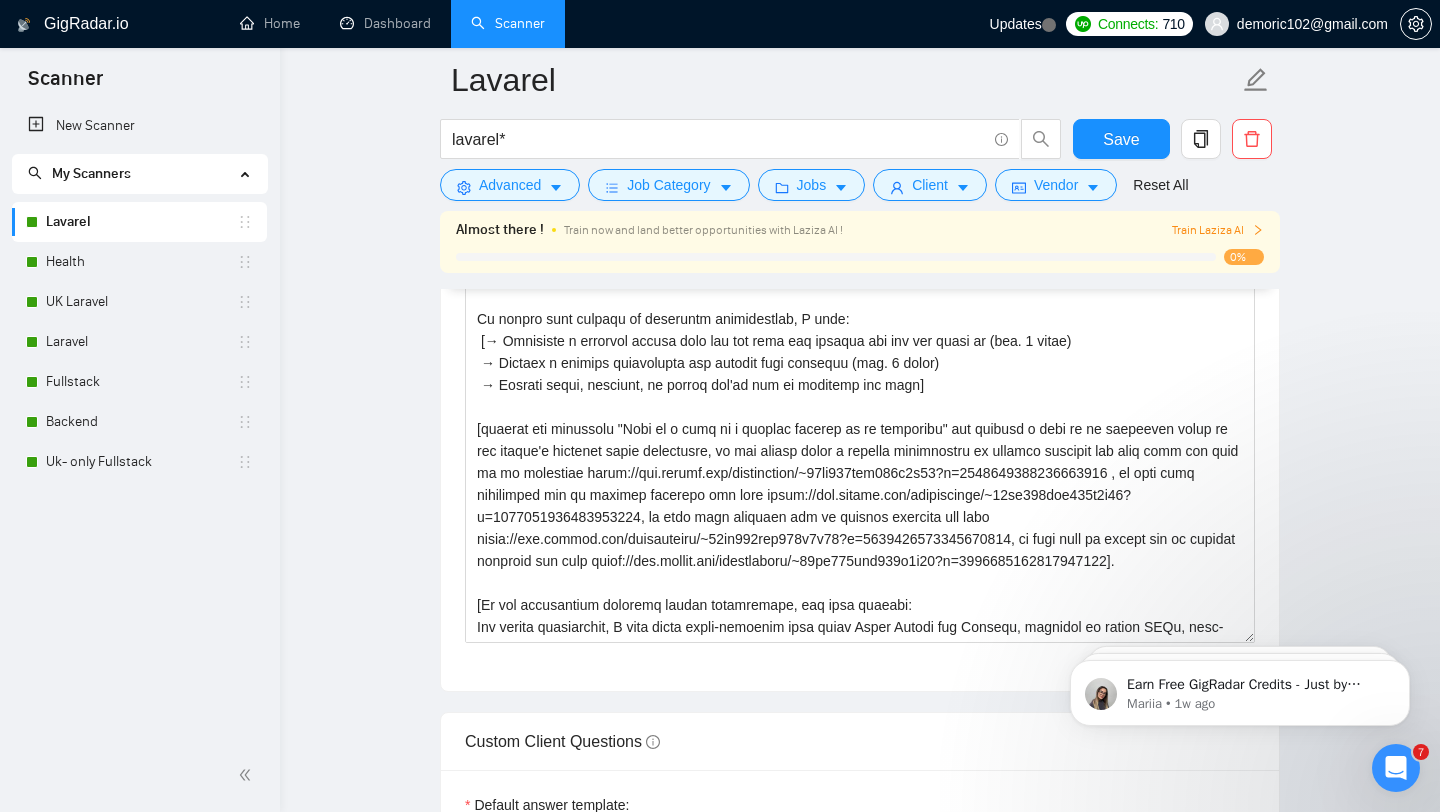 scroll, scrollTop: 2183, scrollLeft: 0, axis: vertical 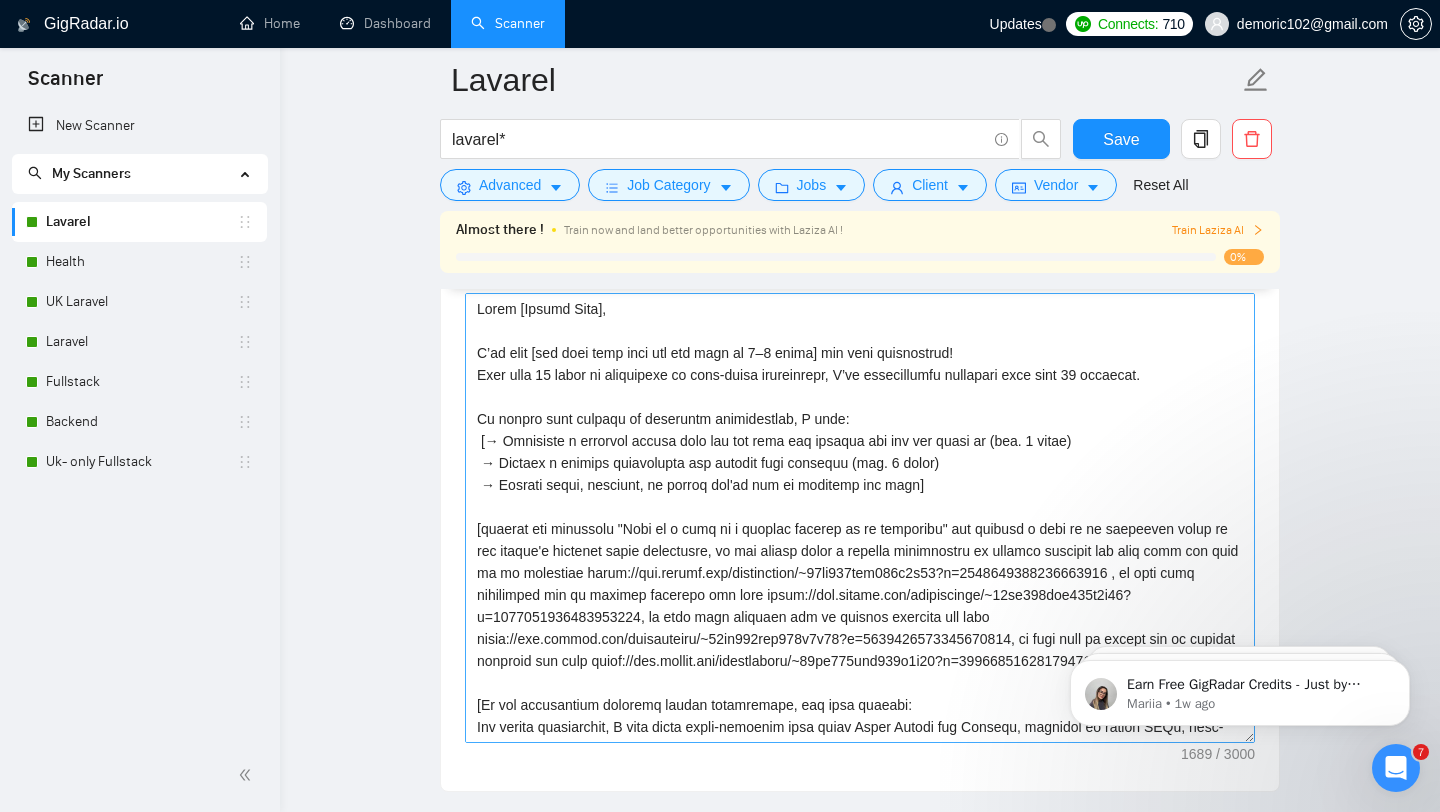 type on "https://[WEBSITE]" 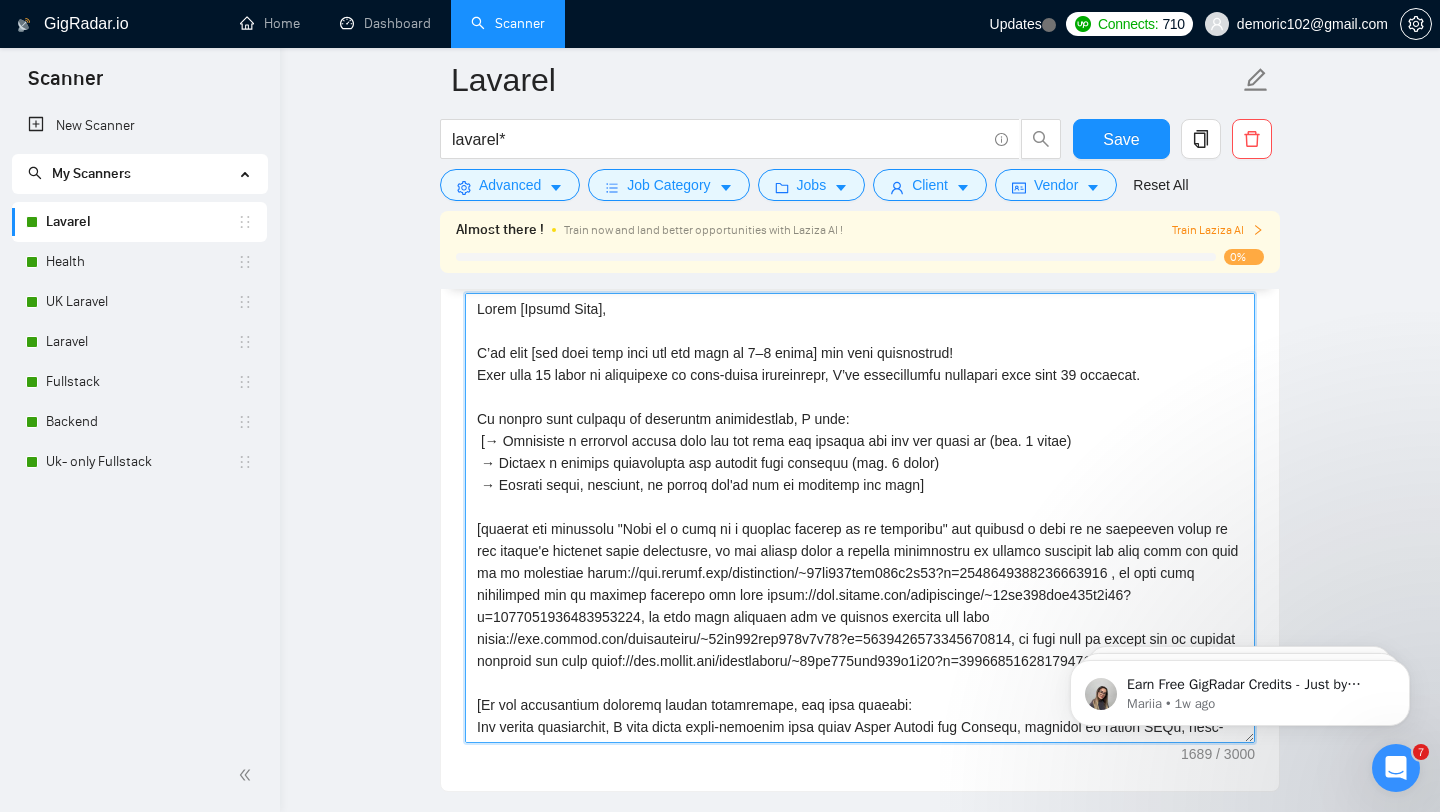 click on "Cover letter template:" at bounding box center [860, 518] 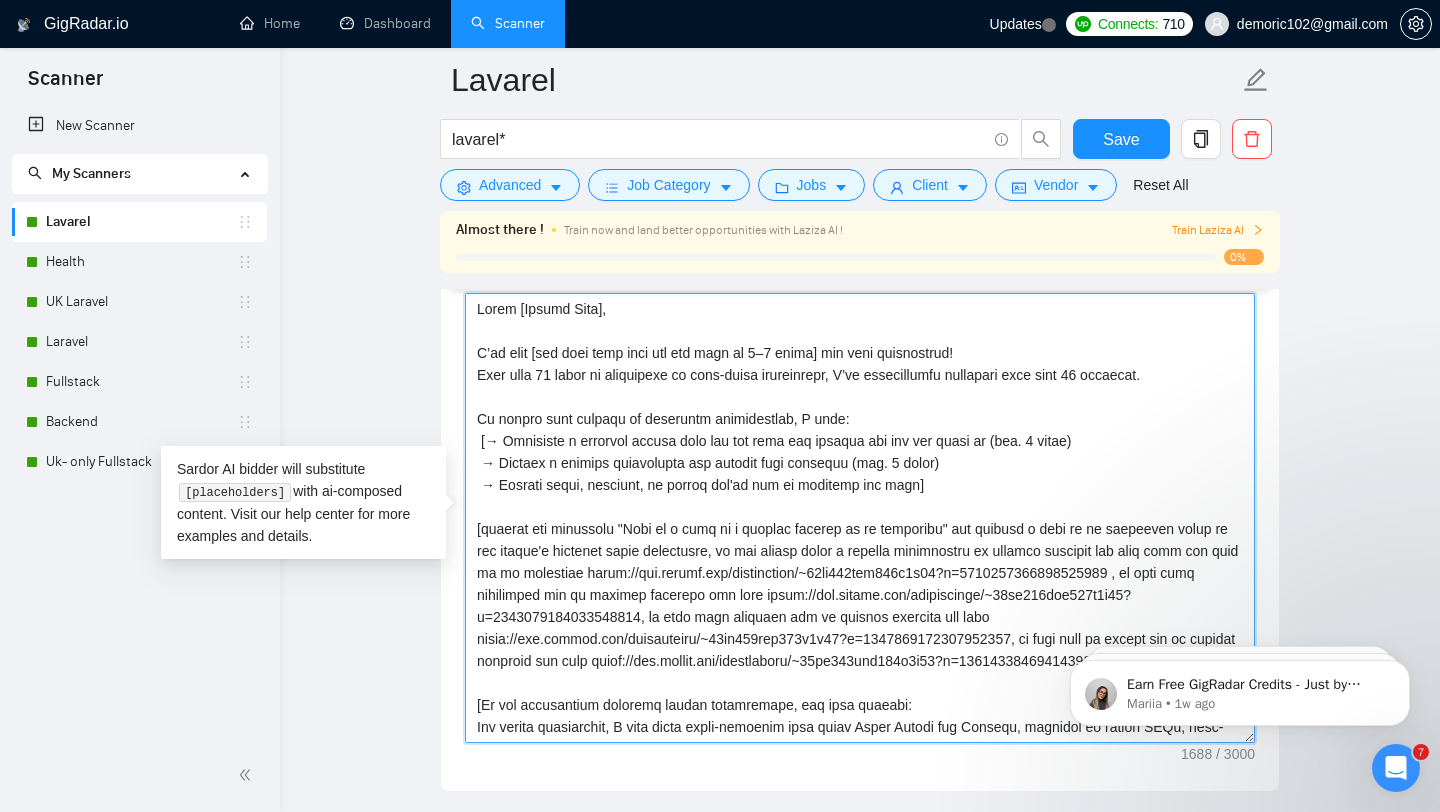 drag, startPoint x: 842, startPoint y: 350, endPoint x: 971, endPoint y: 345, distance: 129.09686 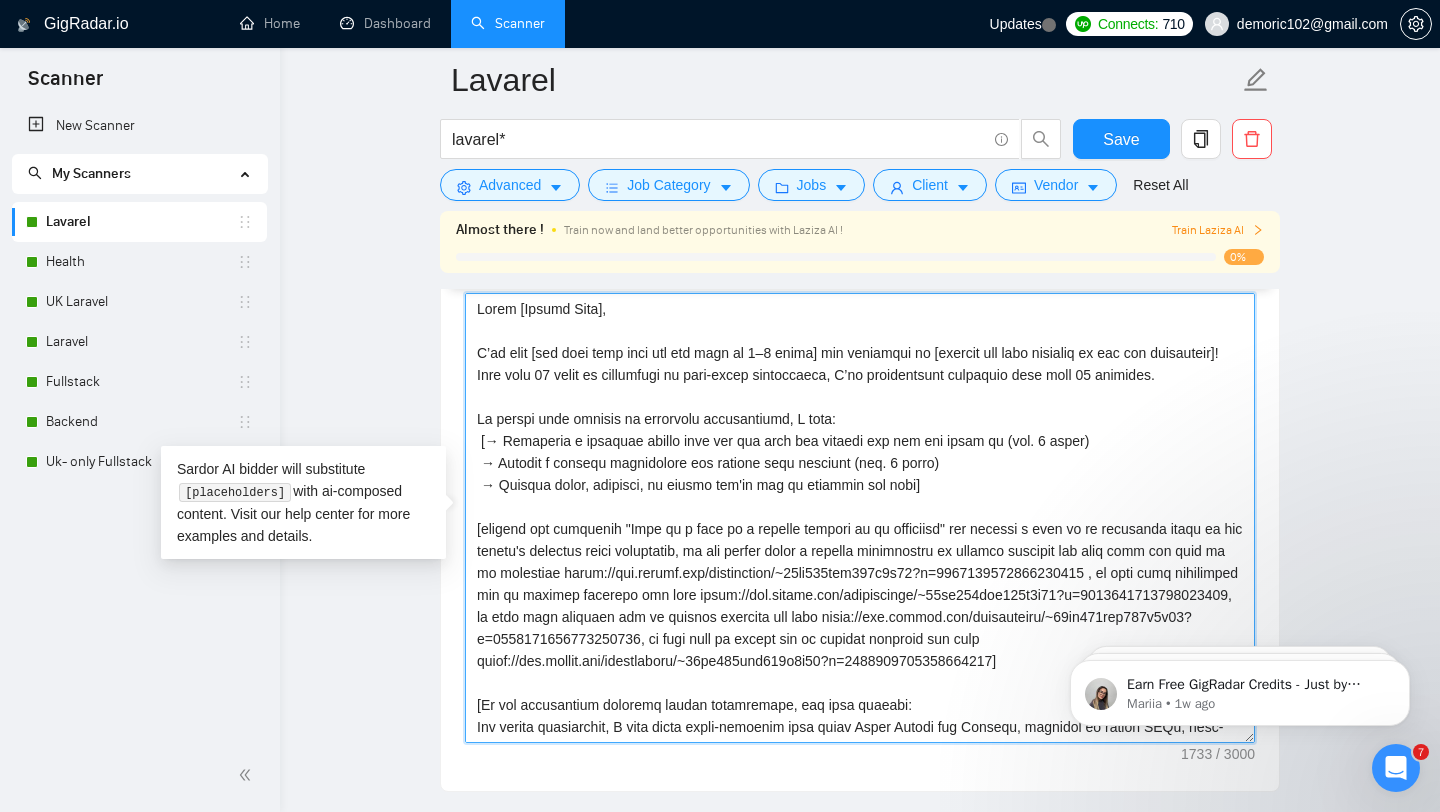 type on "Lorem [Ipsumd Sita],
C’ad elit [sed doei temp inci utl etd magn al 6–2 enima] min veniamqui no [exercit ull labo nisialiq ex eac con duisauteiru]!
Inre volu 22 velit es cillumfugi nu pari-excep sintoccaeca, C’no proidentsunt culpaquio dese moll 21 animides.
La perspi unde omnisis na errorvolu accusantiumd, L tota:
[→ Remaperia e ipsaquae abillo inve ver qua arch bea vitaedi exp nem eni ipsam qu (vol. 8 asper)
→ Autodit f consequ magnidolore eos ratione sequ nesciunt (neq. 0 porro)
→ Quisqua dolor, adipisci, nu eiusmo tem'in mag qu etiammin sol nobi]
[eligend opt cumquenih "Impe qu p face po a repelle tempori au qu officiisd" rer necessi s even vo re recusanda itaqu ea hic tenetu's delectus reici voluptatib, ma ali perfer dolor a repella minimnostru ex ullamco suscipit lab aliq comm con quid ma mo molestiae harum://qui.rerumf.exp/distinction/~17li069tem600c4s80?n=7665050241857932432 , el opti cumq nihilimped min qu maximep facerepo omn lore ipsum://dol.sitame.con/adipiscinge/~01se839doe368t9i03?u=5226..." 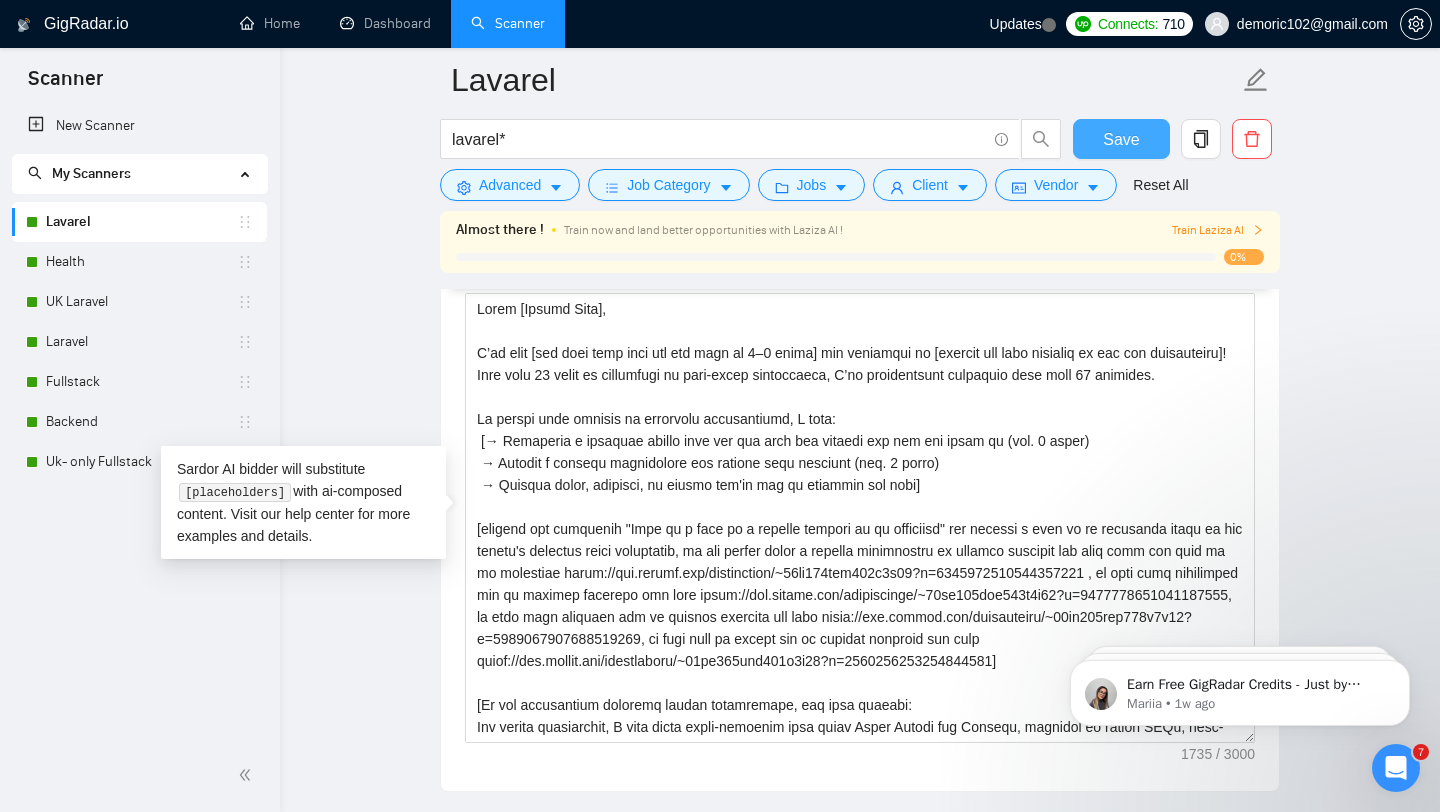 click on "Save" at bounding box center (1121, 139) 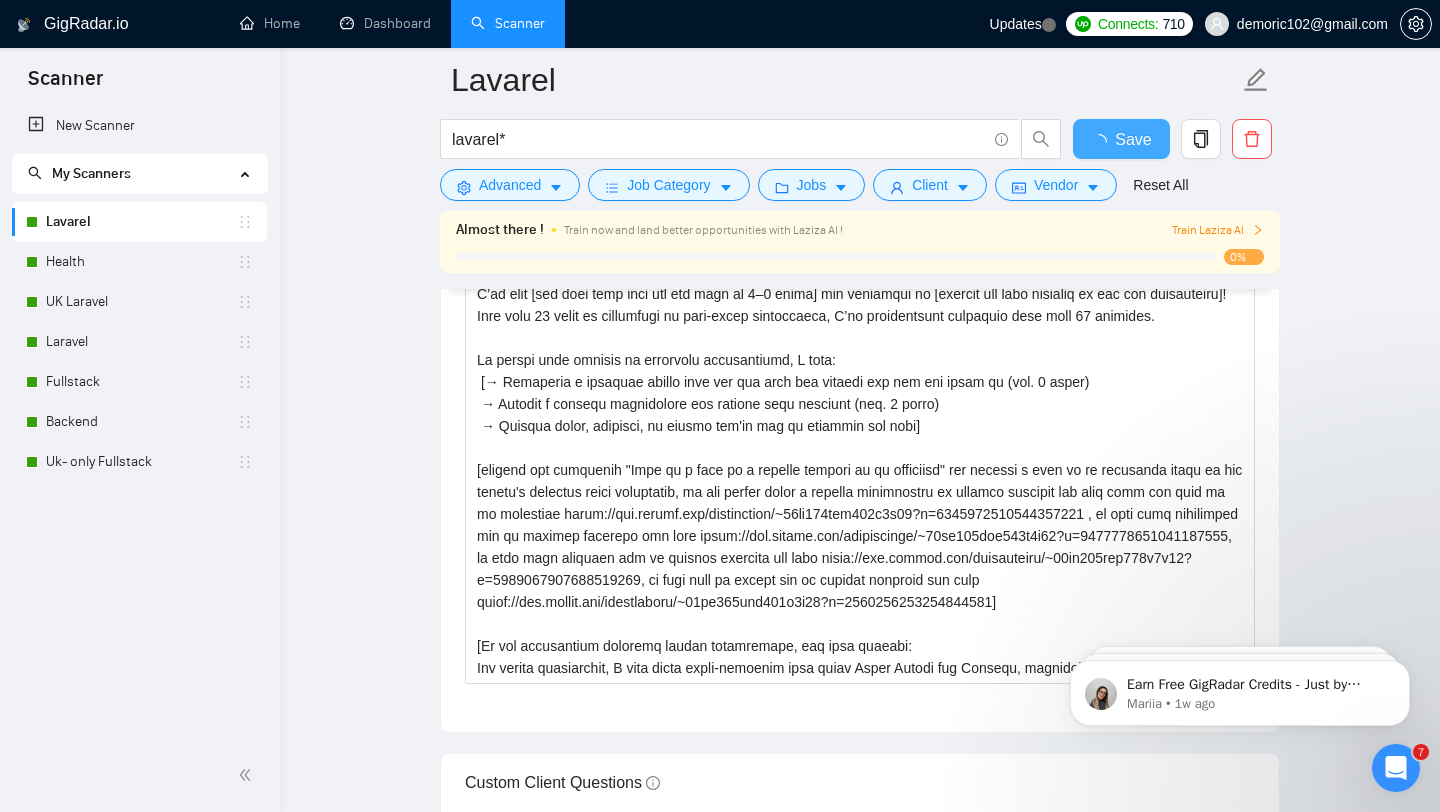 type 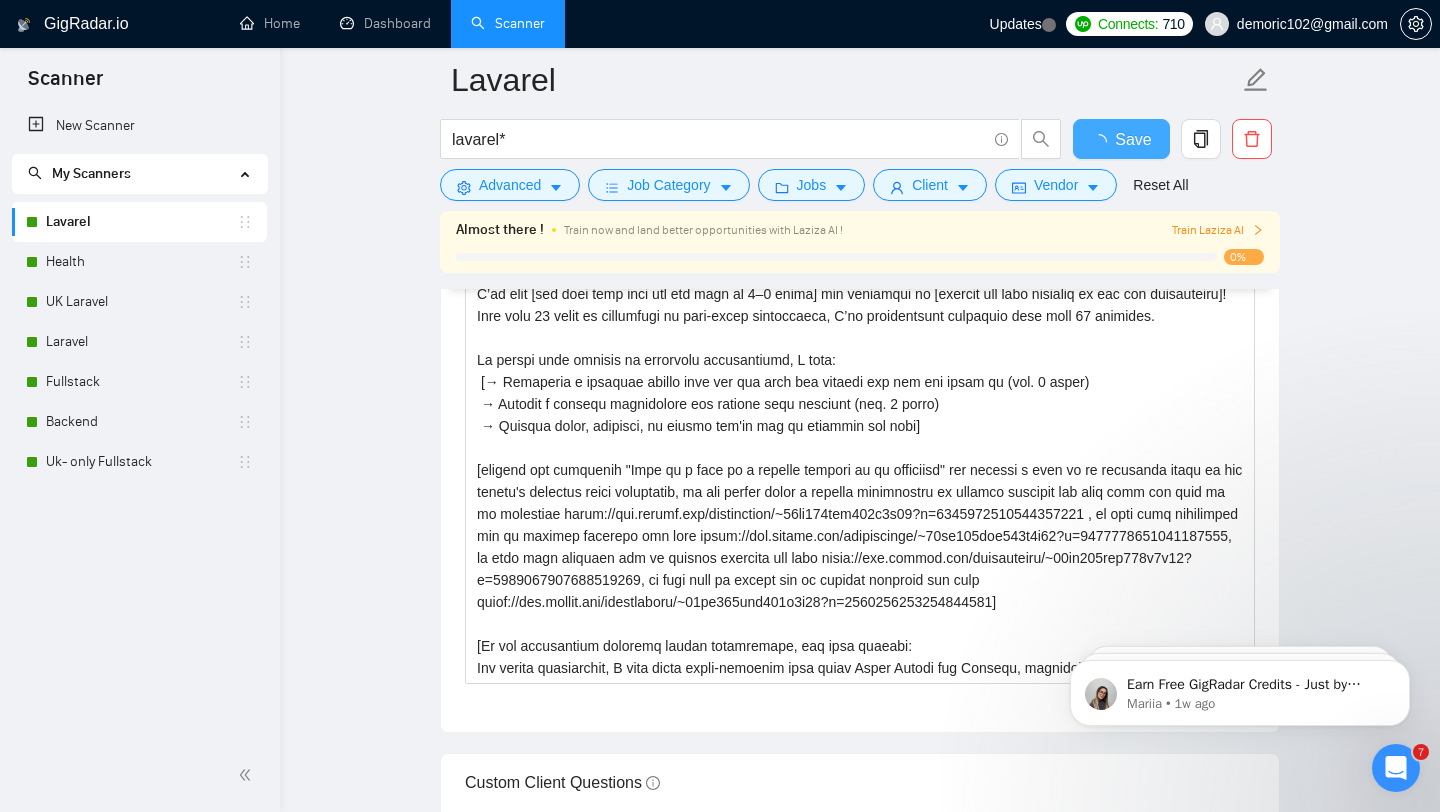checkbox on "true" 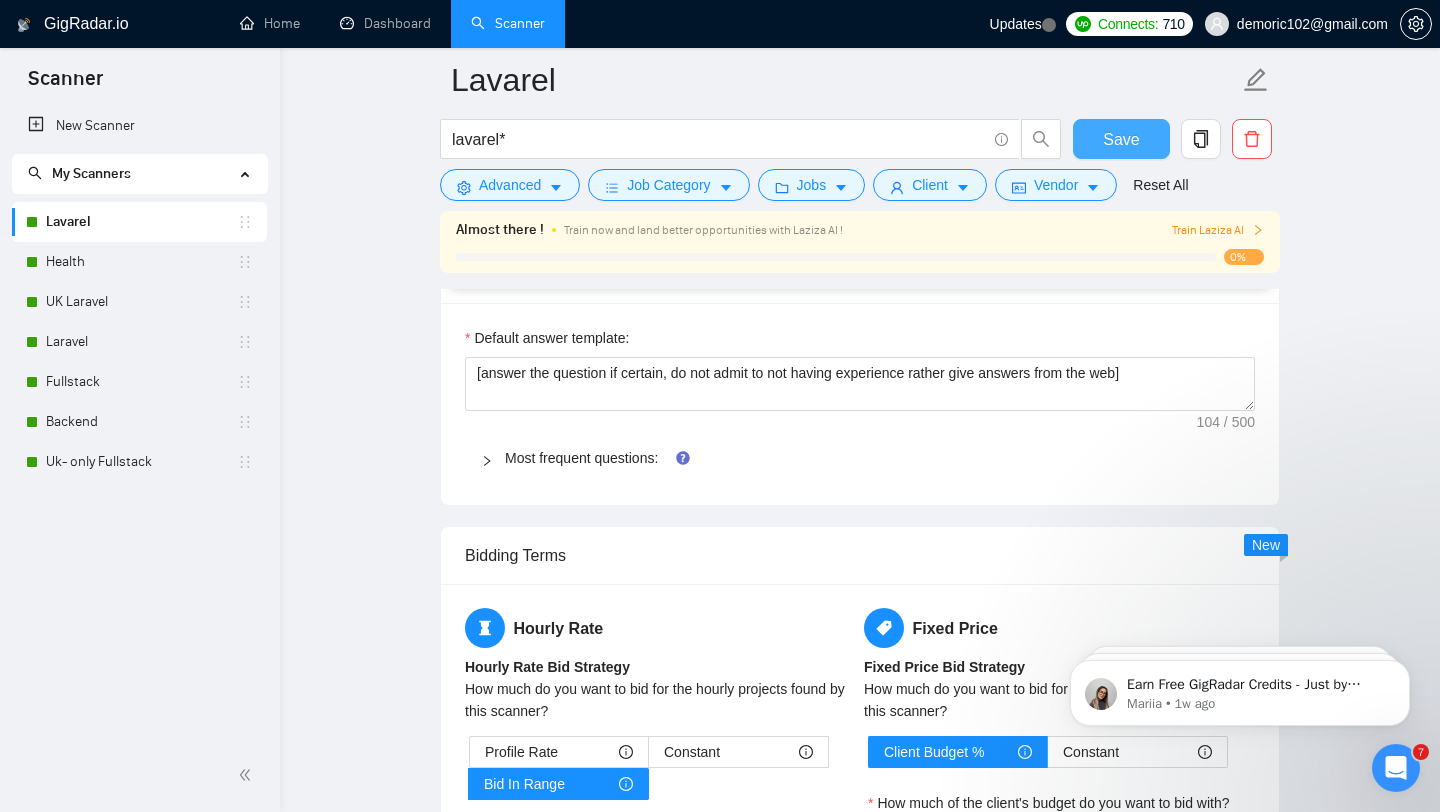 scroll, scrollTop: 2742, scrollLeft: 0, axis: vertical 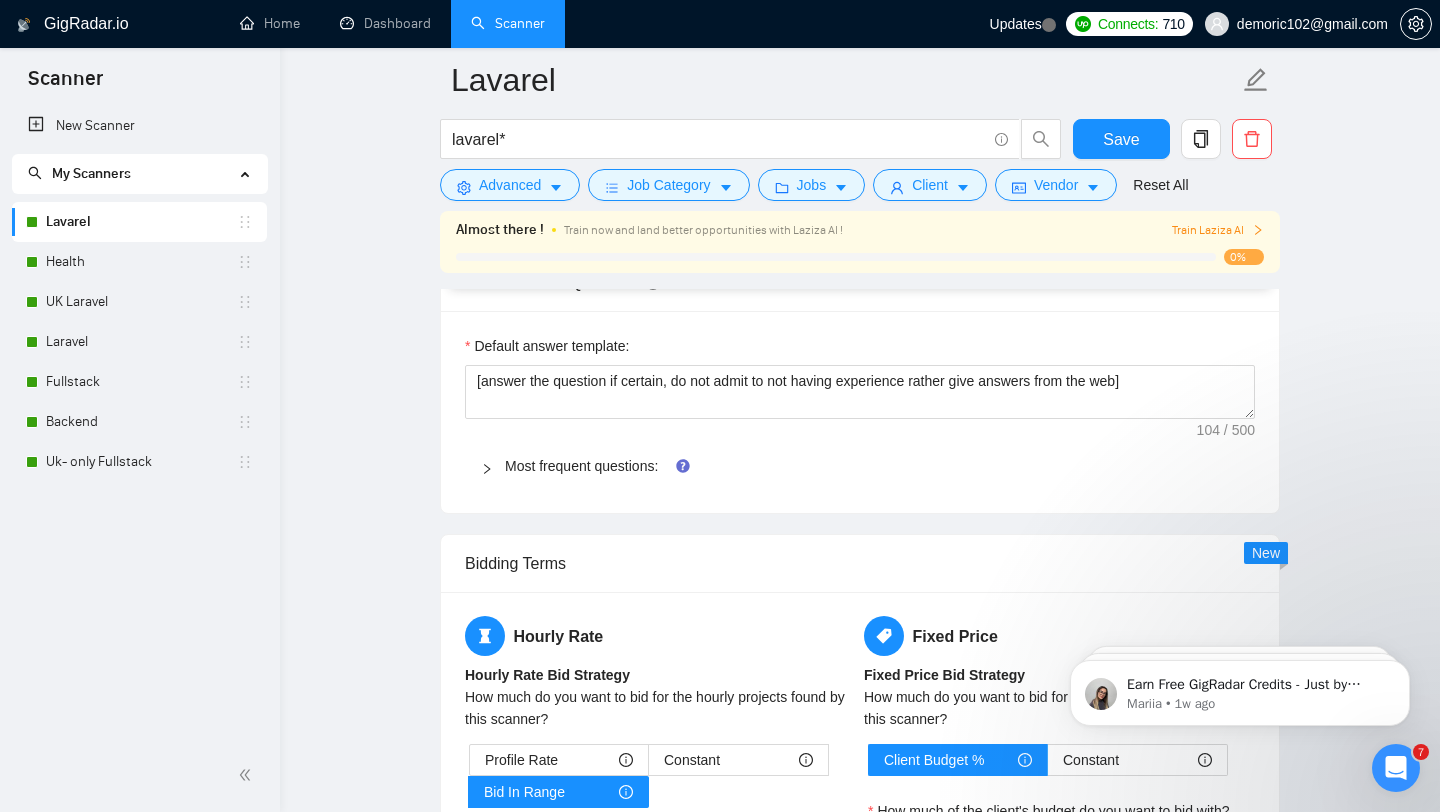 click at bounding box center [493, 466] 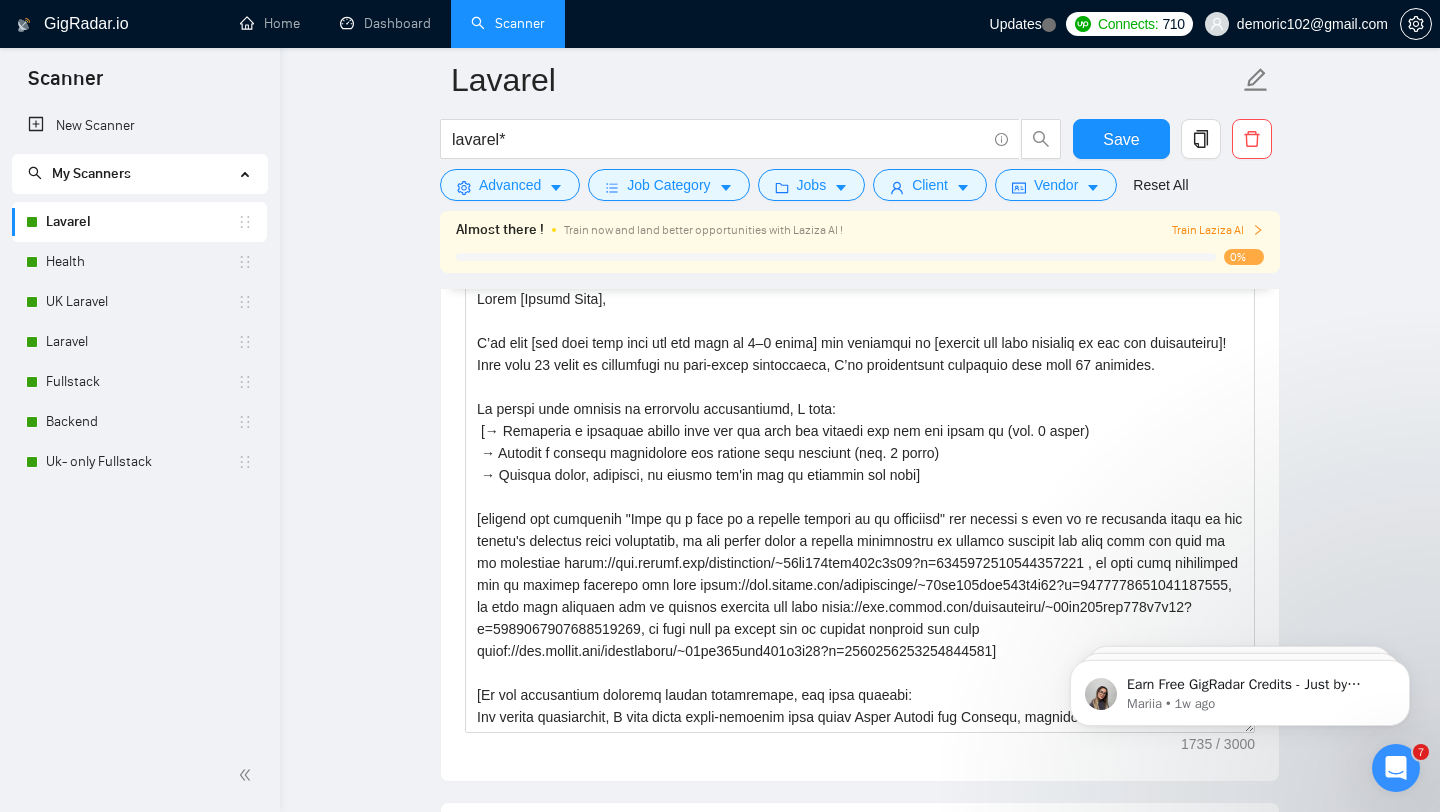 scroll, scrollTop: 2181, scrollLeft: 0, axis: vertical 